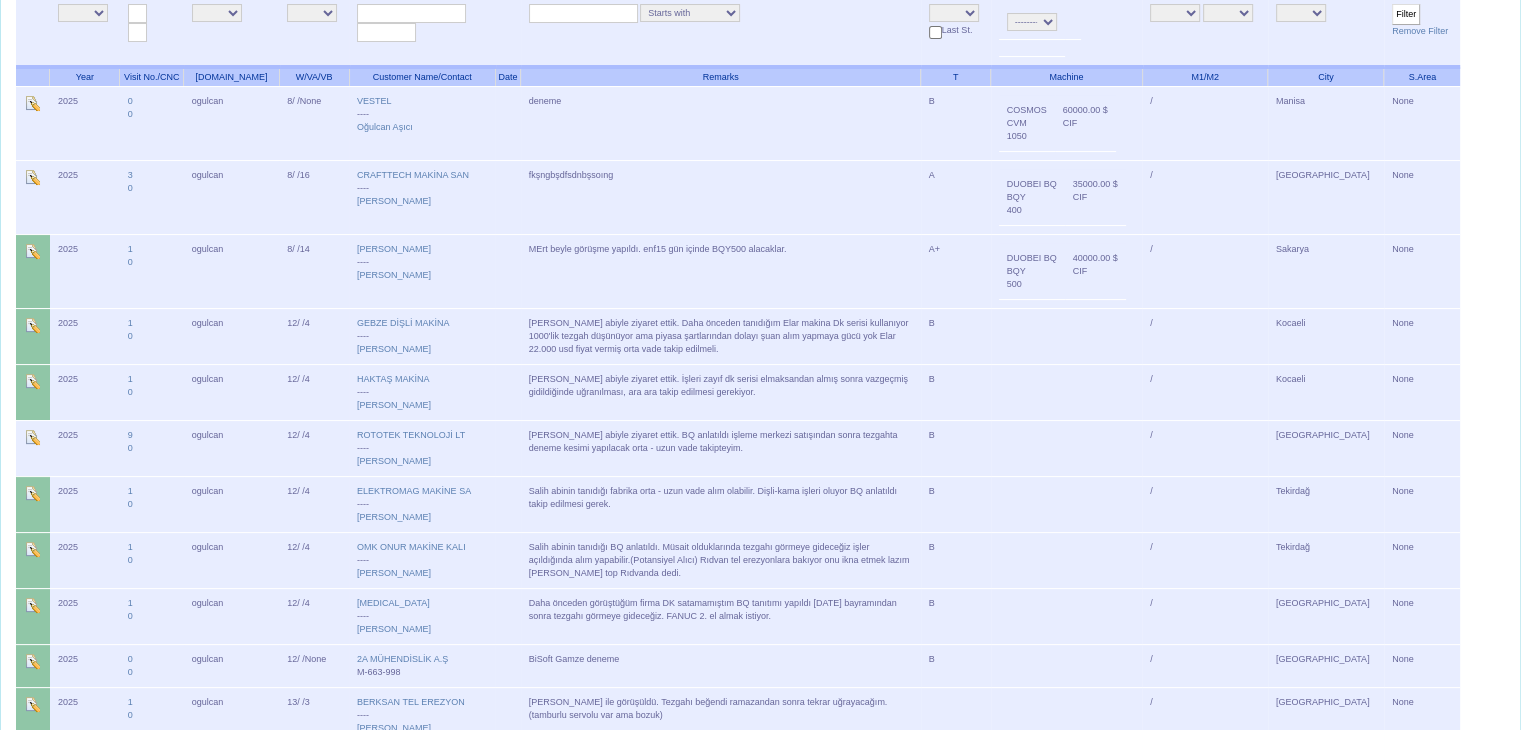 scroll, scrollTop: 0, scrollLeft: 0, axis: both 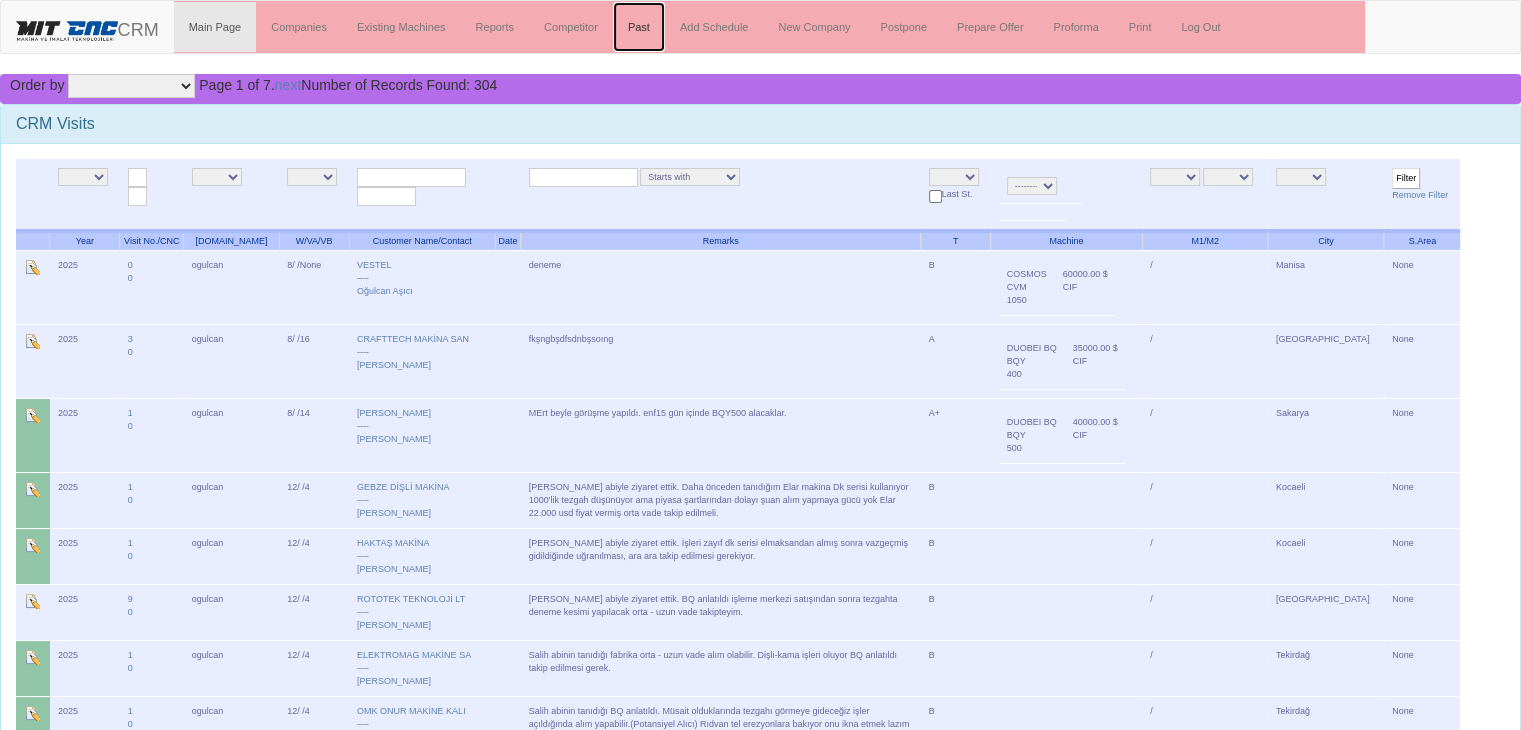 click on "Past" at bounding box center [639, 27] 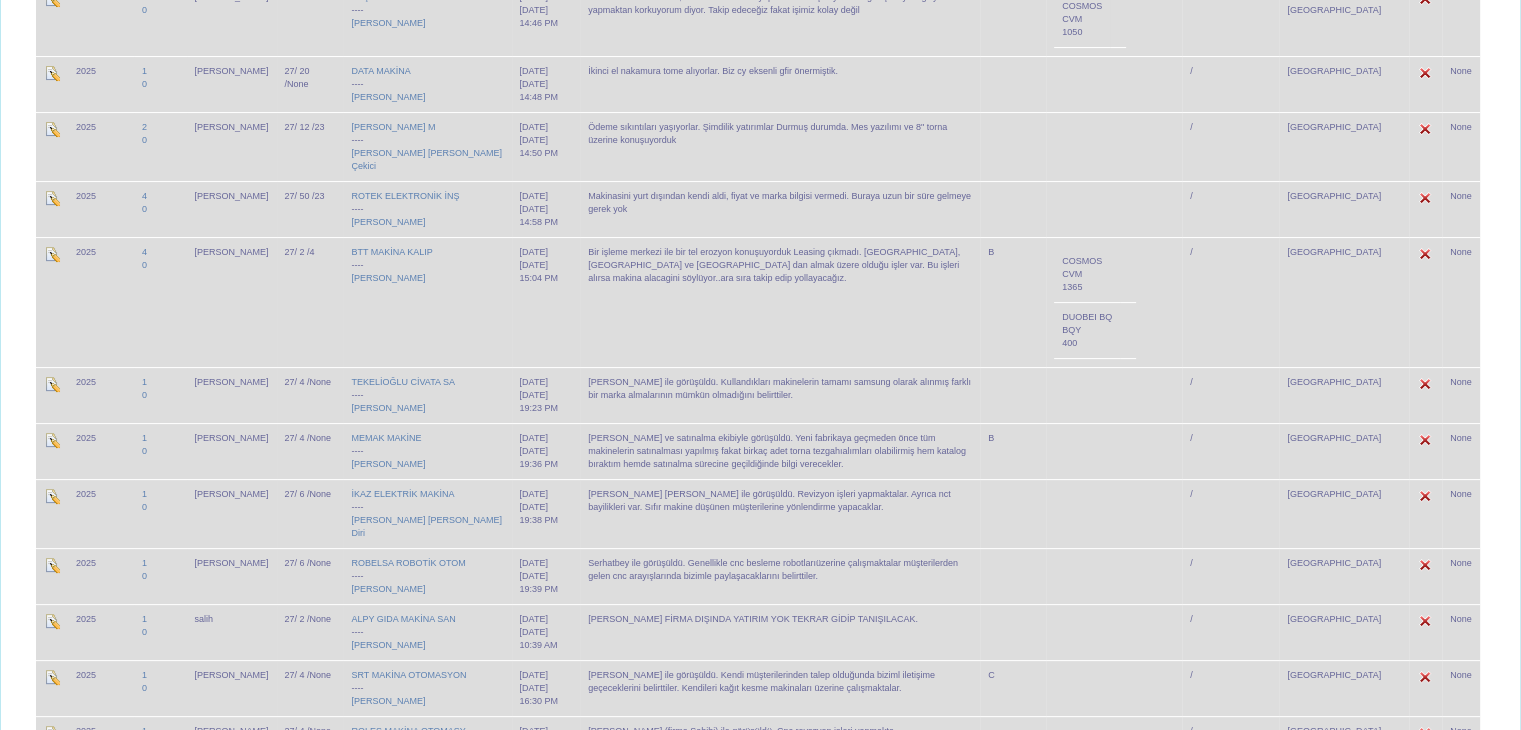scroll, scrollTop: 0, scrollLeft: 0, axis: both 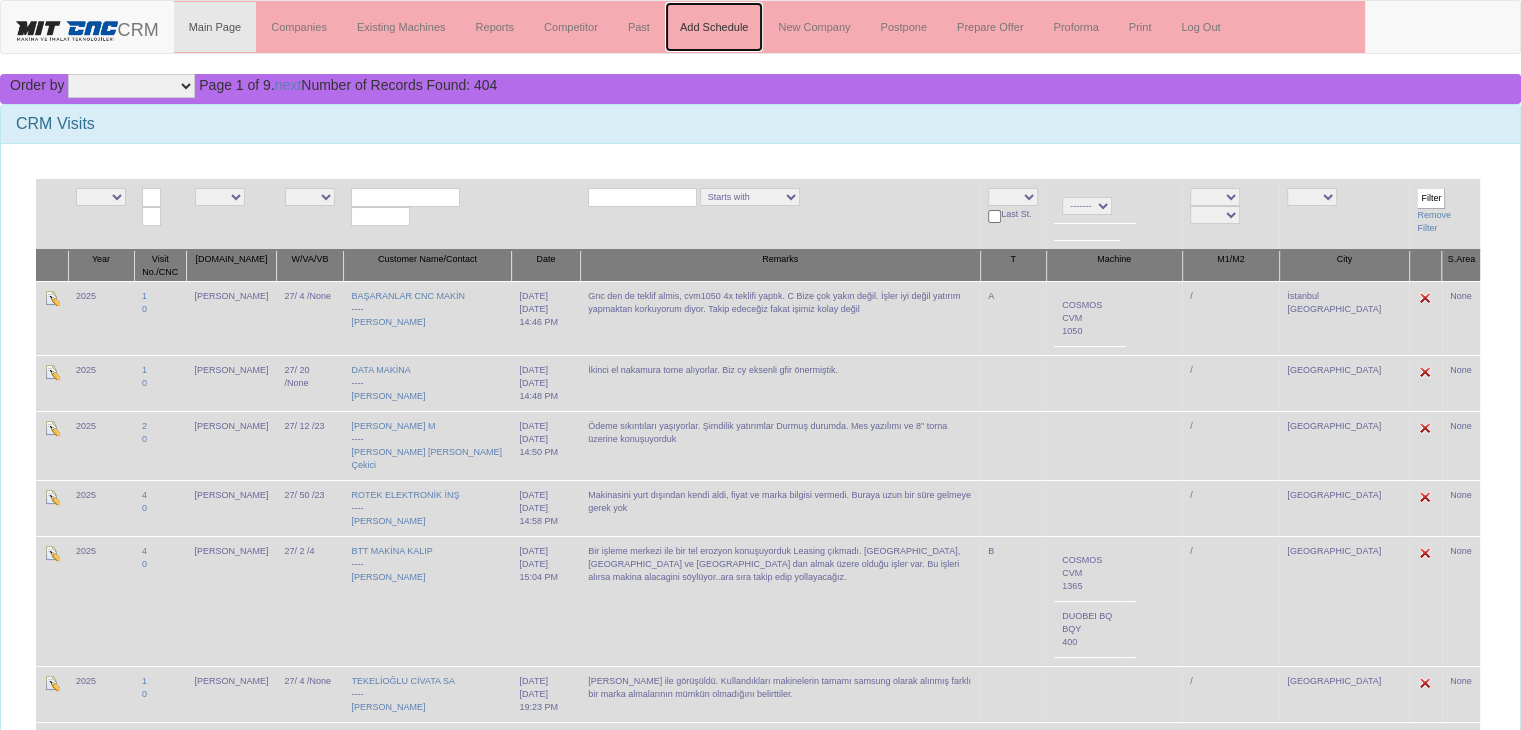 click on "Add Schedule" at bounding box center (714, 27) 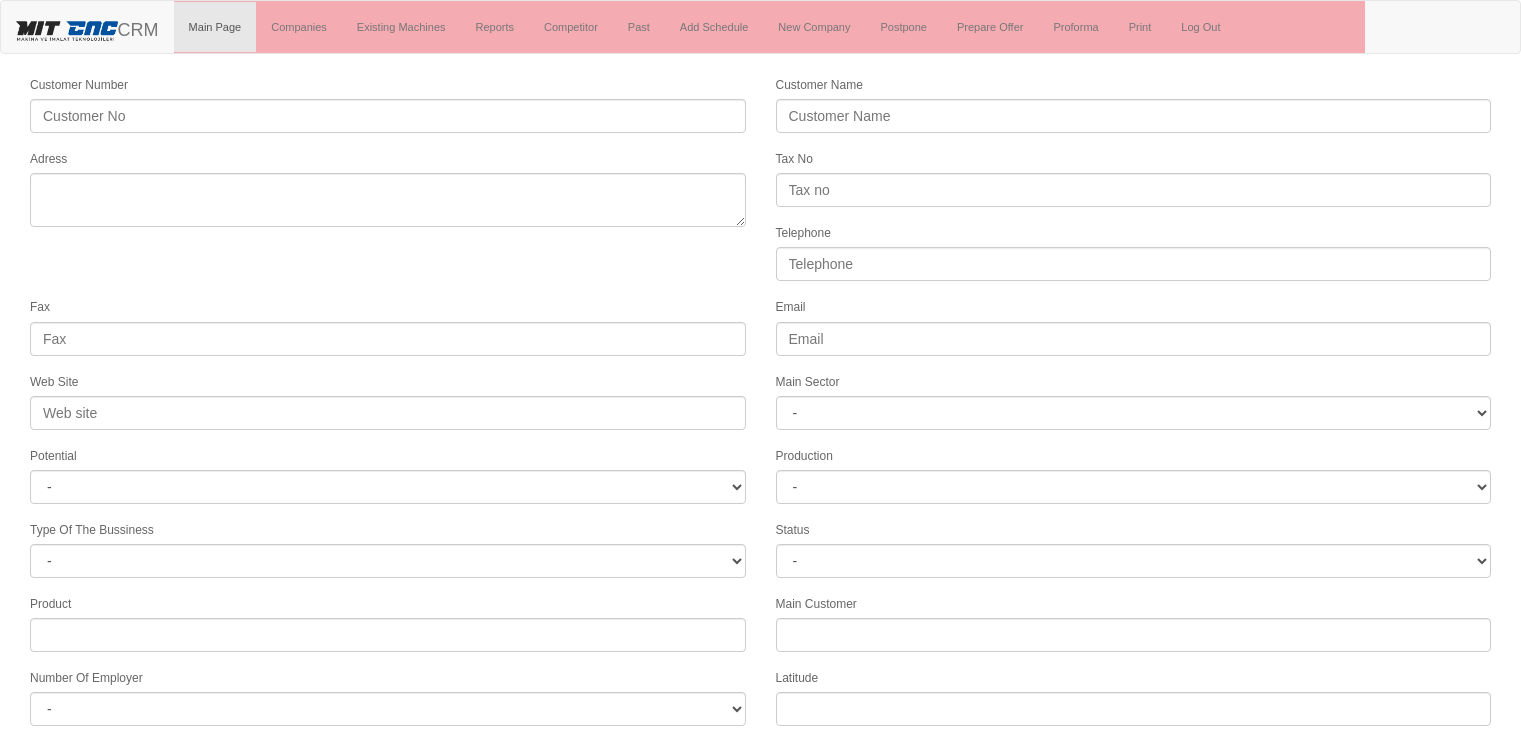 scroll, scrollTop: 0, scrollLeft: 0, axis: both 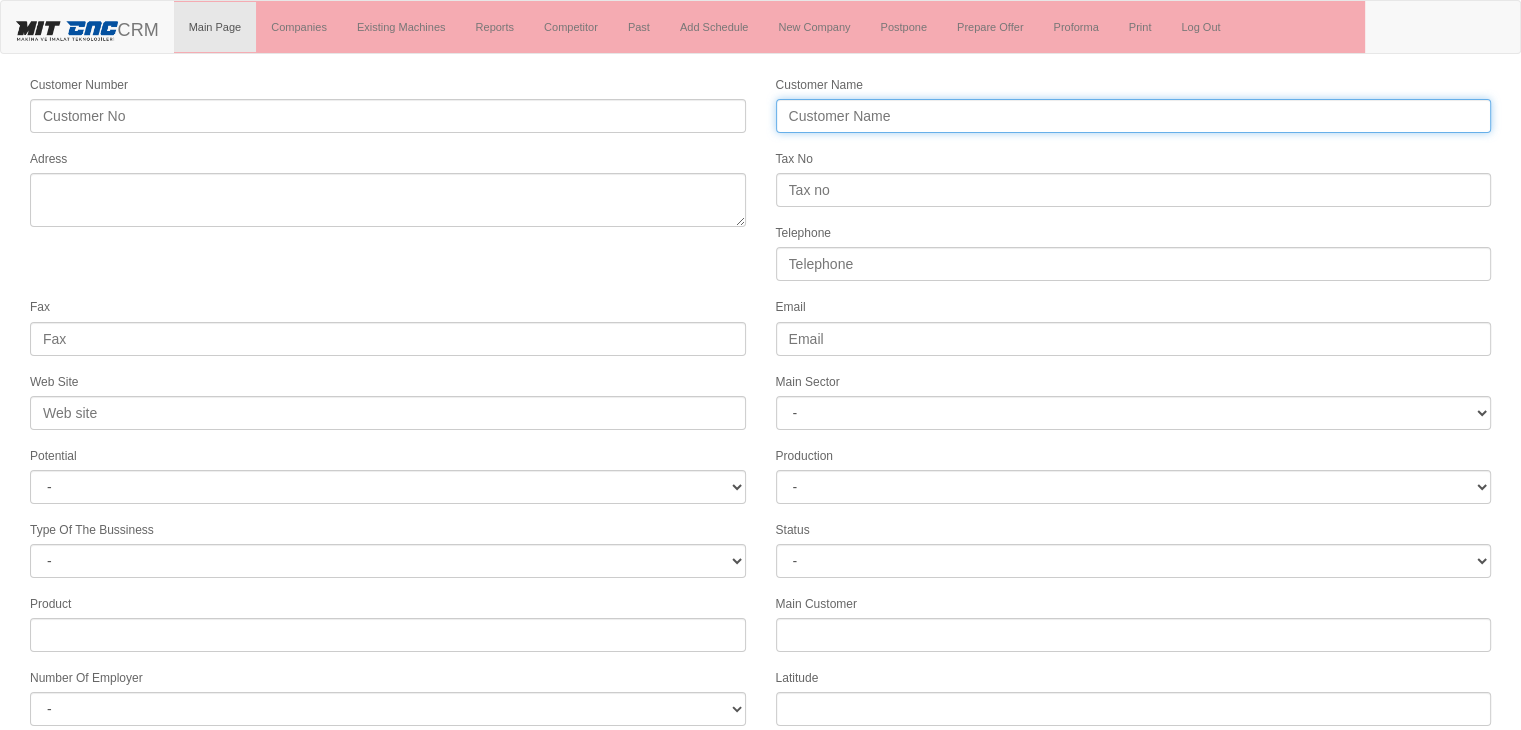 click on "Customer Name" at bounding box center [1134, 116] 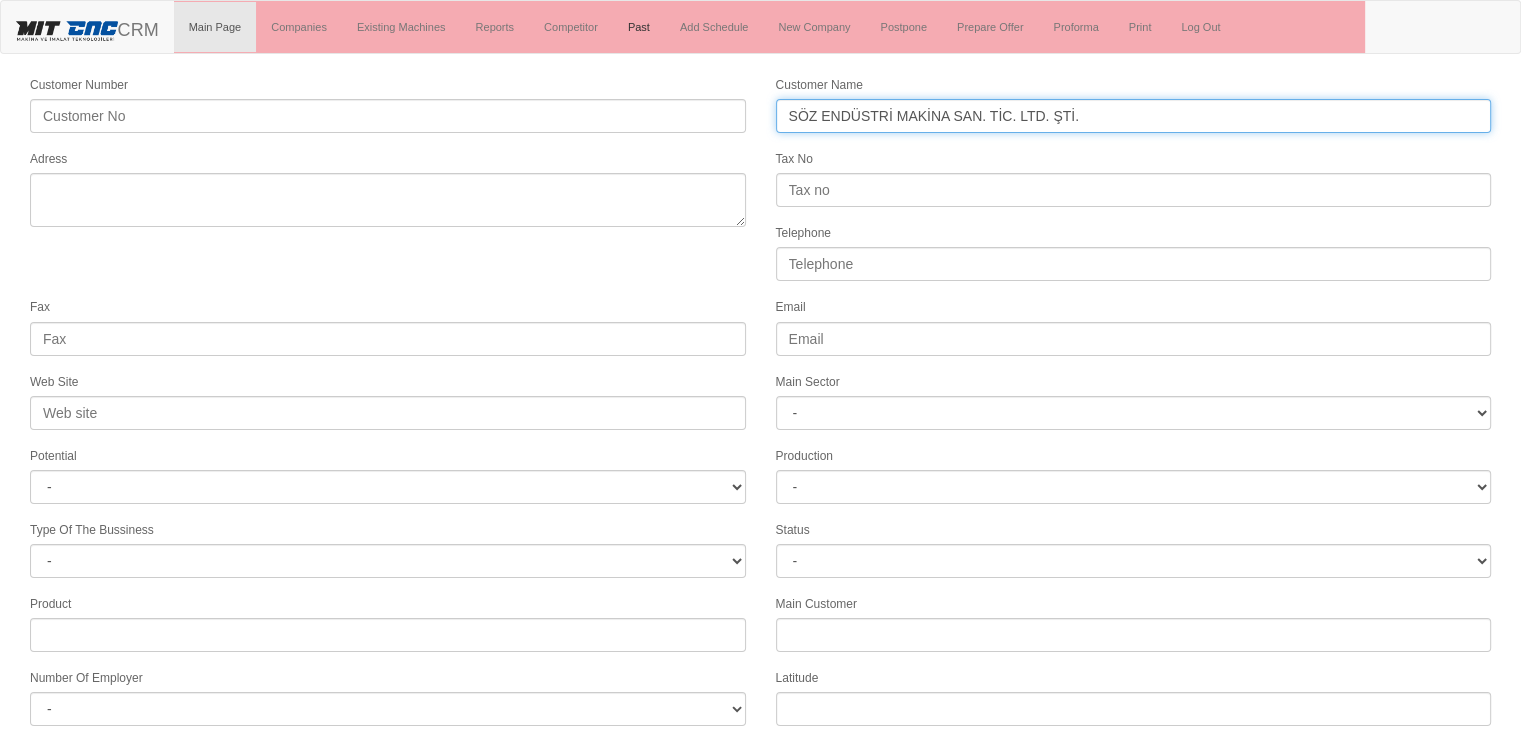 type on "SÖZ ENDÜSTRİ MAKİNA SAN. TİC. LTD. ŞTİ." 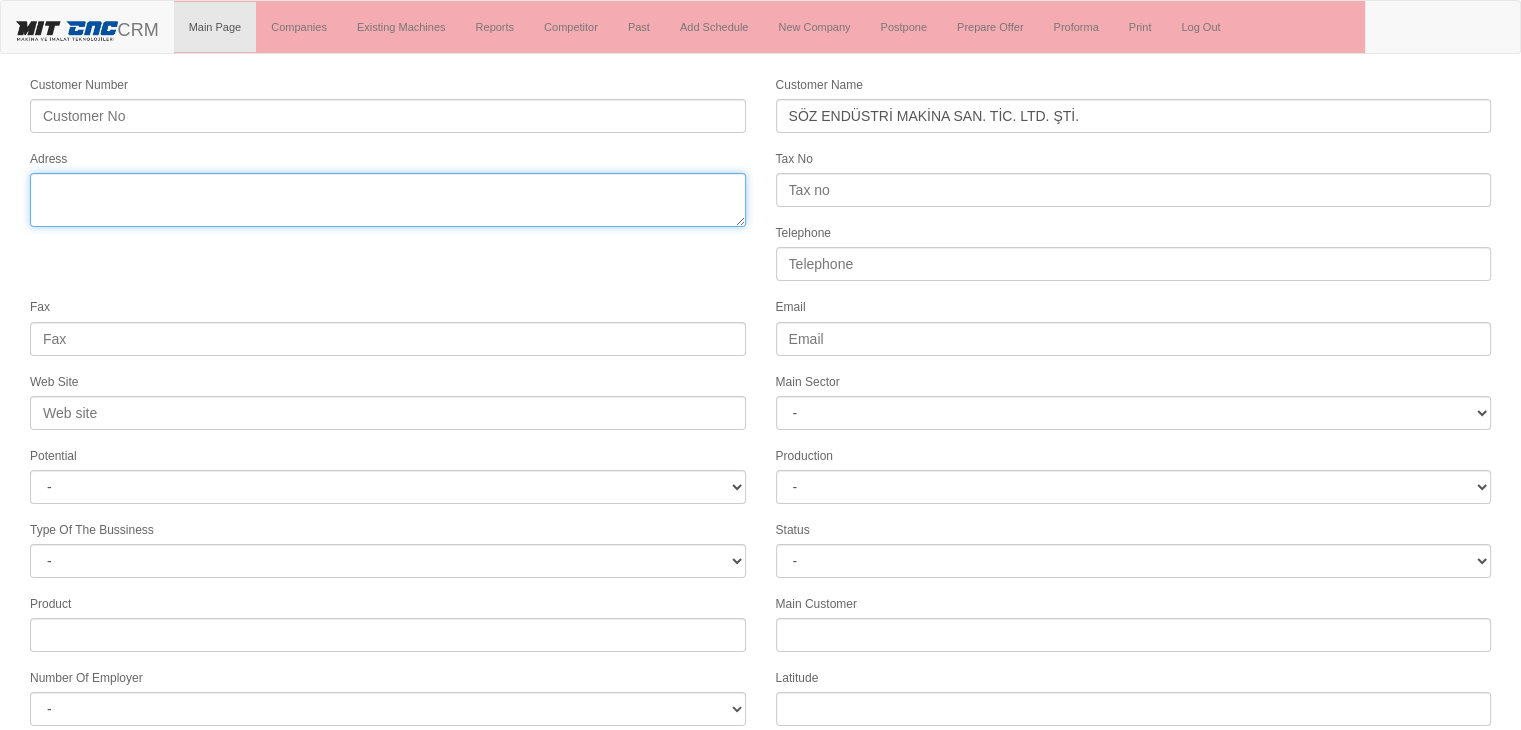click on "Adress" at bounding box center (388, 200) 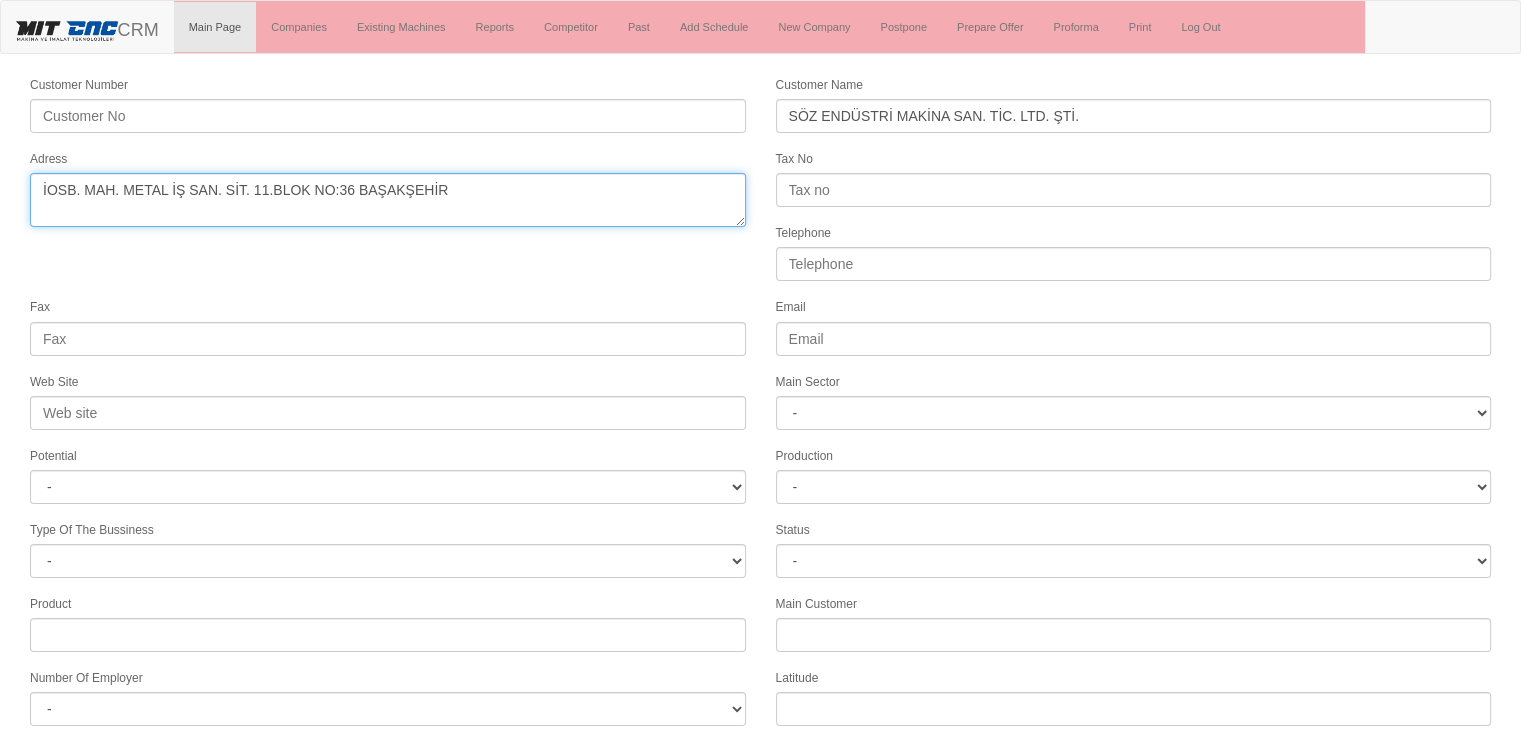 scroll, scrollTop: 121, scrollLeft: 0, axis: vertical 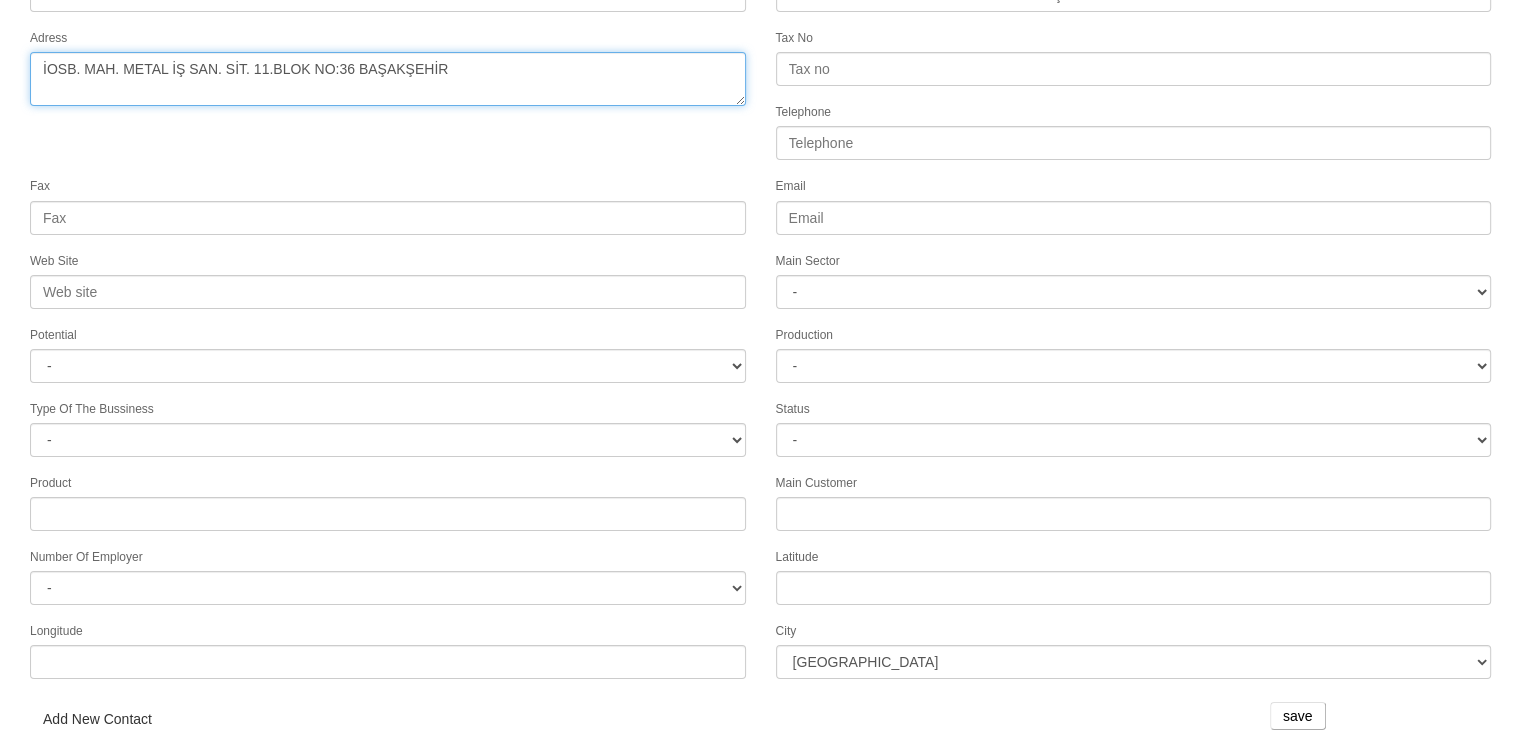 type on "İOSB. MAH. METAL İŞ SAN. SİT. 11.BLOK NO:36 BAŞAKŞEHİR" 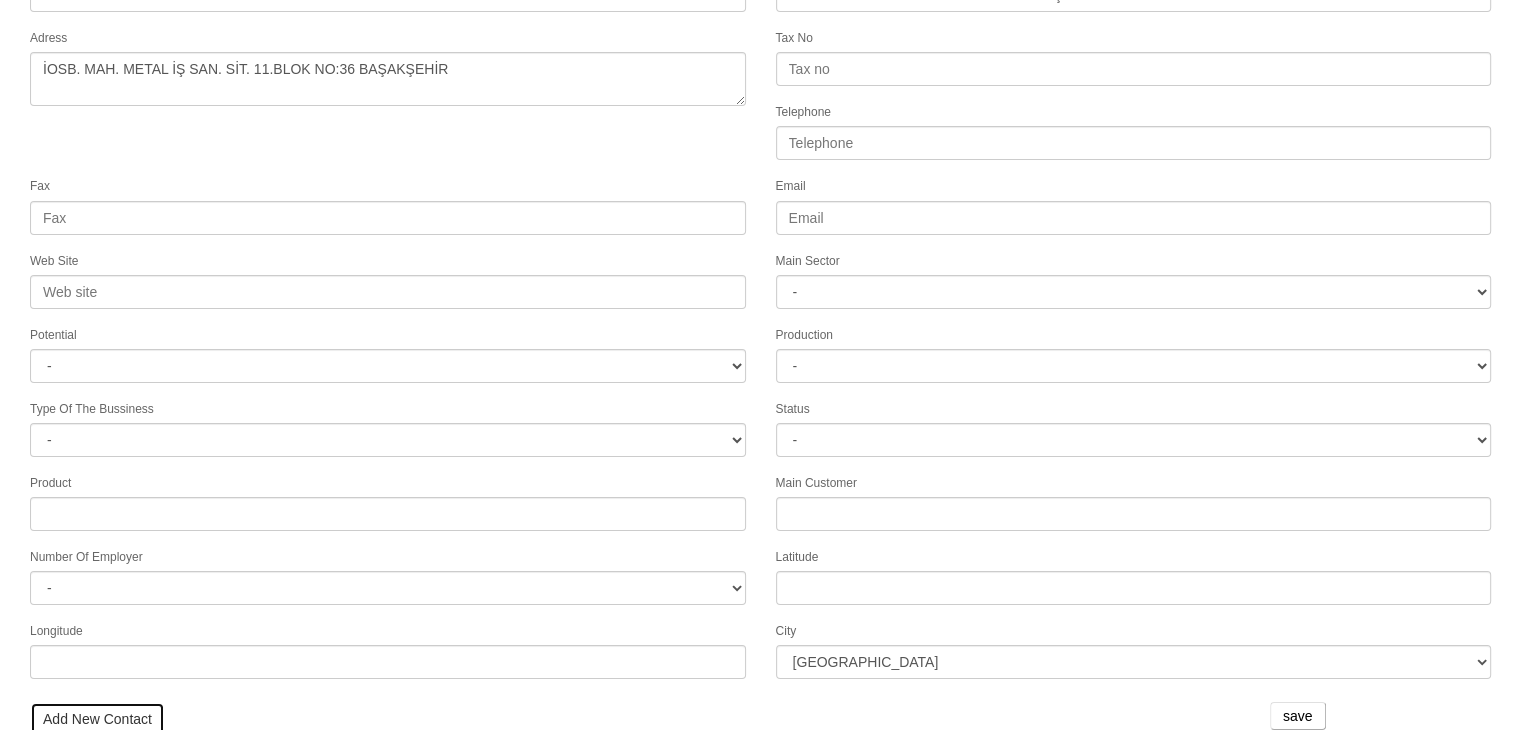 click on "Add New Contact" at bounding box center [97, 719] 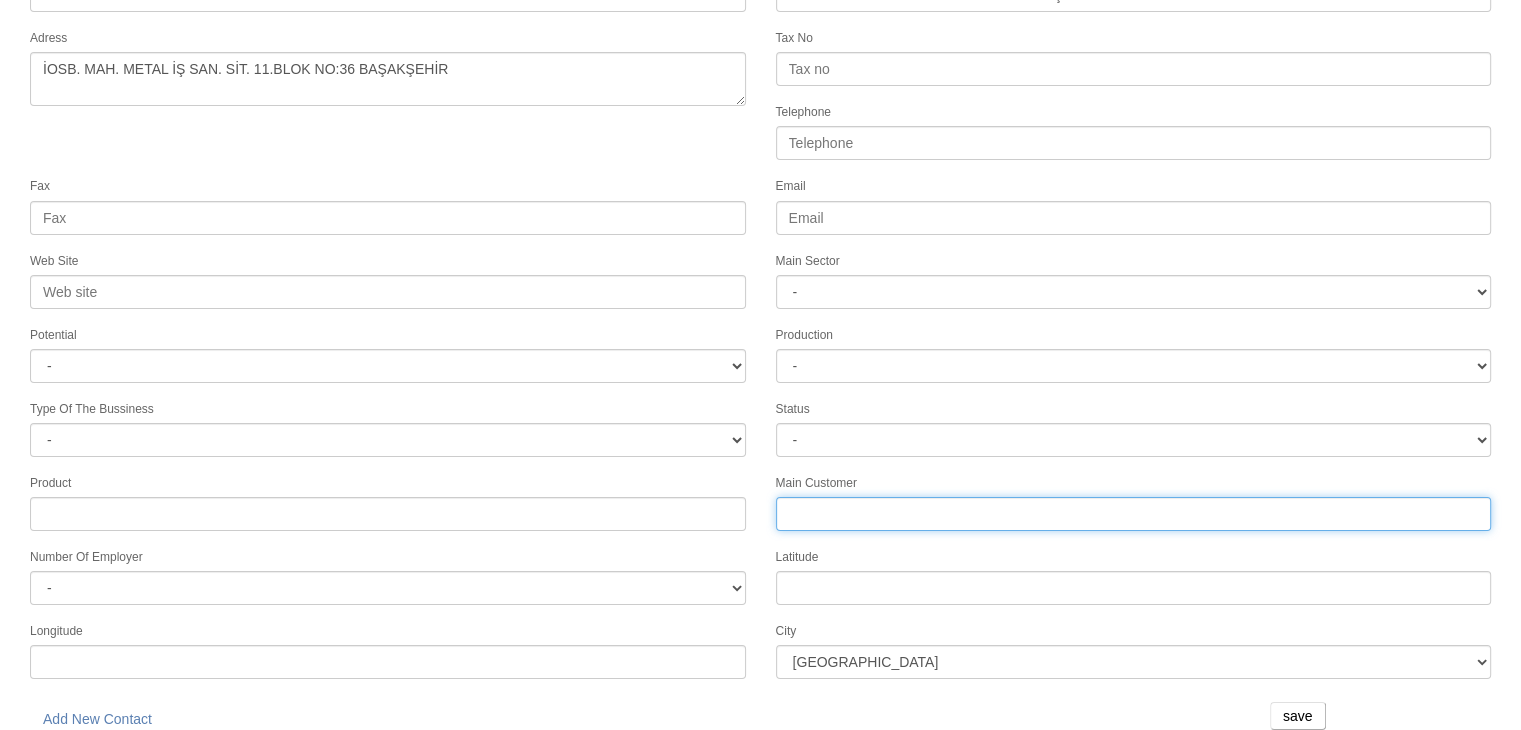 click on "Number Of Employer" at bounding box center (1134, 514) 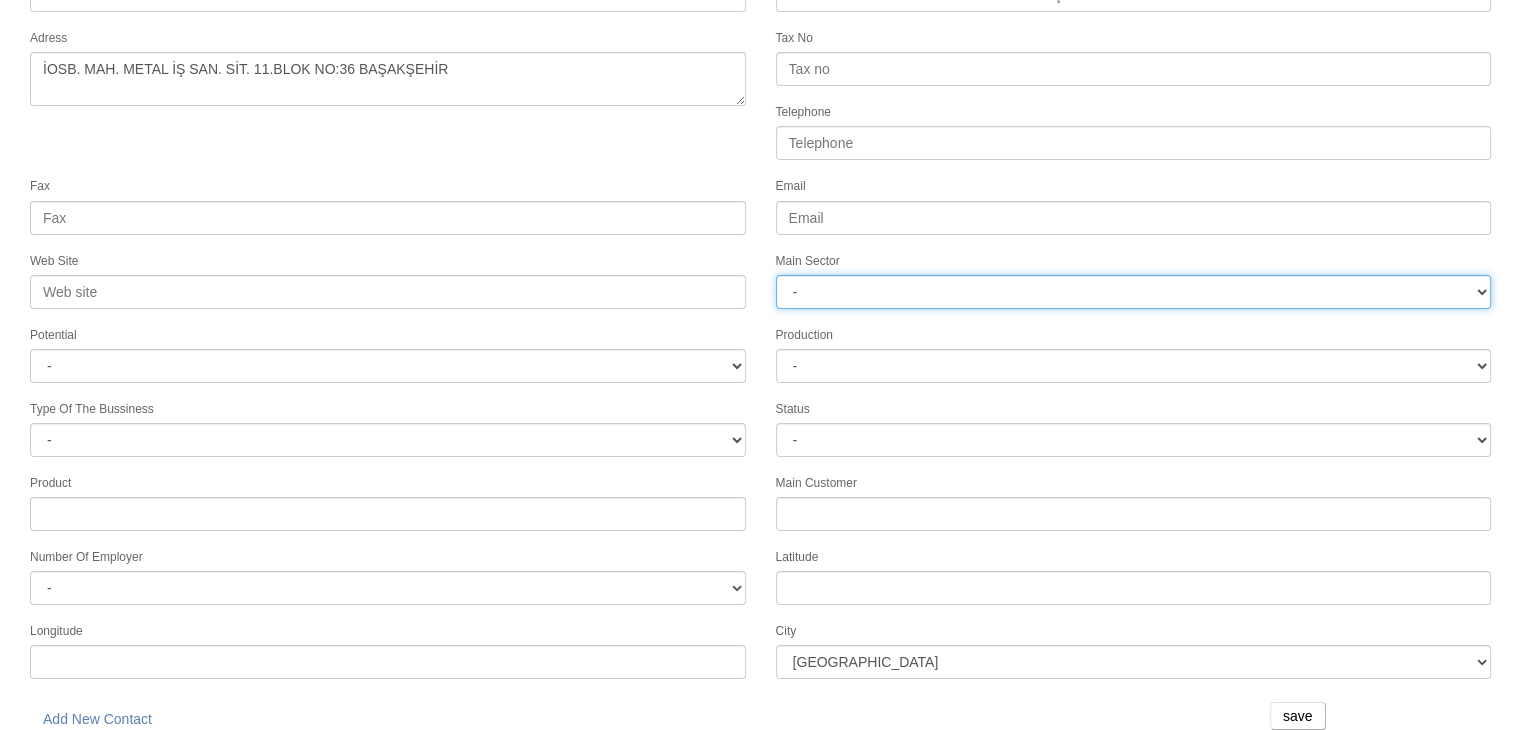 click on "-
DIE MOLD
MACHINERY
DEFENCE
ELECTRICAL COMPONENTS
MEDICAL
TOOL MANUFACTURING
JEWELERY
AGRICULTURE
AUTOMOTIVE
WHITE GOODS
HYDRAULIC & PNEUMATIC
CASTING
STAMPING DIE
AEROSPACE
CONSTRUCTION MAC.
GEN. PART. MAN.
EDUCATION
LASER POTENTIALS
FURNUTURE" at bounding box center [1134, 292] 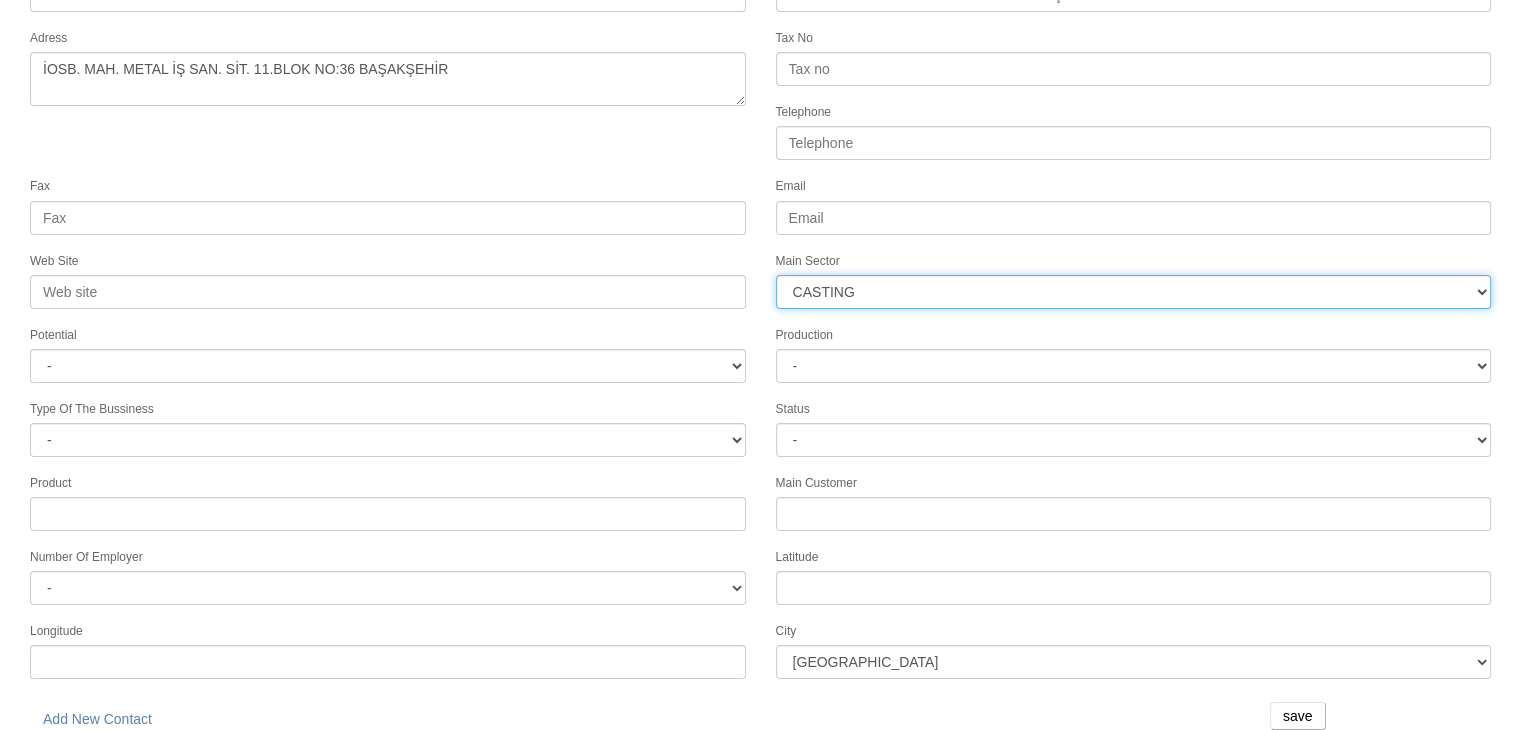 click on "-
DIE MOLD
MACHINERY
DEFENCE
ELECTRICAL COMPONENTS
MEDICAL
TOOL MANUFACTURING
JEWELERY
AGRICULTURE
AUTOMOTIVE
WHITE GOODS
HYDRAULIC & PNEUMATIC
CASTING
STAMPING DIE
AEROSPACE
CONSTRUCTION MAC.
GEN. PART. MAN.
EDUCATION
LASER POTENTIALS
FURNUTURE" at bounding box center [1134, 292] 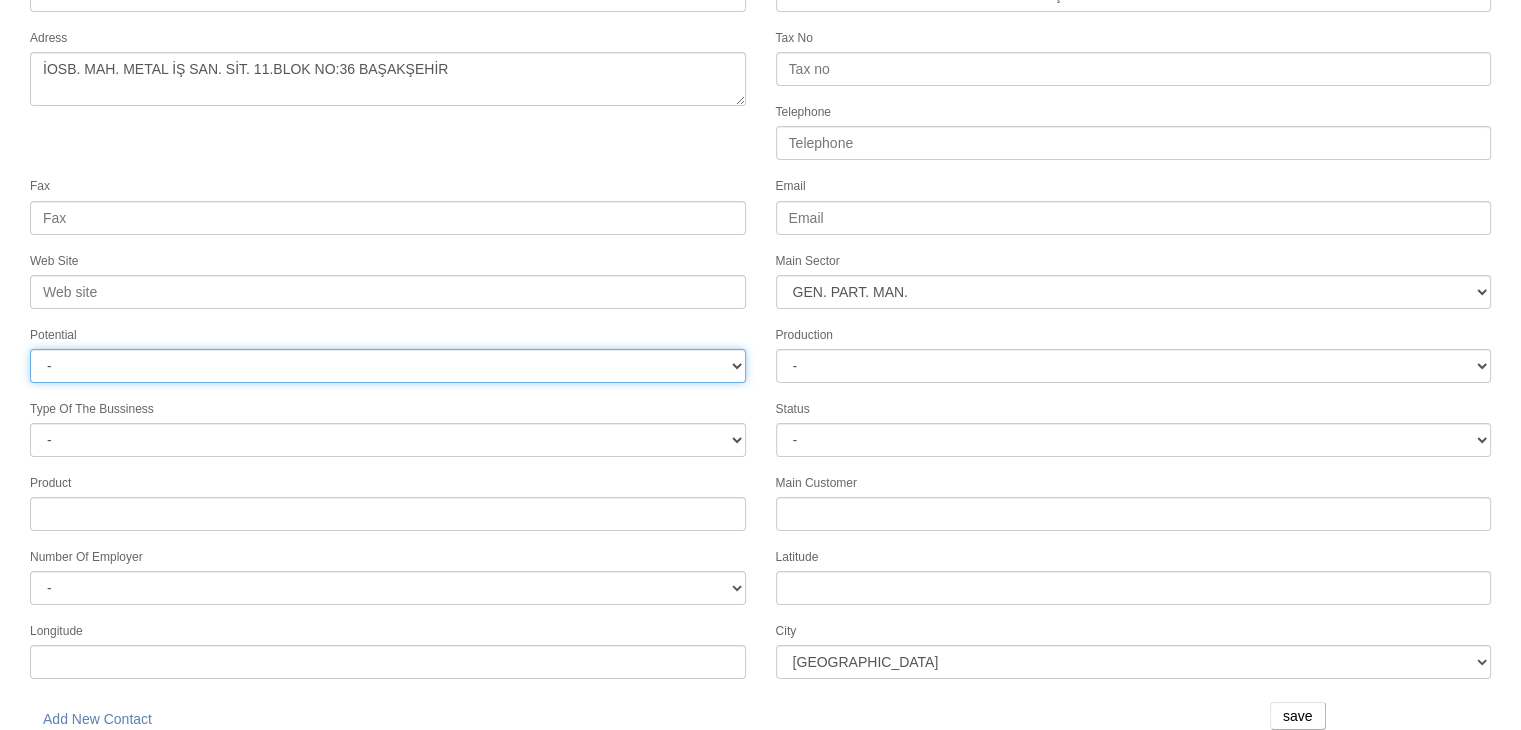 click on "-
A1
A2
A3
B1
B2
B3
C1
C2
C3" at bounding box center [388, 366] 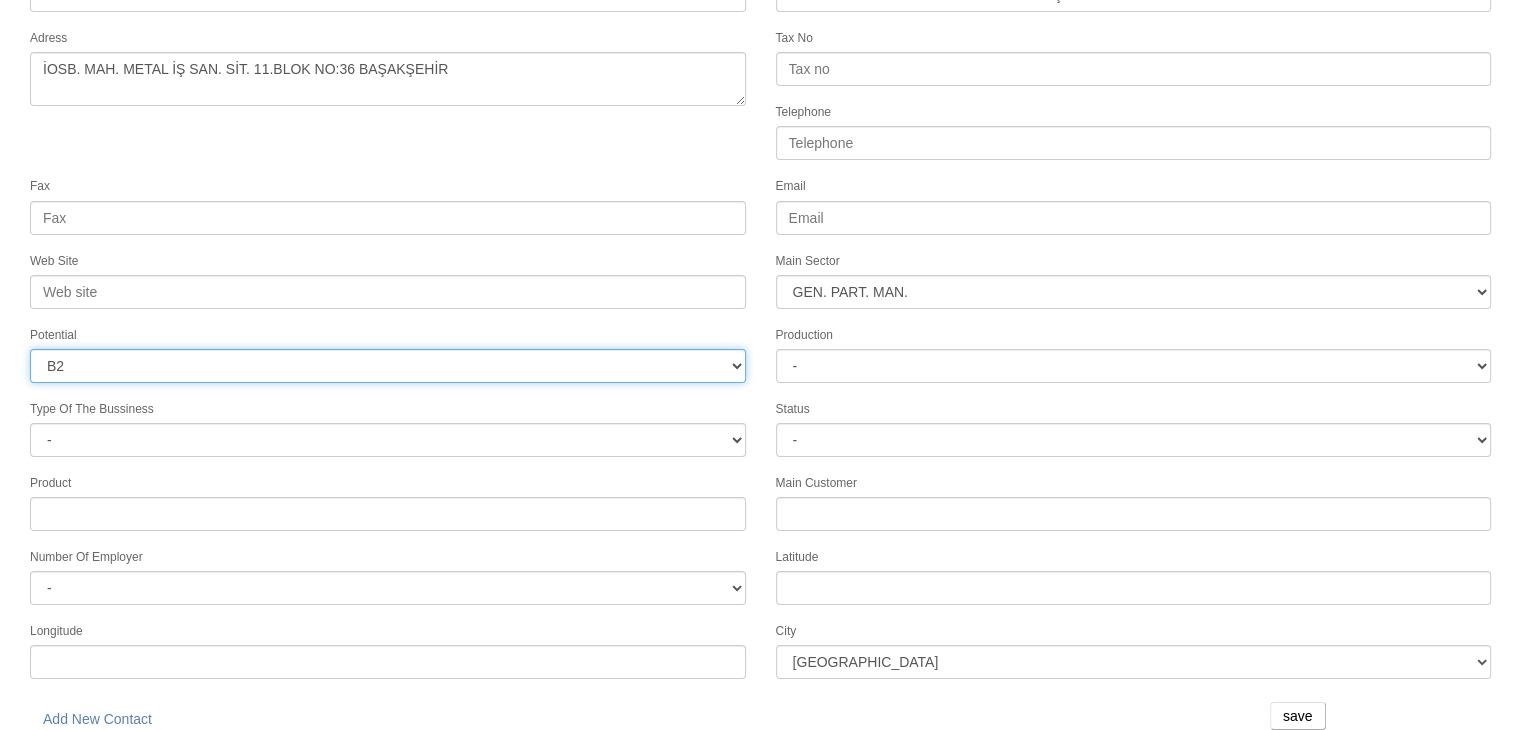 click on "-
A1
A2
A3
B1
B2
B3
C1
C2
C3" at bounding box center (388, 366) 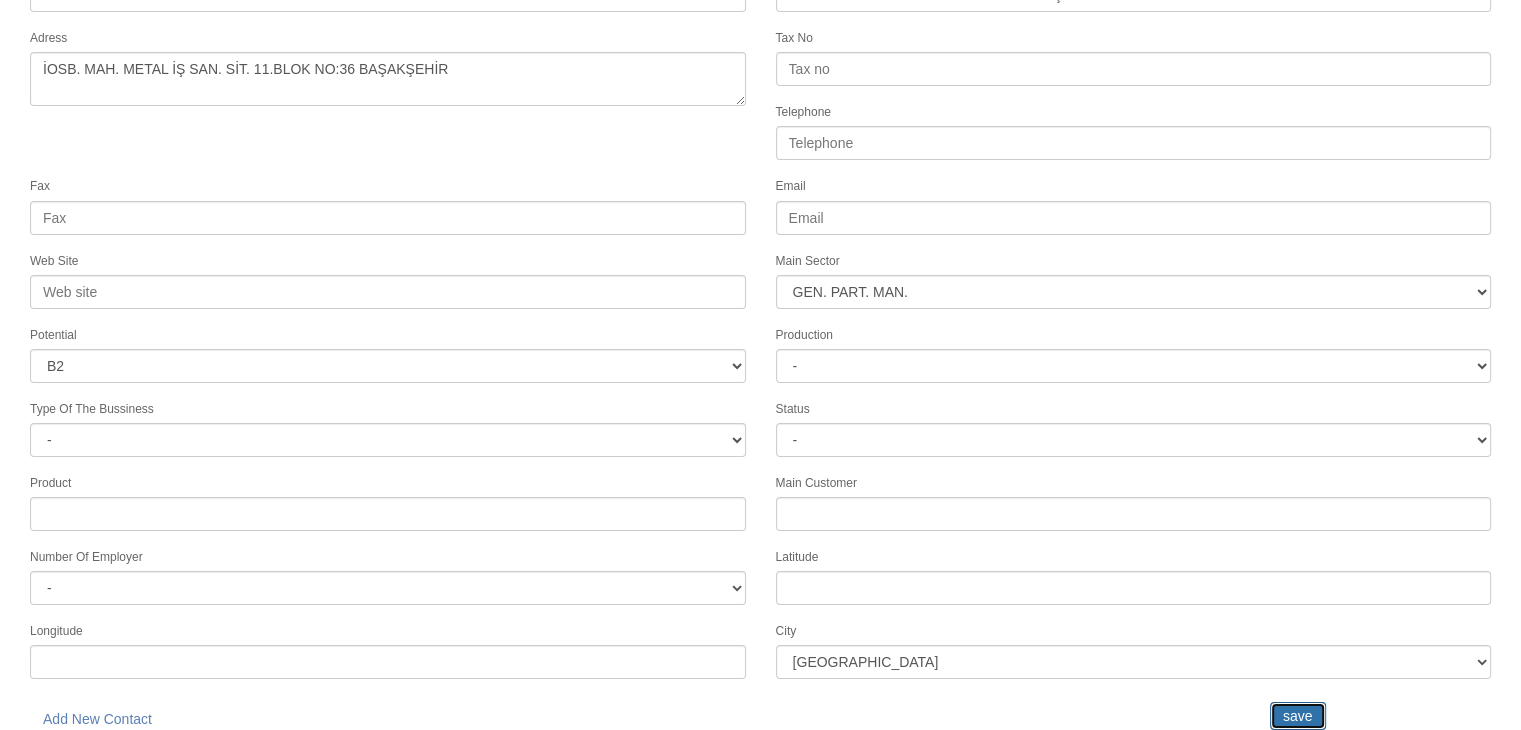 click on "save" at bounding box center (1298, 716) 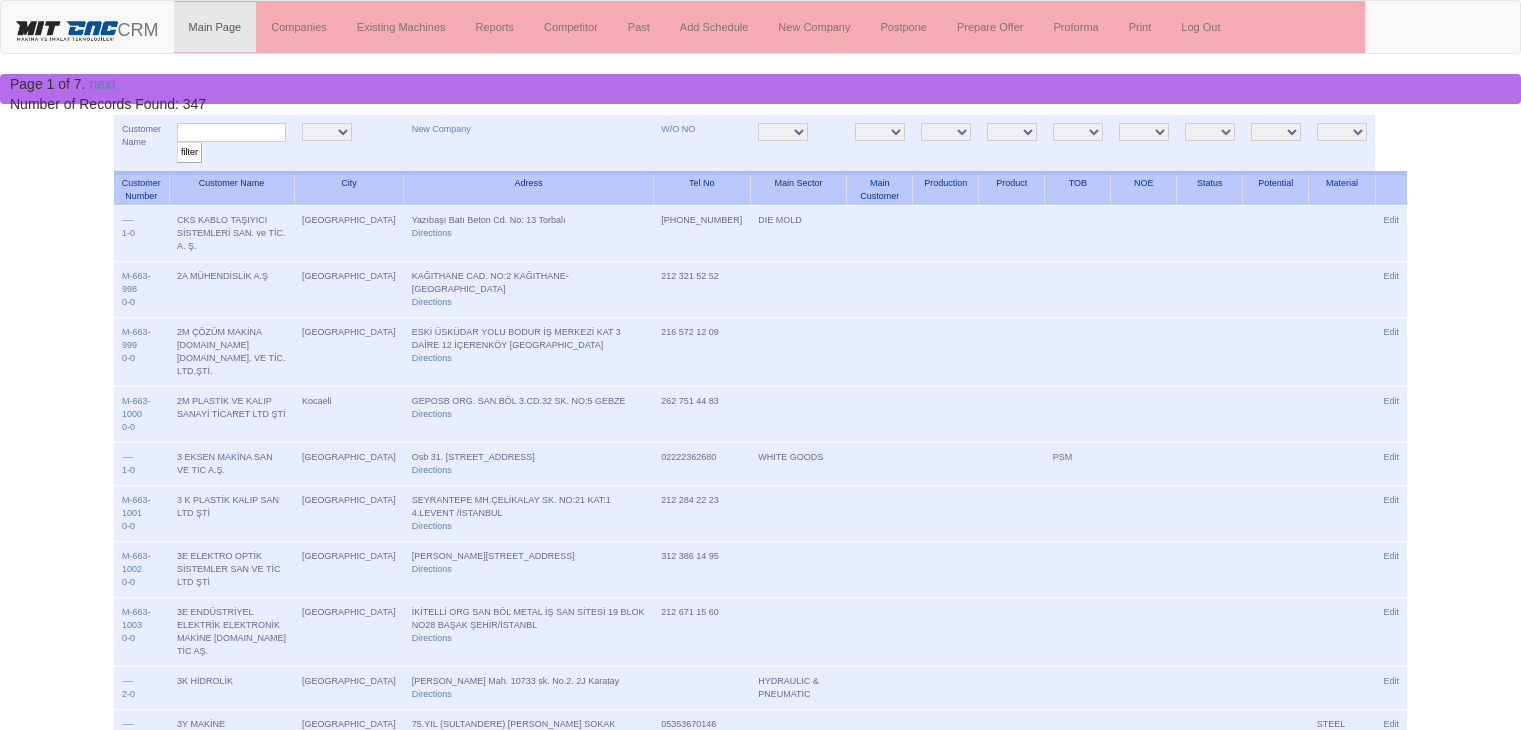 scroll, scrollTop: 0, scrollLeft: 0, axis: both 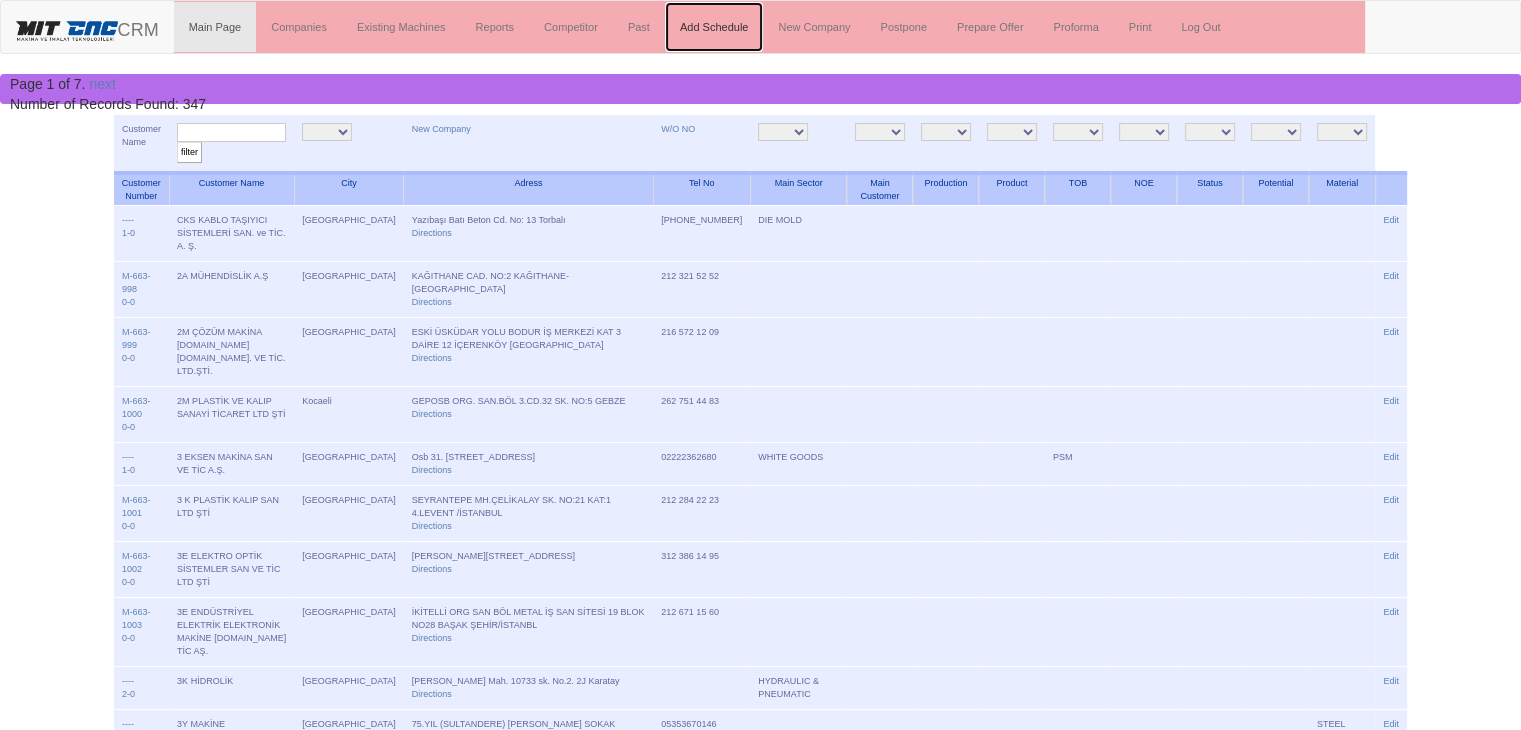 click on "Add Schedule" at bounding box center (714, 27) 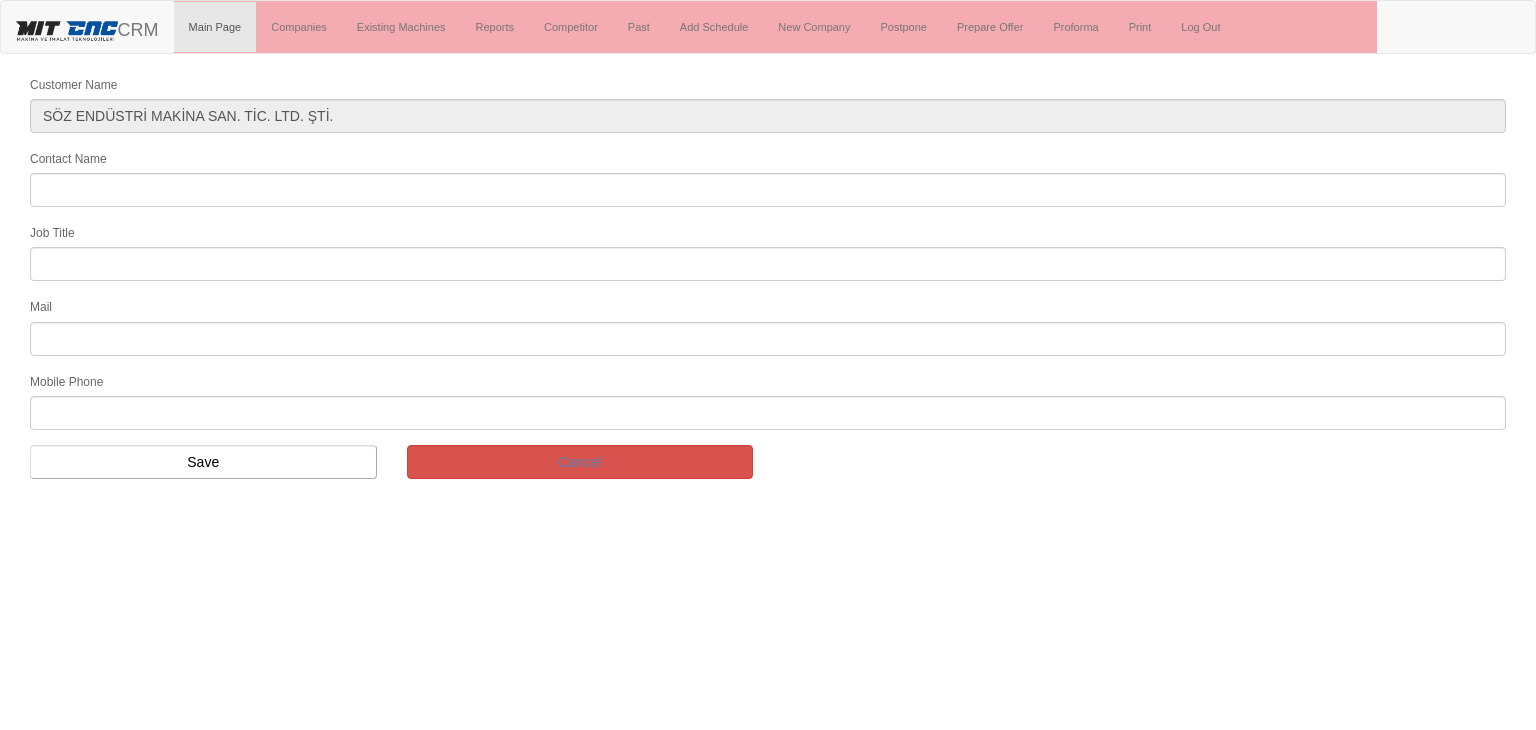 scroll, scrollTop: 0, scrollLeft: 0, axis: both 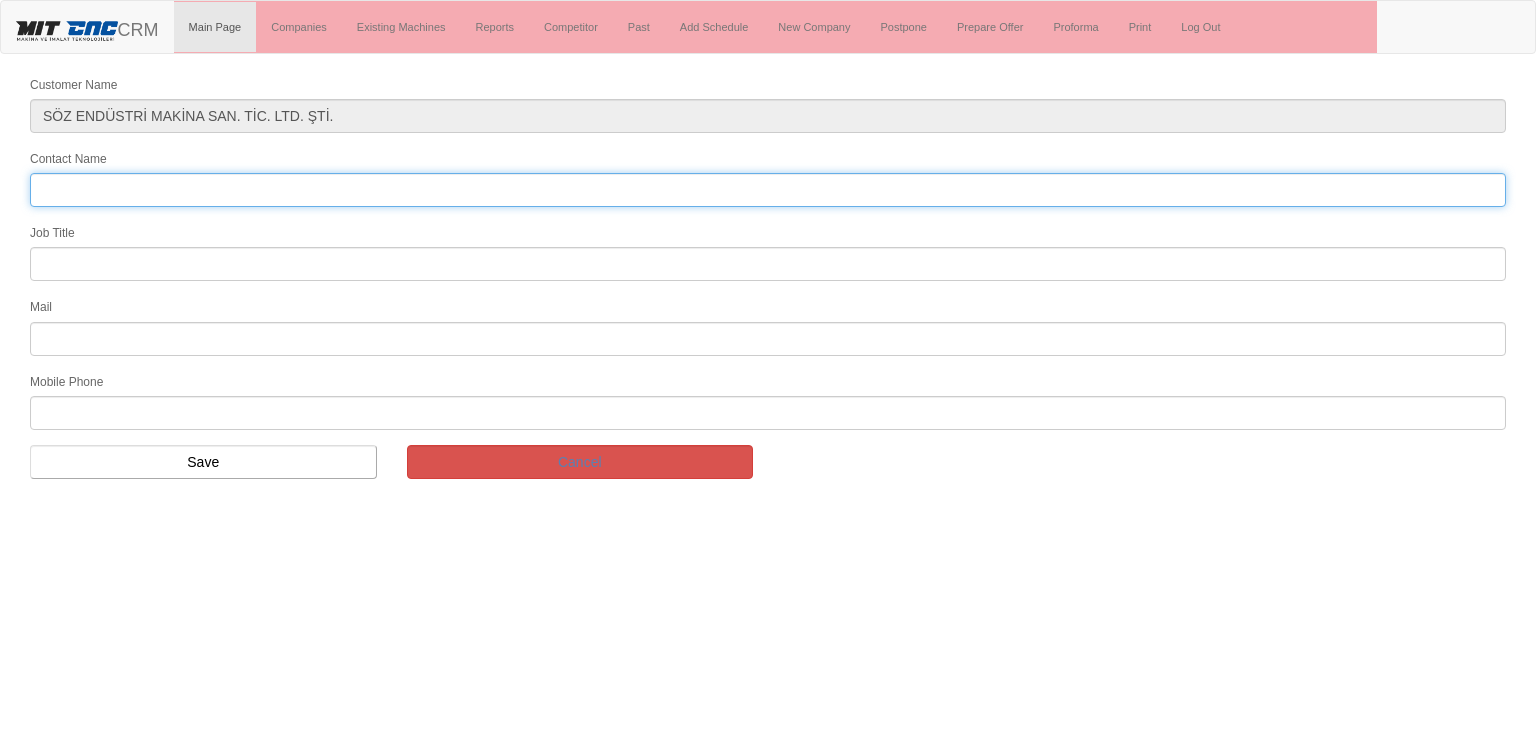 click on "Contact Name" at bounding box center (768, 190) 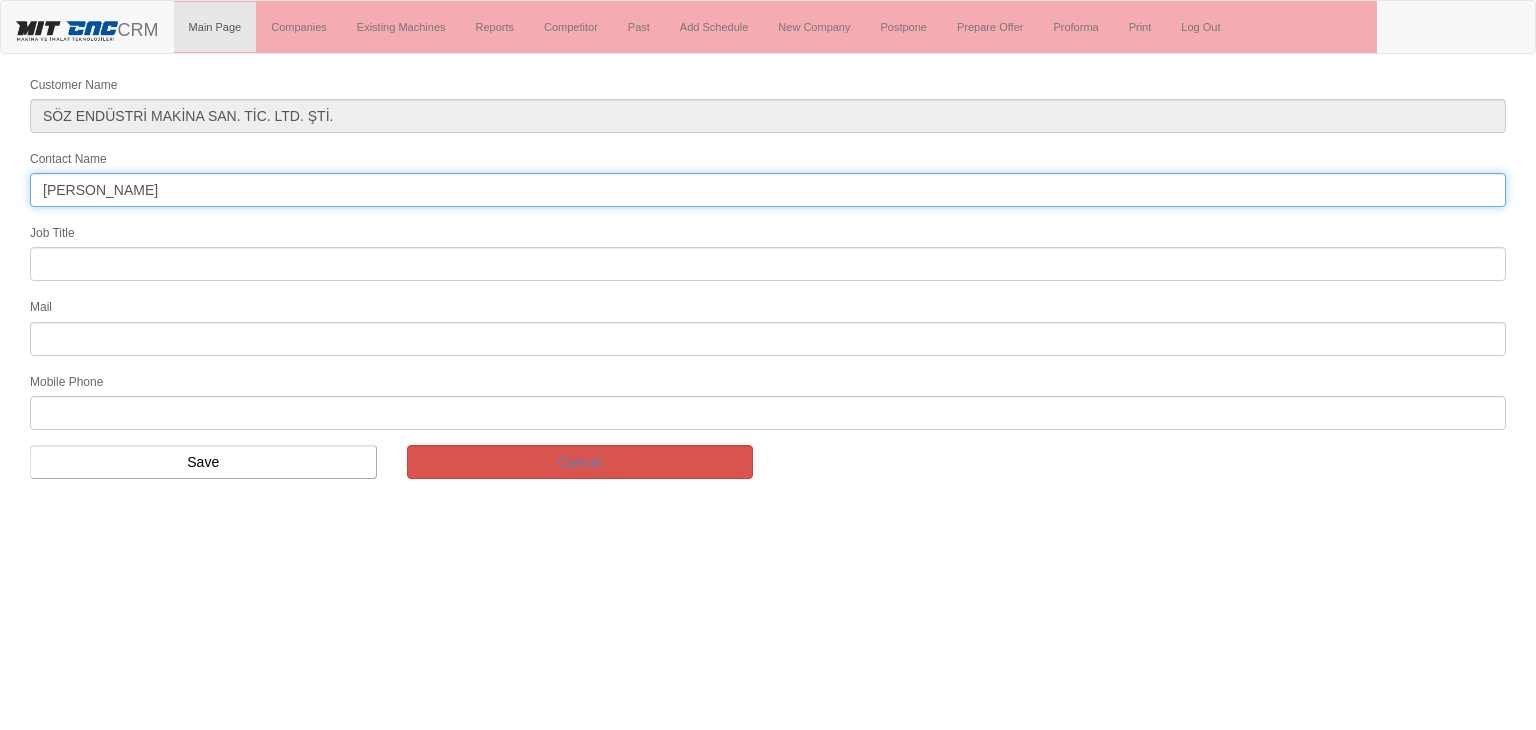 type on "[PERSON_NAME]" 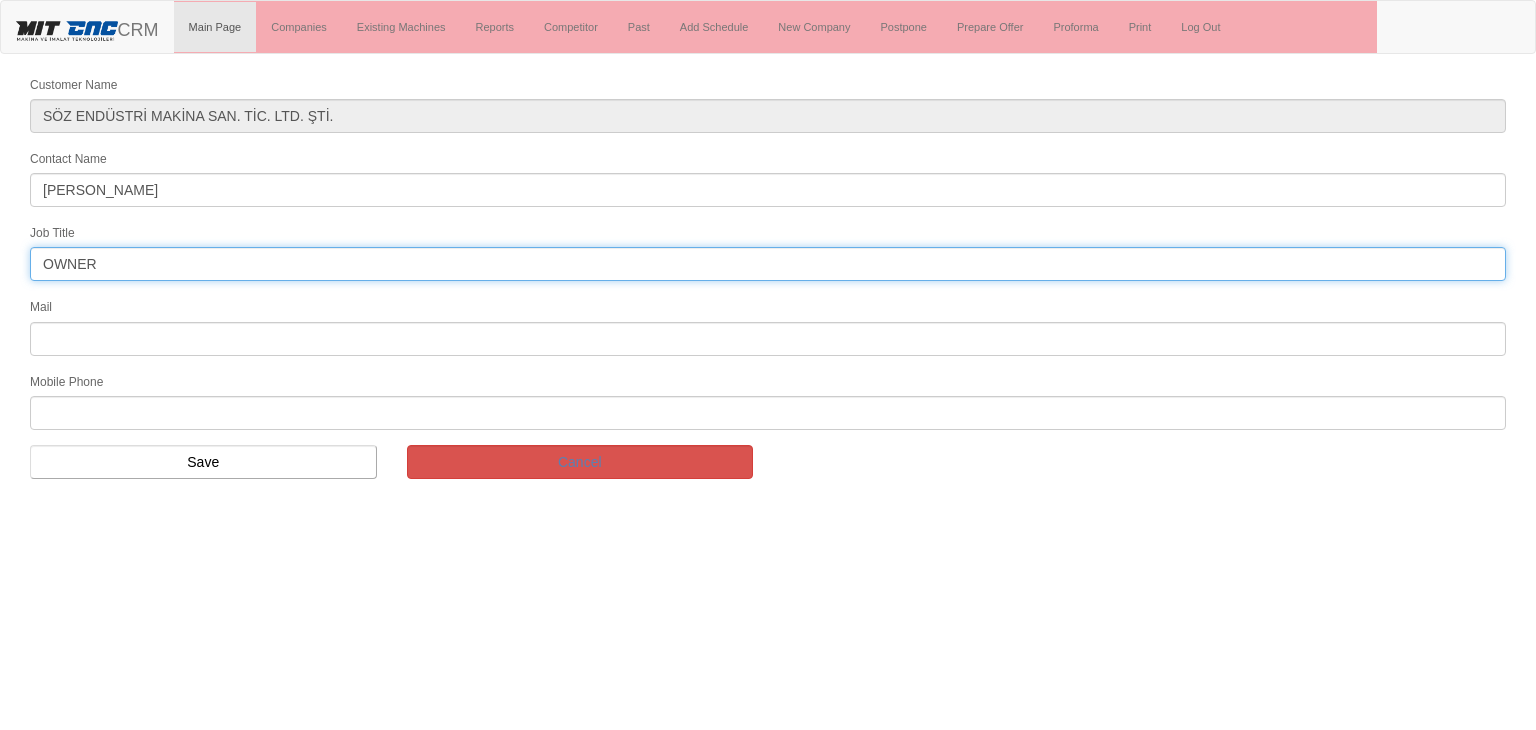 type on "OWNER" 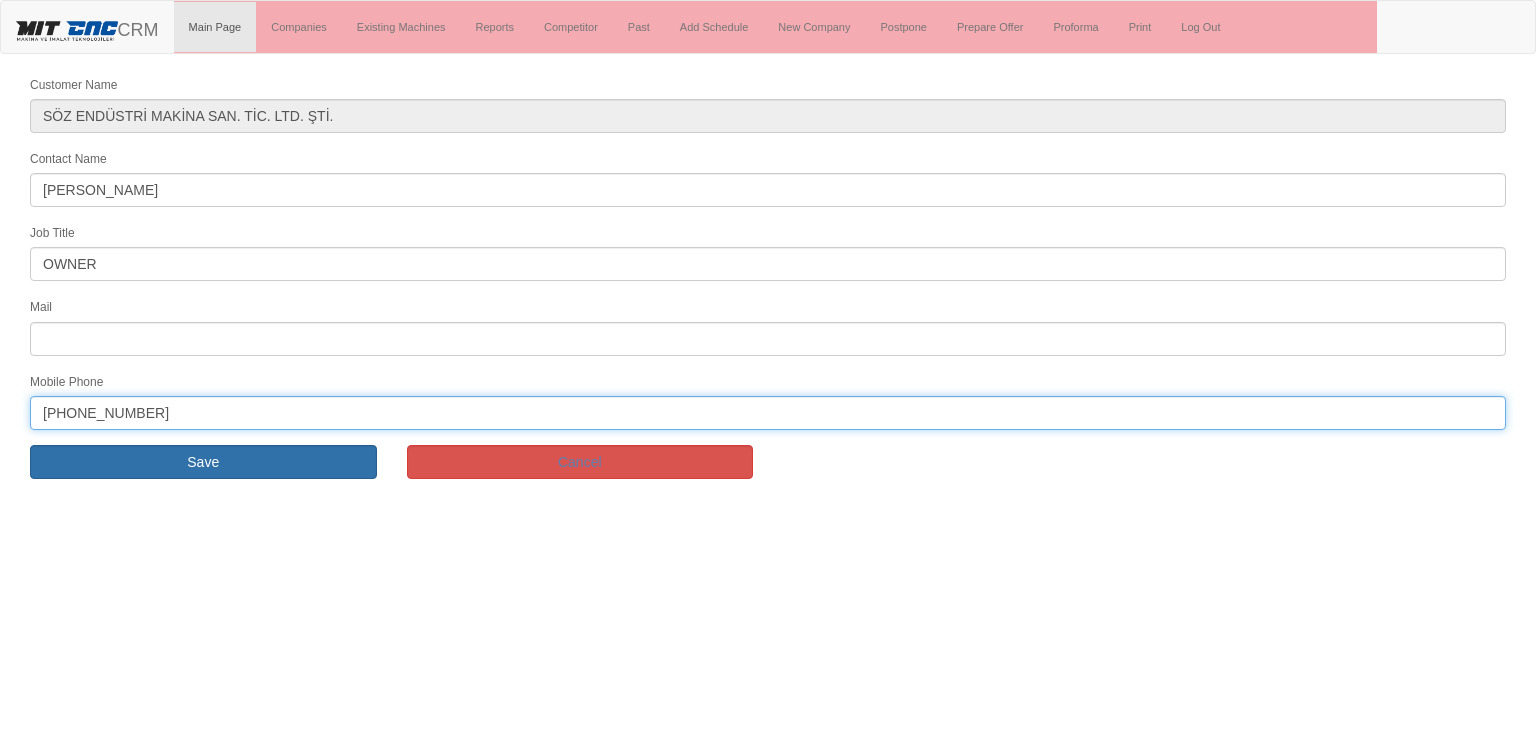 type on "[PHONE_NUMBER]" 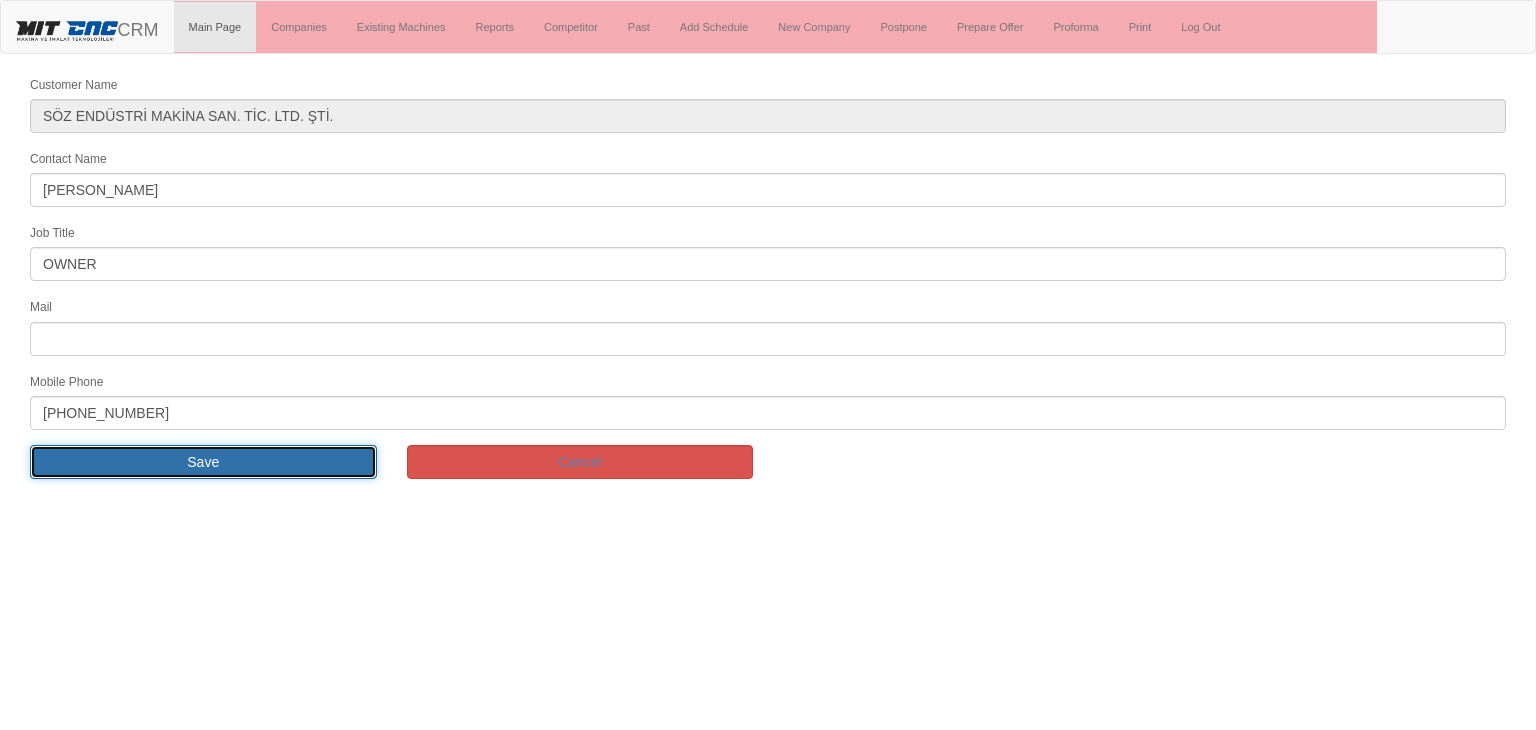click on "Save" at bounding box center (203, 462) 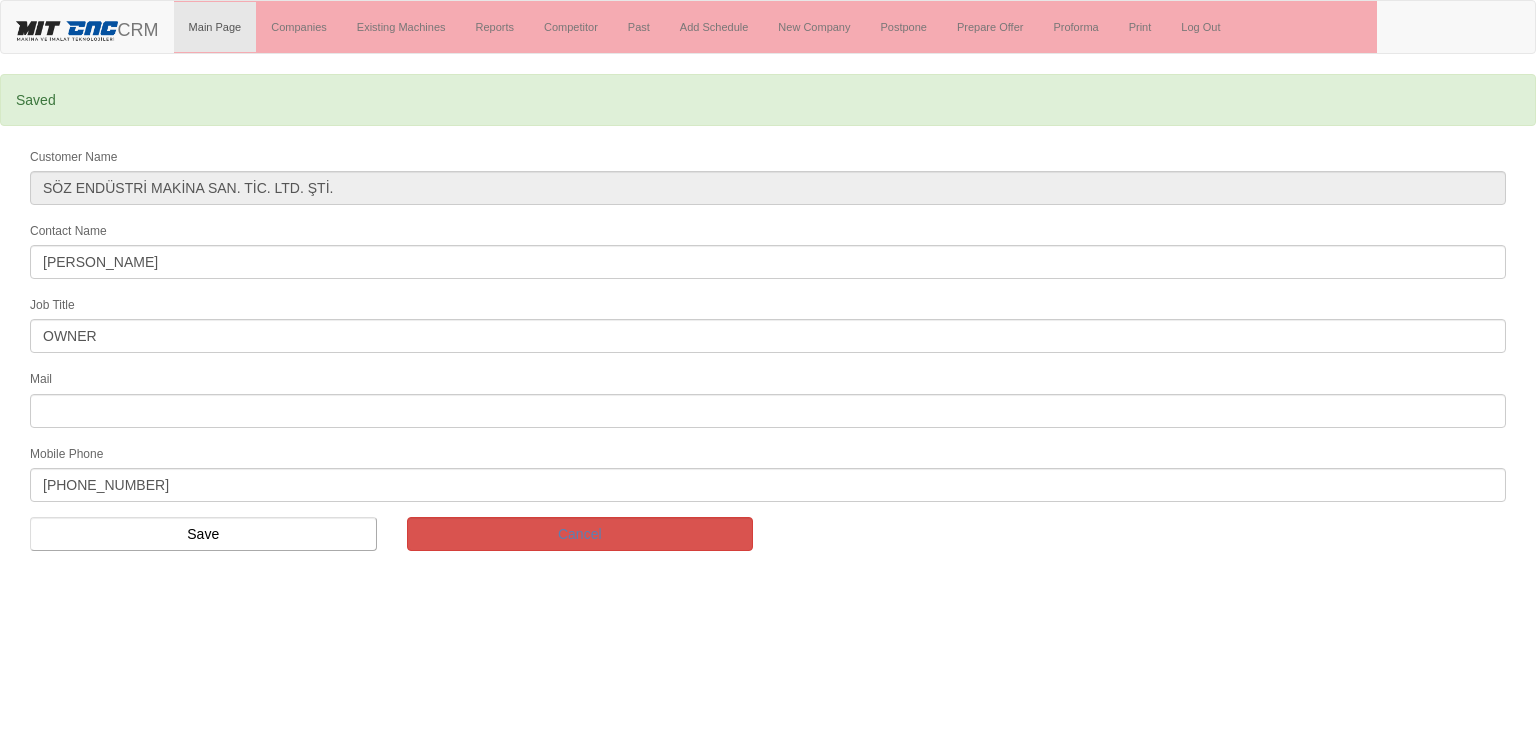scroll, scrollTop: 0, scrollLeft: 0, axis: both 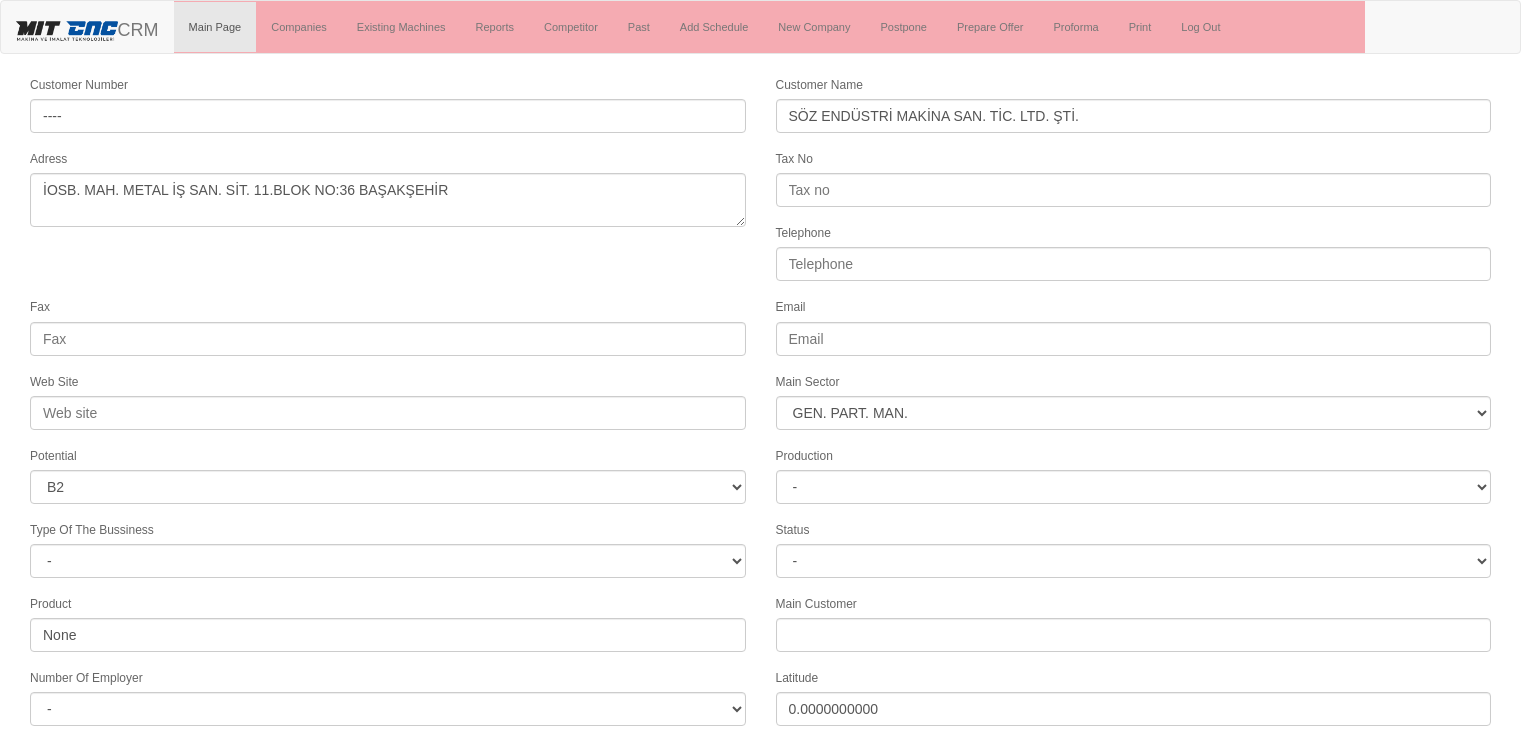 select on "377" 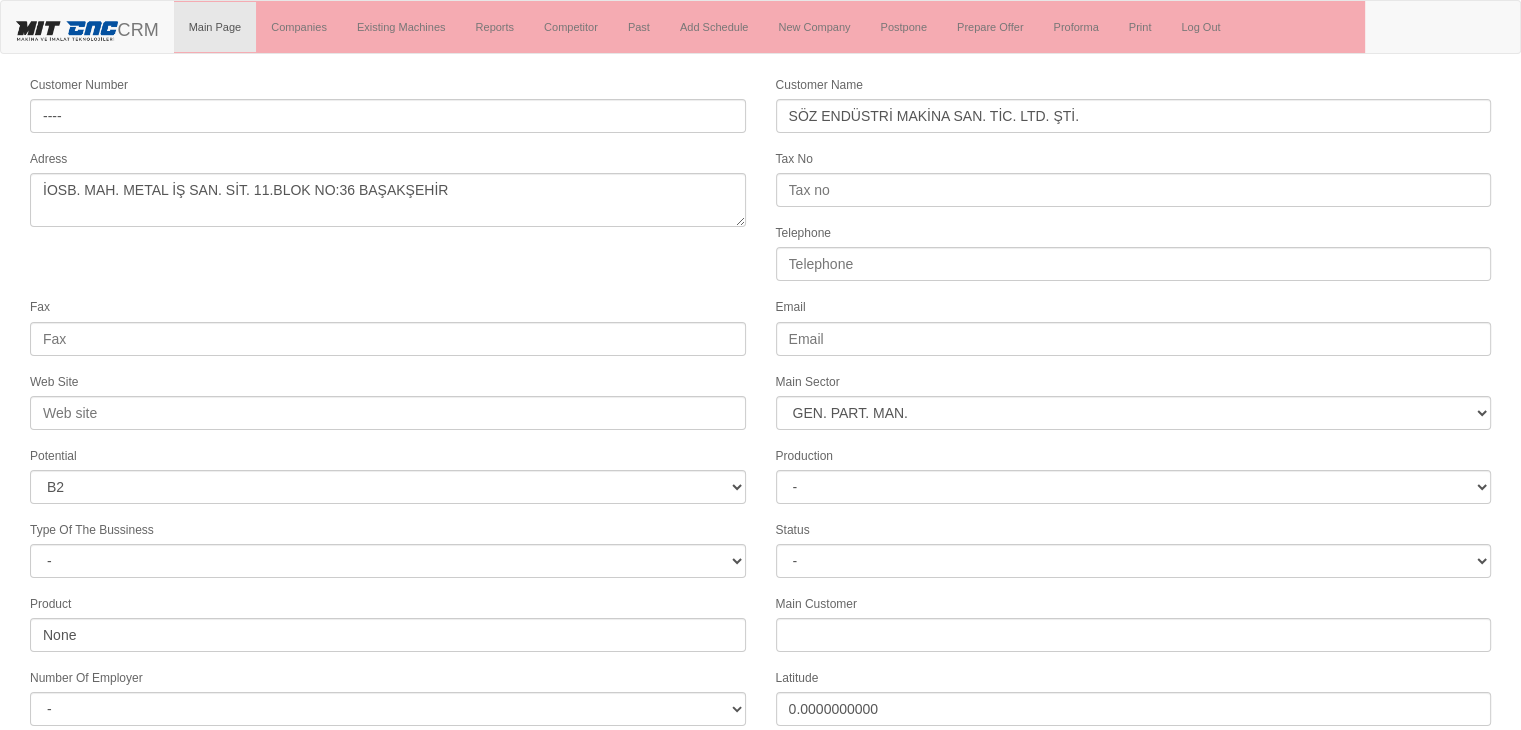 scroll, scrollTop: 170, scrollLeft: 0, axis: vertical 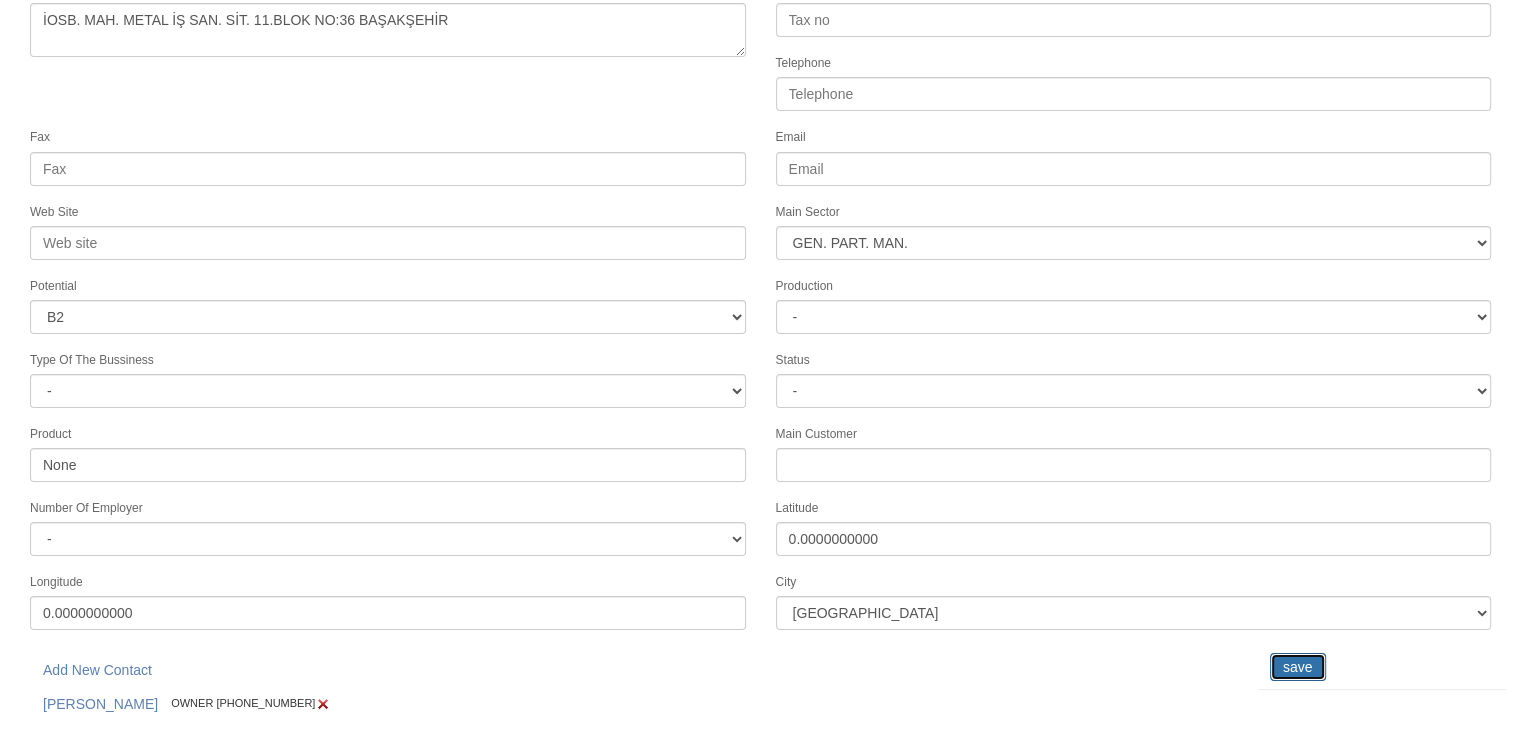 click on "save" at bounding box center (1298, 667) 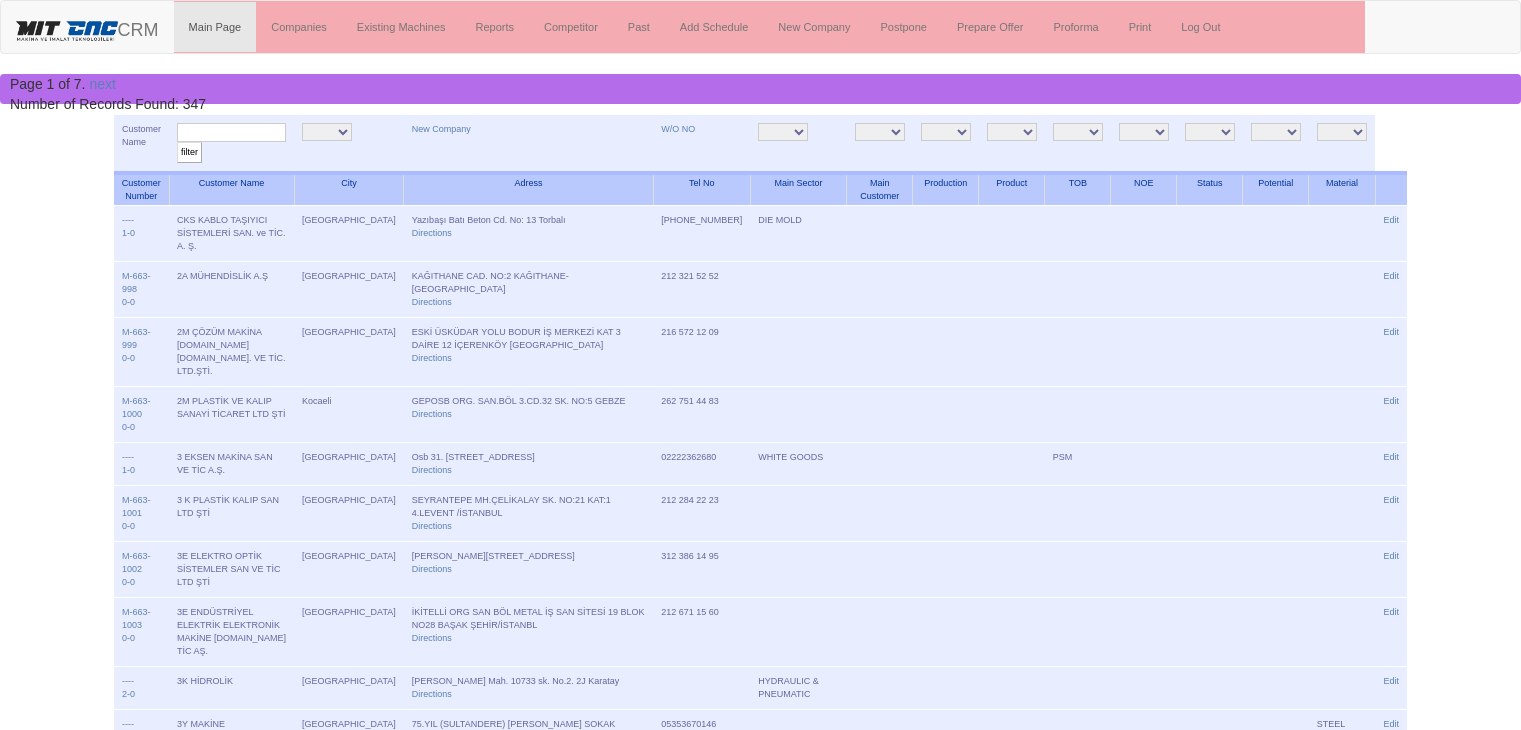 scroll, scrollTop: 0, scrollLeft: 0, axis: both 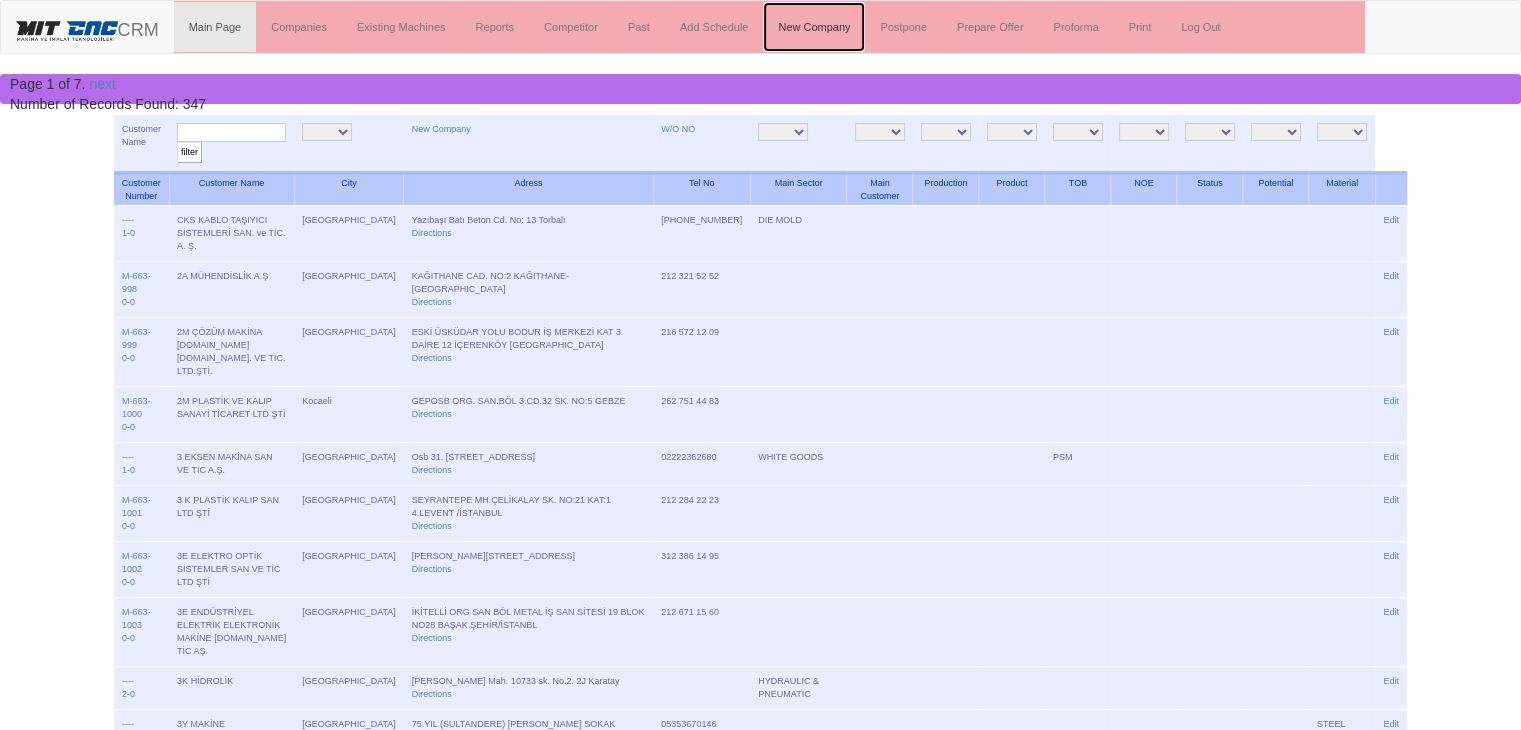 click on "New Company" at bounding box center (814, 27) 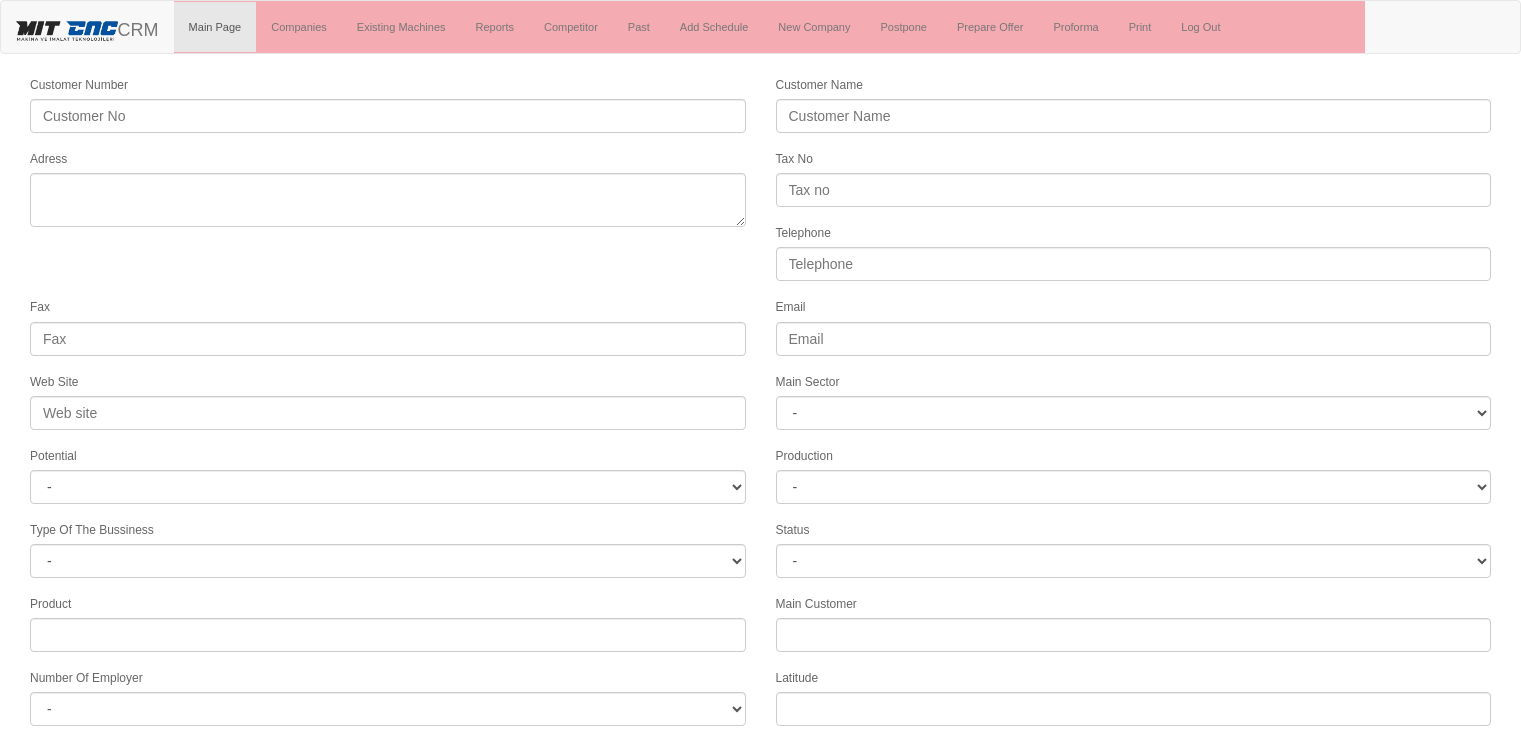 scroll, scrollTop: 0, scrollLeft: 0, axis: both 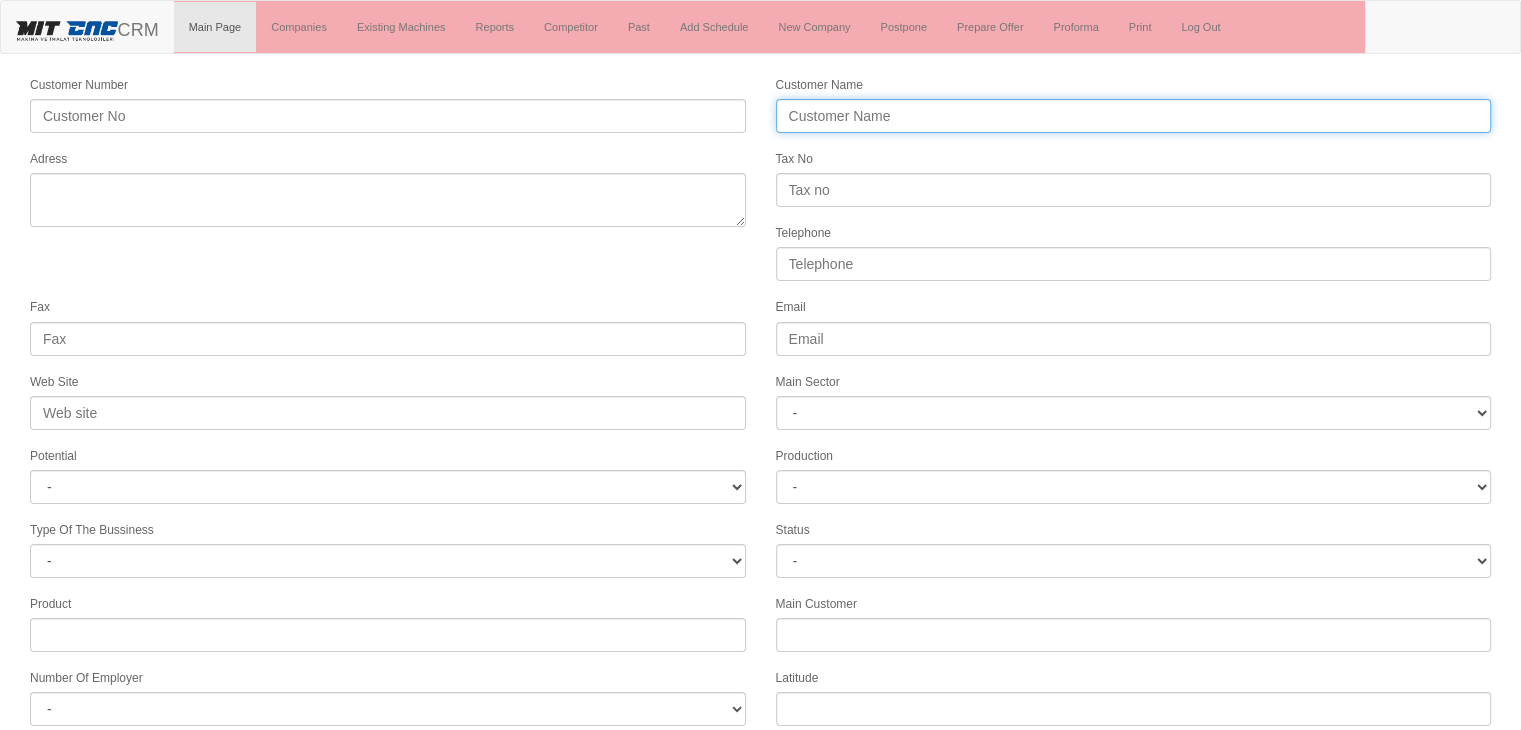 click on "Customer Name" at bounding box center (1134, 116) 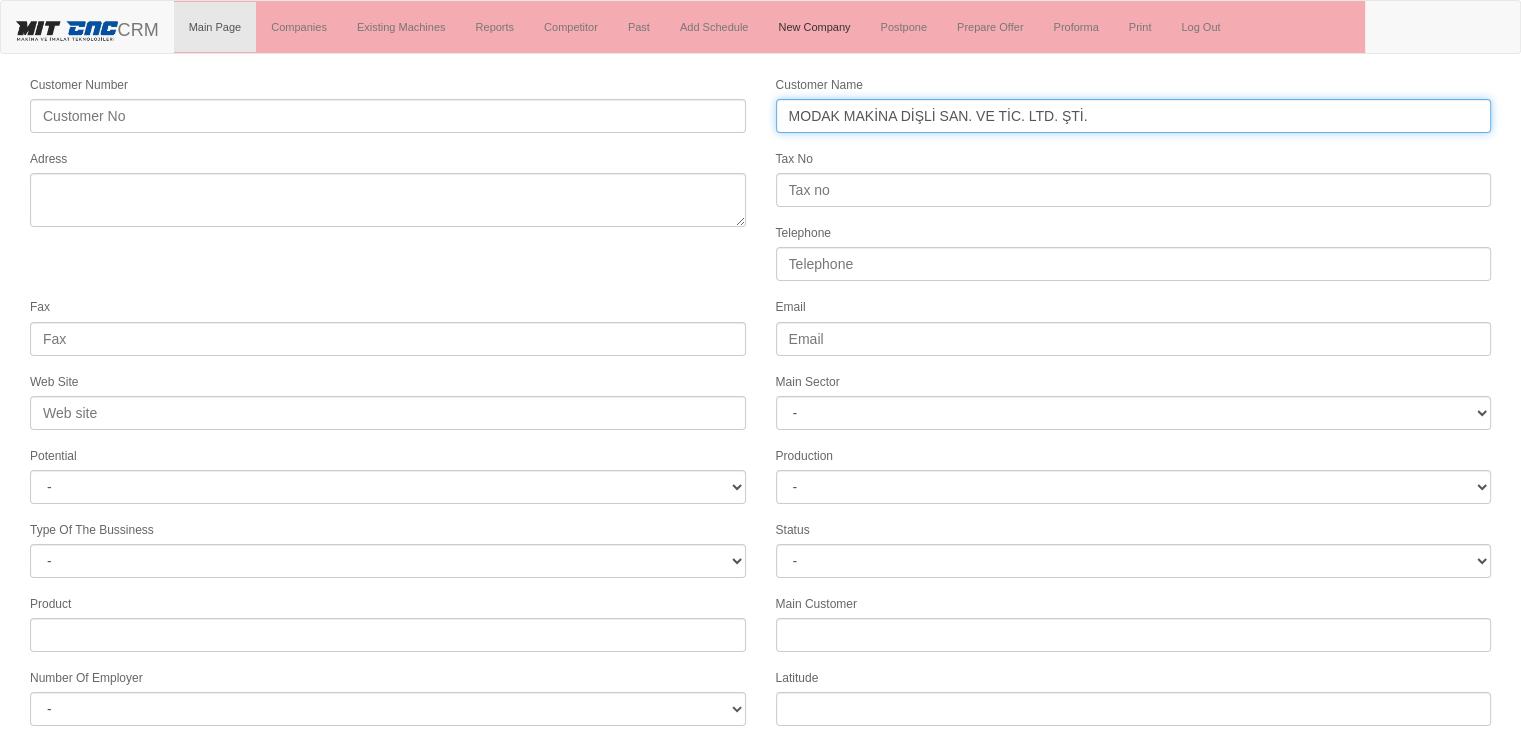 type on "MODAK MAKİNA DİŞLİ SAN. VE TİC. LTD. ŞTİ." 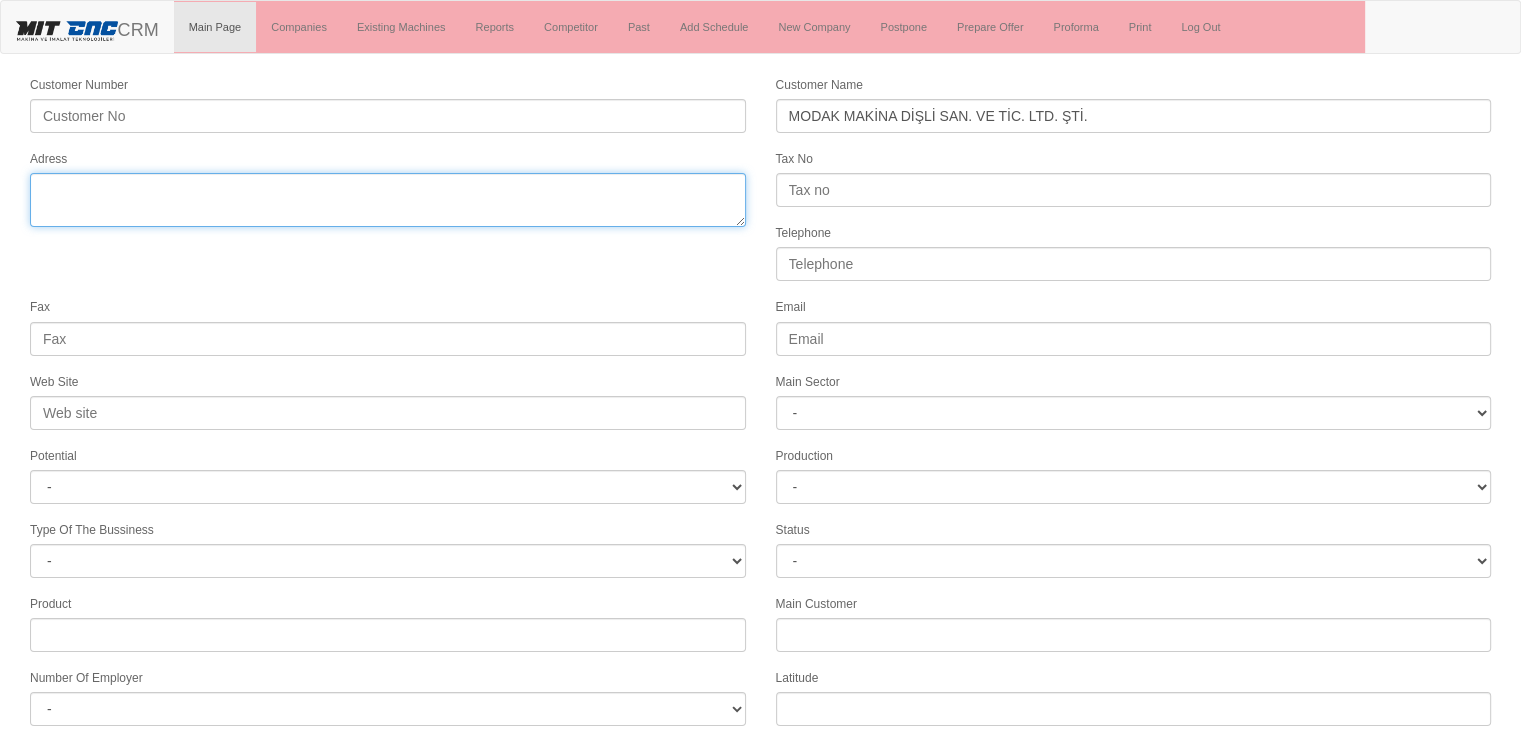 click on "Adress" at bounding box center (388, 200) 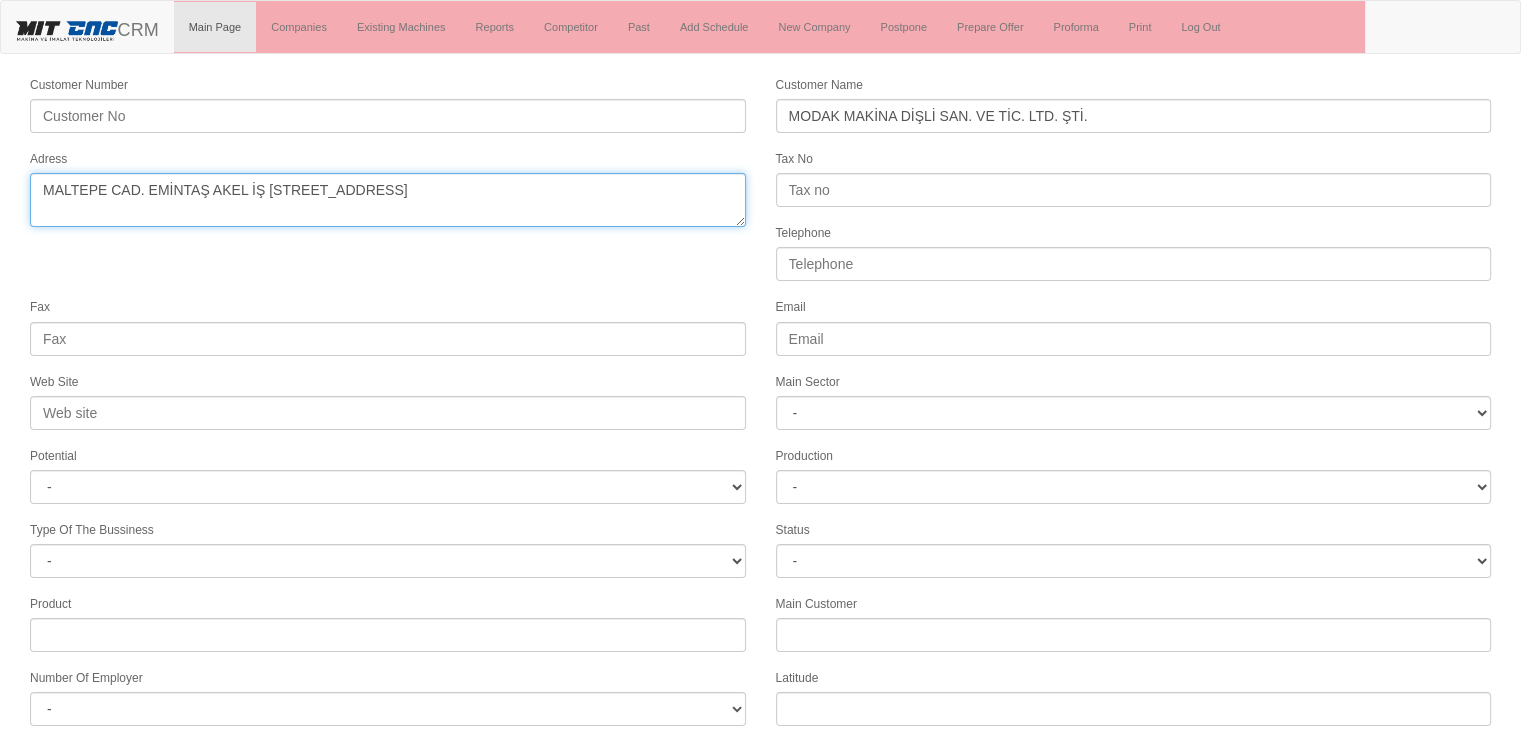 type on "MALTEPE CAD. EMİNTAŞ AKEL İŞ MERKEZİ NO:39 BAYRAMPAŞA" 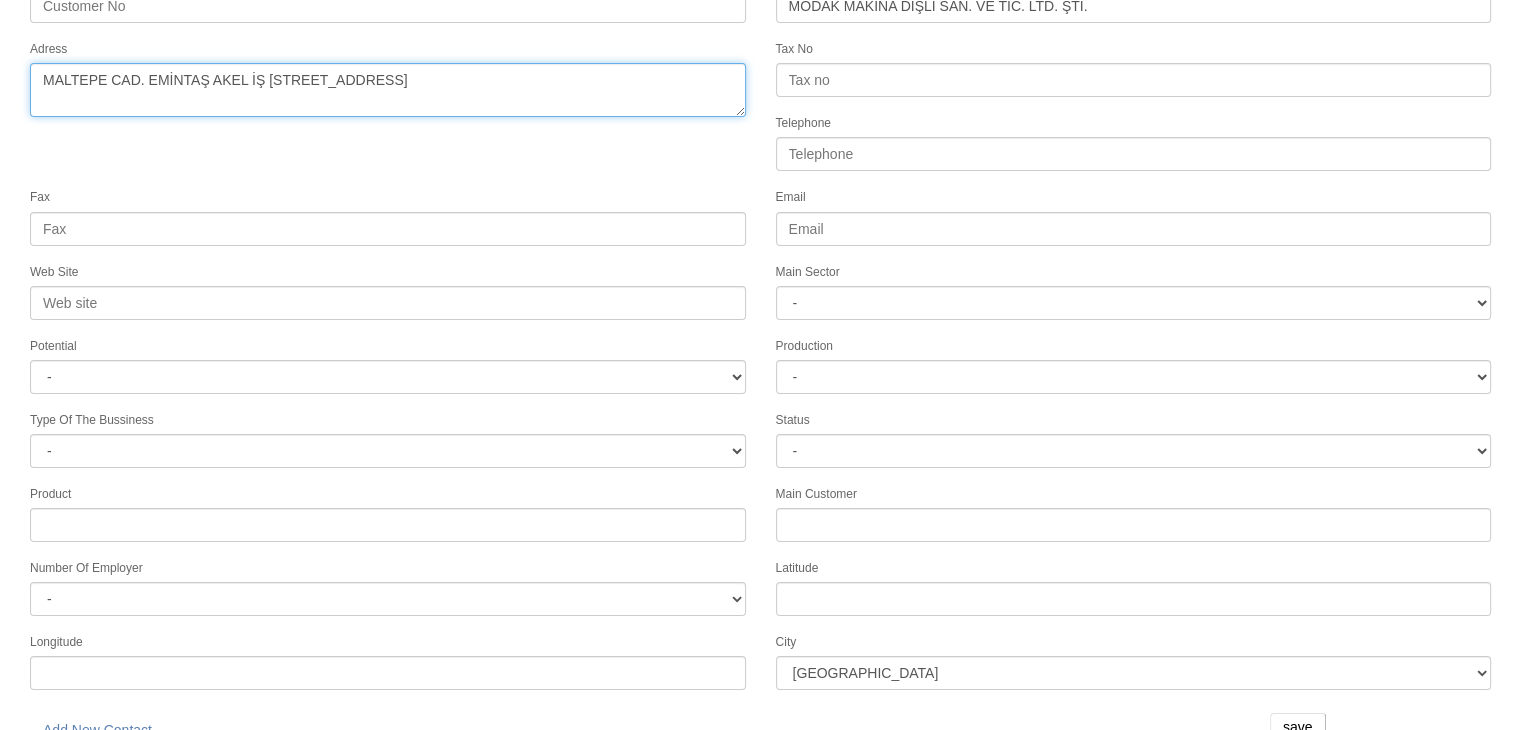 scroll, scrollTop: 121, scrollLeft: 0, axis: vertical 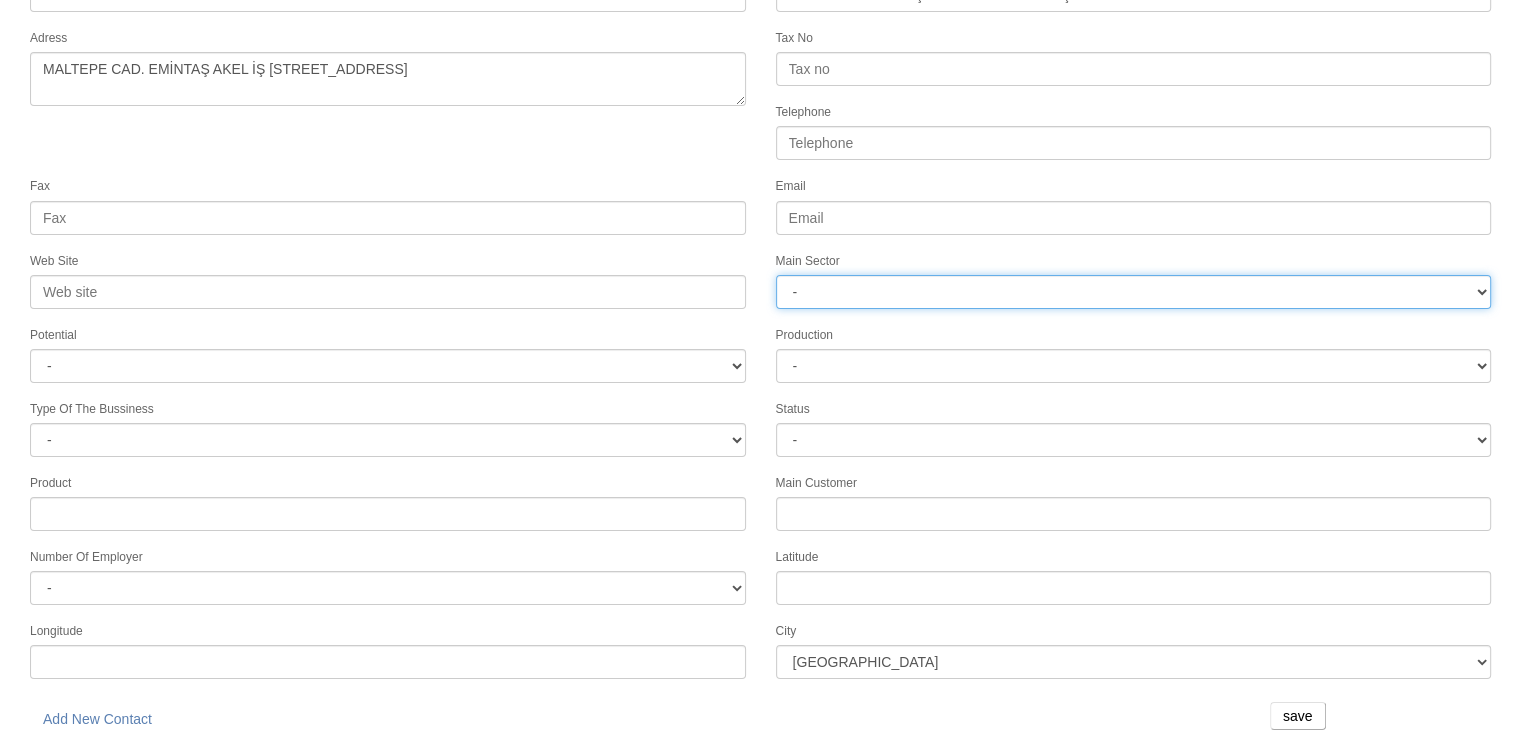click on "-
DIE MOLD
MACHINERY
DEFENCE
ELECTRICAL COMPONENTS
MEDICAL
TOOL MANUFACTURING
JEWELERY
AGRICULTURE
AUTOMOTIVE
WHITE GOODS
HYDRAULIC & PNEUMATIC
CASTING
STAMPING DIE
AEROSPACE
CONSTRUCTION MAC.
GEN. PART. MAN.
EDUCATION
LASER POTENTIALS
FURNUTURE" at bounding box center [1134, 292] 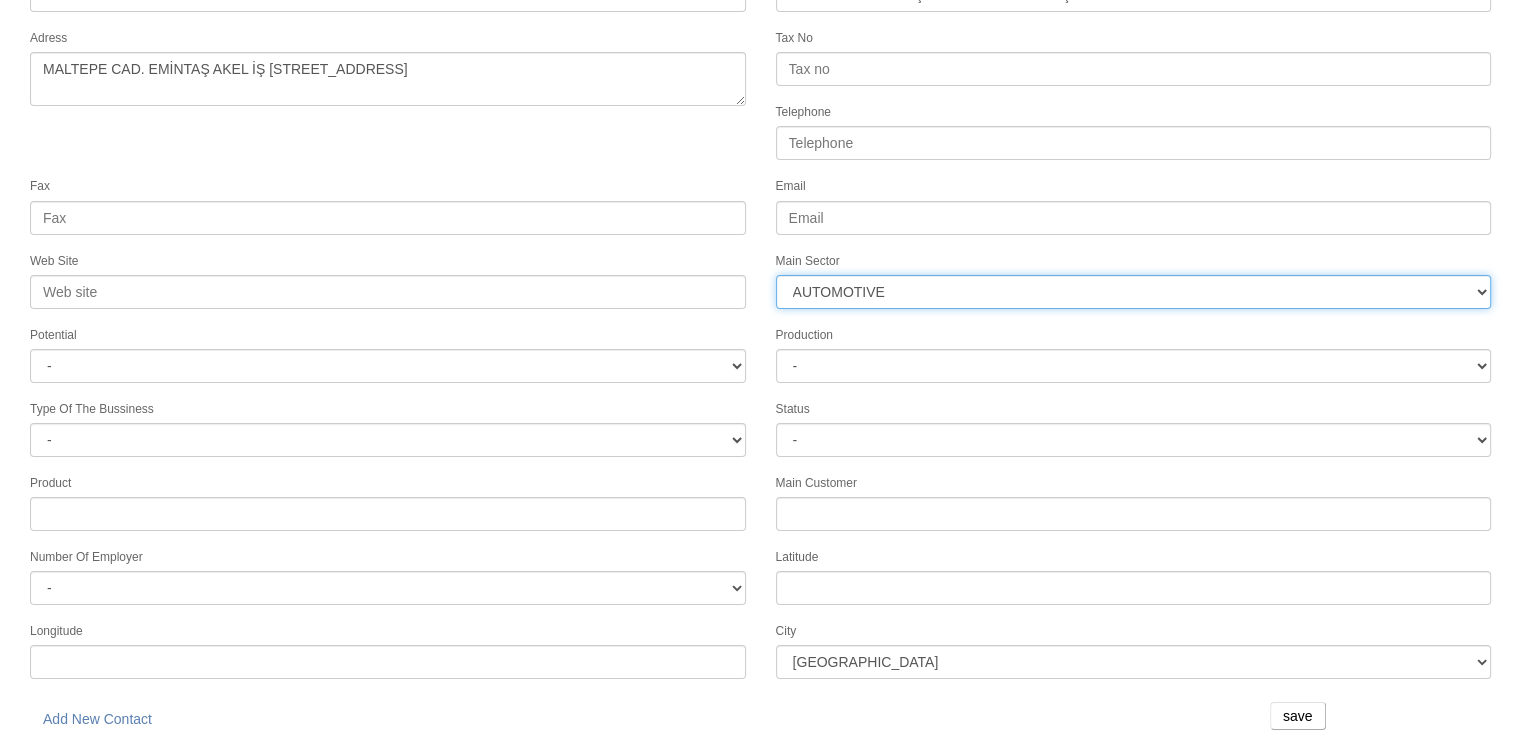 click on "-
DIE MOLD
MACHINERY
DEFENCE
ELECTRICAL COMPONENTS
MEDICAL
TOOL MANUFACTURING
JEWELERY
AGRICULTURE
AUTOMOTIVE
WHITE GOODS
HYDRAULIC & PNEUMATIC
CASTING
STAMPING DIE
AEROSPACE
CONSTRUCTION MAC.
GEN. PART. MAN.
EDUCATION
LASER POTENTIALS
FURNUTURE" at bounding box center [1134, 292] 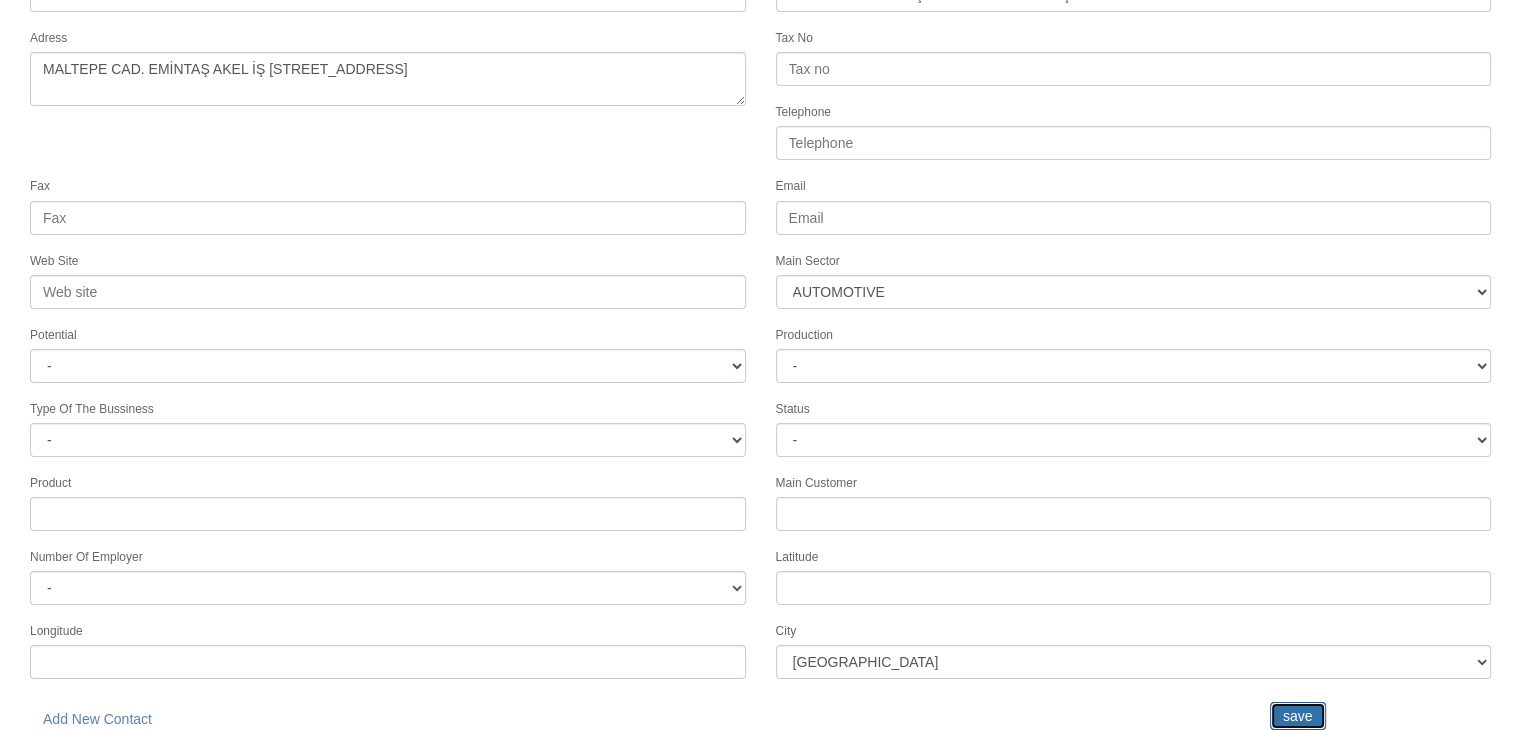 click on "save" at bounding box center (1298, 716) 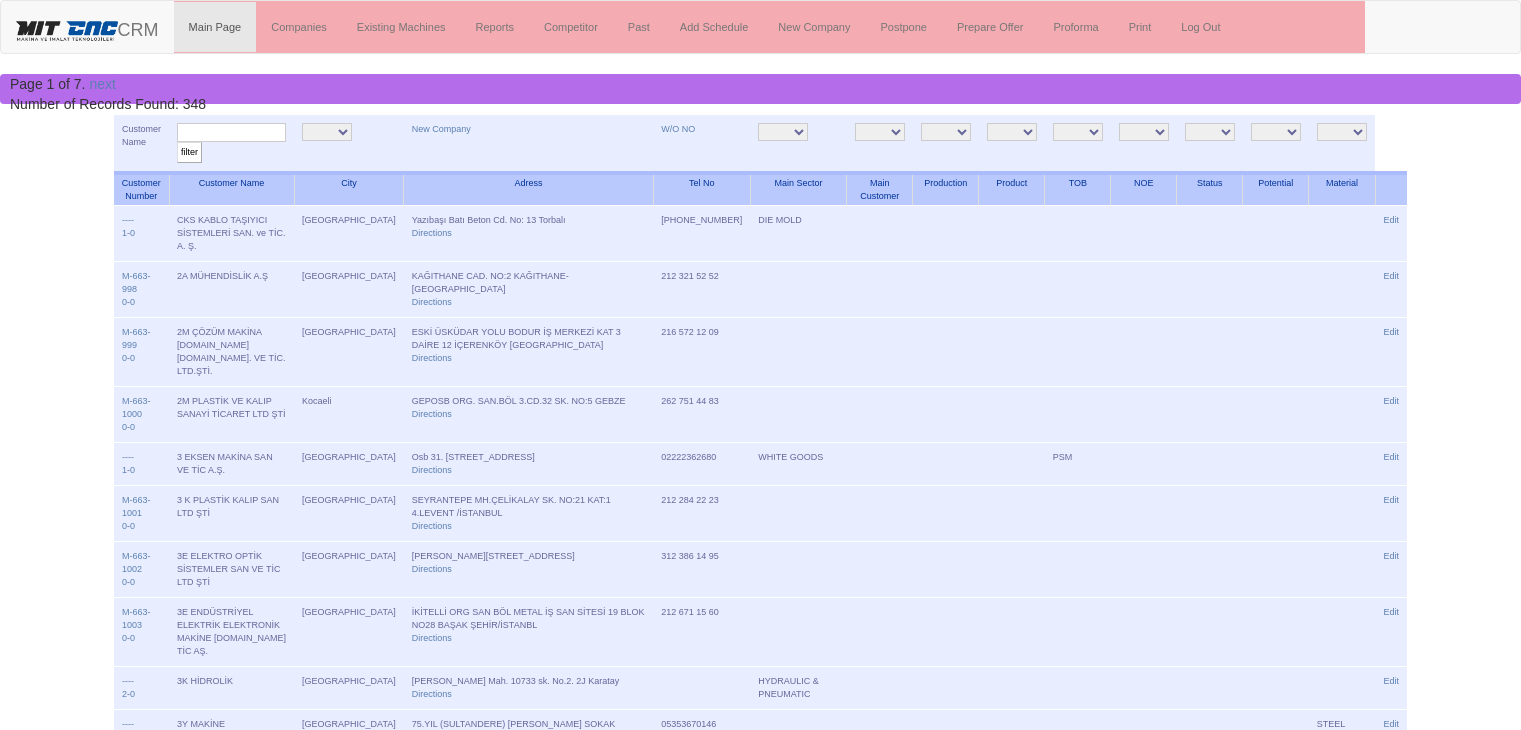 scroll, scrollTop: 0, scrollLeft: 0, axis: both 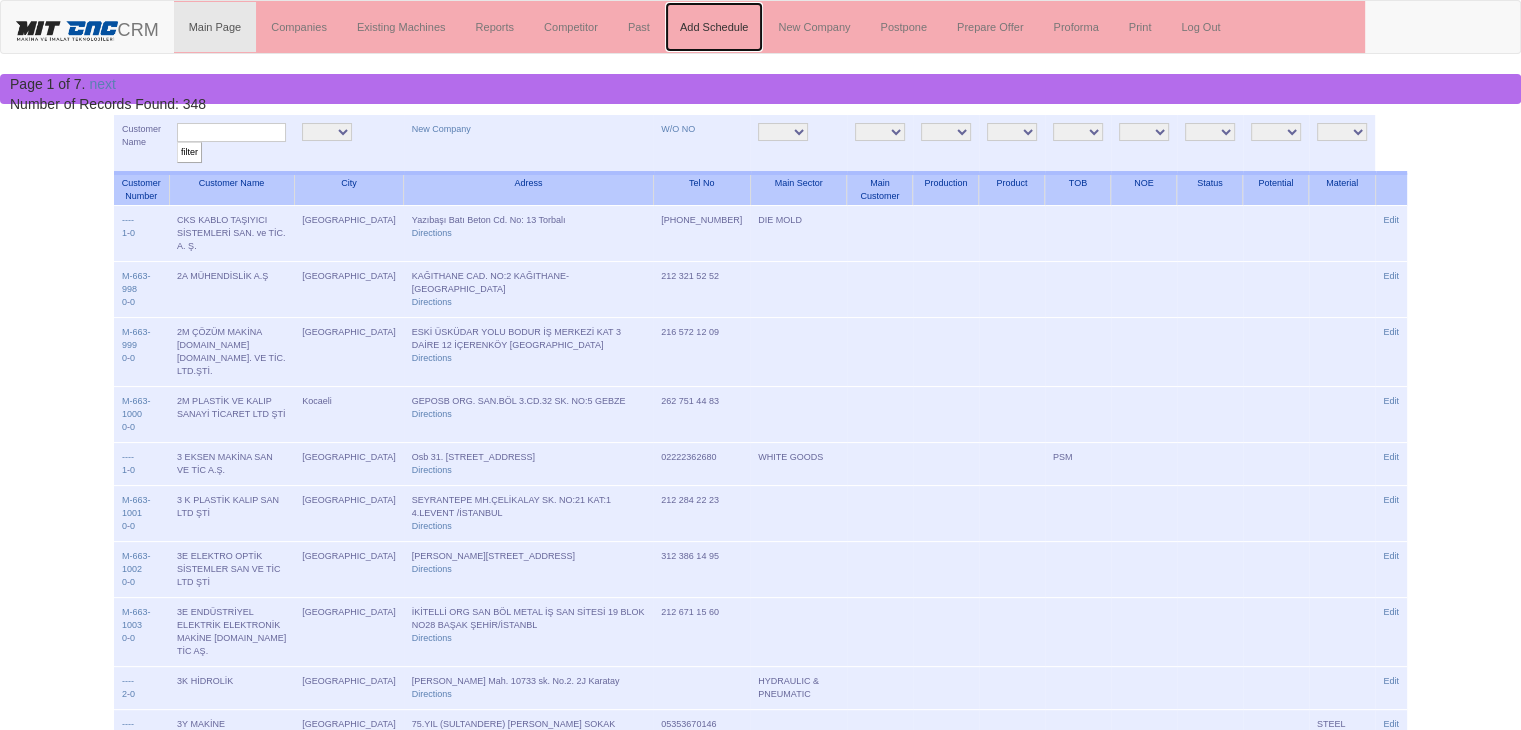 click on "Add Schedule" at bounding box center [714, 27] 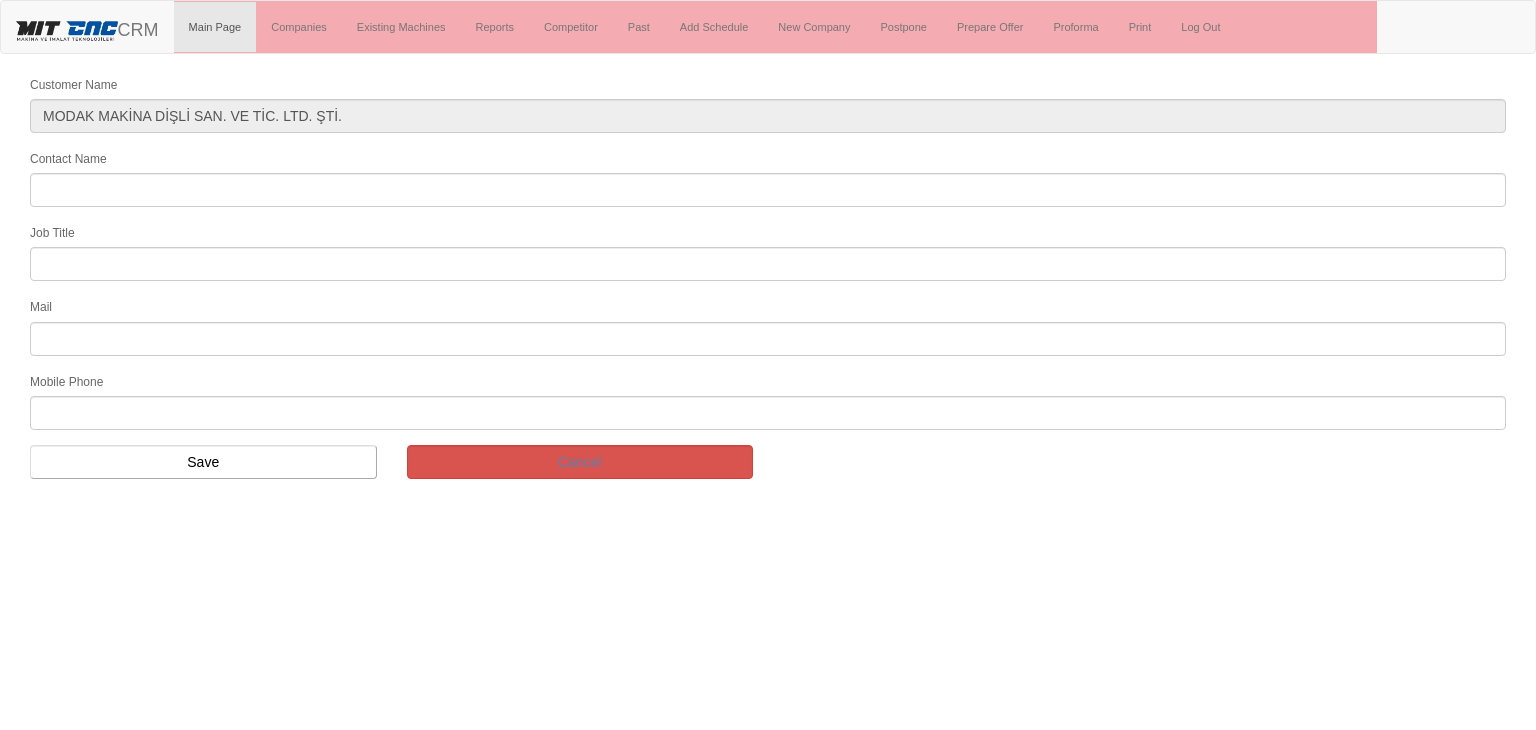 scroll, scrollTop: 0, scrollLeft: 0, axis: both 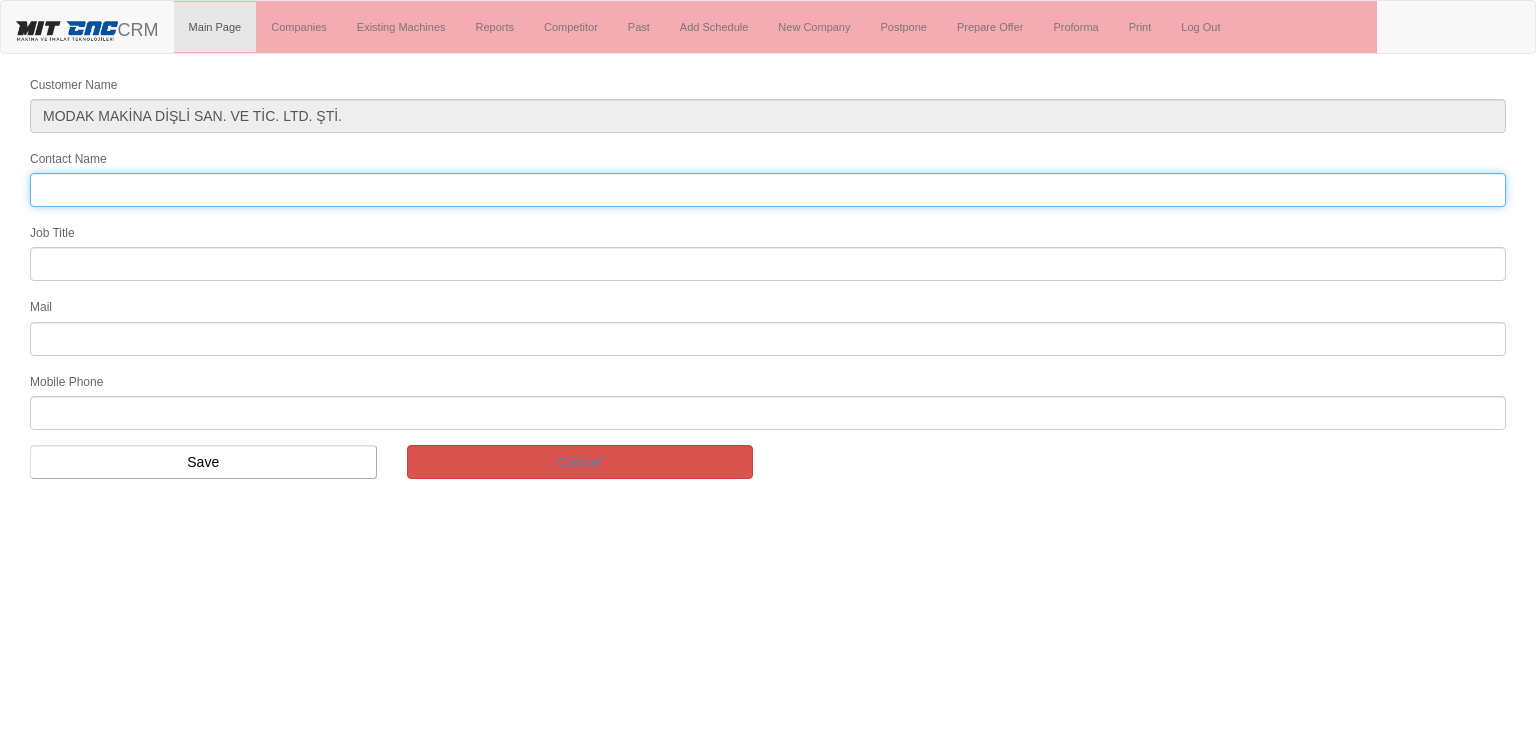 click on "Contact Name" at bounding box center [768, 190] 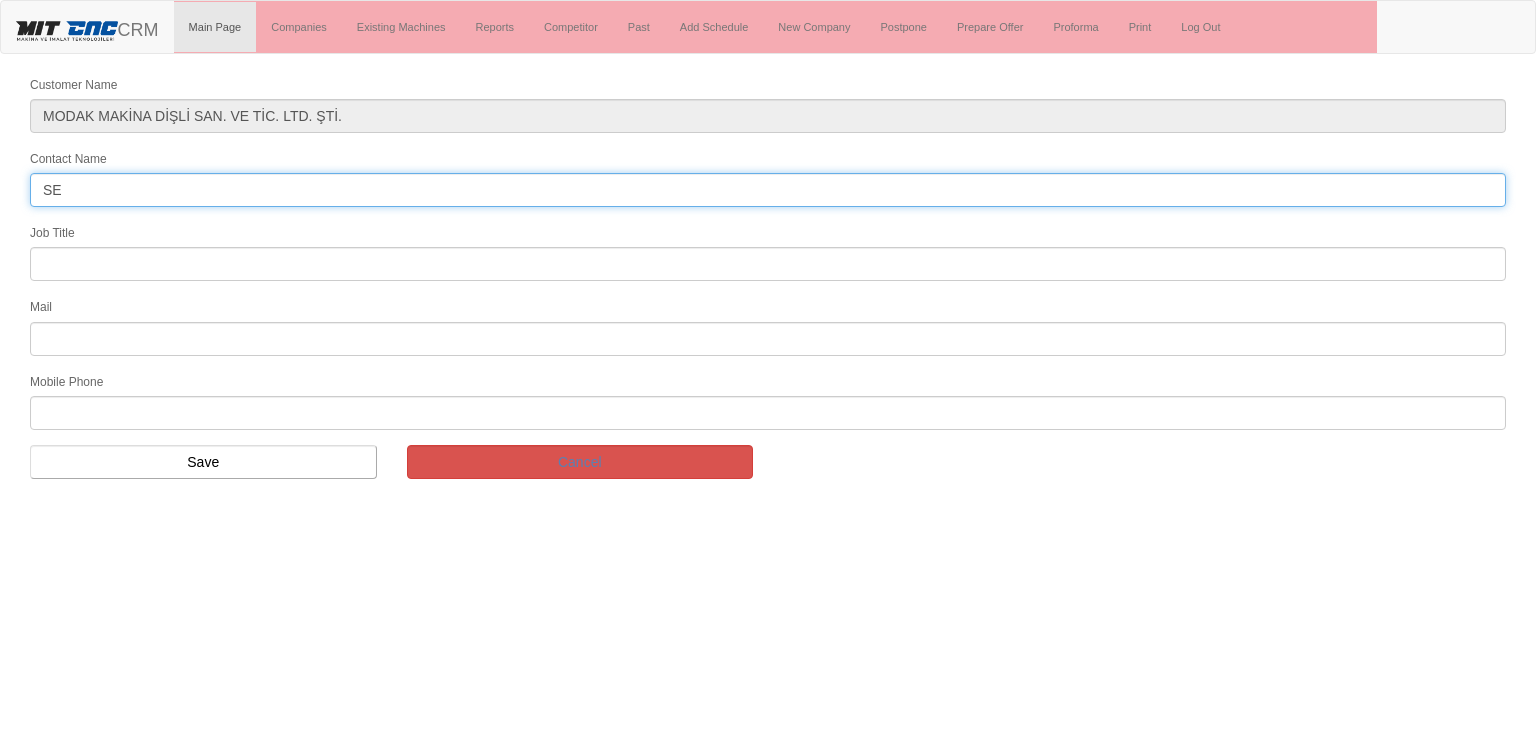 type on "S" 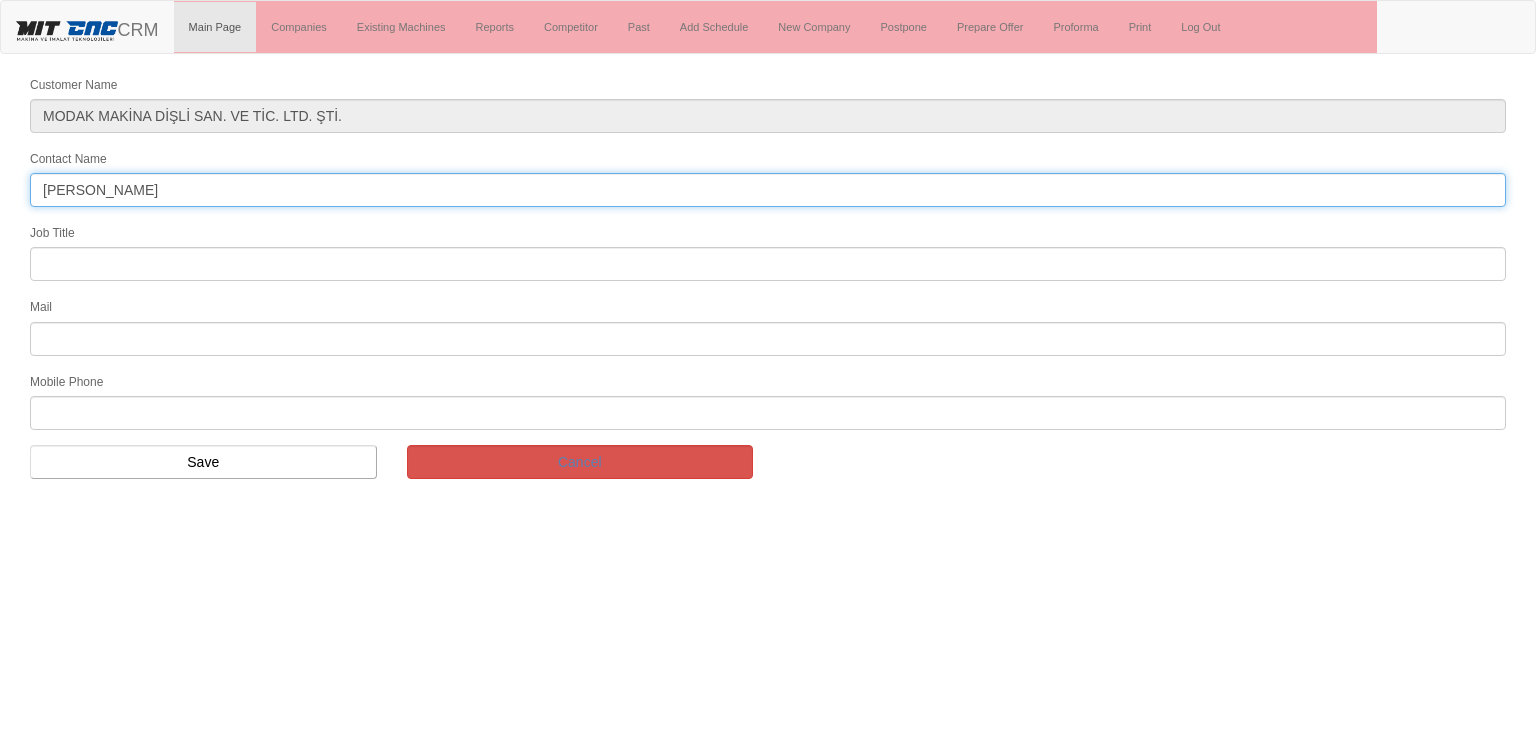 type on "[PERSON_NAME]" 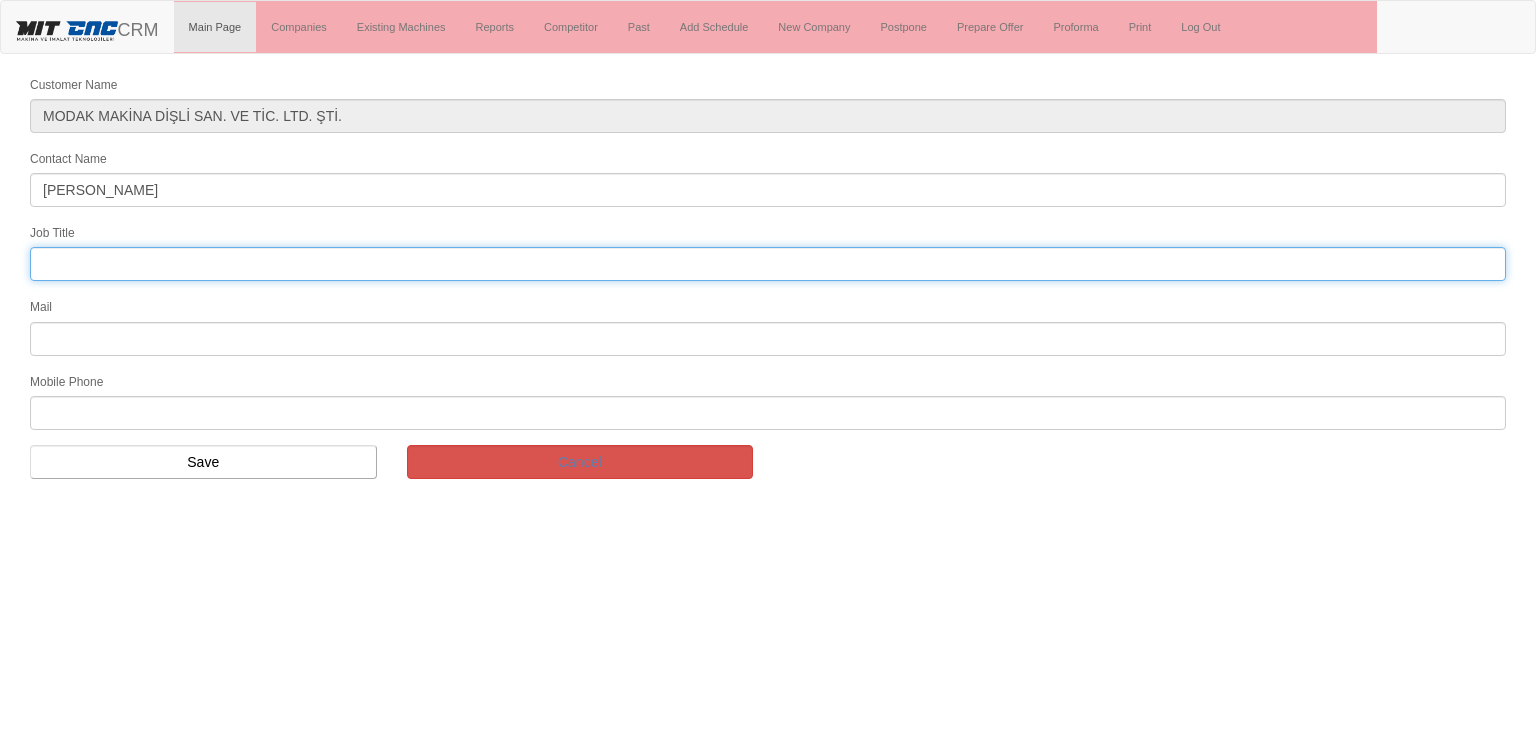 click at bounding box center (768, 264) 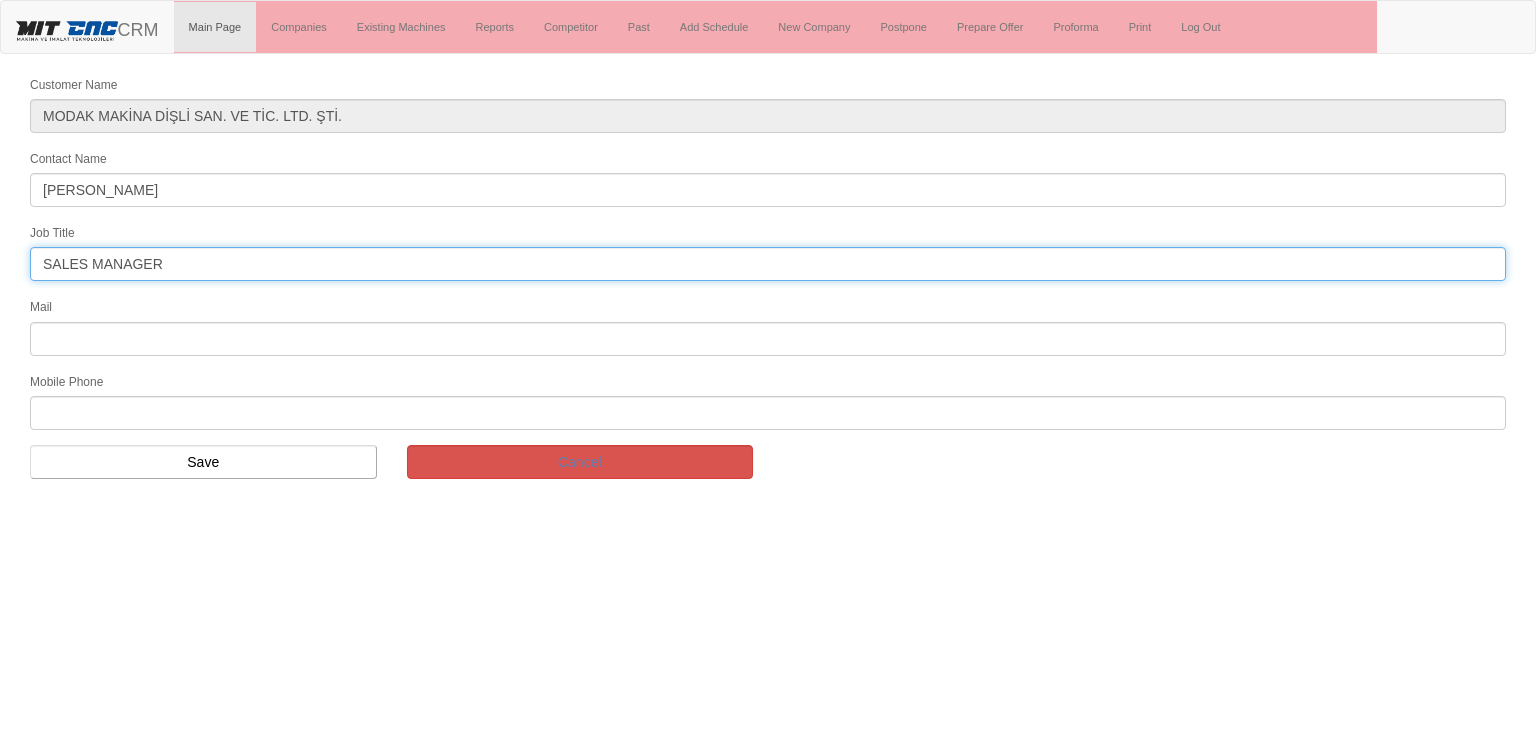 type on "SALES MANAGER" 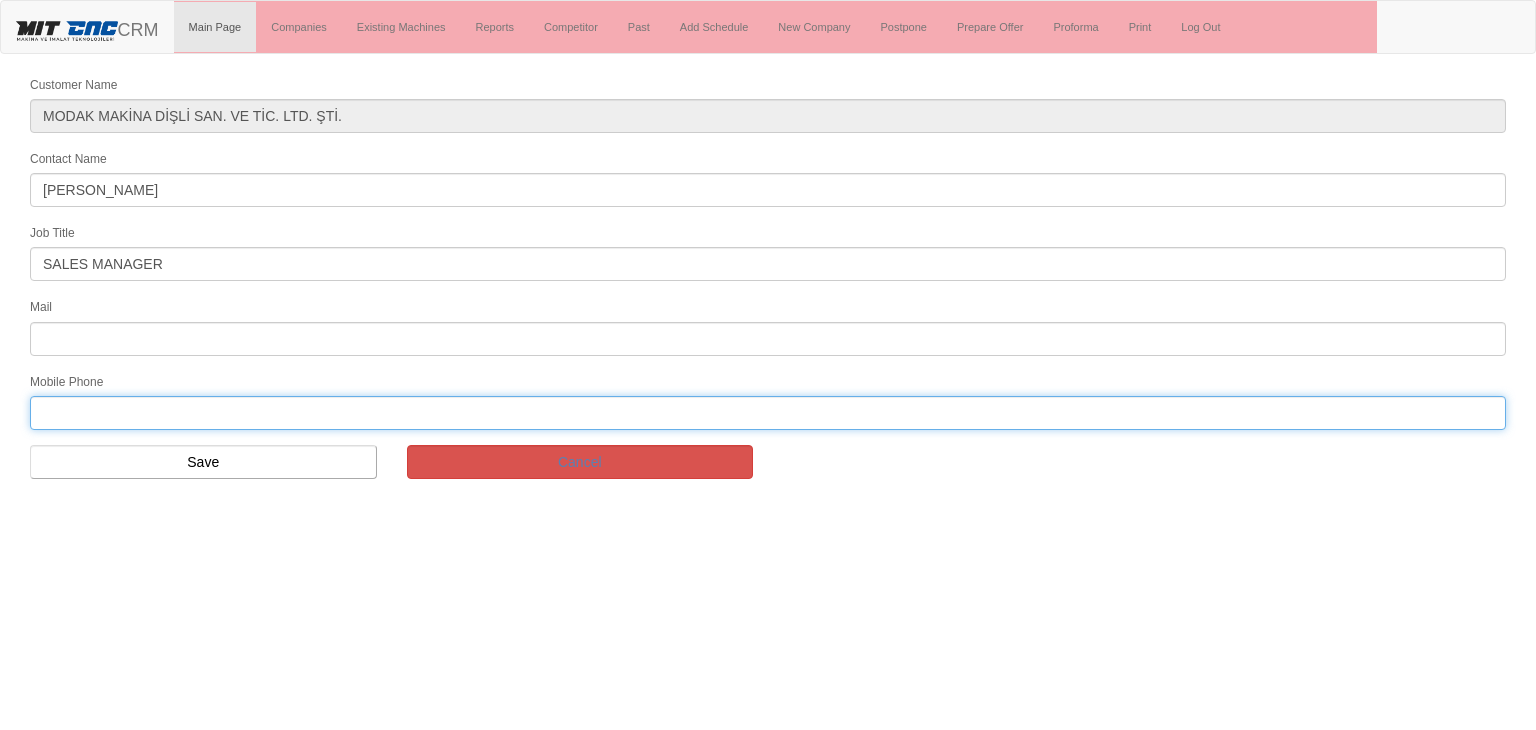 click at bounding box center [768, 413] 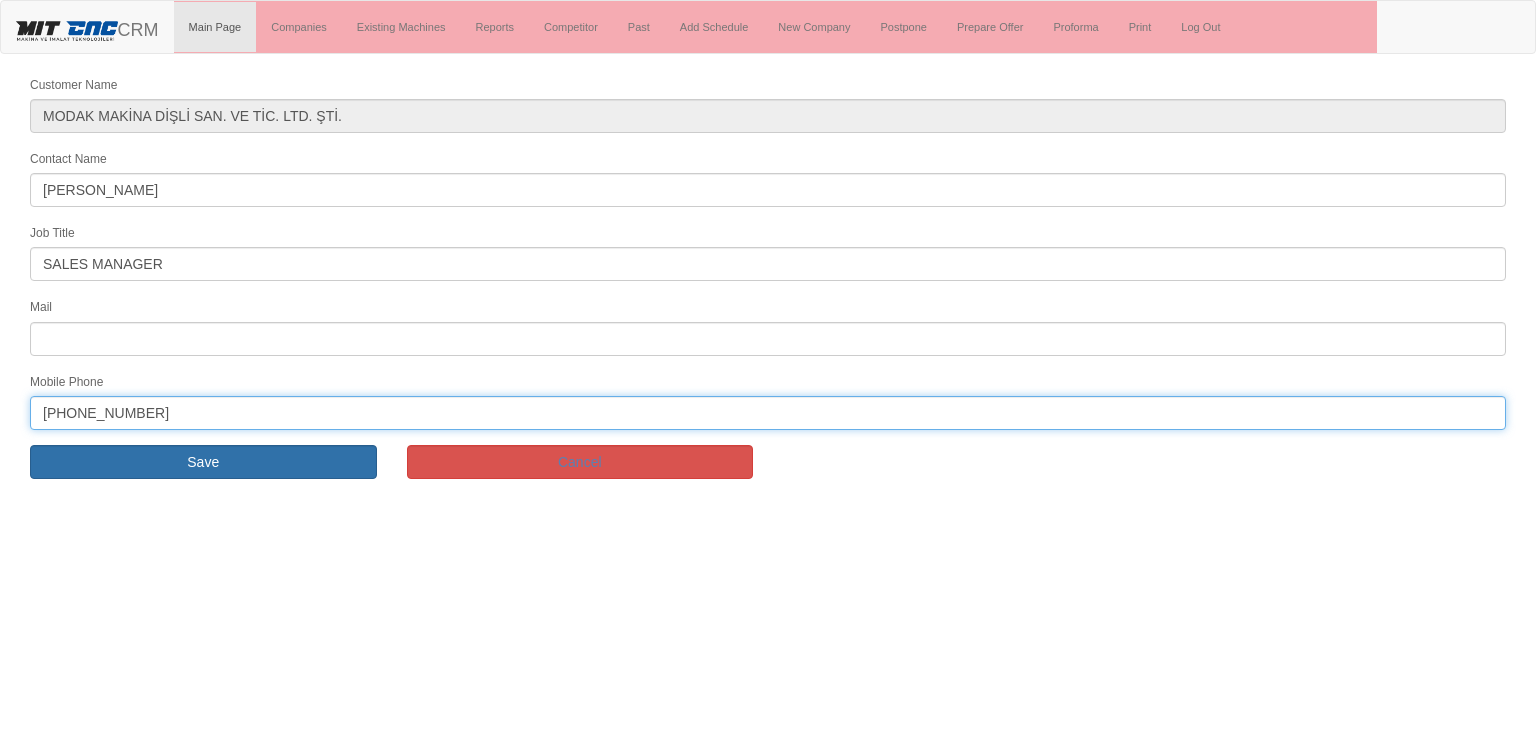 type on "[PHONE_NUMBER]" 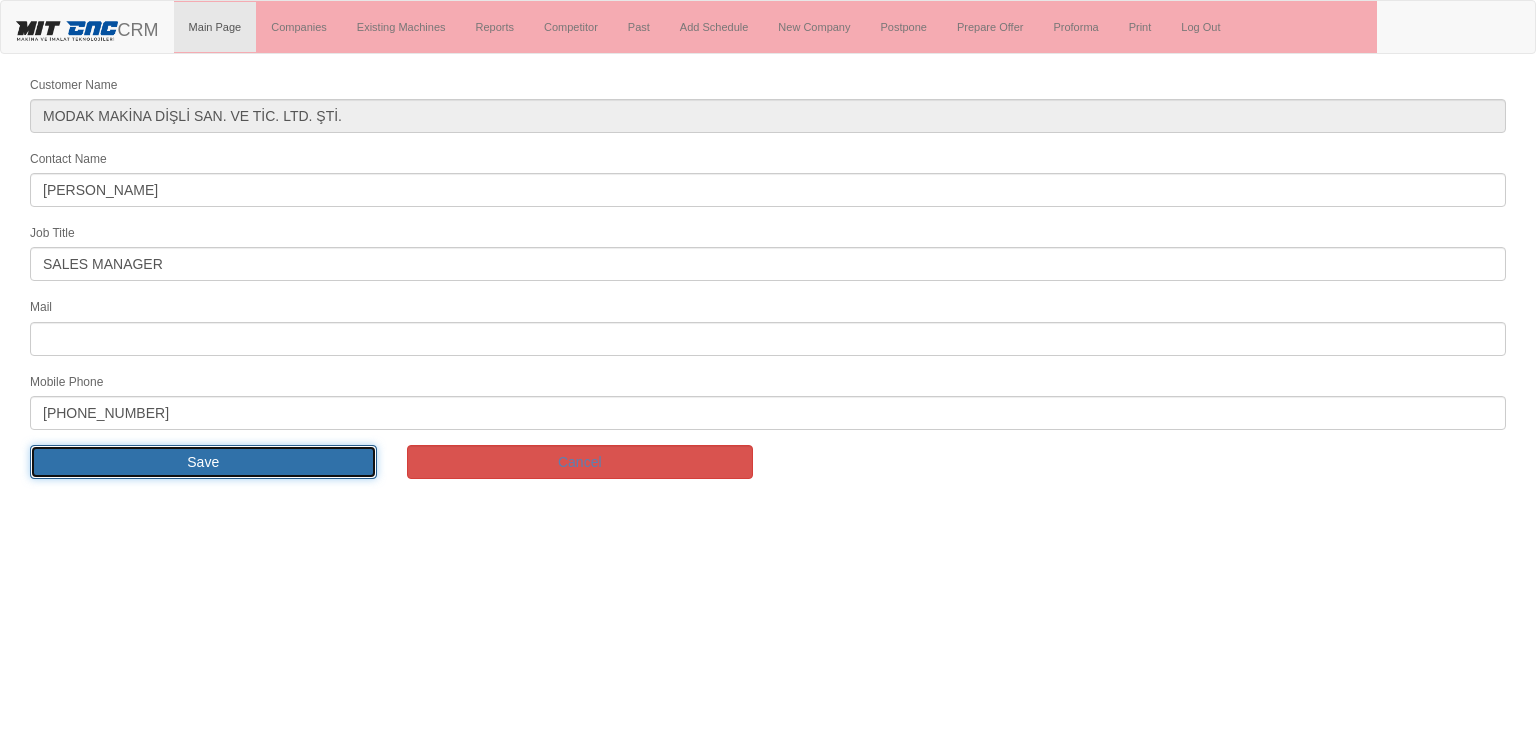 click on "Save" at bounding box center (203, 462) 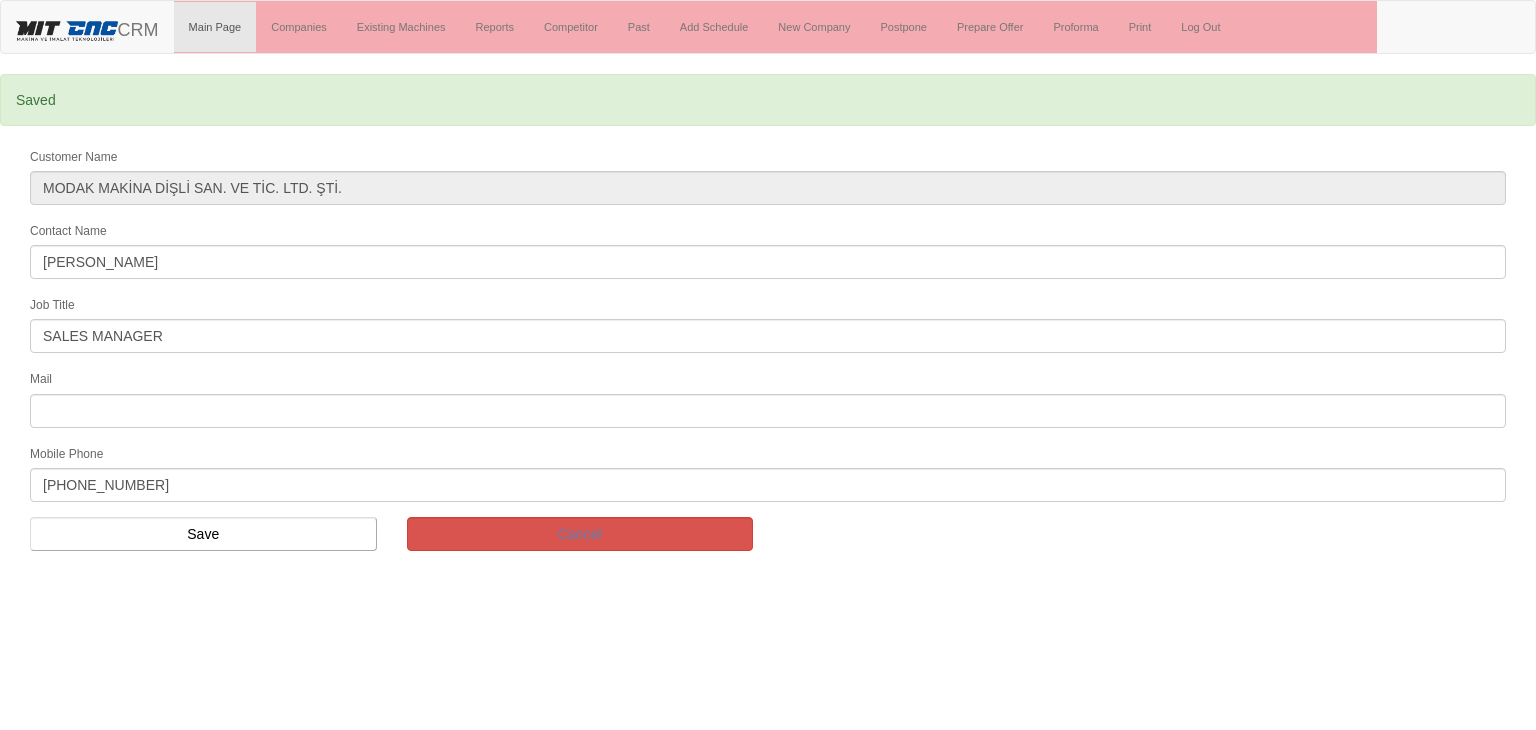 scroll, scrollTop: 0, scrollLeft: 0, axis: both 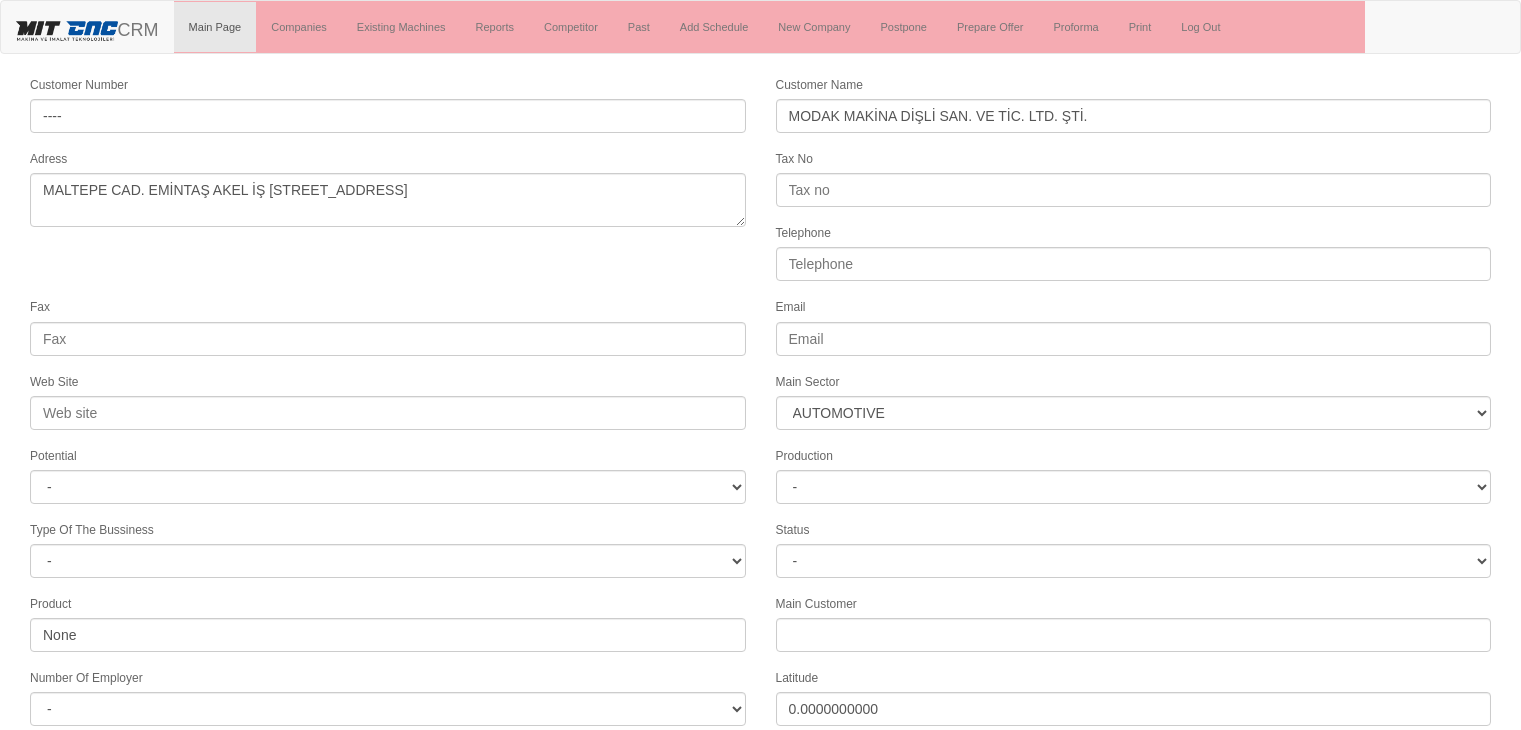 select on "370" 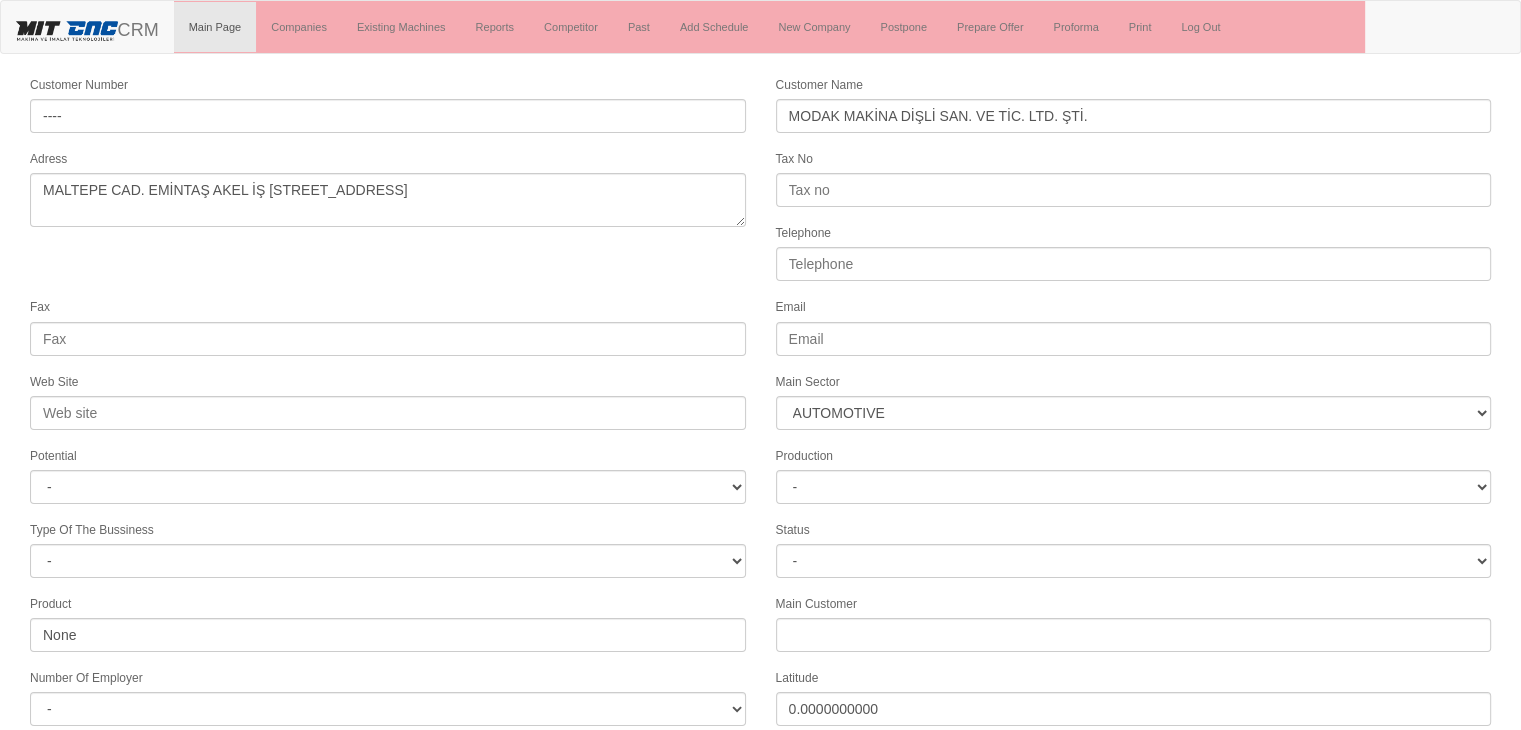 scroll, scrollTop: 170, scrollLeft: 0, axis: vertical 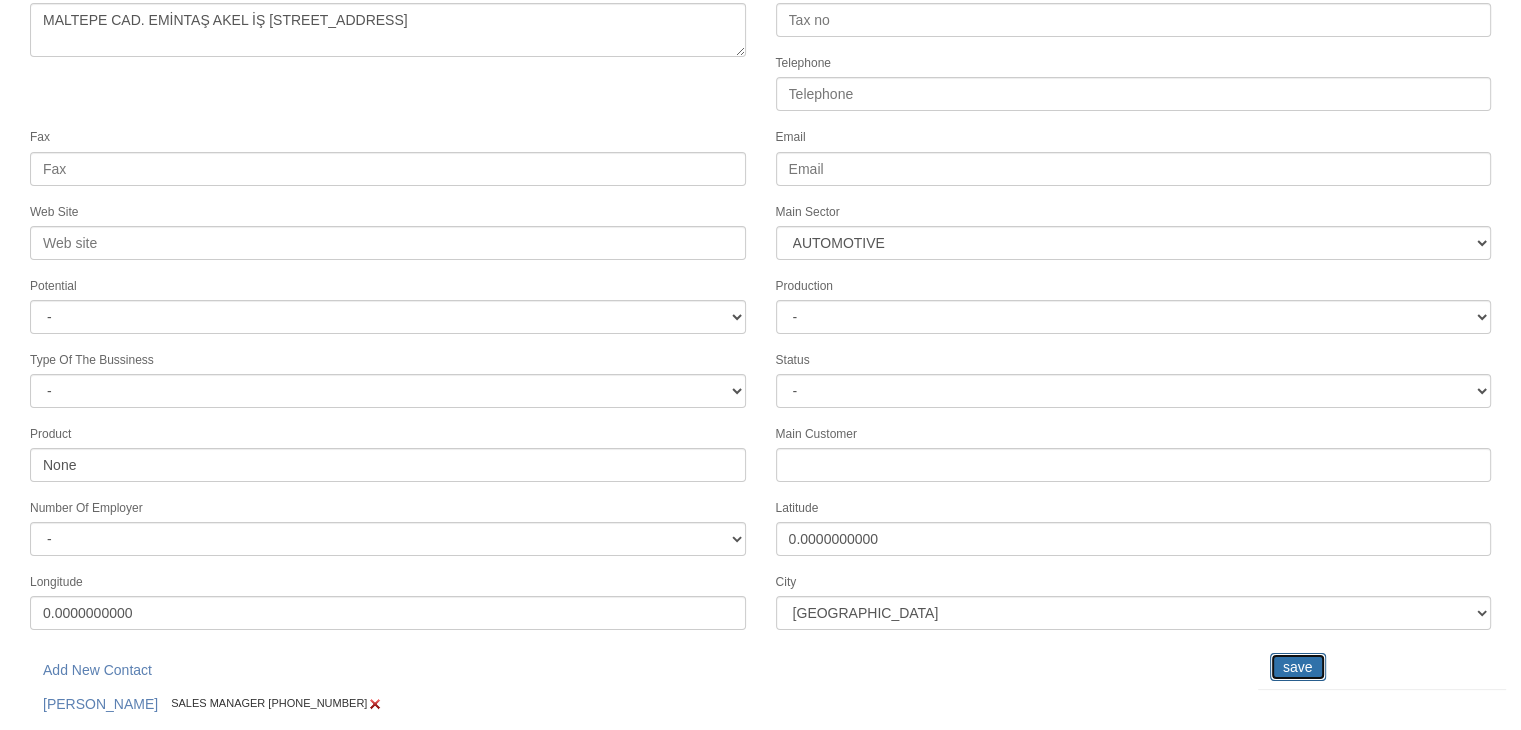 click on "save" at bounding box center (1298, 667) 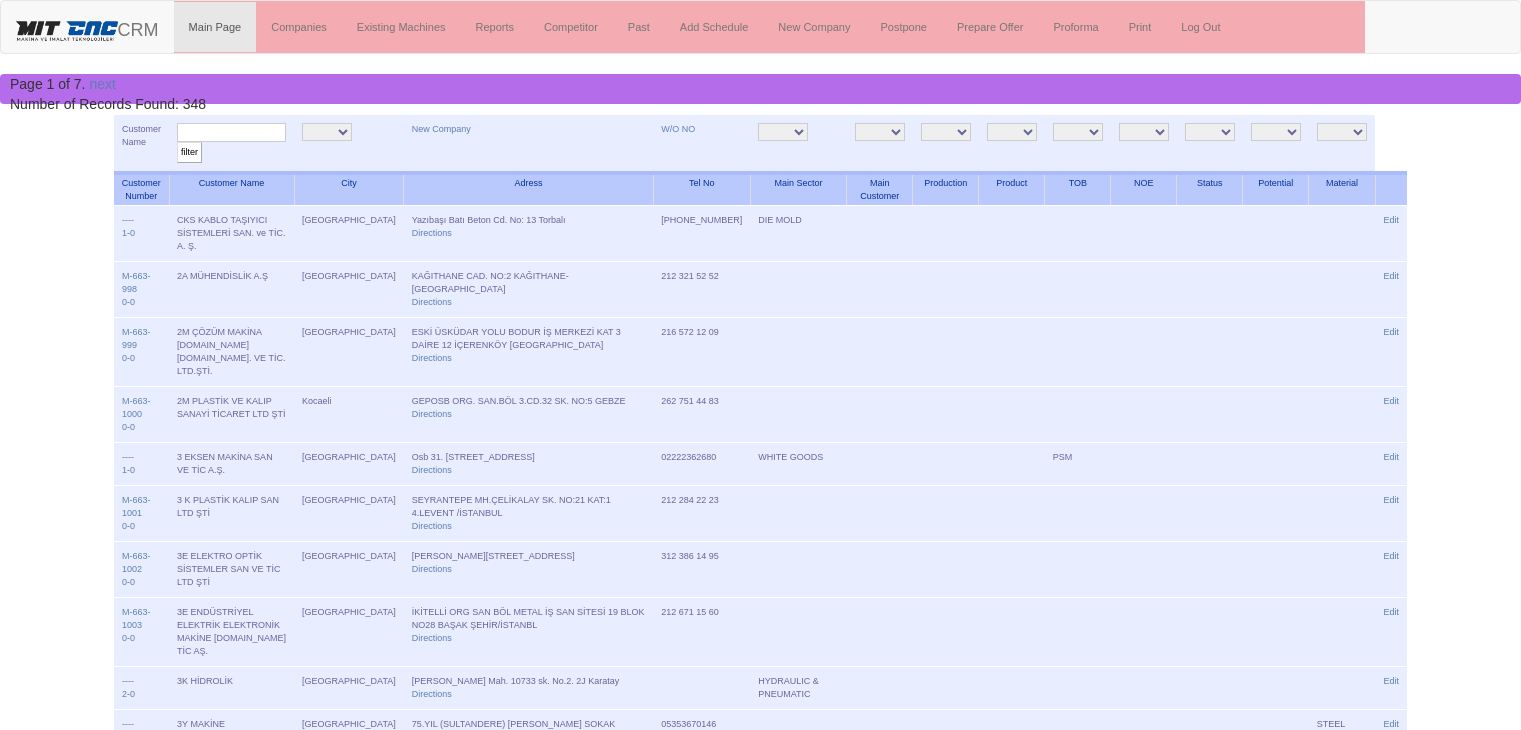 scroll, scrollTop: 0, scrollLeft: 0, axis: both 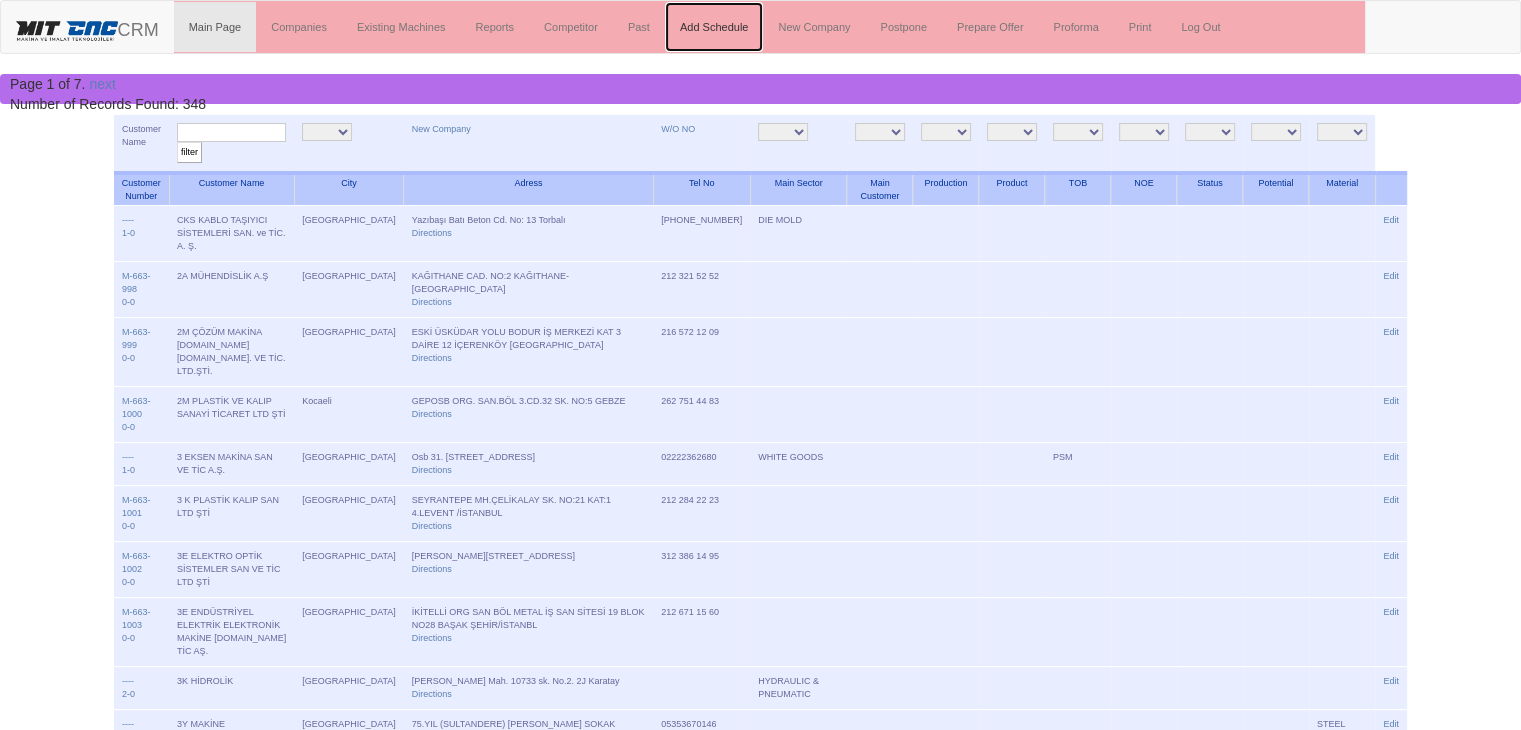 click on "Add Schedule" at bounding box center [714, 27] 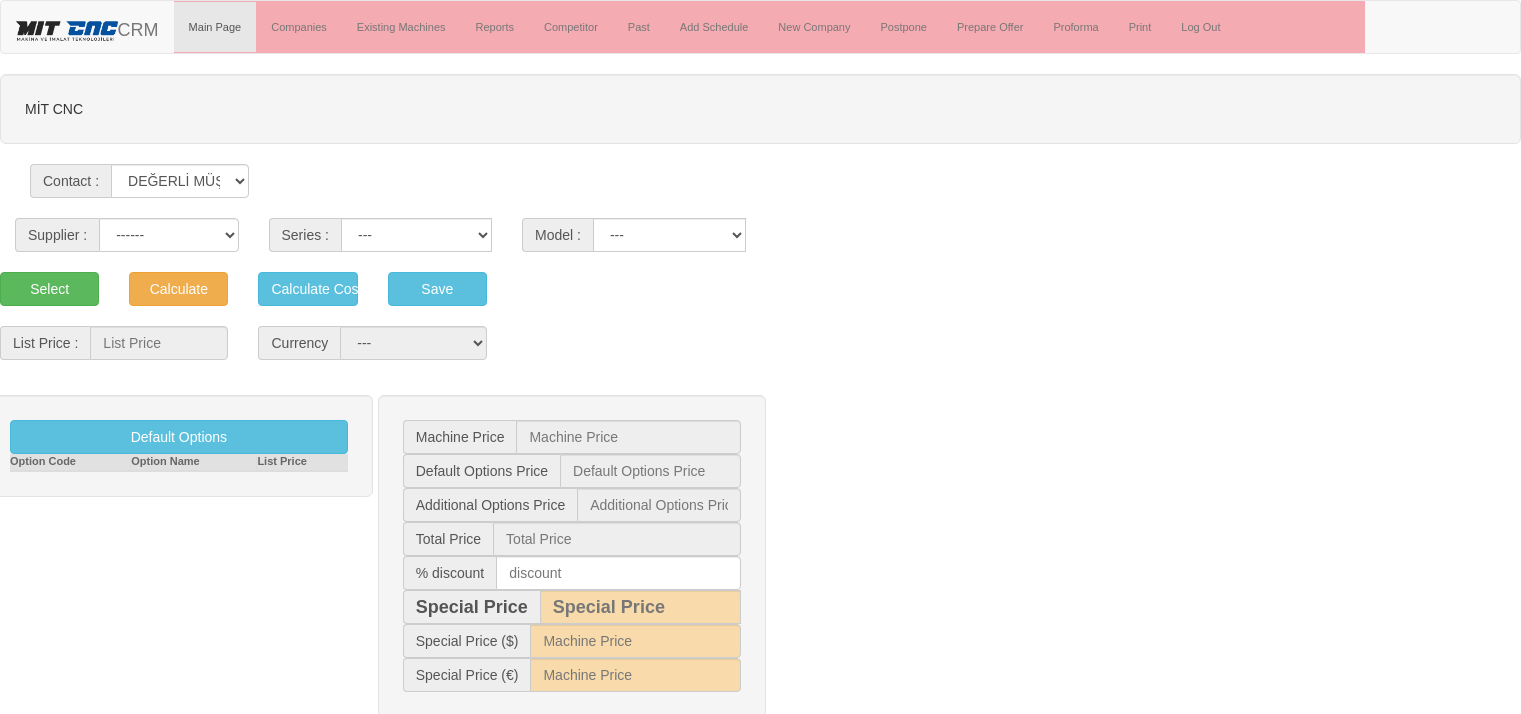 scroll, scrollTop: 0, scrollLeft: 0, axis: both 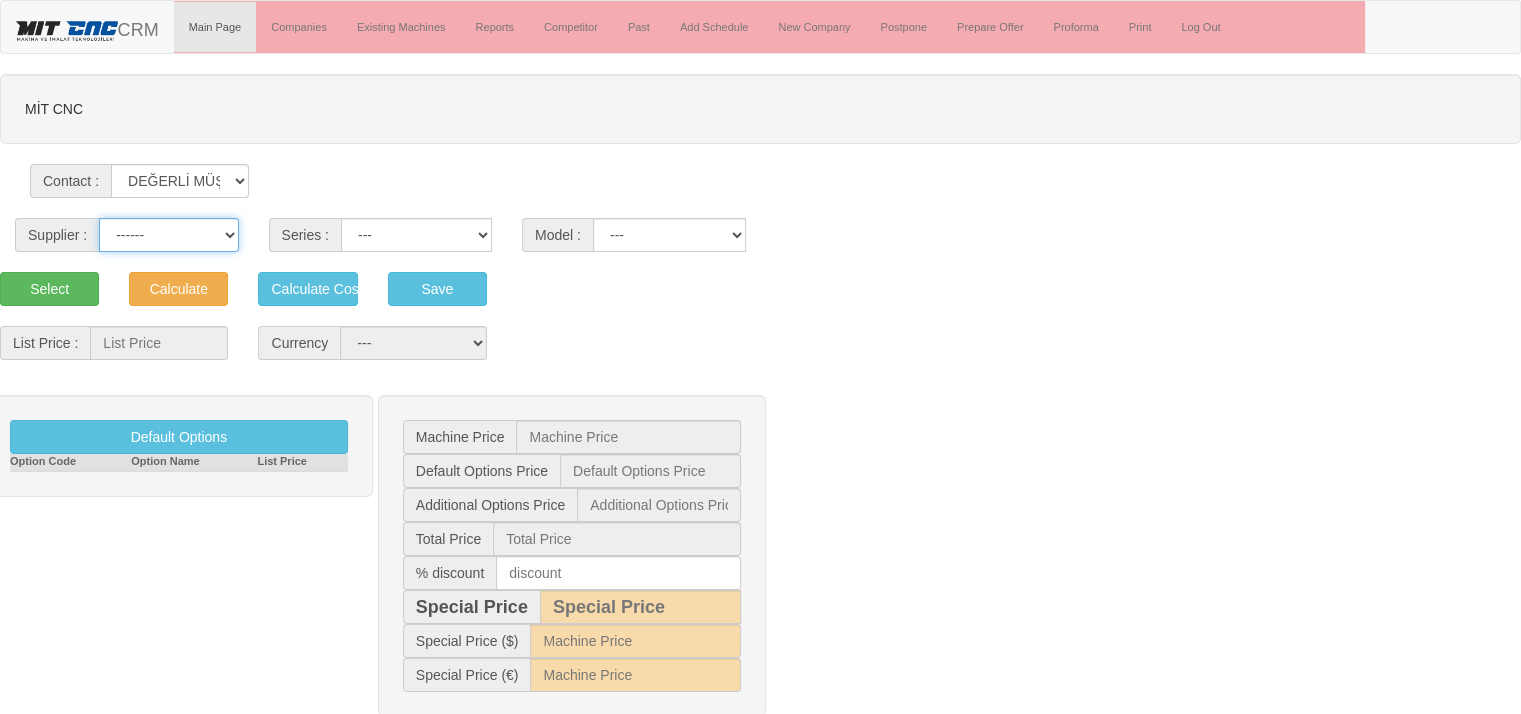 click on "------
PEAKART
COSMOS
GFIR
DUOBEI BQ
DK" at bounding box center (168, 235) 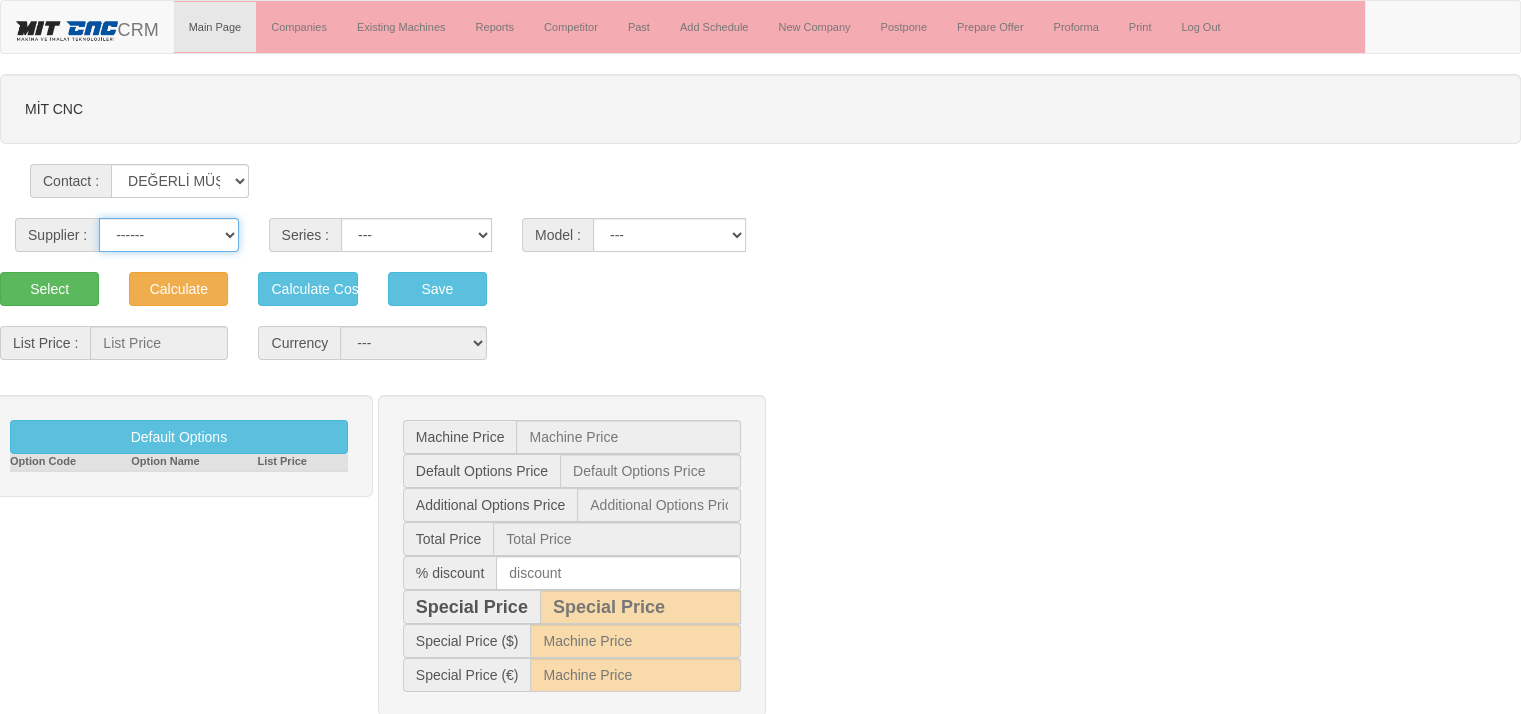 select on "5" 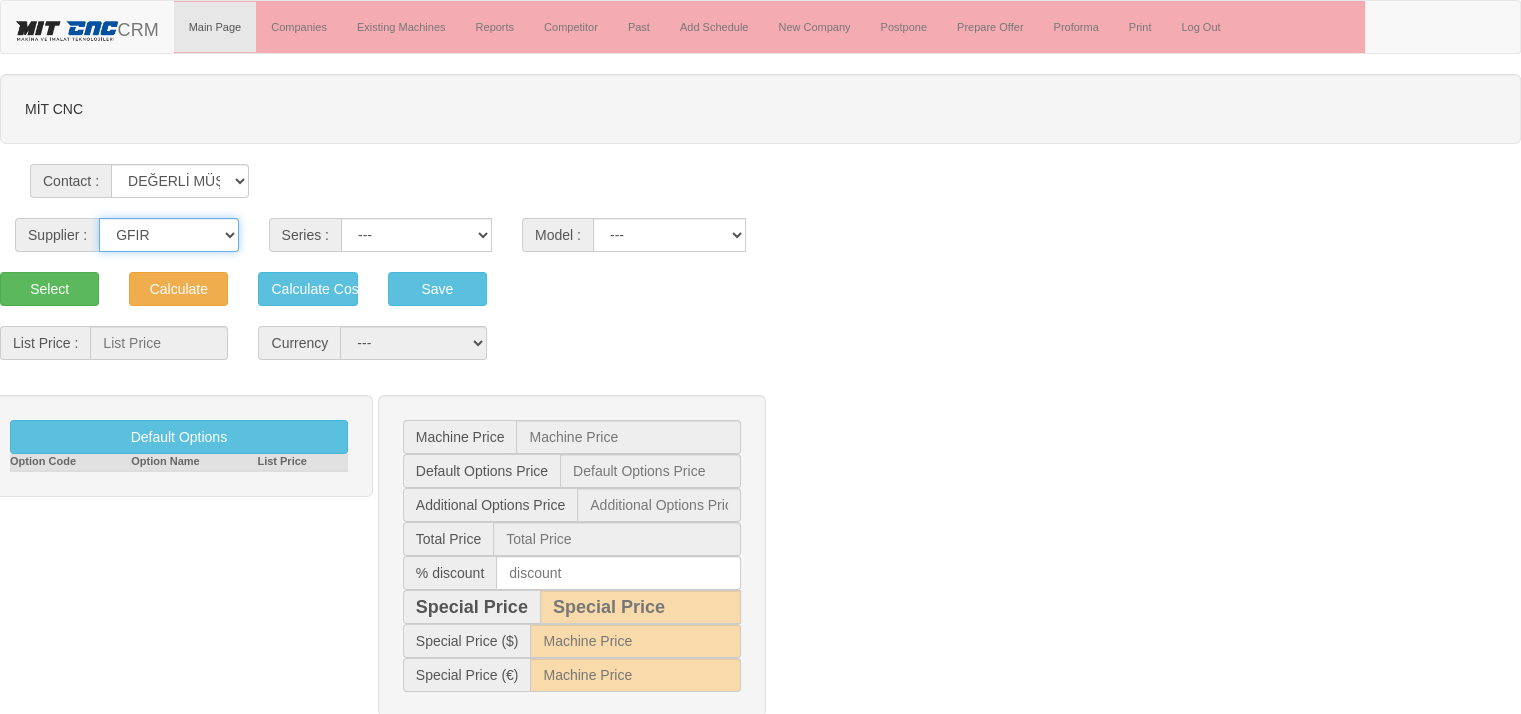 click on "------
PEAKART
COSMOS
GFIR
DUOBEI BQ
DK" at bounding box center [168, 235] 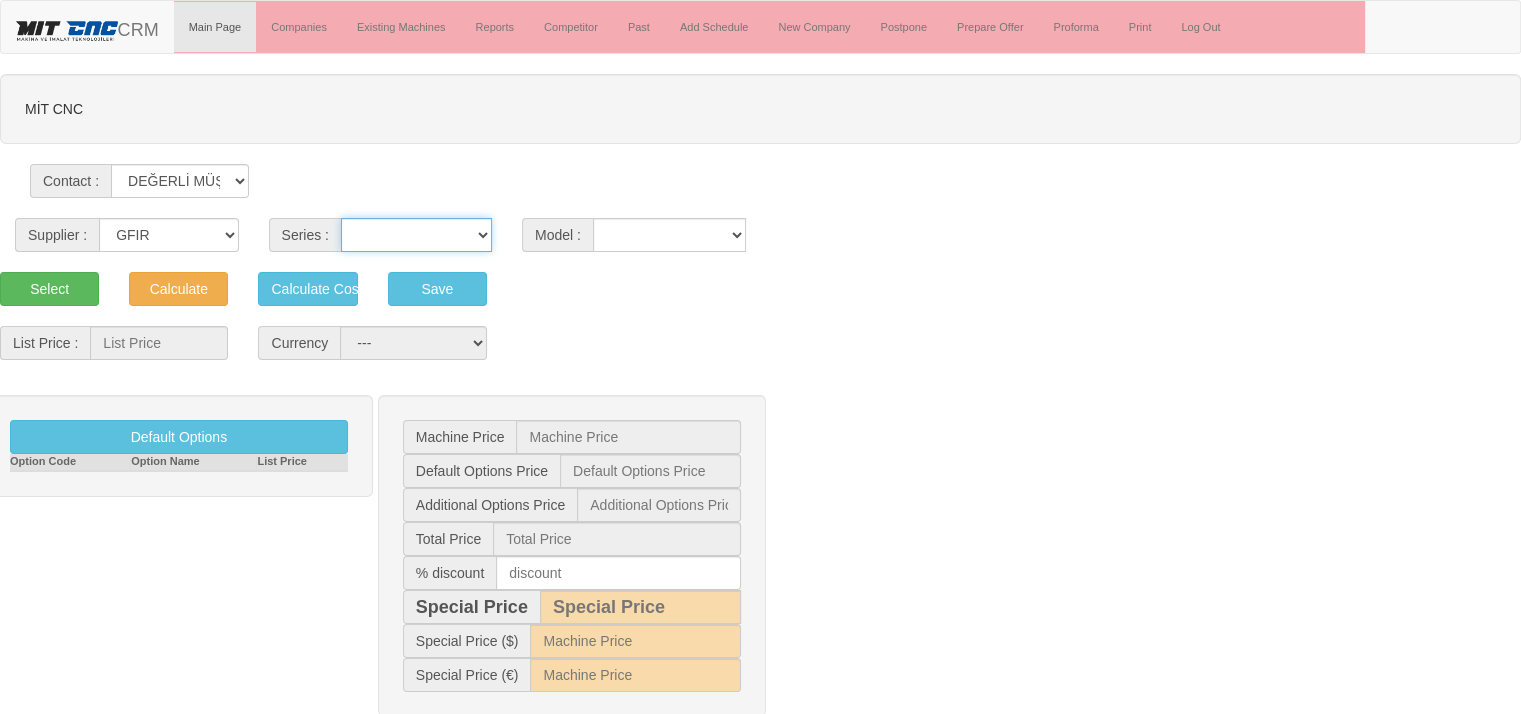 click on "MT
G
[GEOGRAPHIC_DATA]
TF
GANTRY AUTOMATION
TS
MD
MYT" at bounding box center (416, 235) 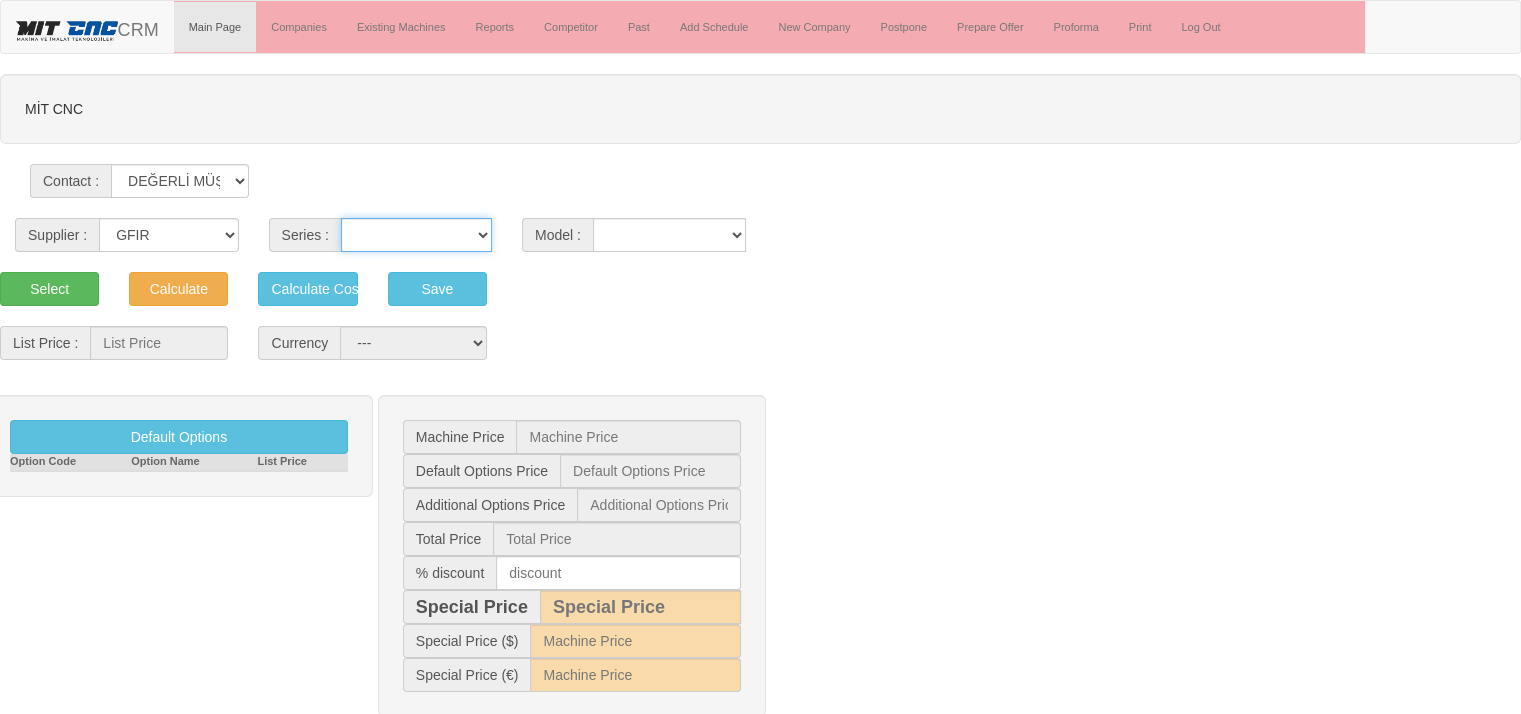 select on "23" 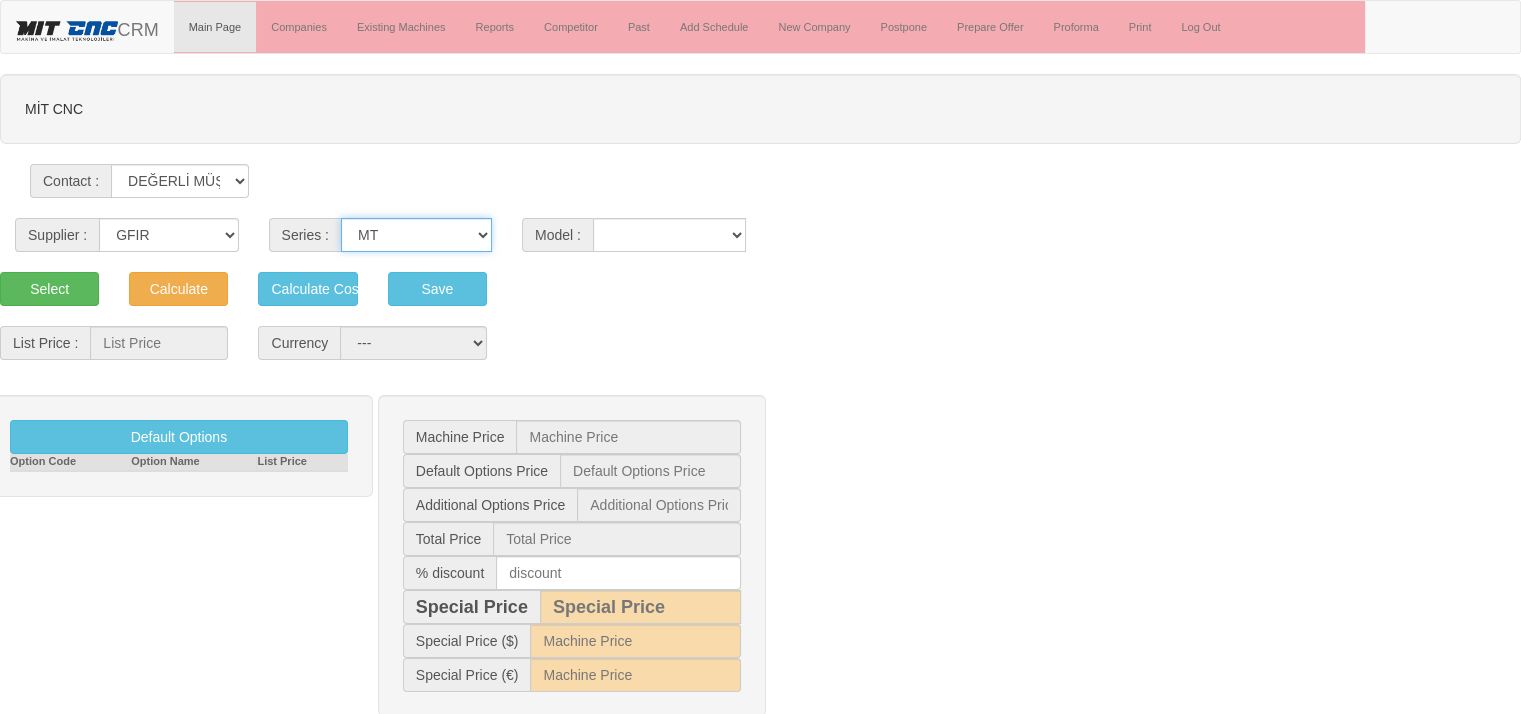 click on "MT
G
TX
TF
GANTRY AUTOMATION
TS
MD
MYT" at bounding box center (416, 235) 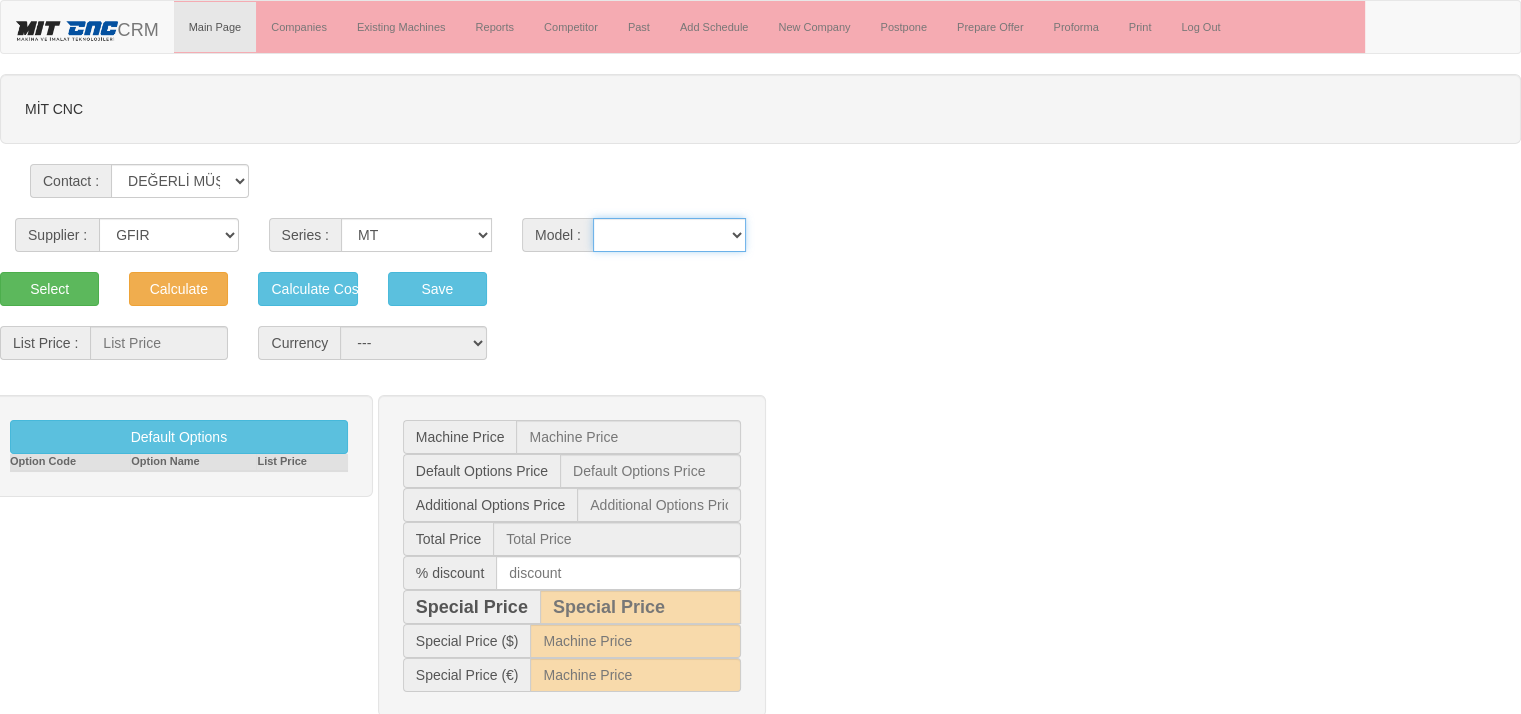 click on "10-1300
10-500
10-500C
10-800
10-800C
4530
6-200
8 Plus
8 PlusC
8-300
8-300C
8-500
8-500C" at bounding box center [669, 235] 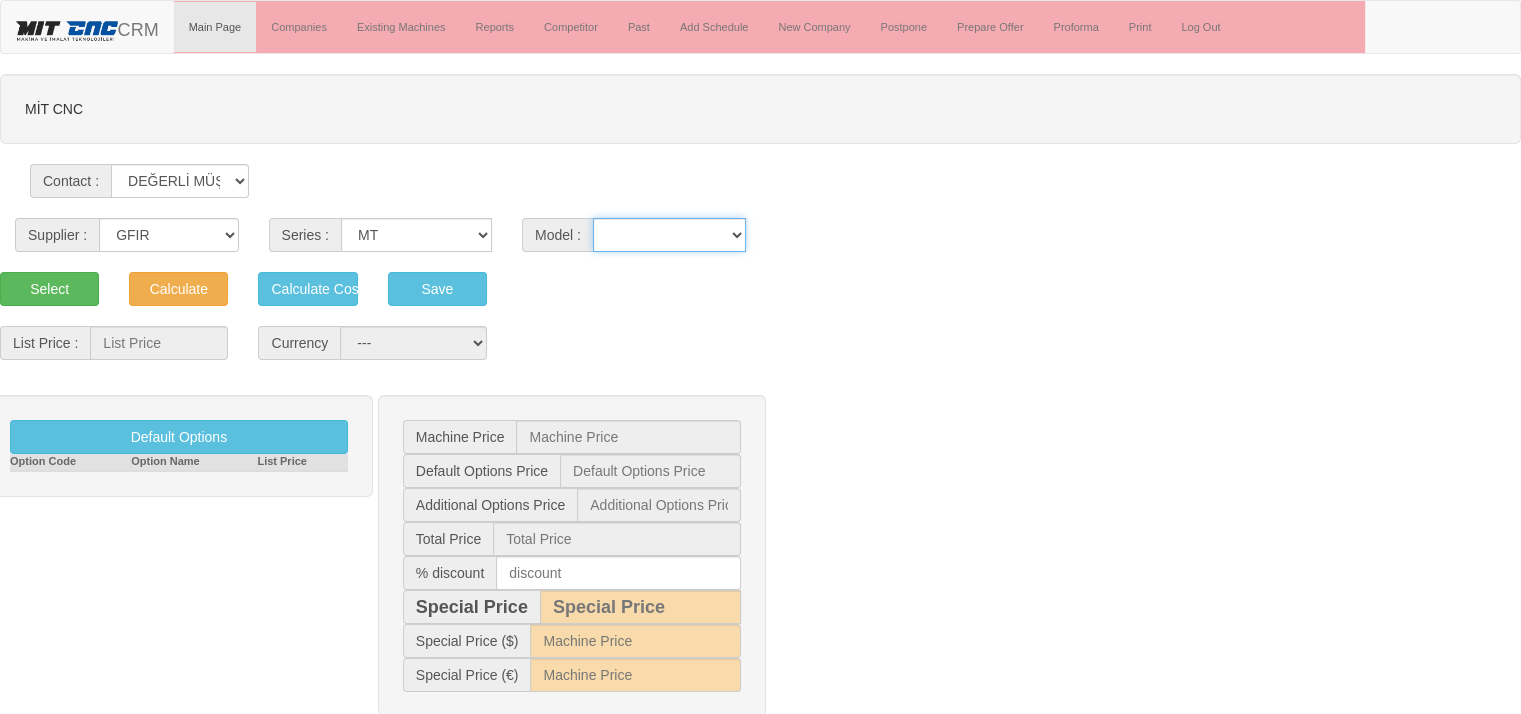 select on "311" 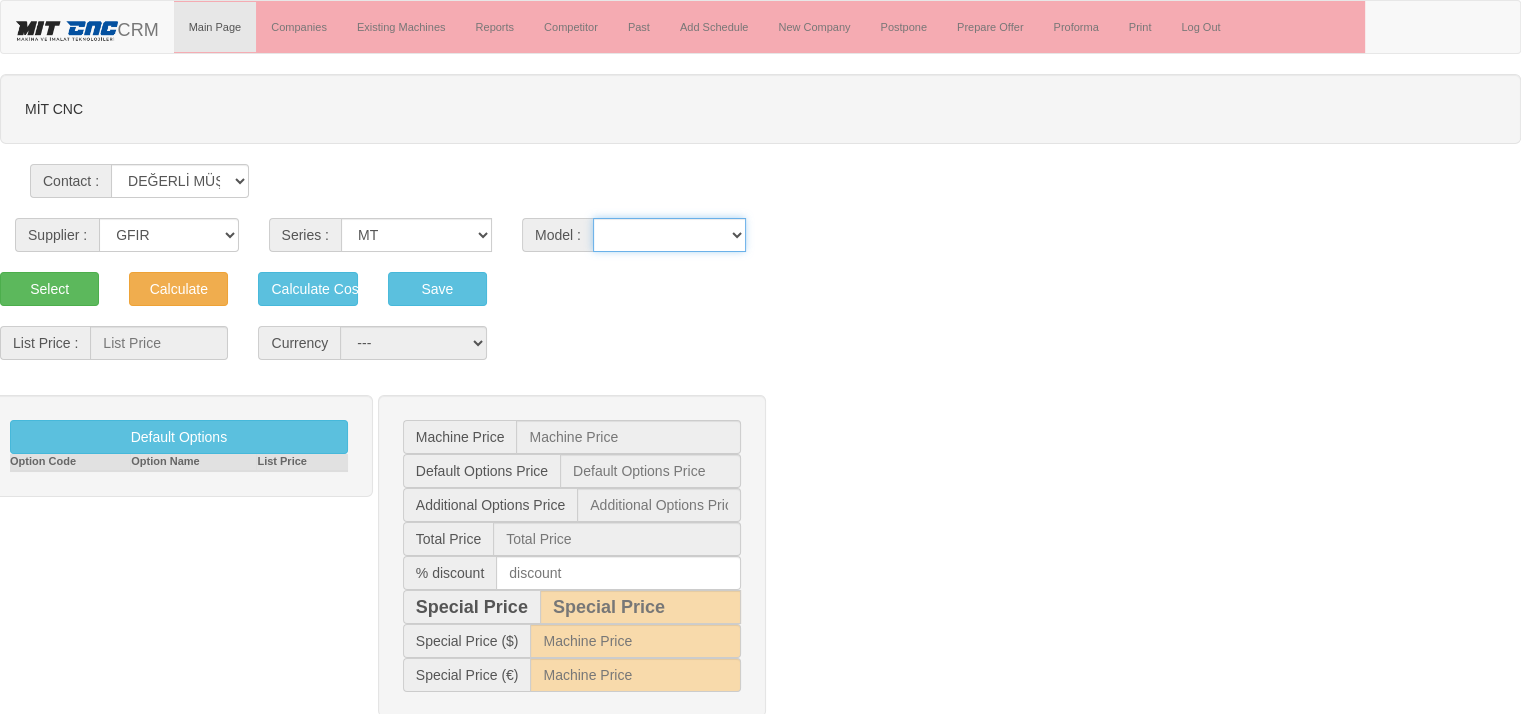 click on "10-1300
10-500
10-500C
10-800
10-800C
4530
6-200
8 Plus
8 PlusC
8-300
8-300C
8-500
8-500C" at bounding box center [669, 235] 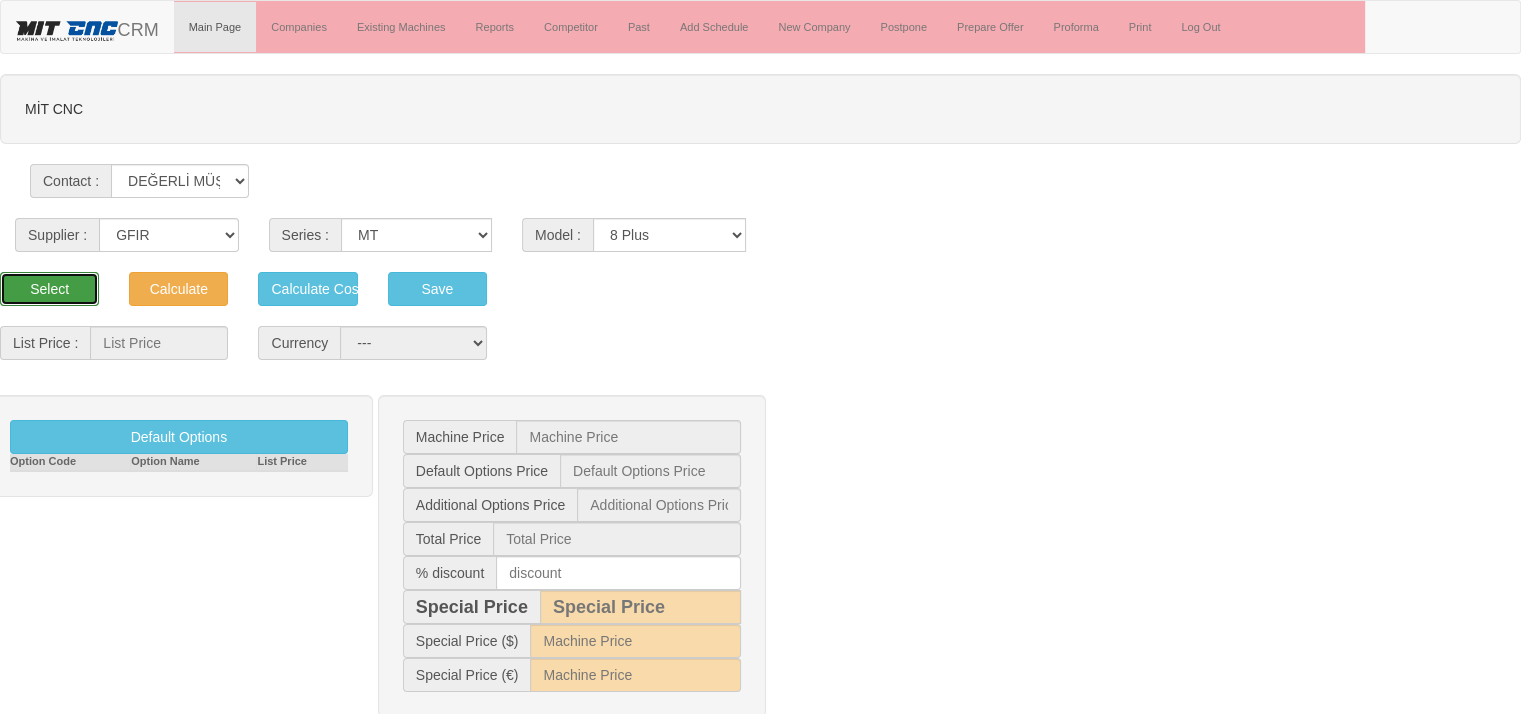 click on "Select" at bounding box center (49, 289) 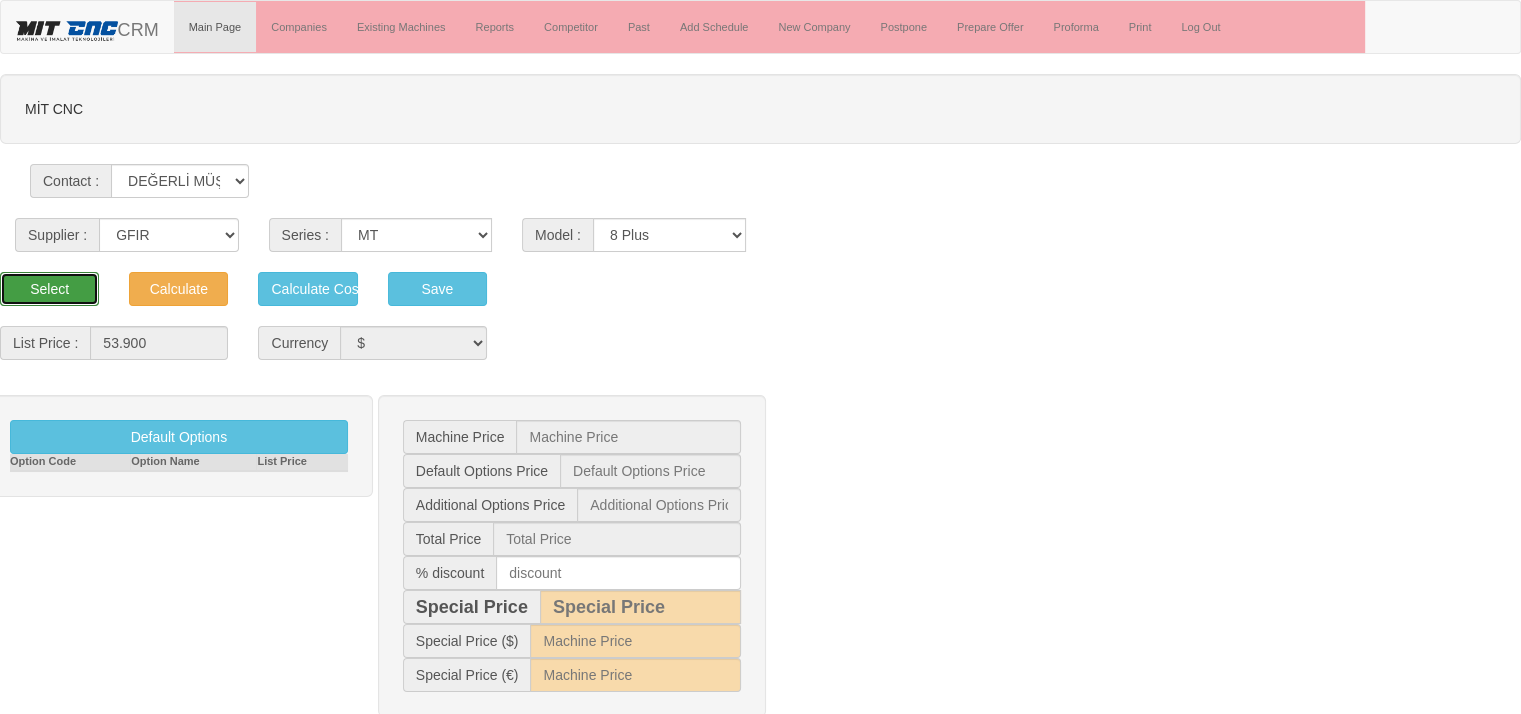 type on "53.900  $" 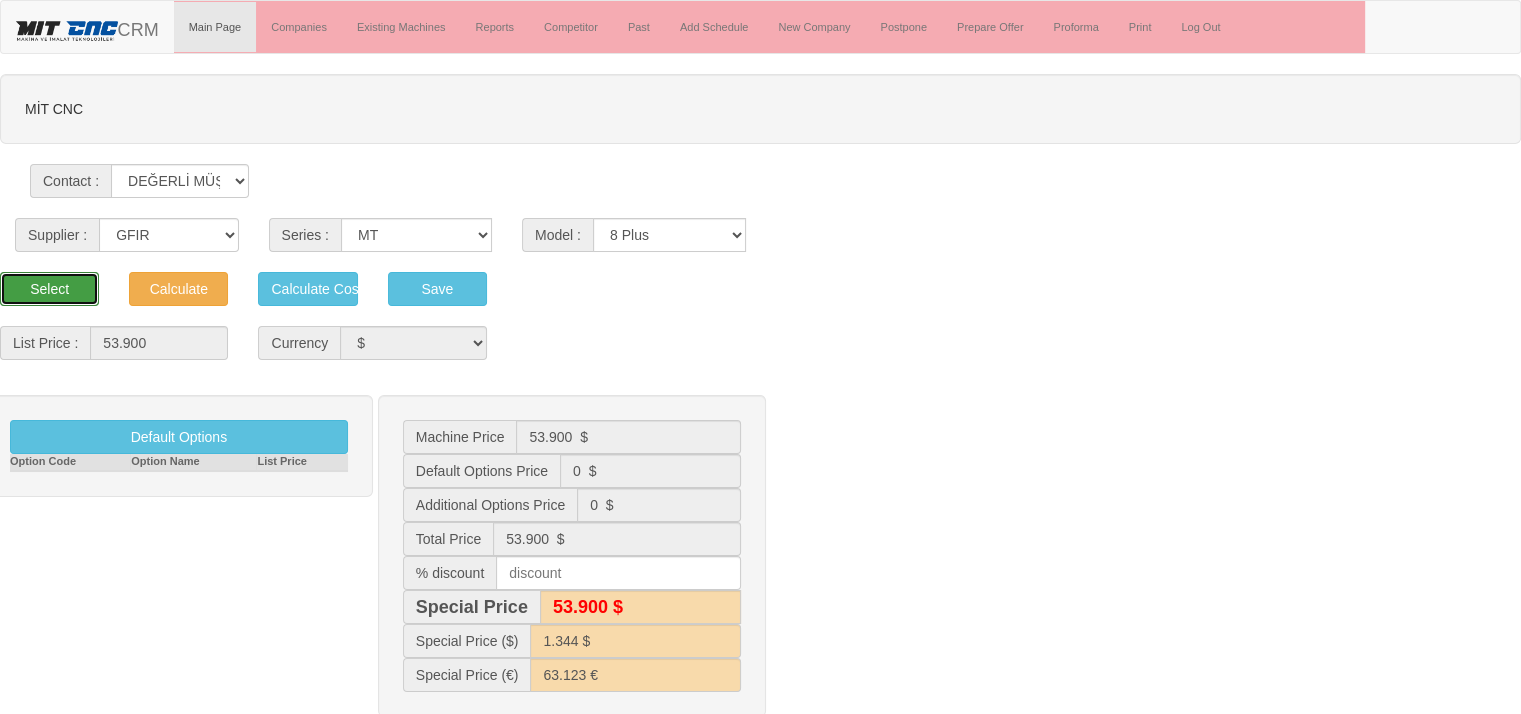 click on "Select" at bounding box center [49, 289] 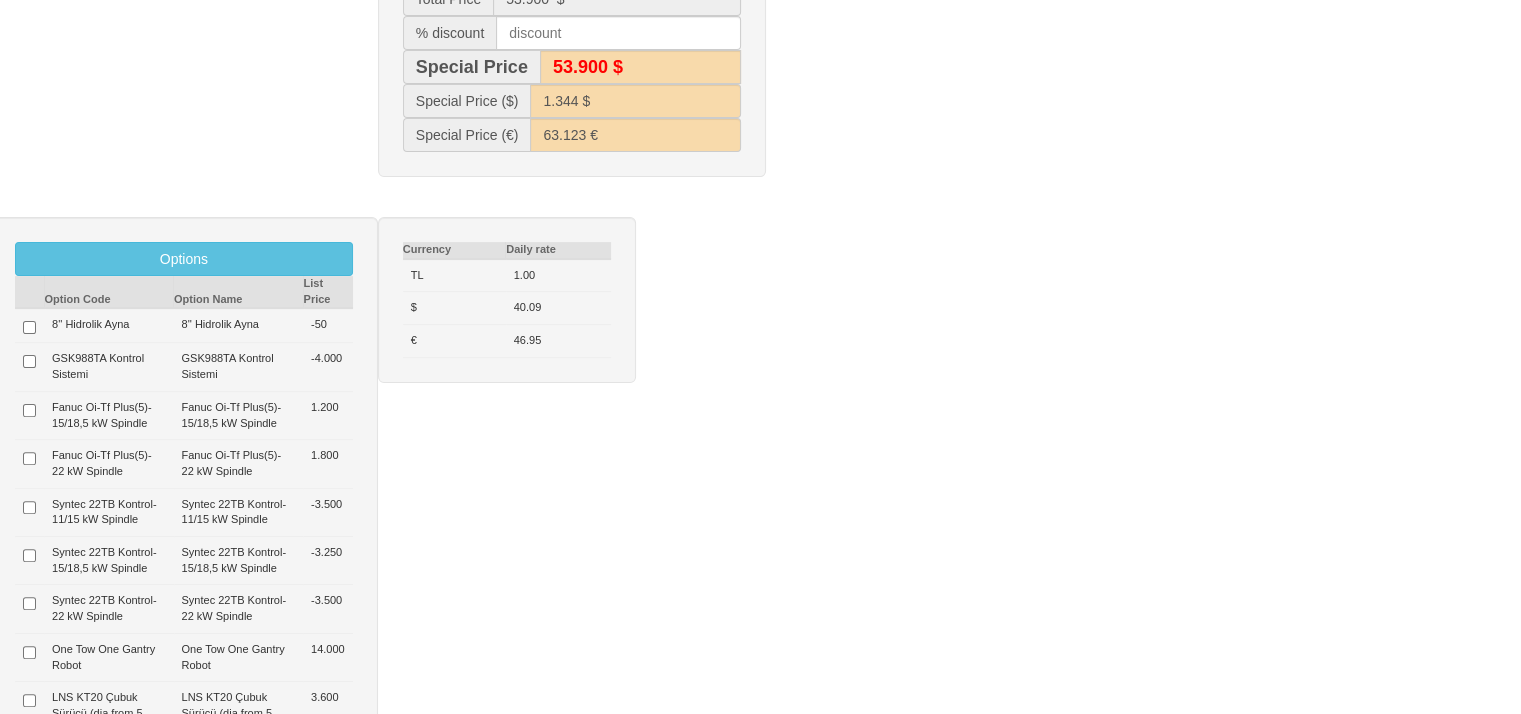 scroll, scrollTop: 542, scrollLeft: 0, axis: vertical 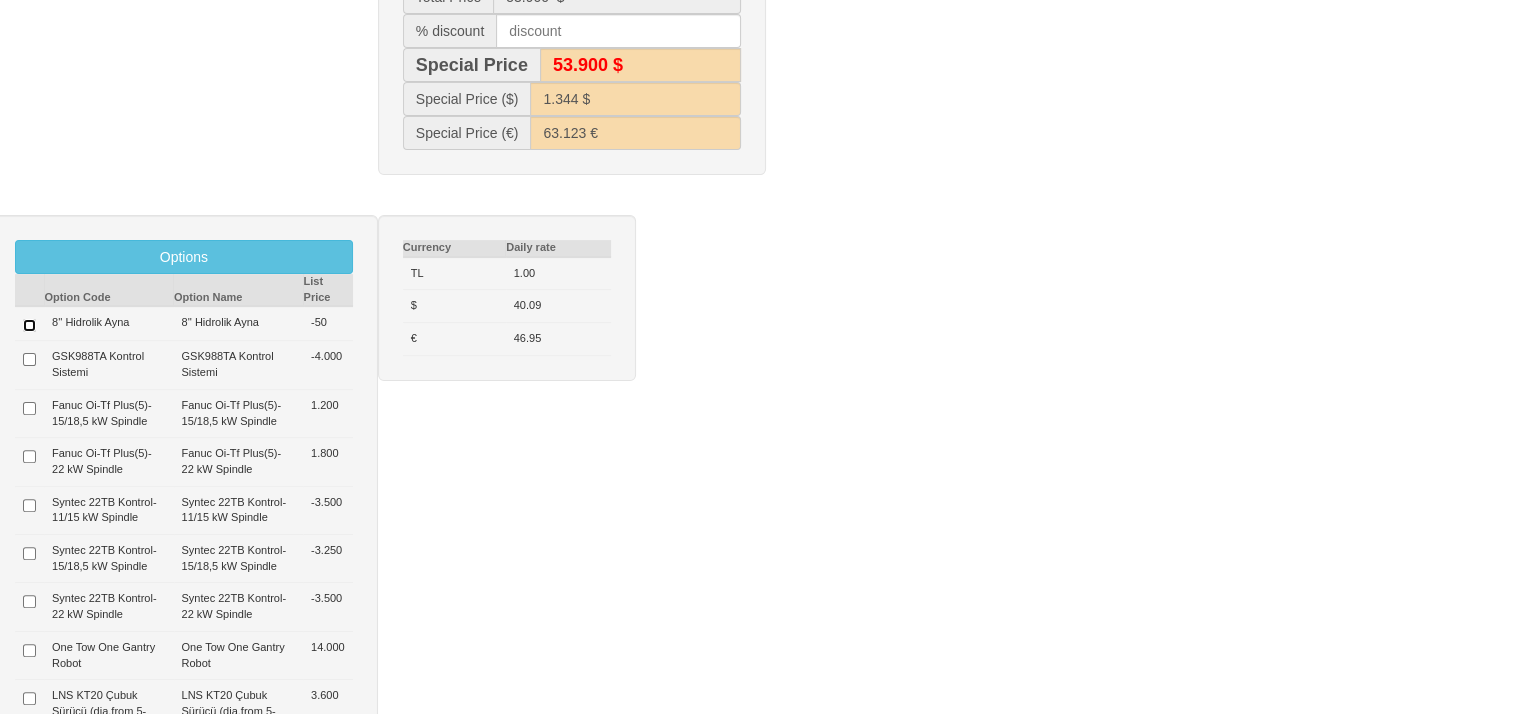 click at bounding box center (29, 325) 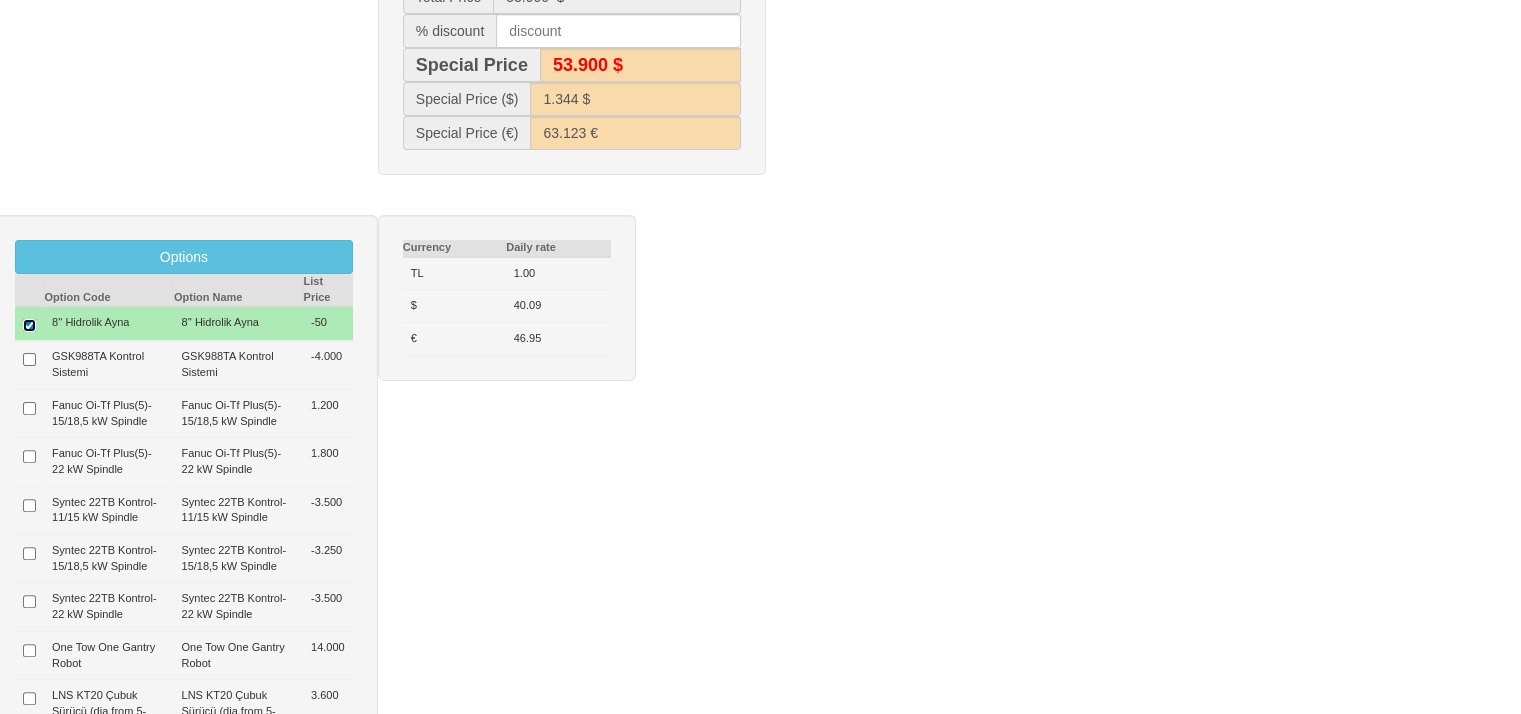 type on "-50  $" 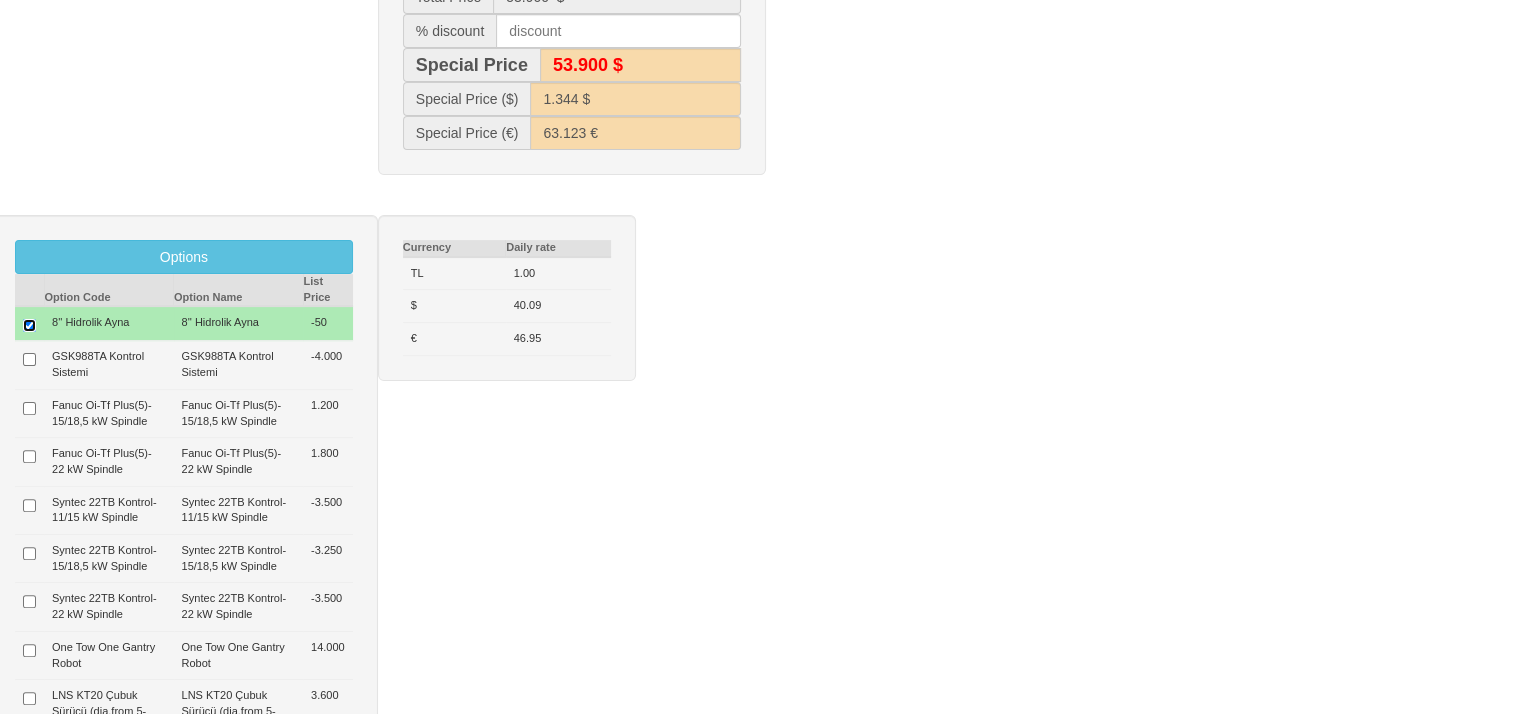 type on "53.850  $" 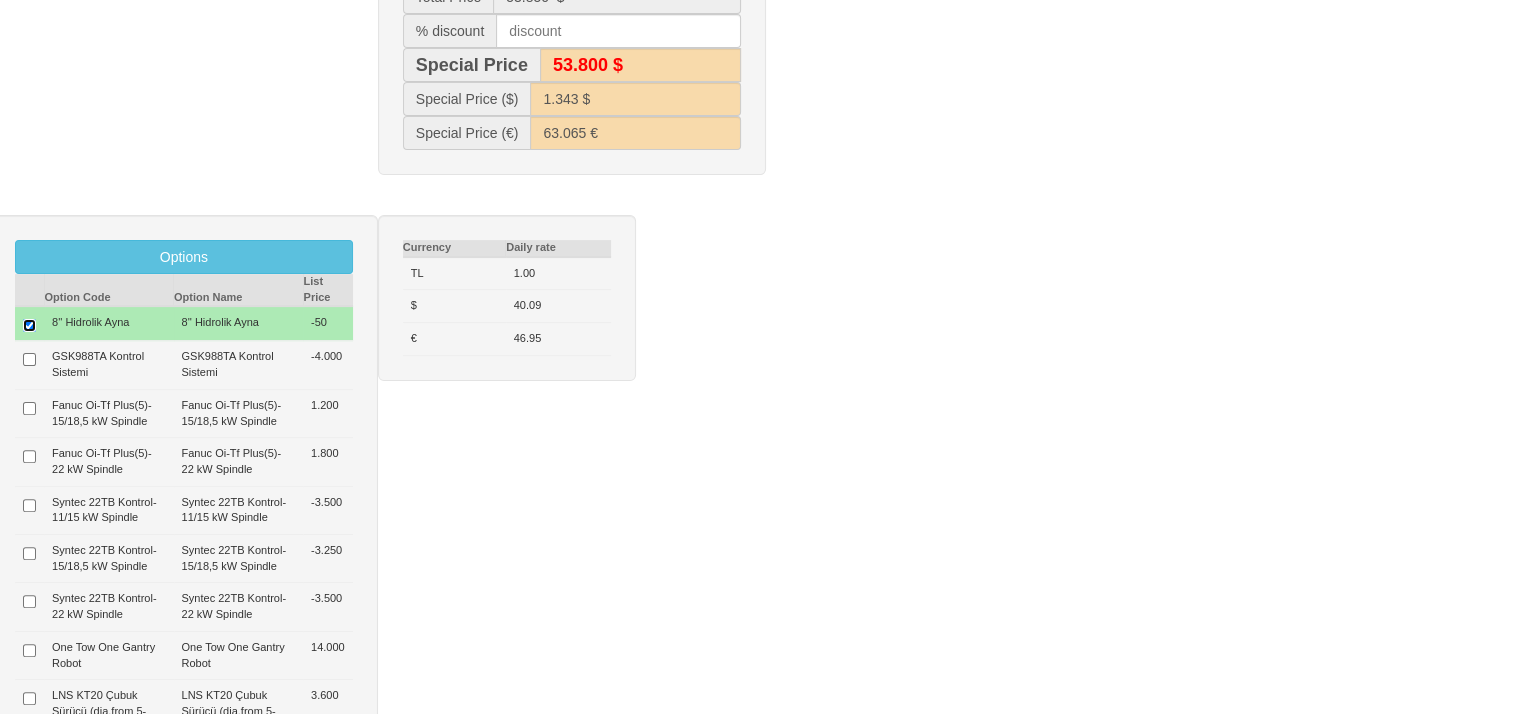 click at bounding box center (29, 325) 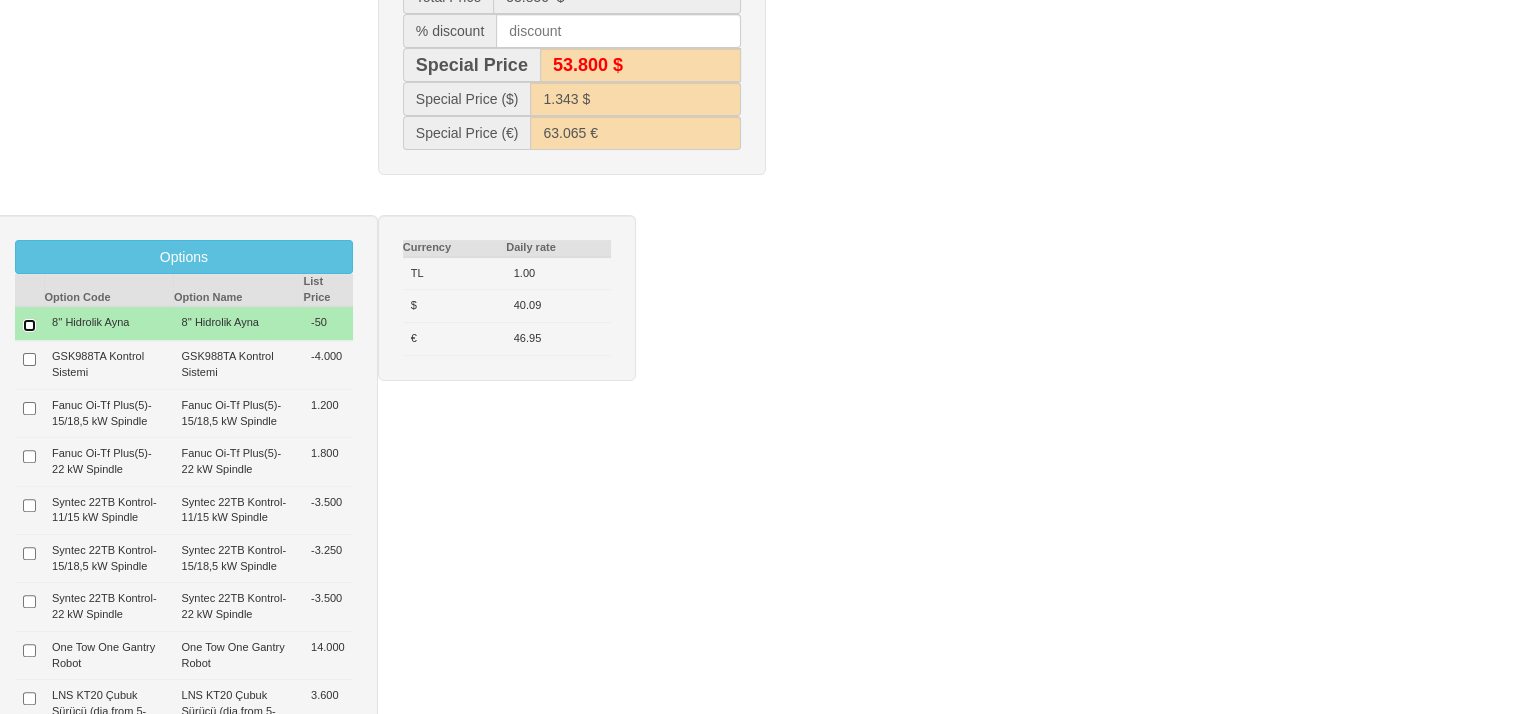 type on "0  $" 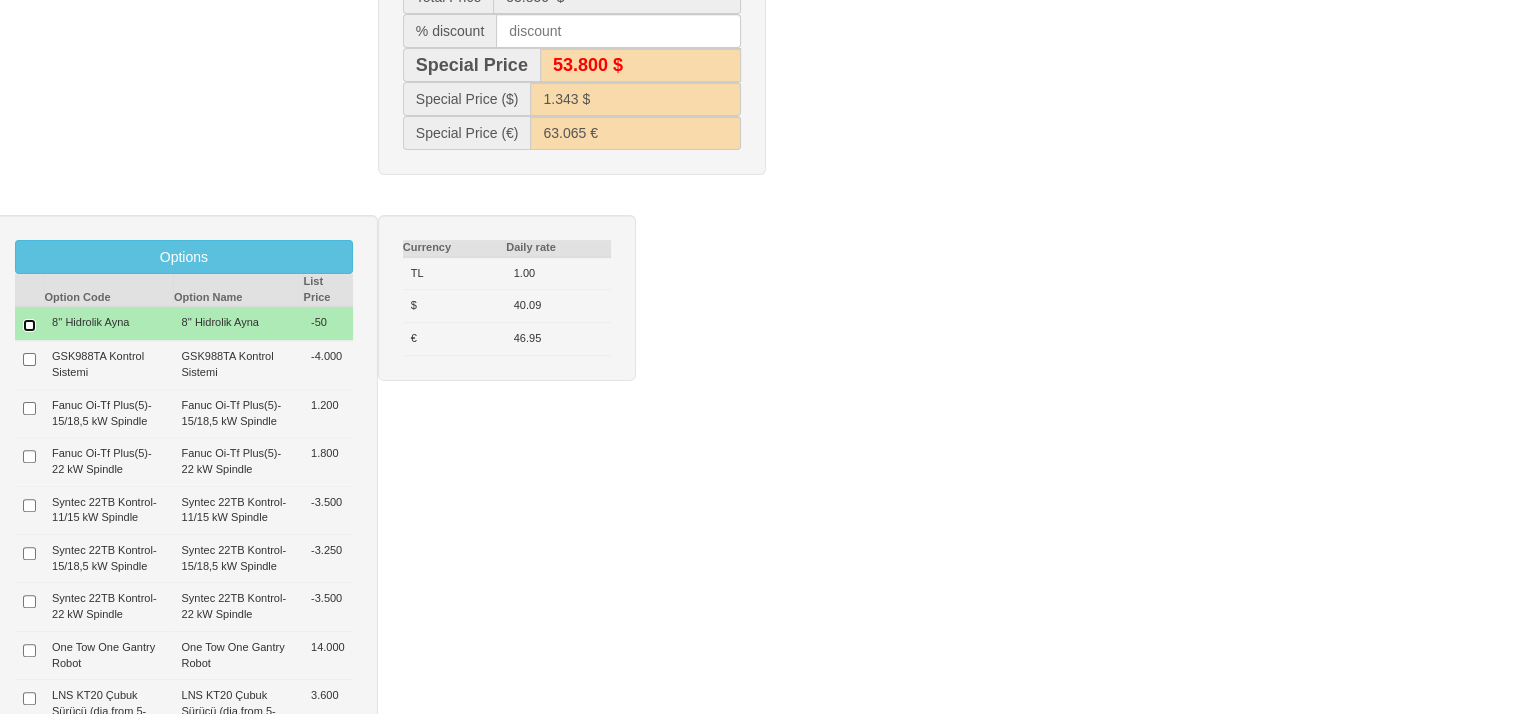 type on "53.900  $" 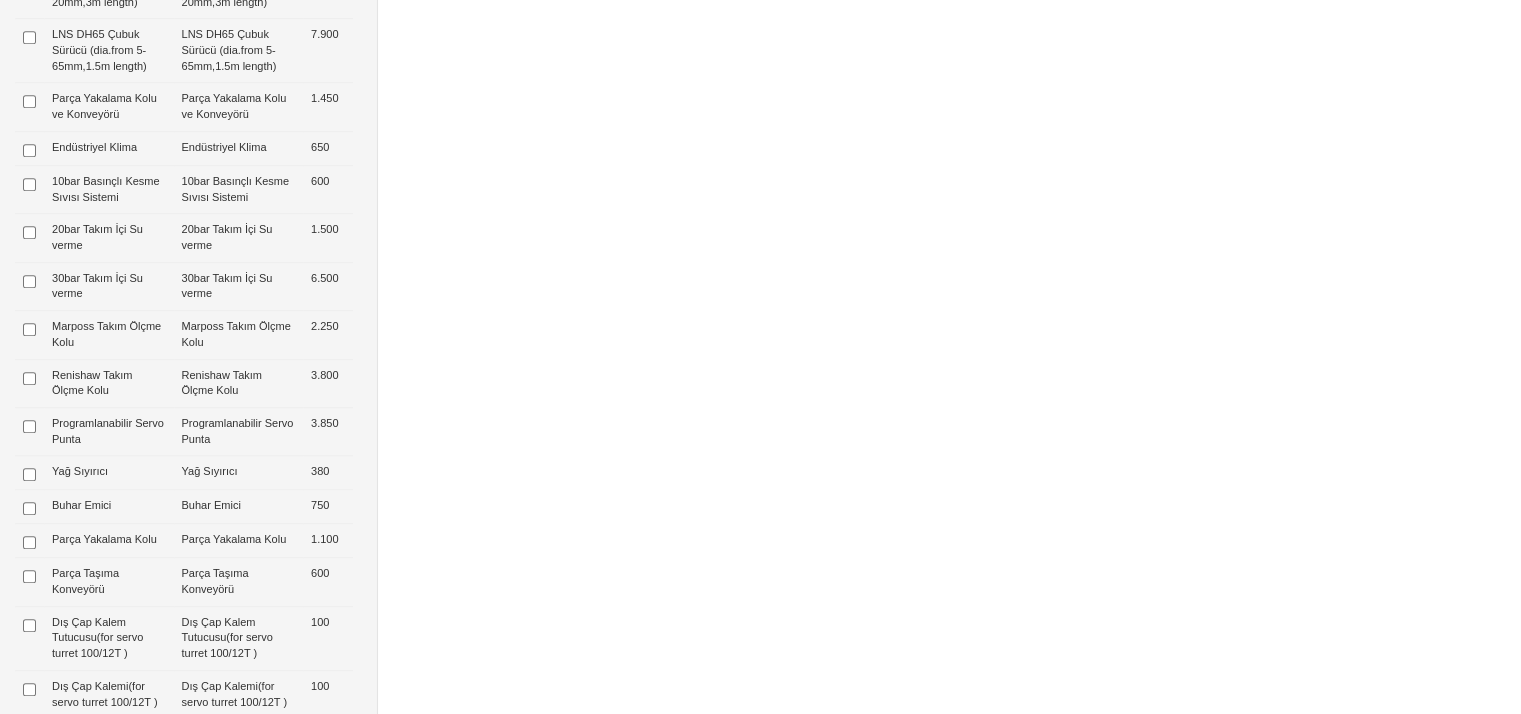 scroll, scrollTop: 1268, scrollLeft: 0, axis: vertical 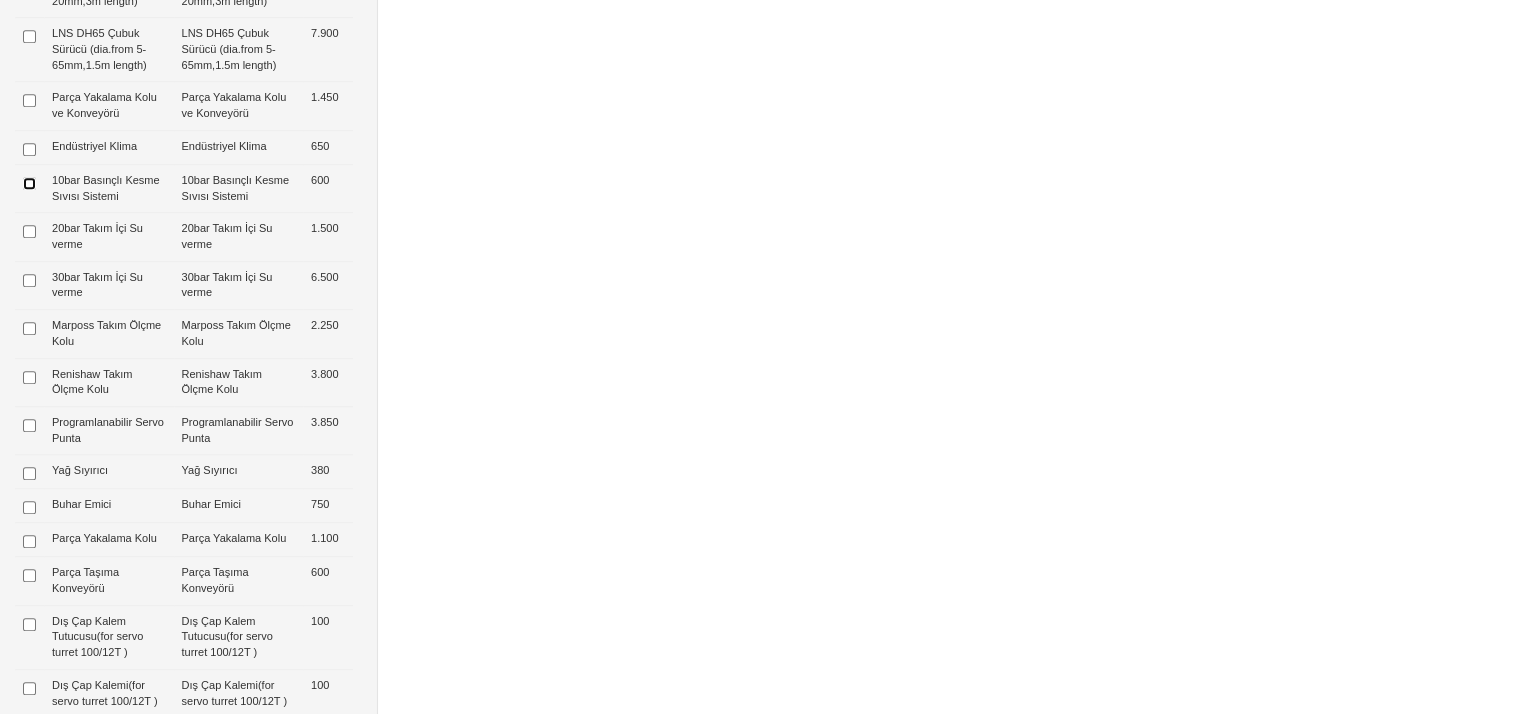 click at bounding box center (29, 183) 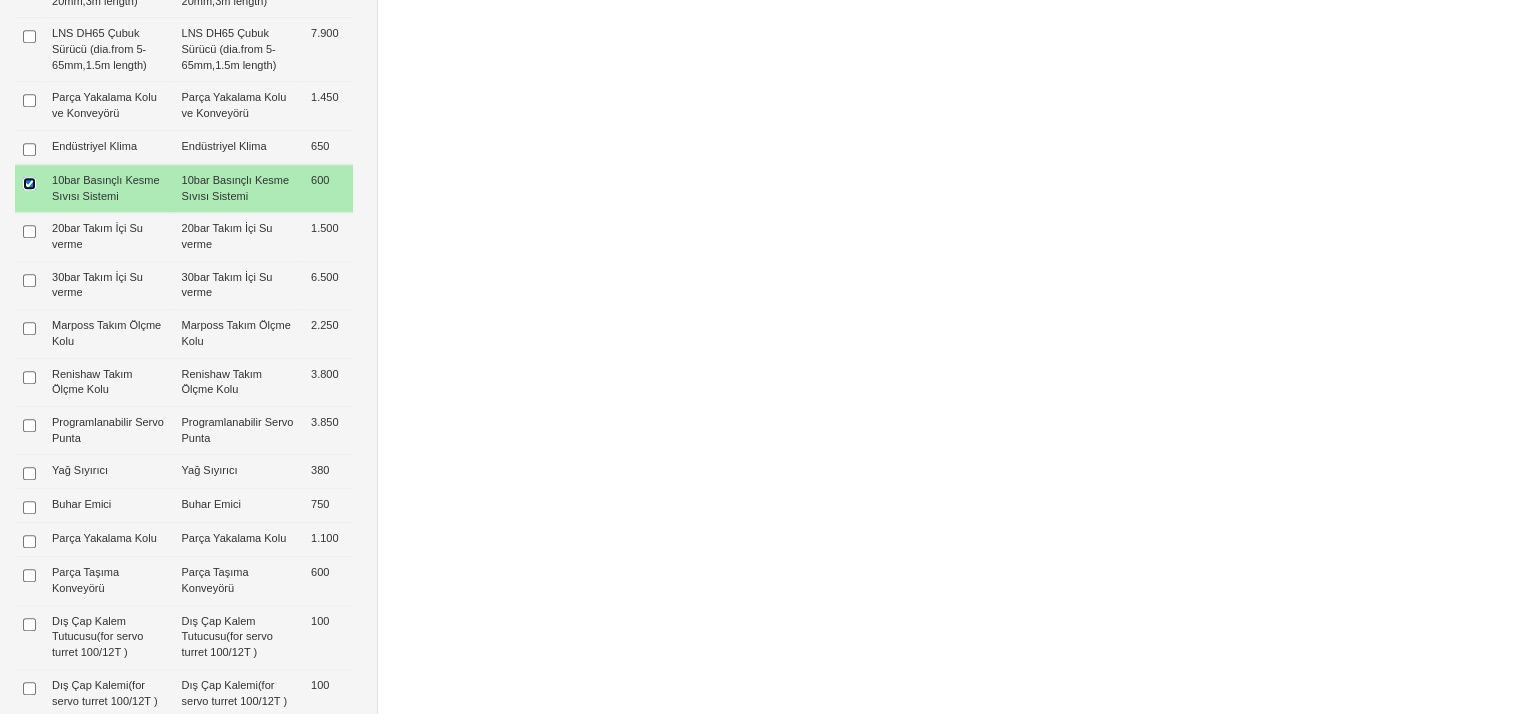 type on "600  $" 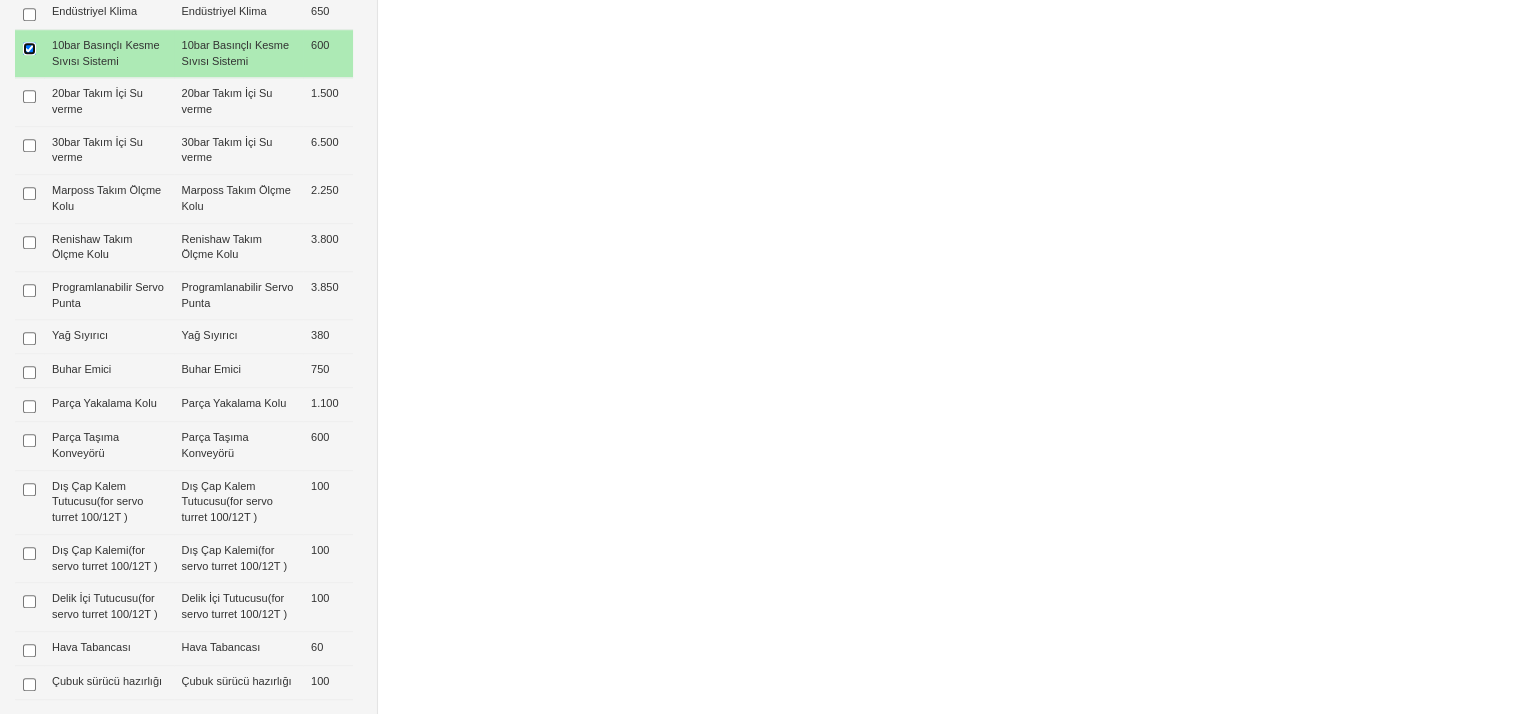 scroll, scrollTop: 1408, scrollLeft: 0, axis: vertical 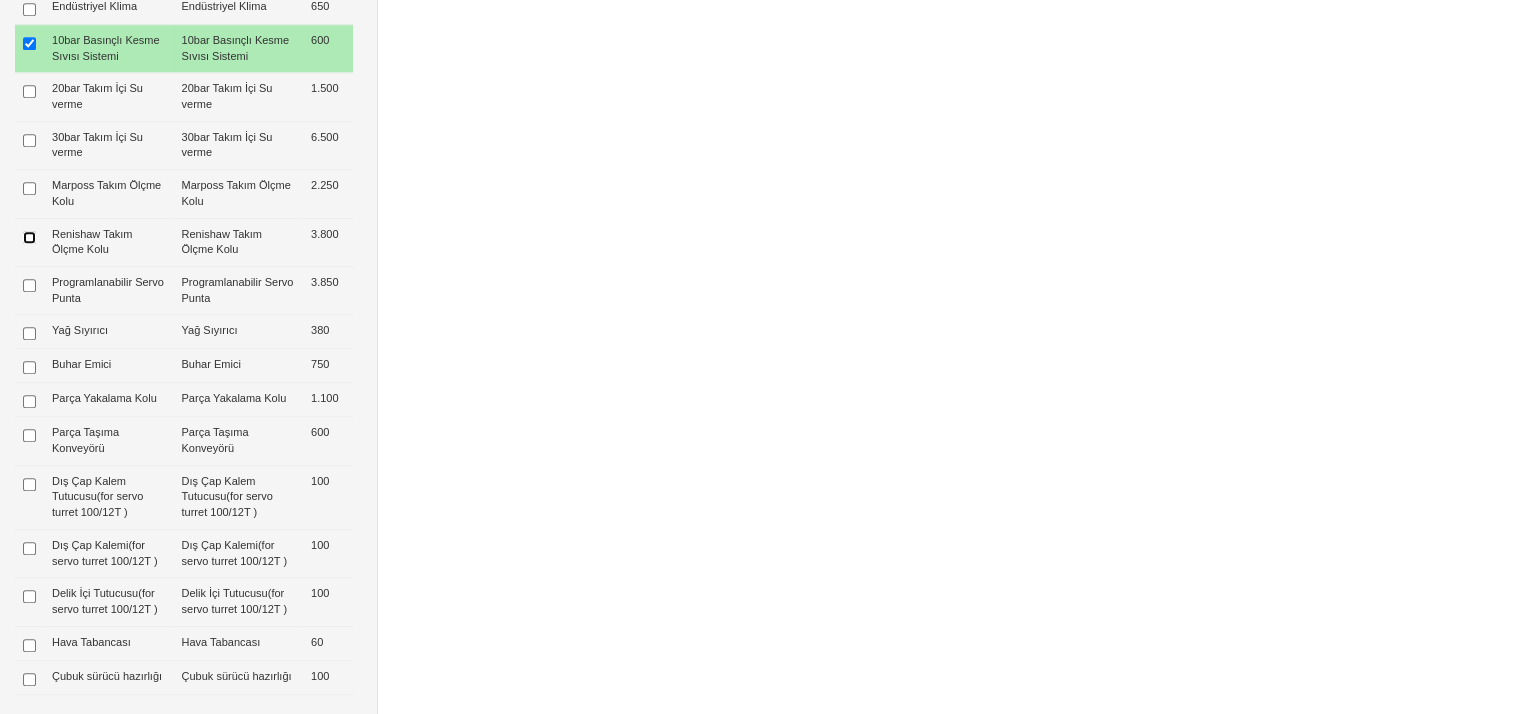 click at bounding box center [29, 237] 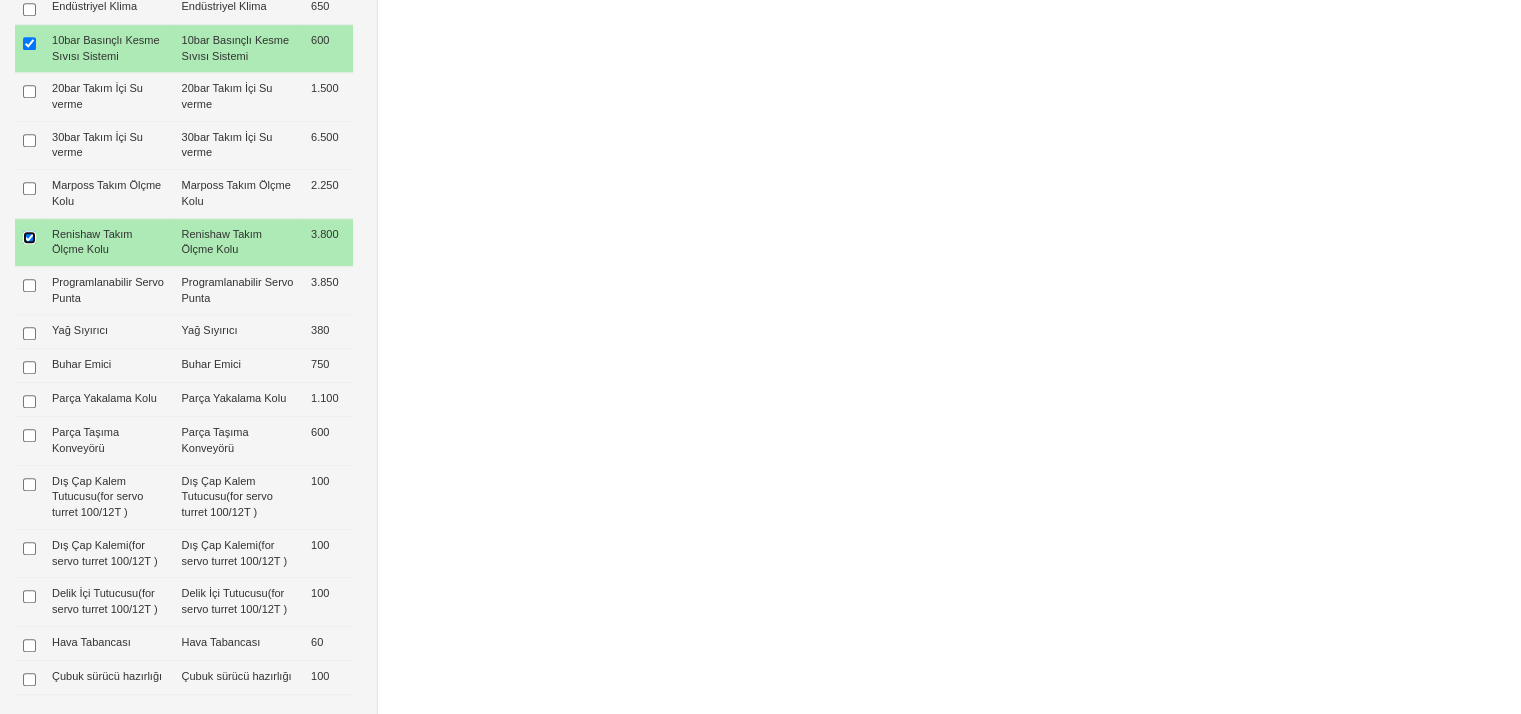 type on "4.400  $" 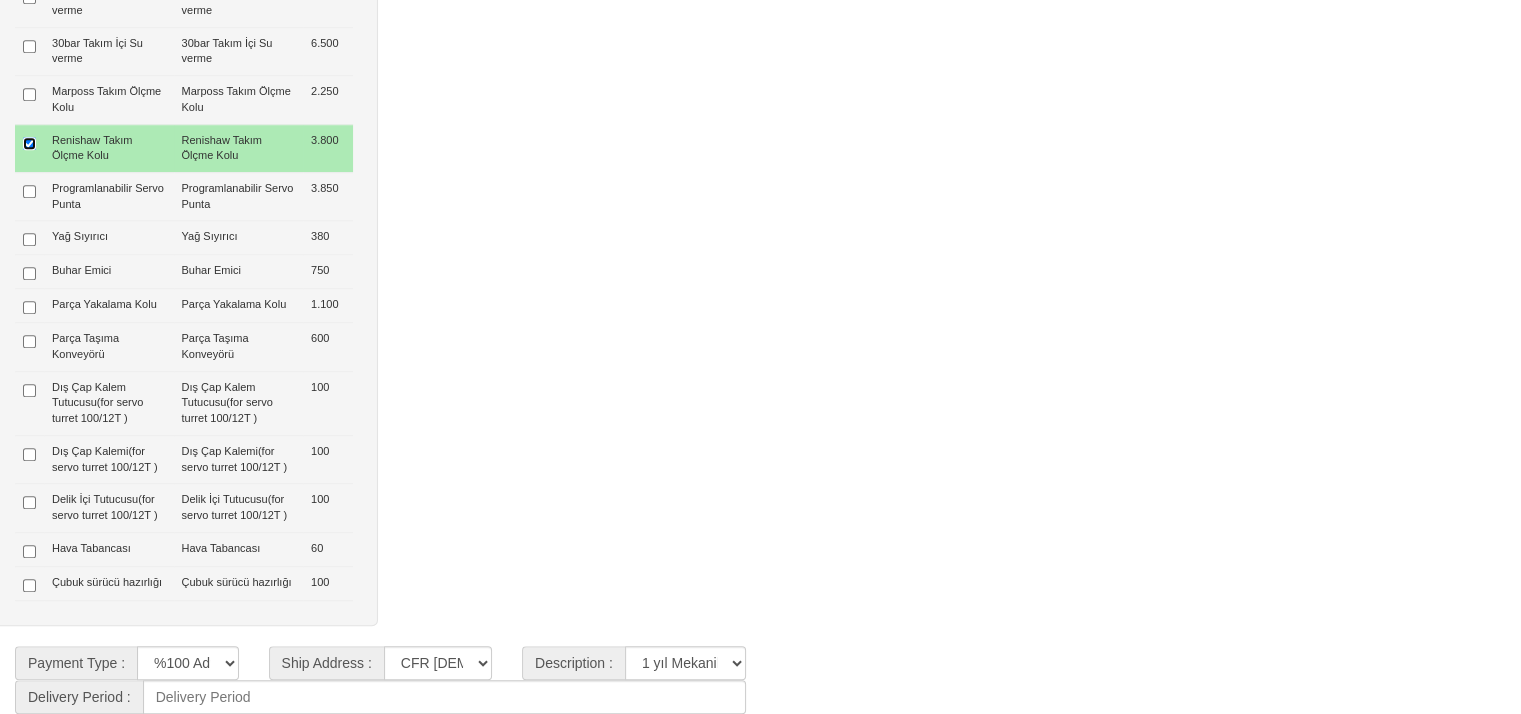scroll, scrollTop: 1635, scrollLeft: 0, axis: vertical 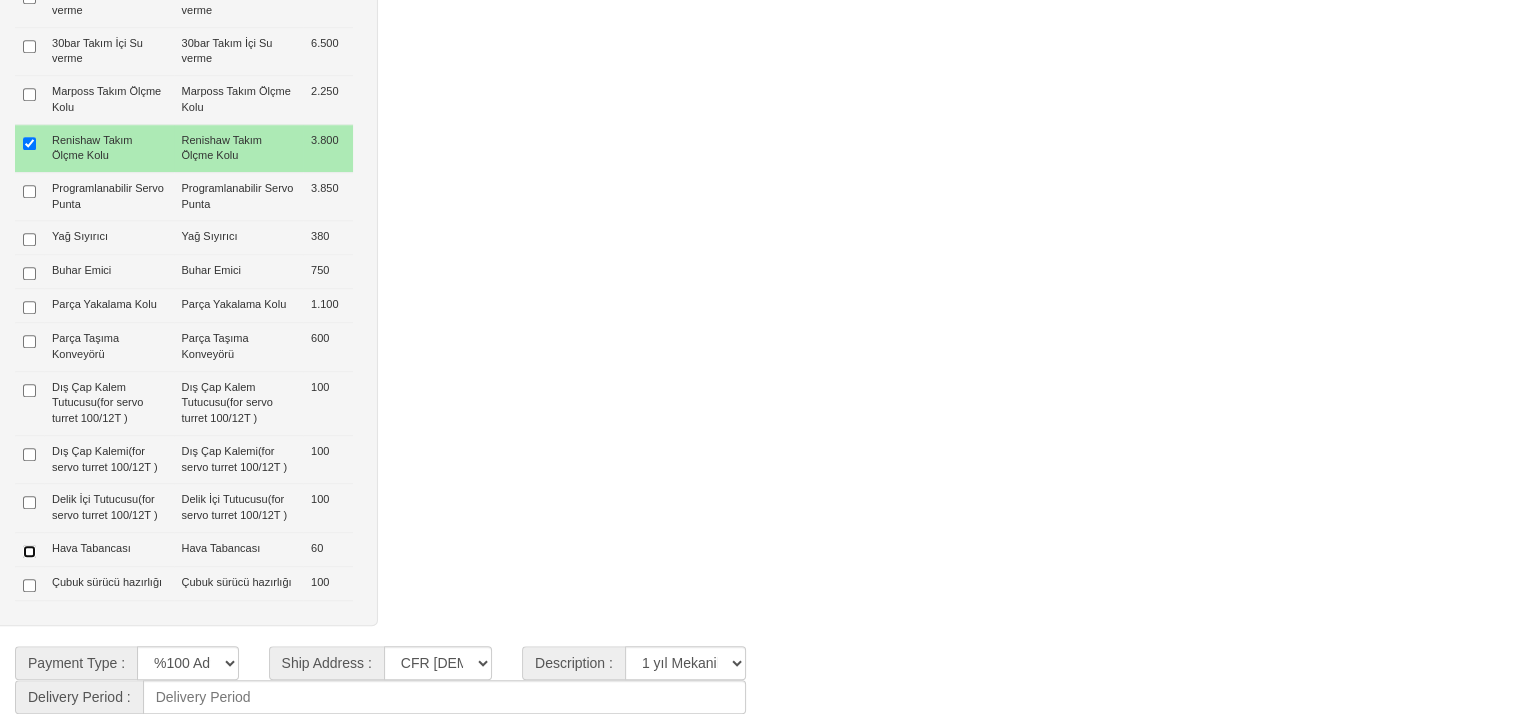 click at bounding box center [29, 551] 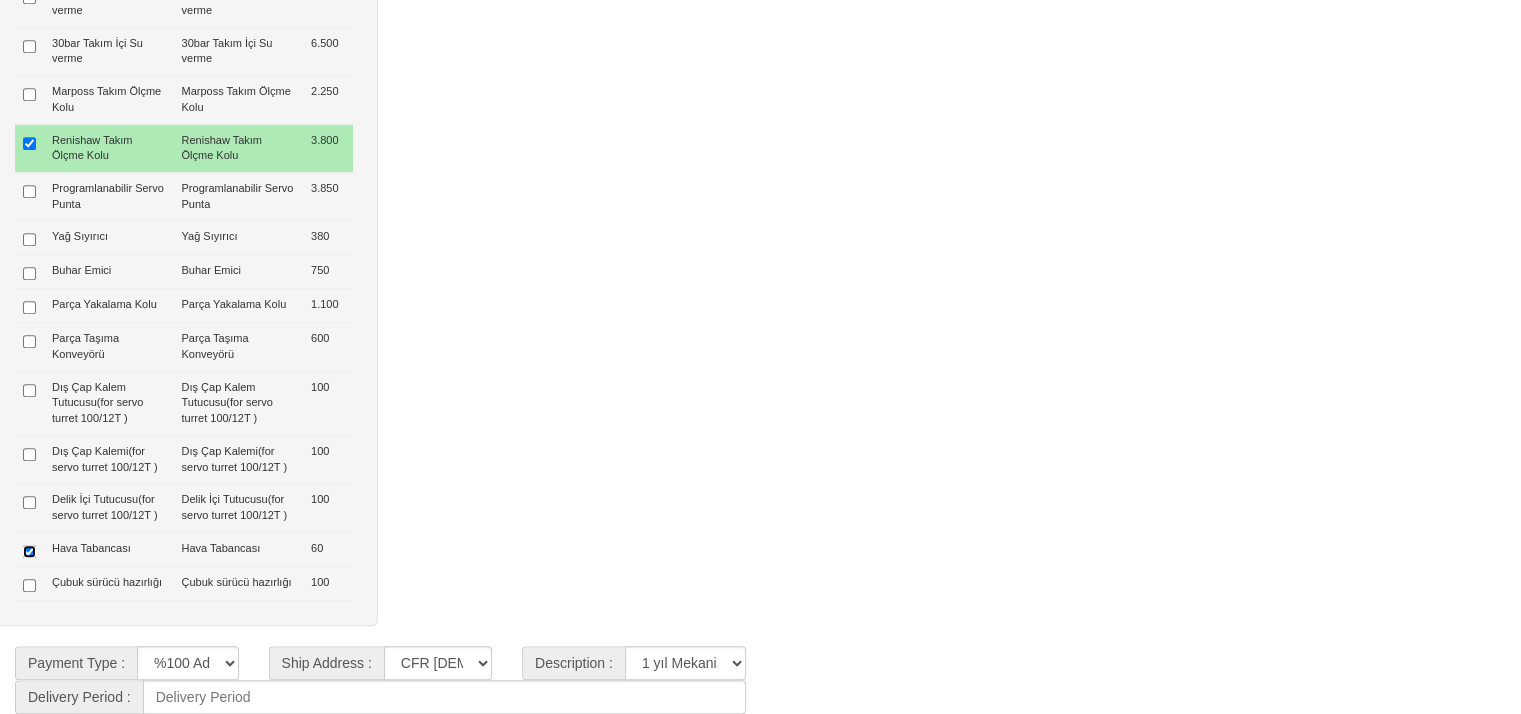 type on "4.460  $" 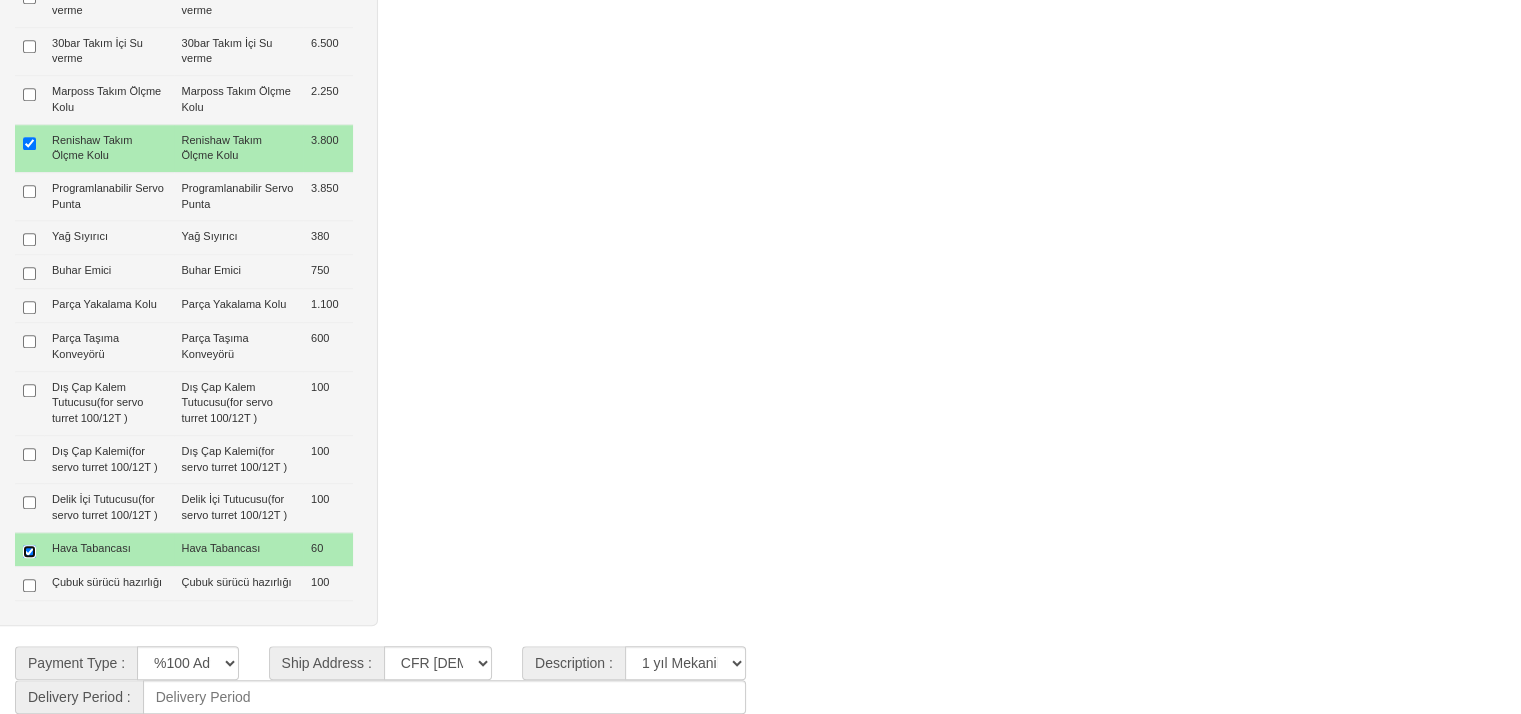 click at bounding box center (29, 551) 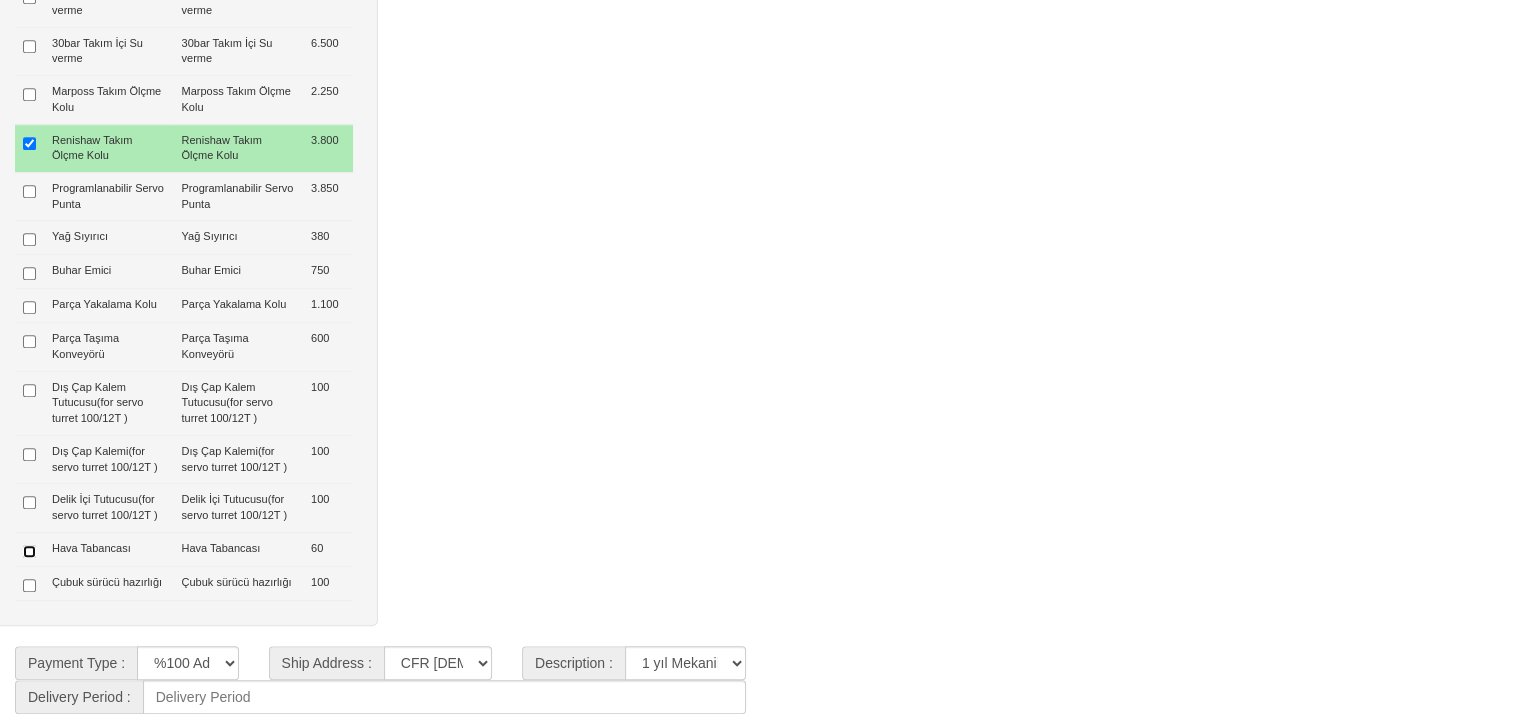 type on "4.400  $" 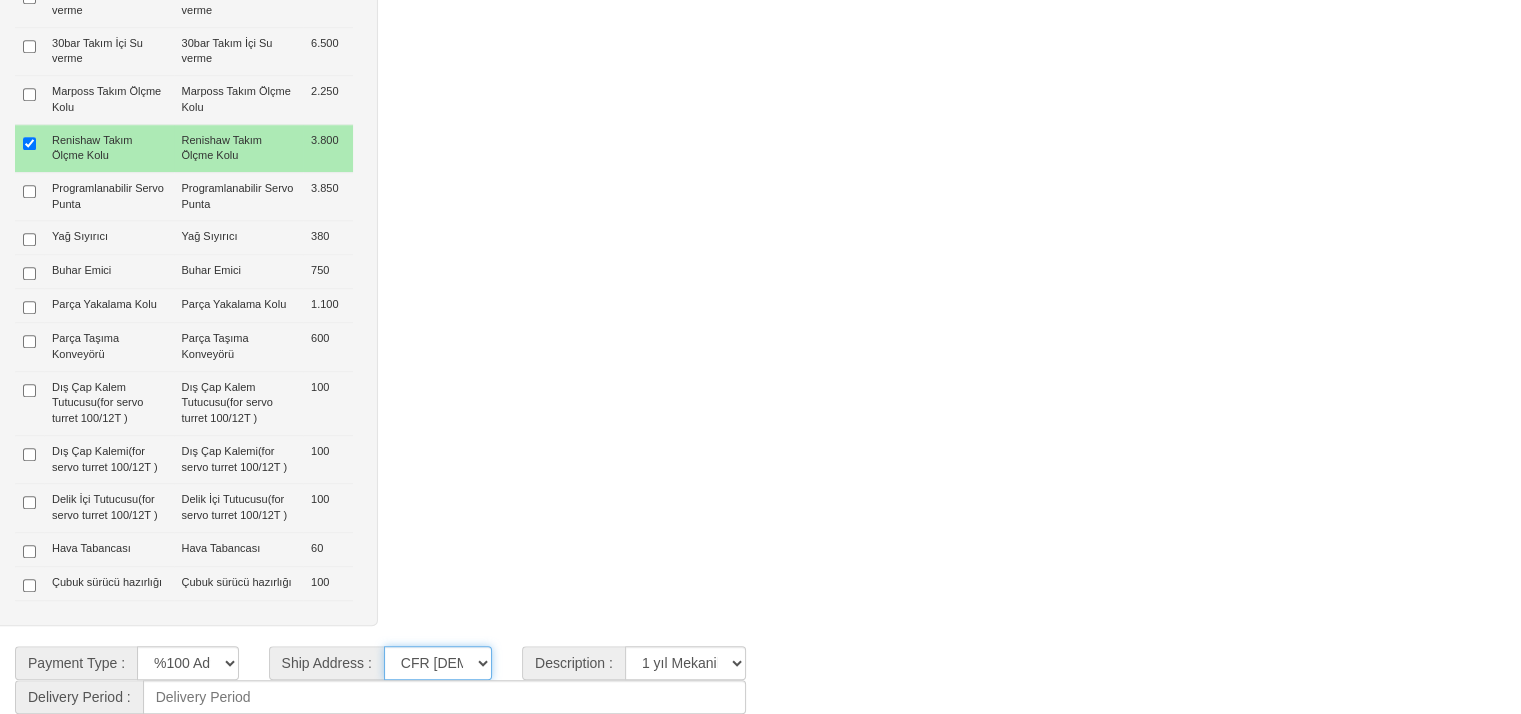 click on "CFR İZMİT
CIF/İZMİT (Gümrük Vergisi , Nakliye ve KDV Dahil Değildir.)
CIF/İSTANBUL (Gümrük Vergisi , Nakliye ve KDV Dahil Değildir.)
CIF/DERİNCE(İLTER ANTREPO)" at bounding box center (438, 663) 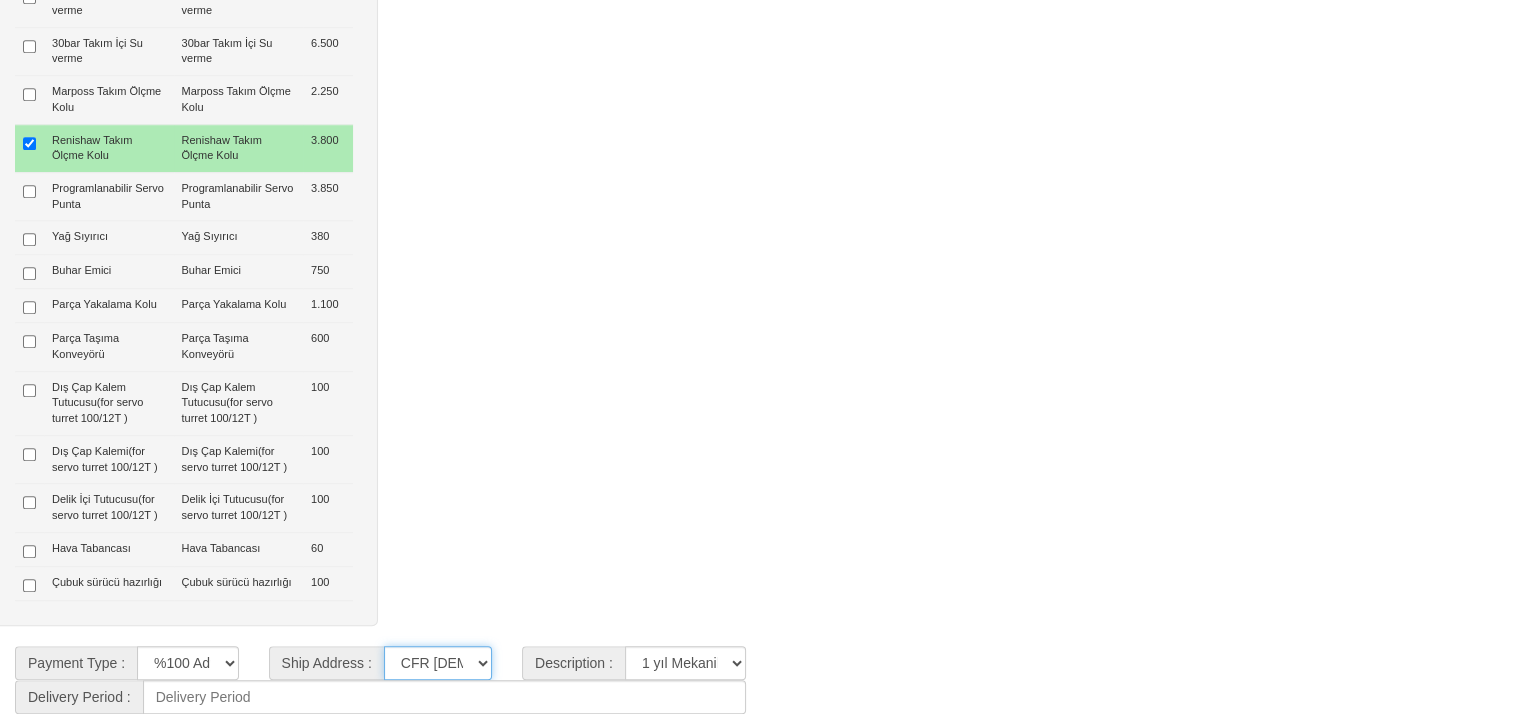 select on "5" 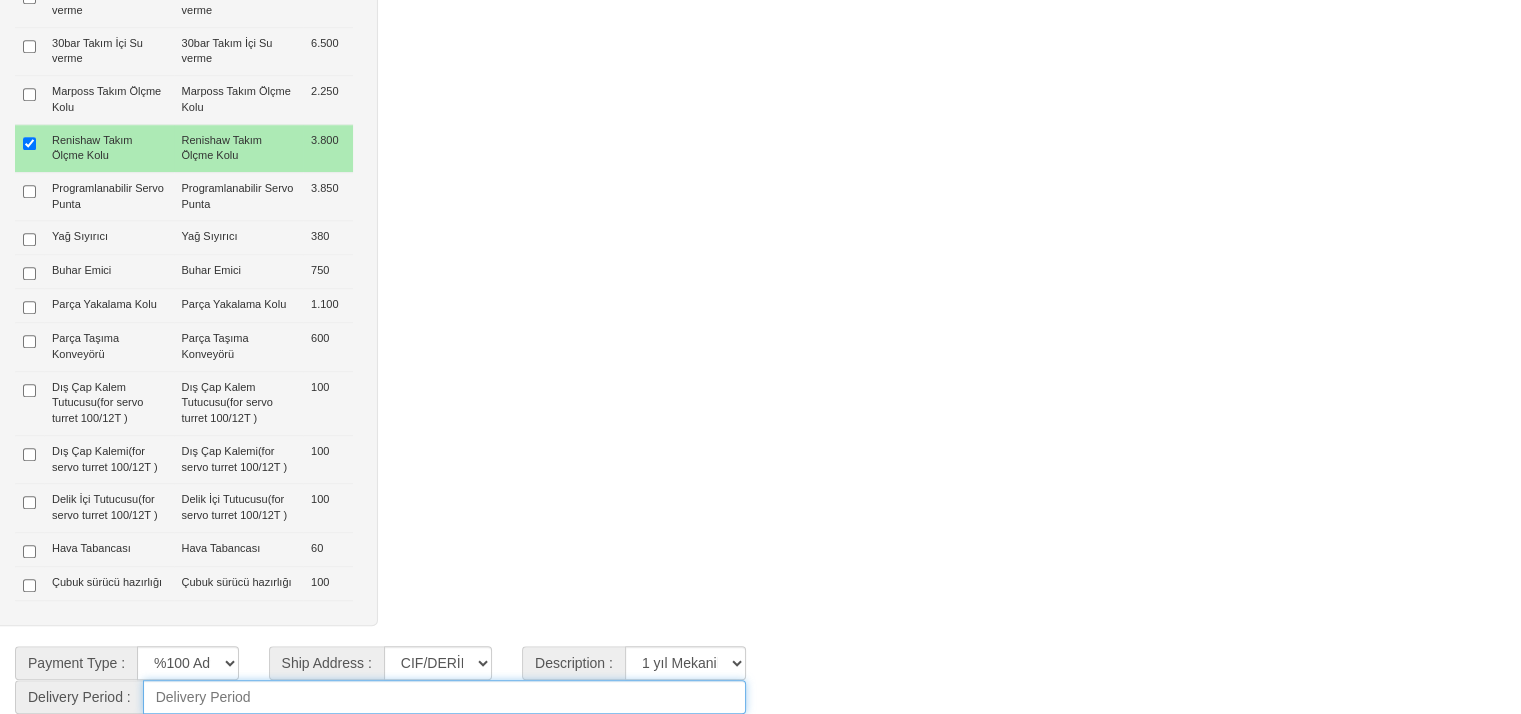 click at bounding box center (444, 697) 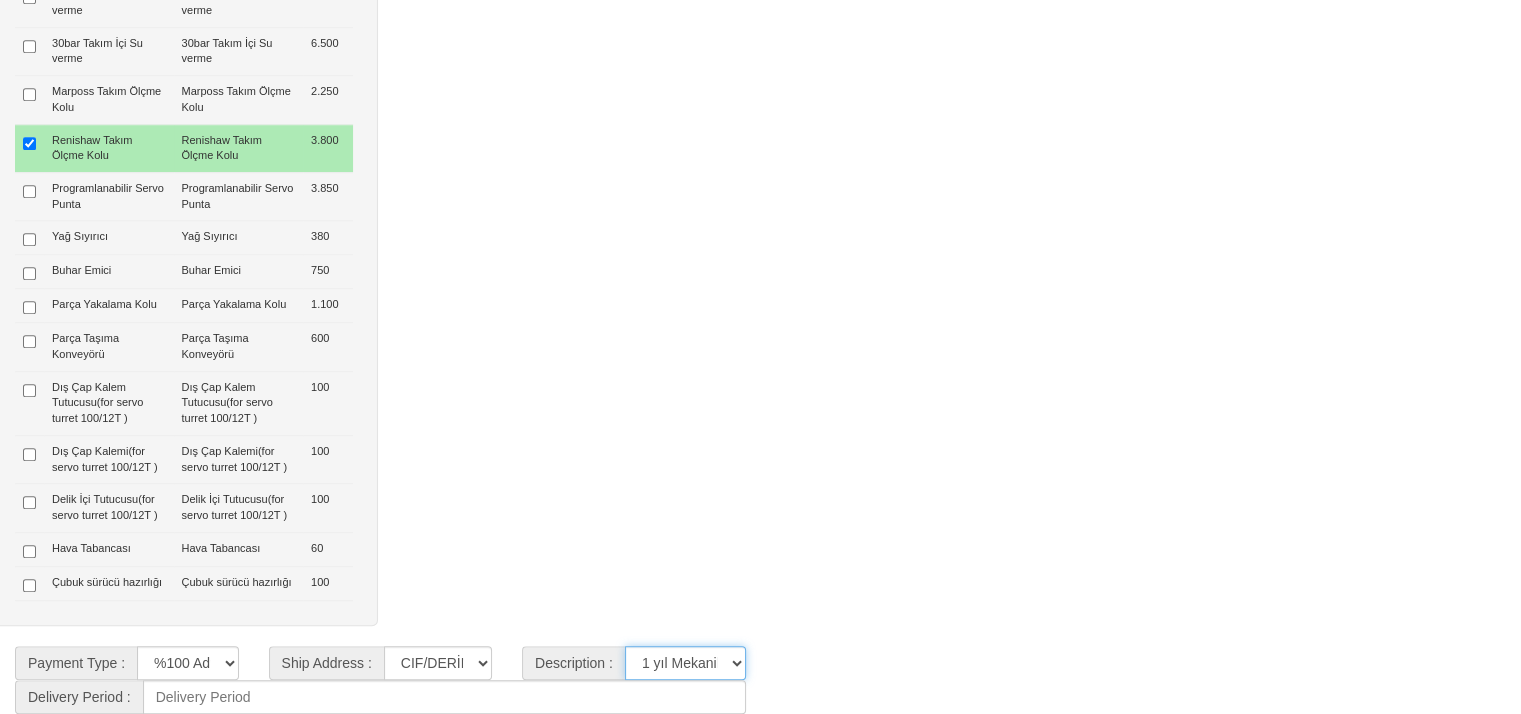 click on "**********" at bounding box center [685, 663] 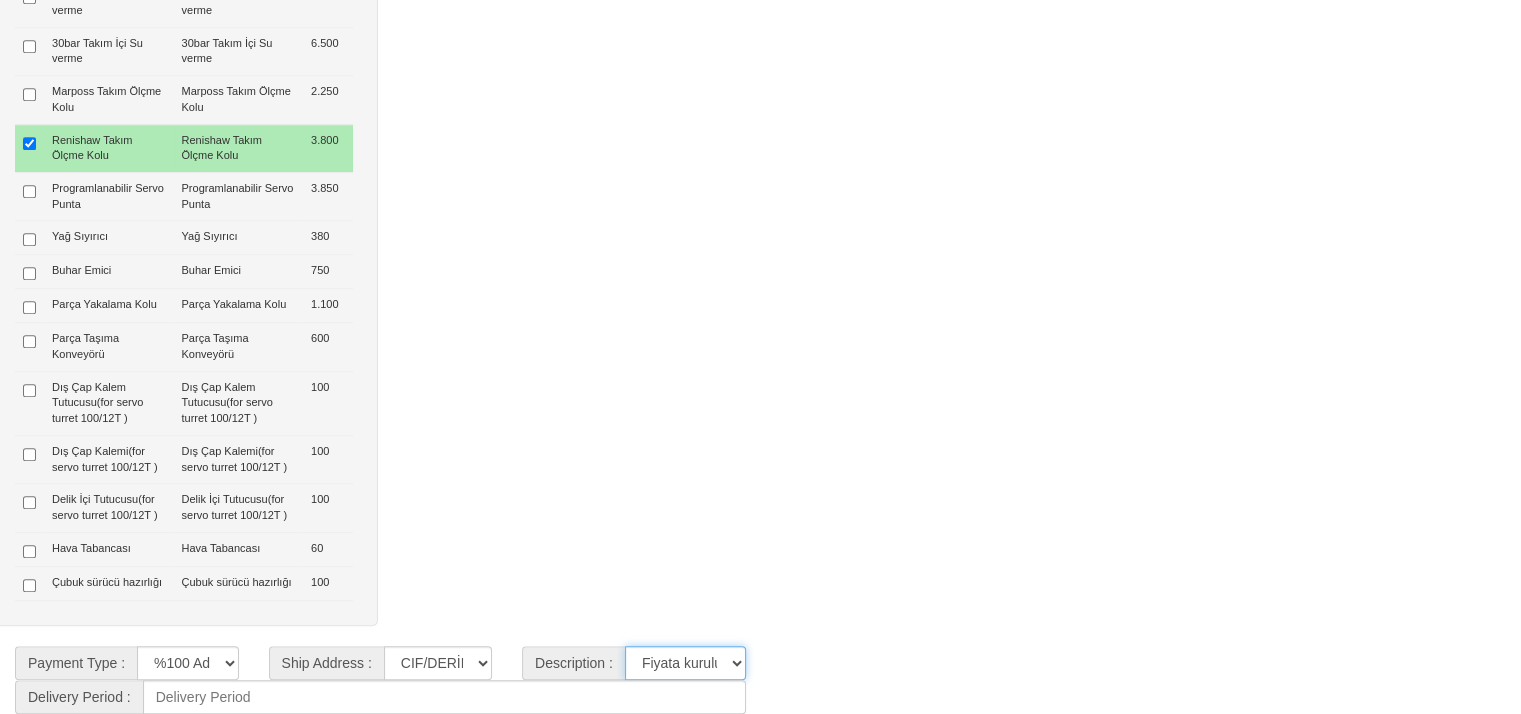 click on "**********" at bounding box center [685, 663] 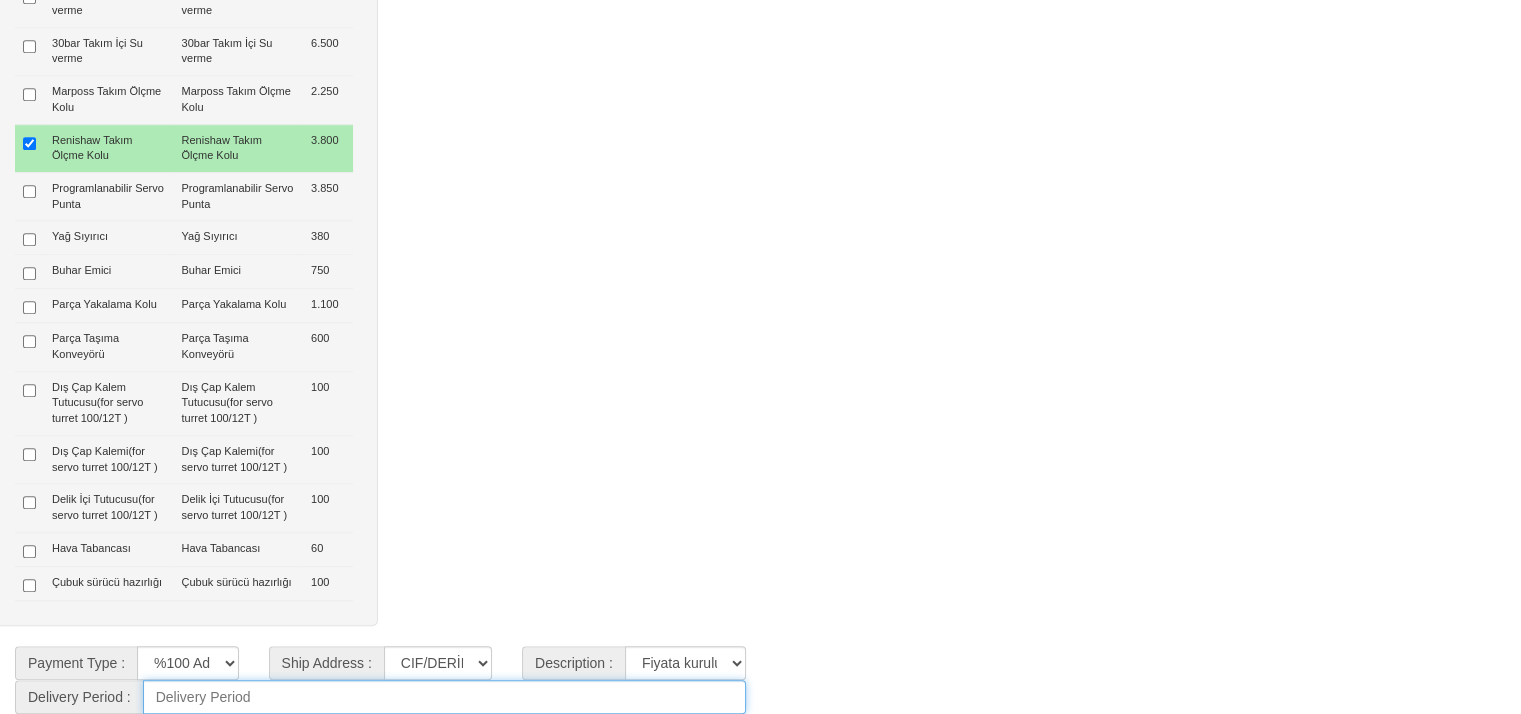 click at bounding box center (444, 697) 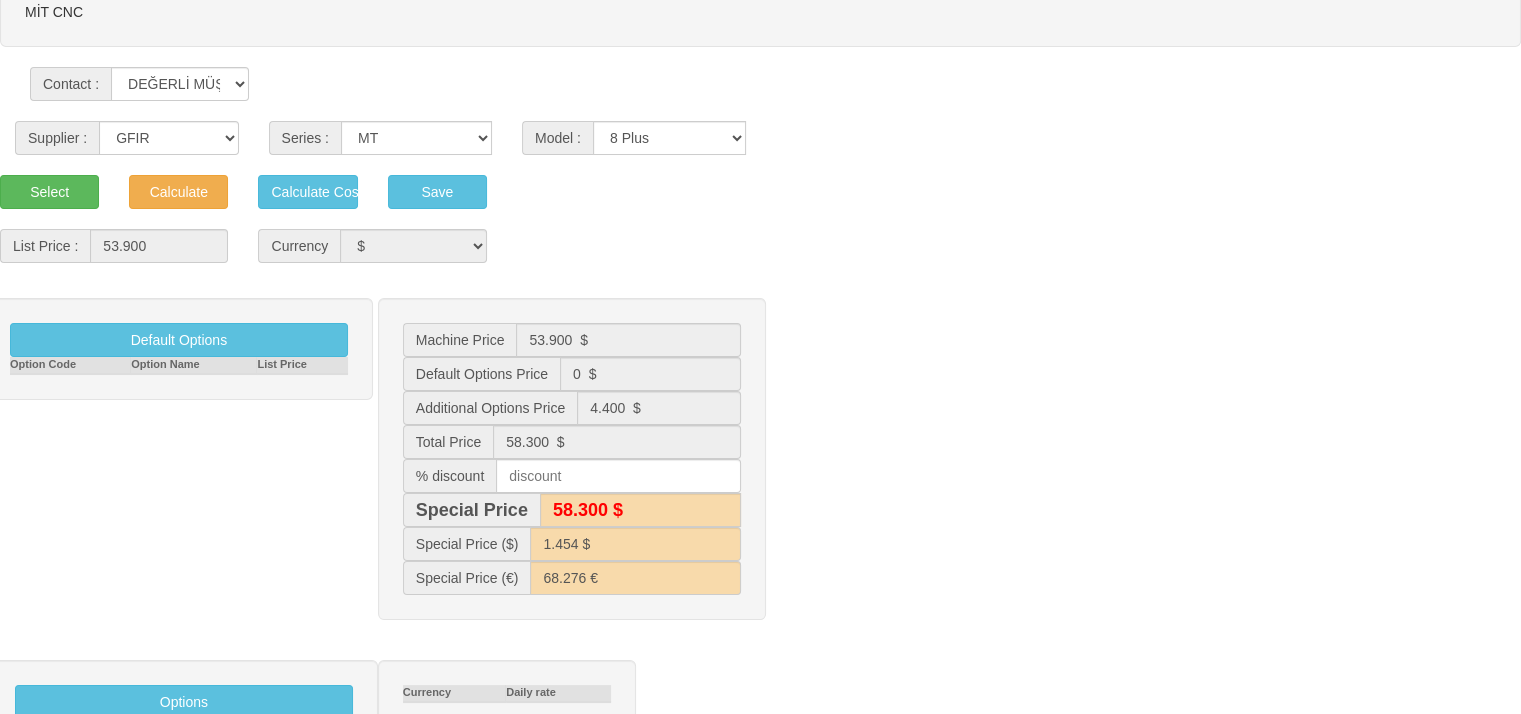 scroll, scrollTop: 0, scrollLeft: 0, axis: both 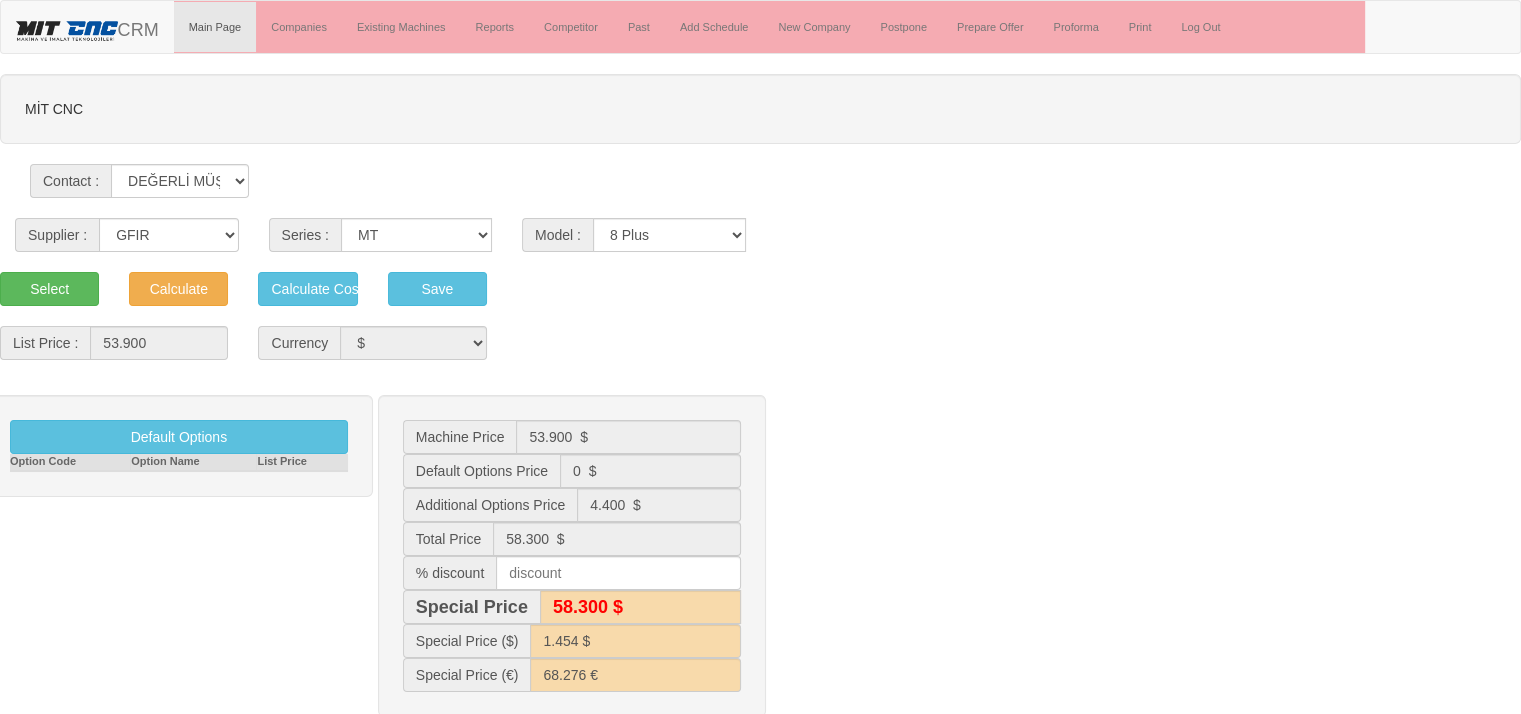type on "15" 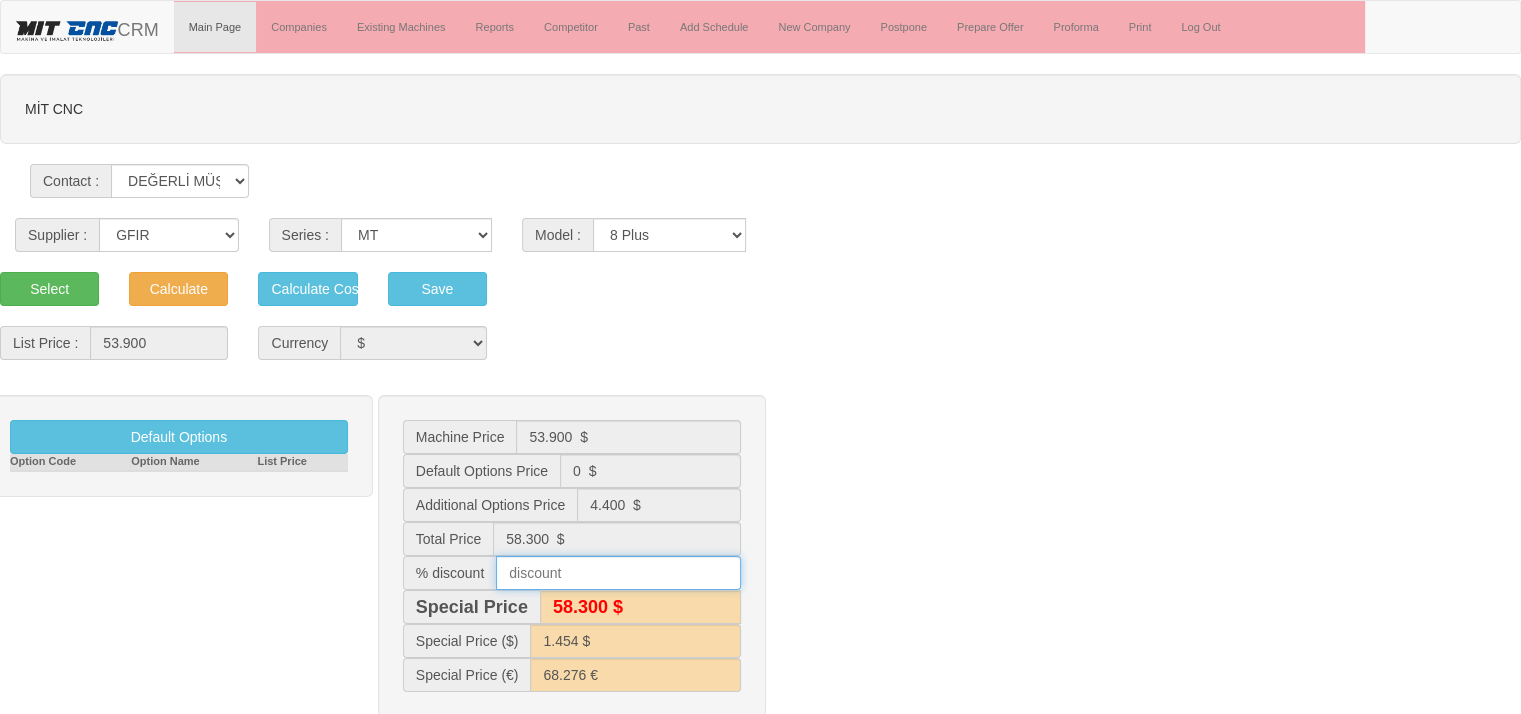 click at bounding box center (618, 573) 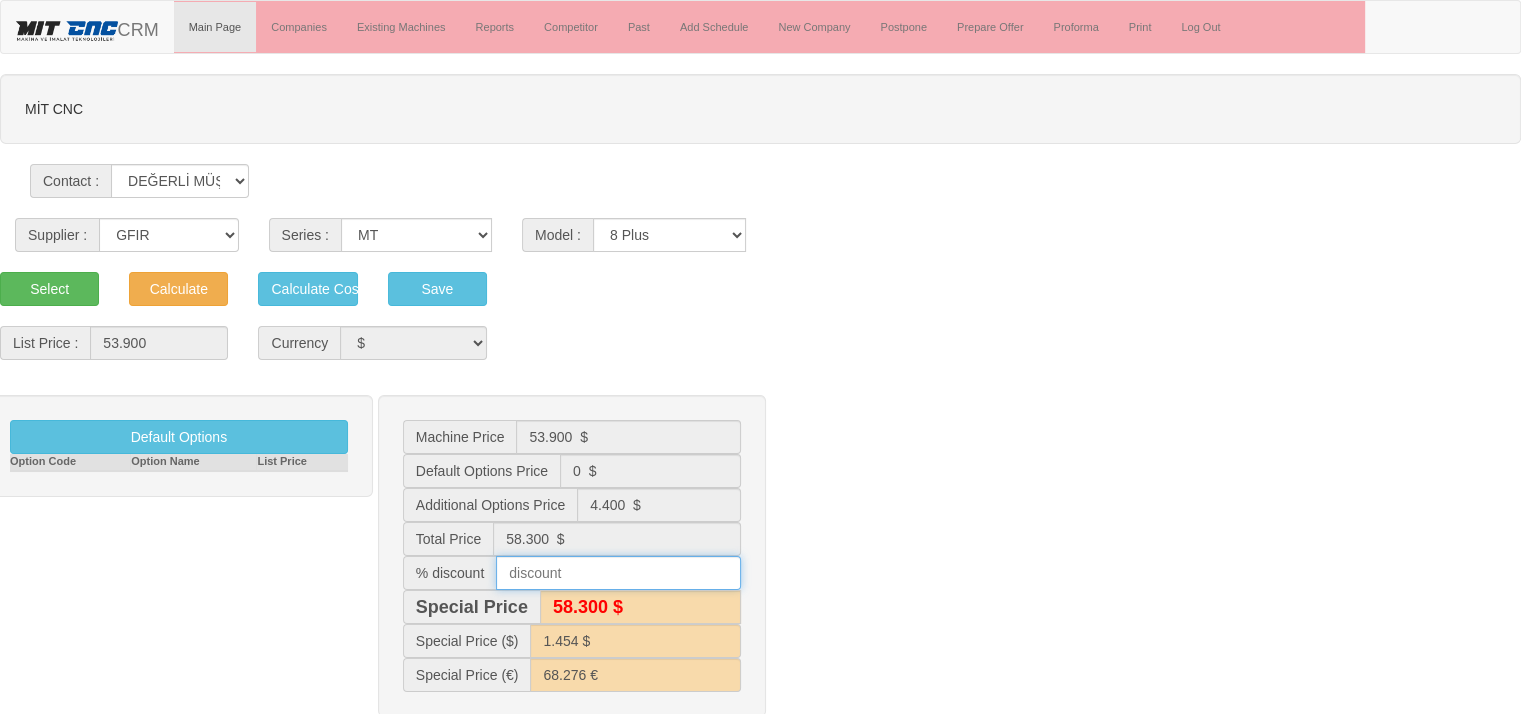 type on "9" 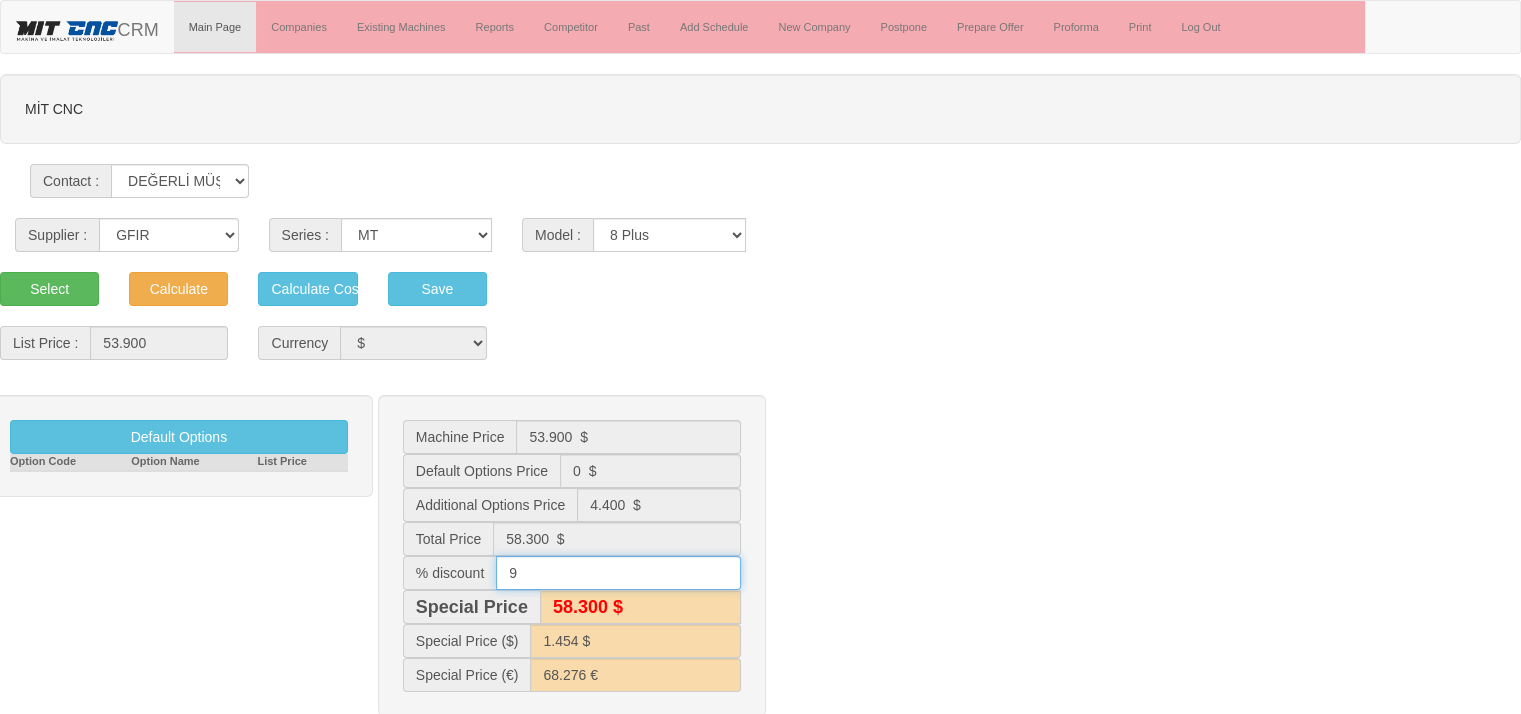 type on "53.100 $" 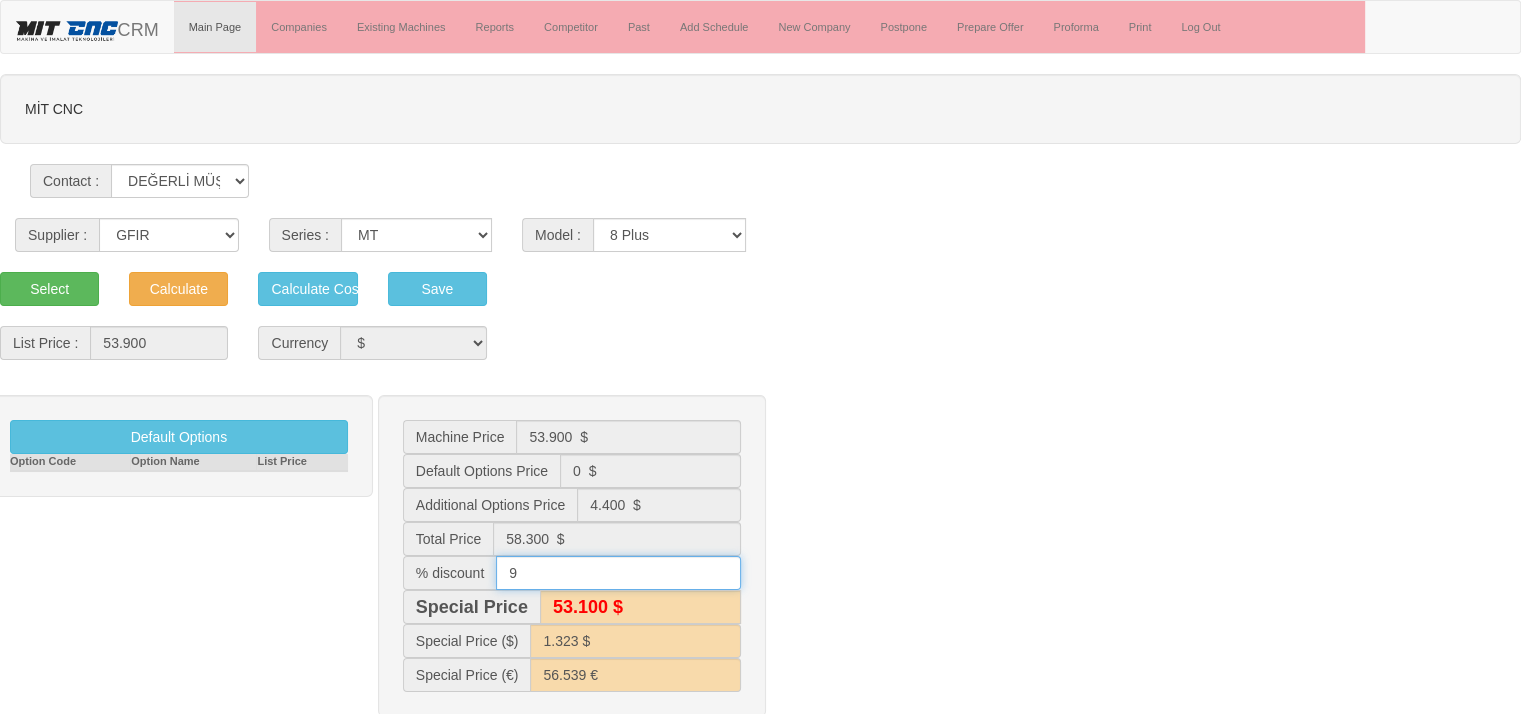 type 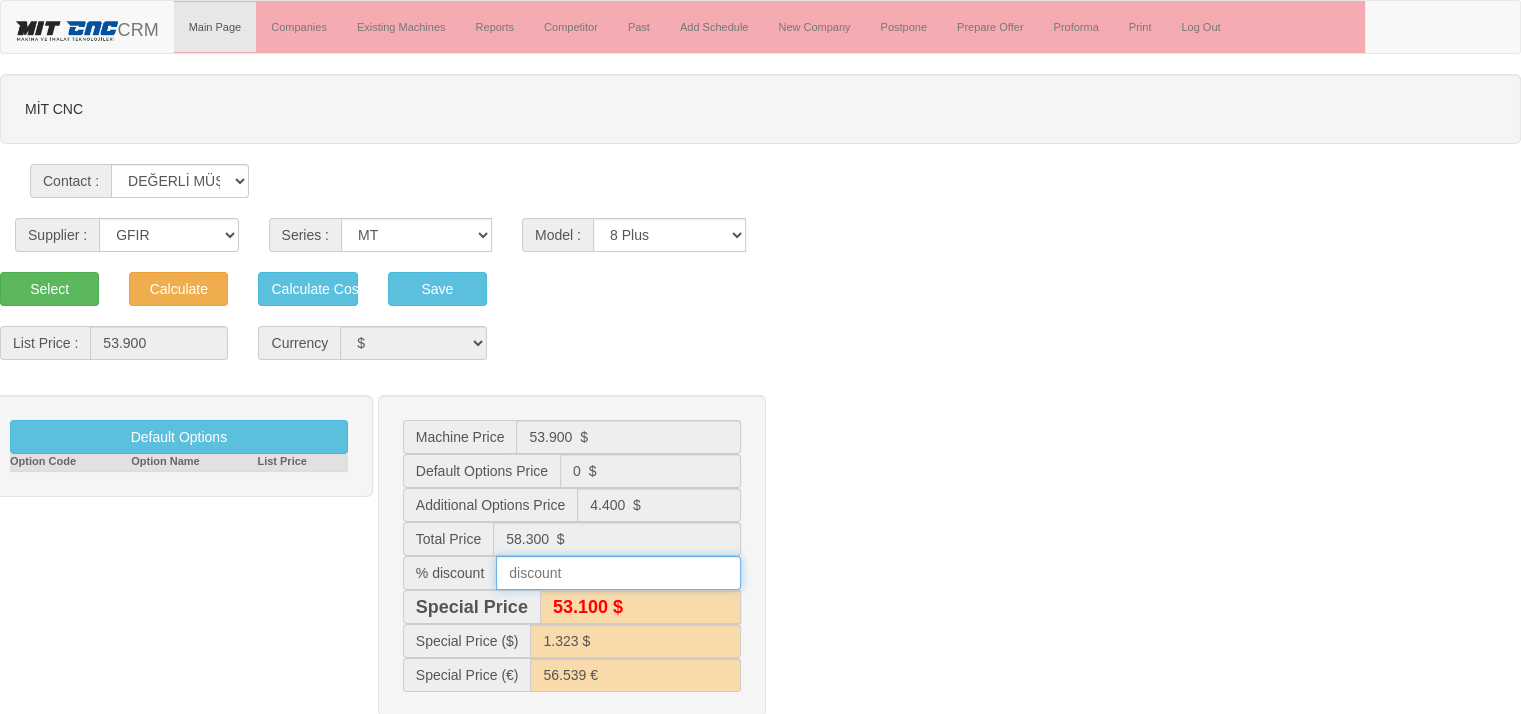 type on "58.300 $" 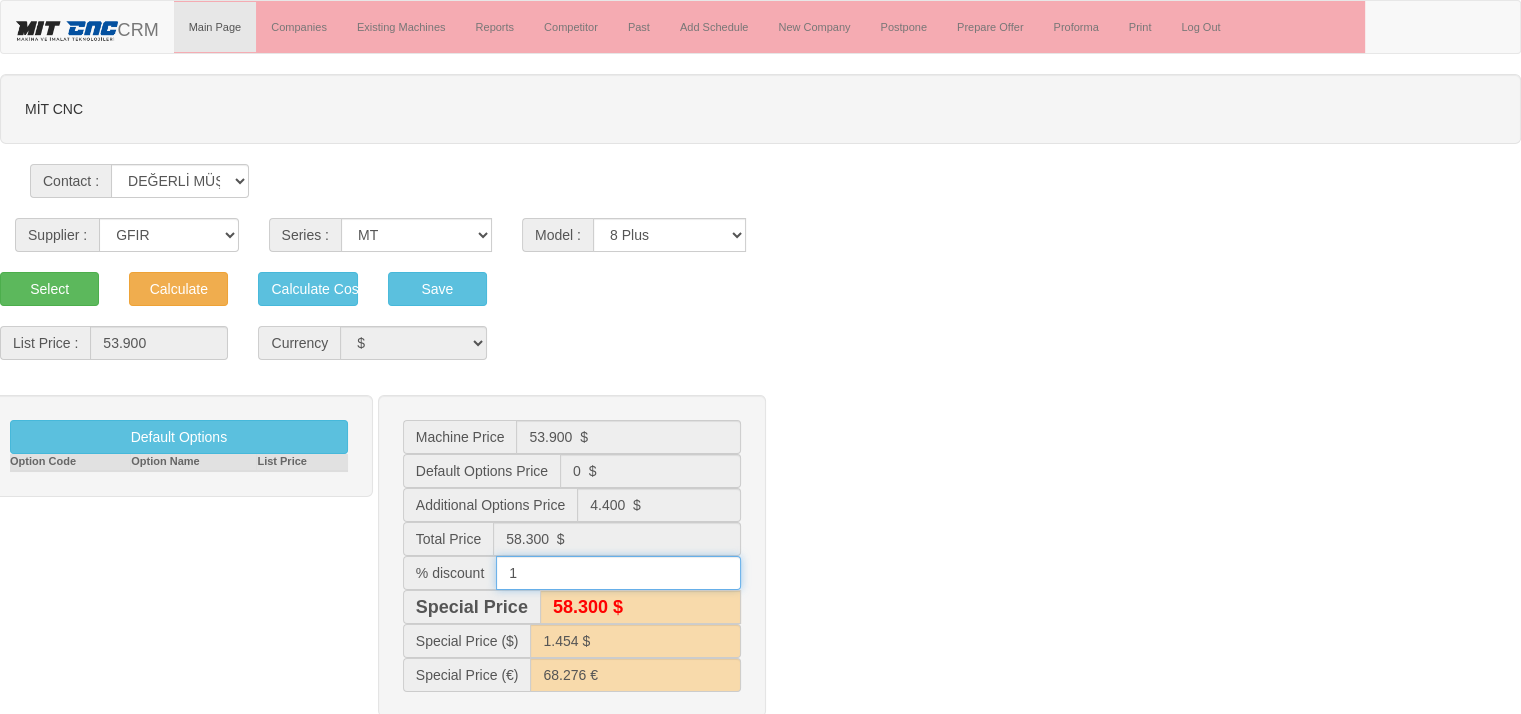 type on "10" 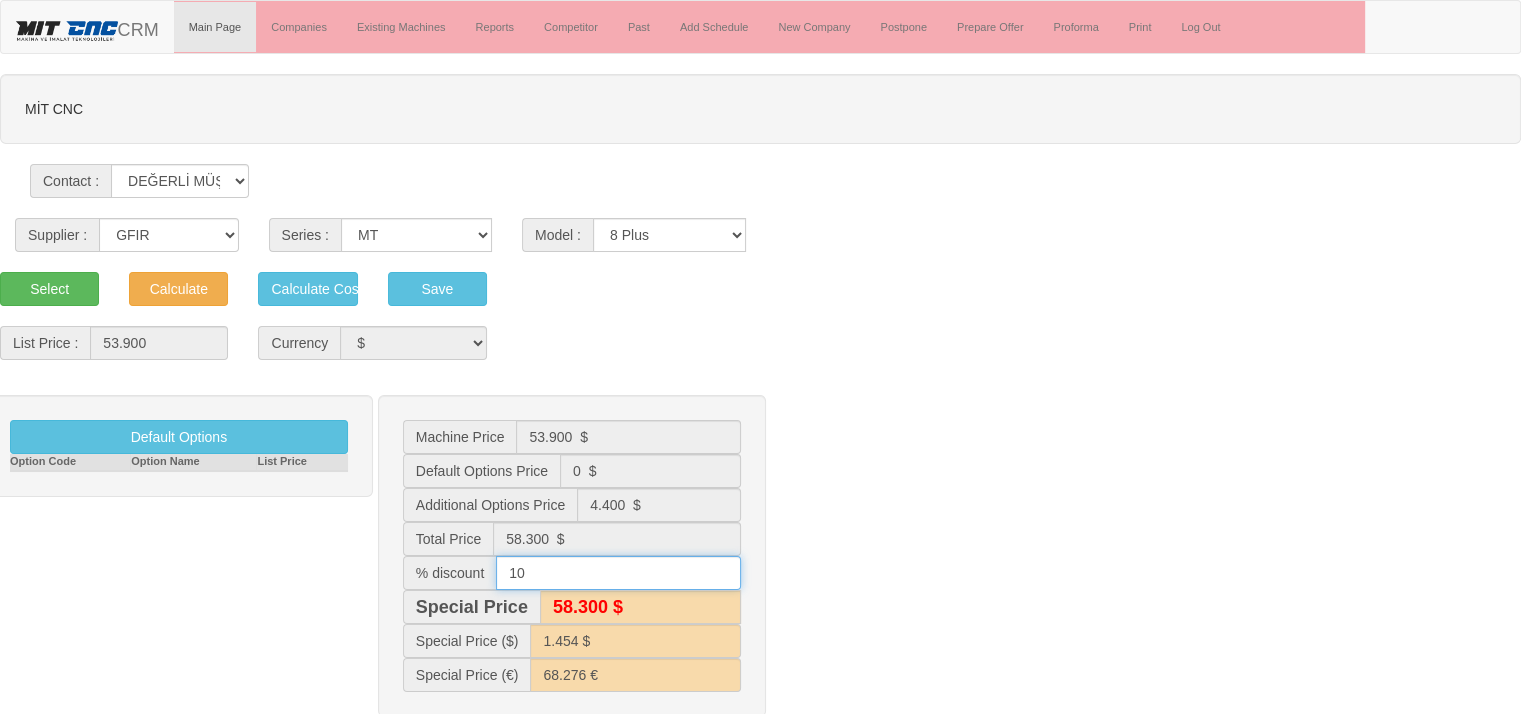 type on "57.700 $" 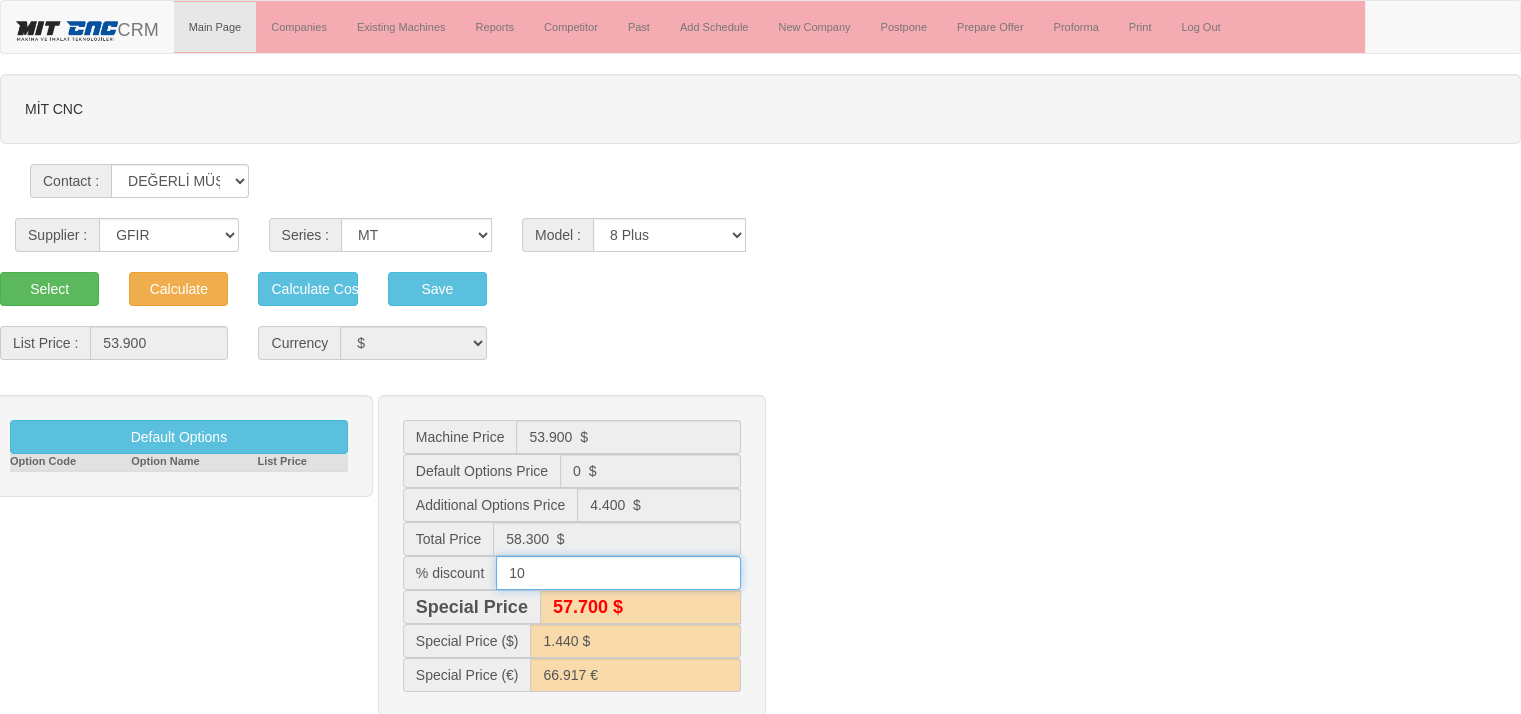 type on "52.500 $" 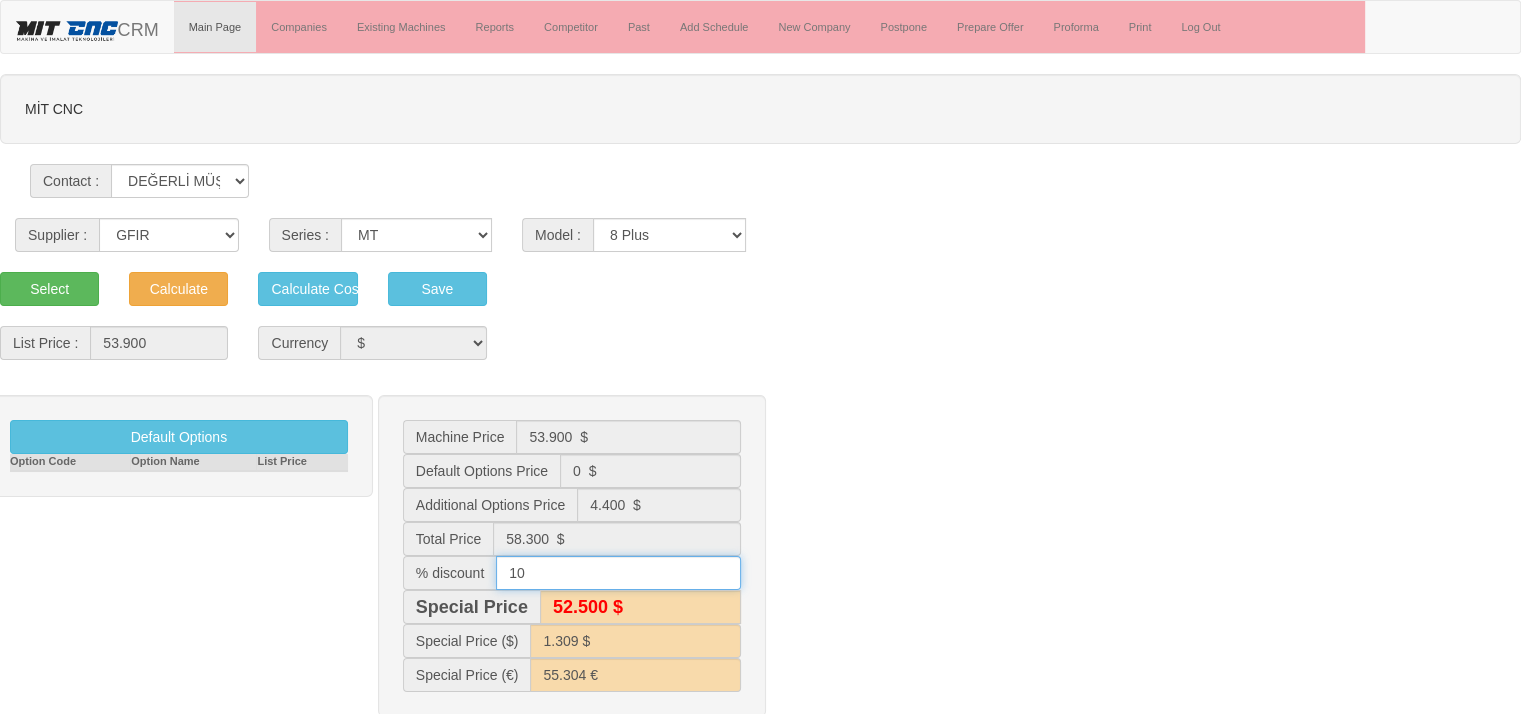 type on "1" 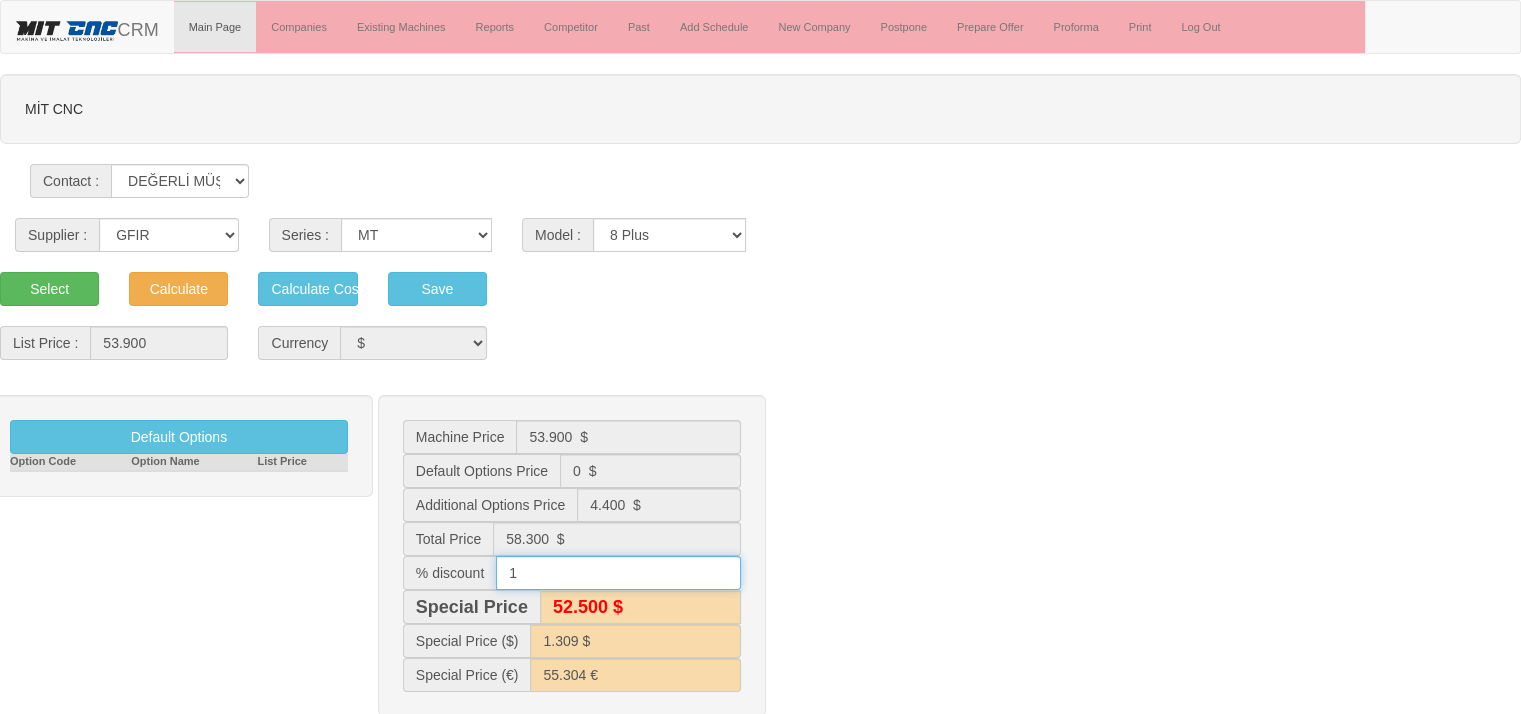 type 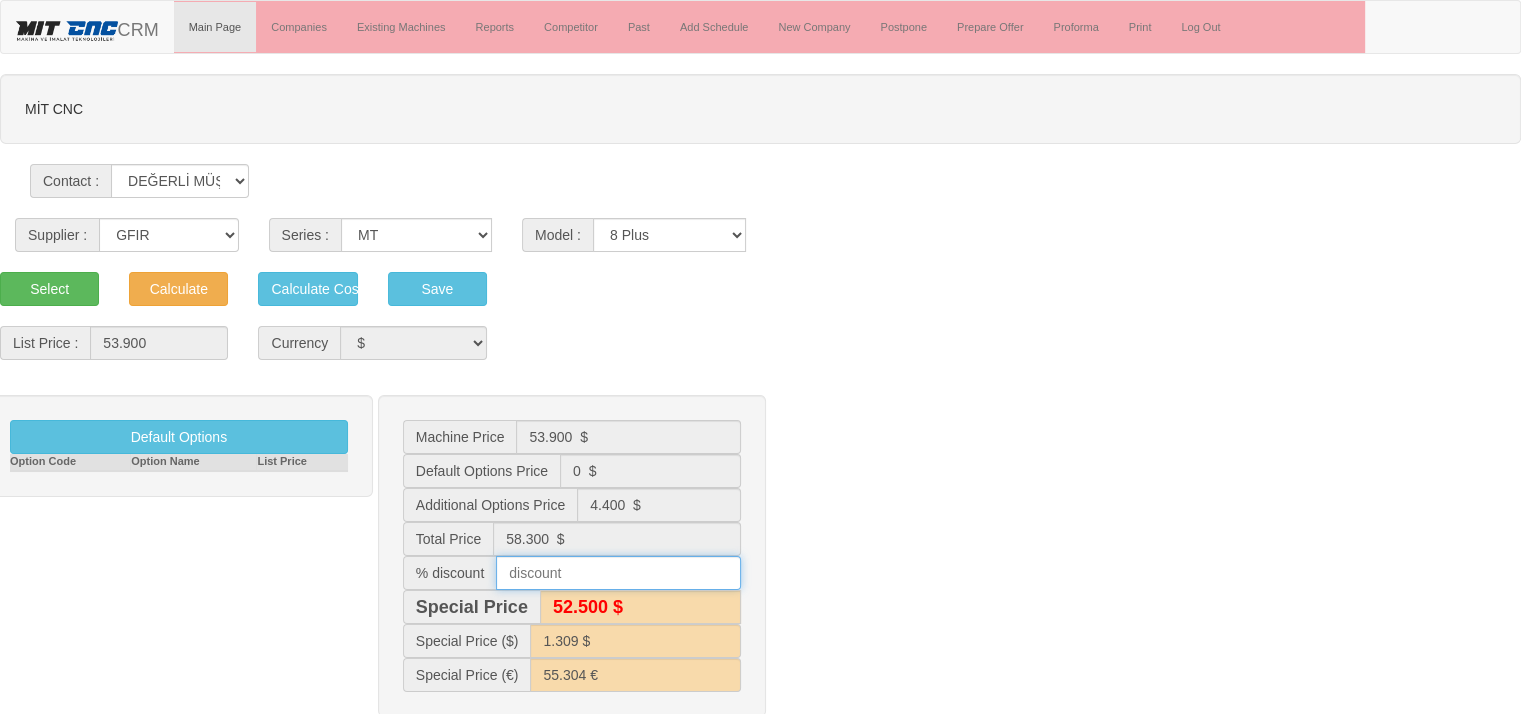 type on "57.700 $" 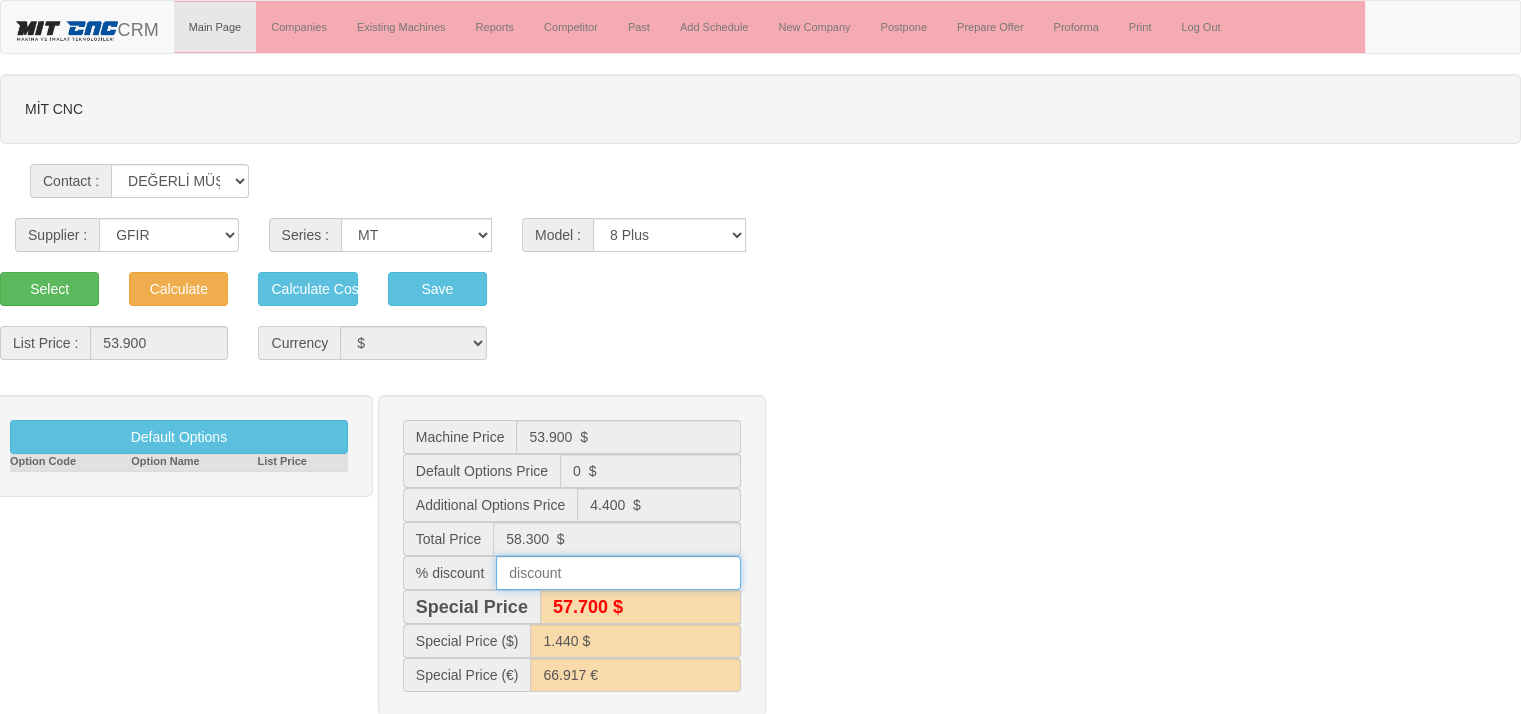 type on "58.300 $" 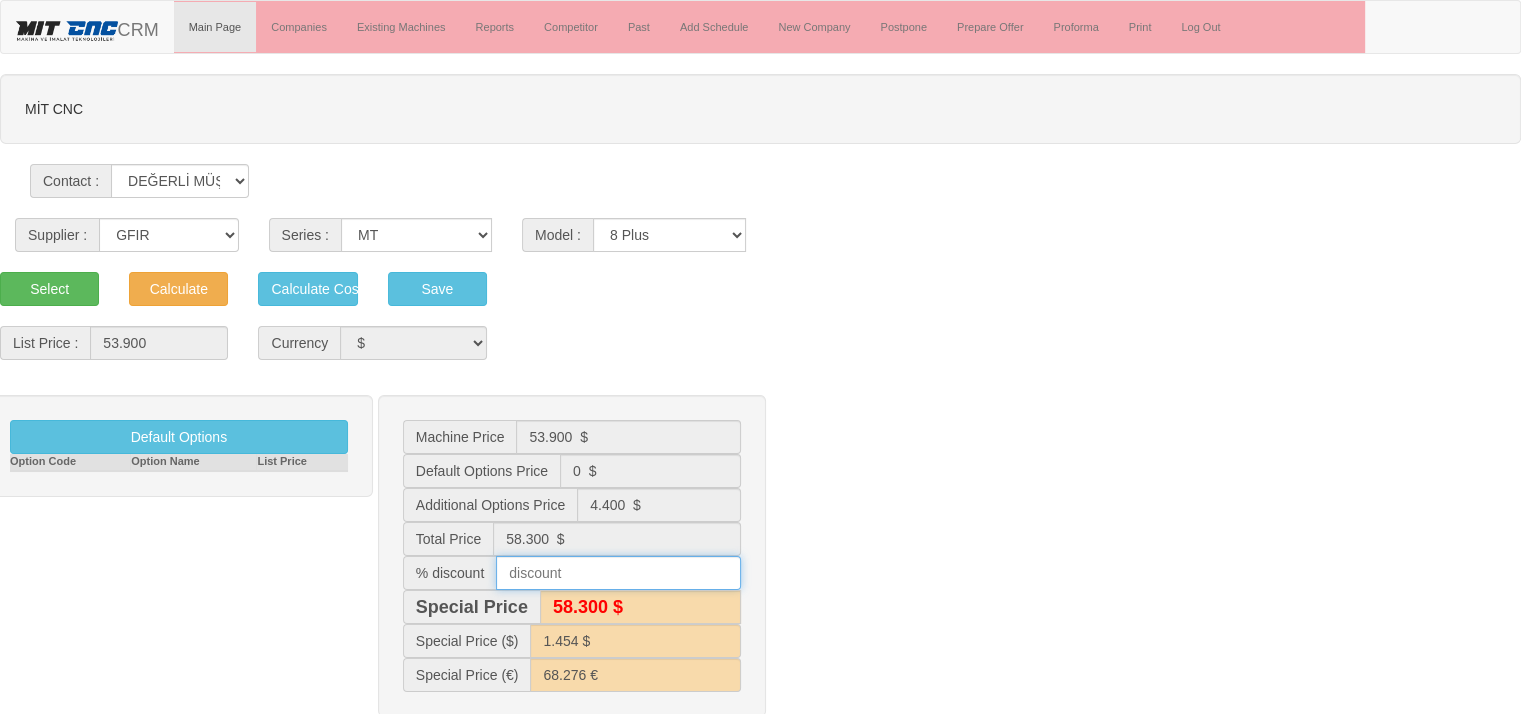 type on "9" 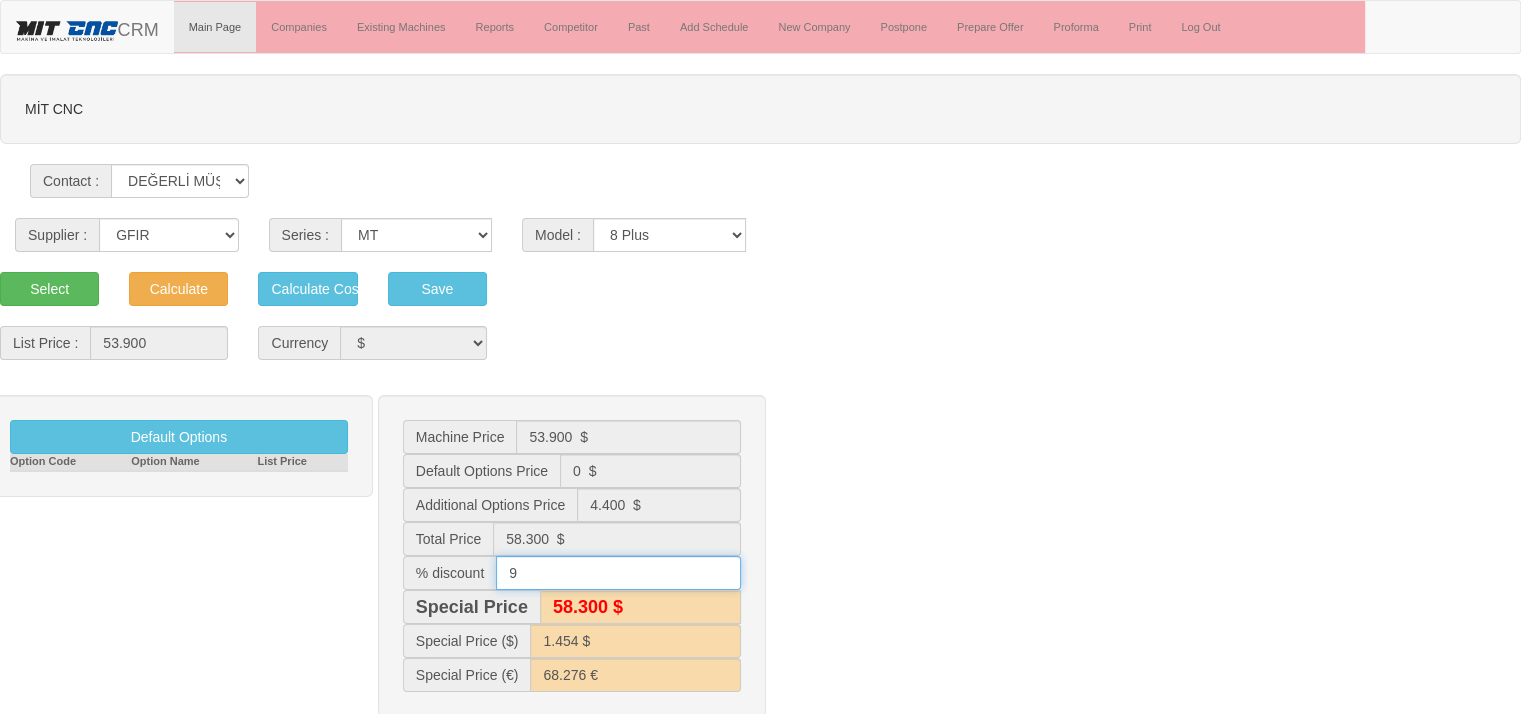 type on "53.100 $" 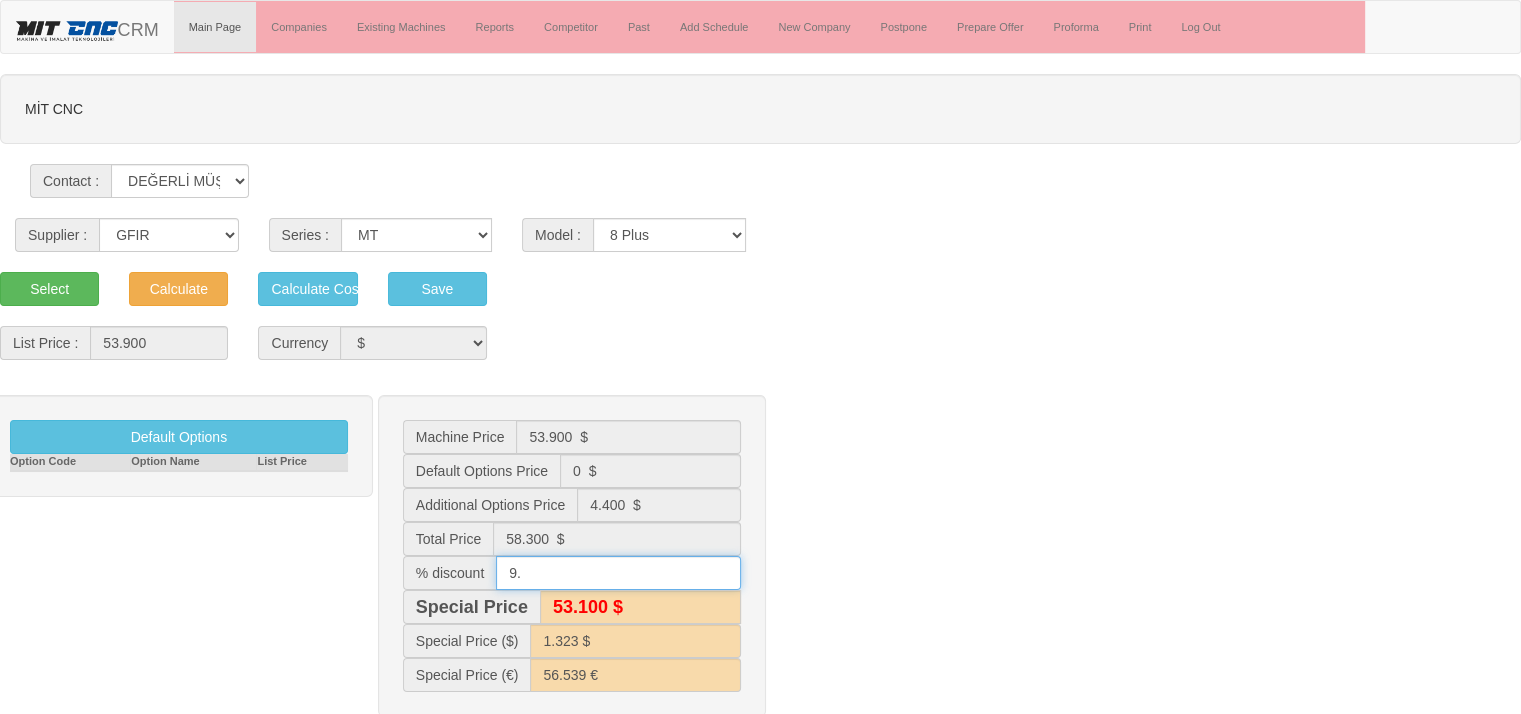 type on "9.7" 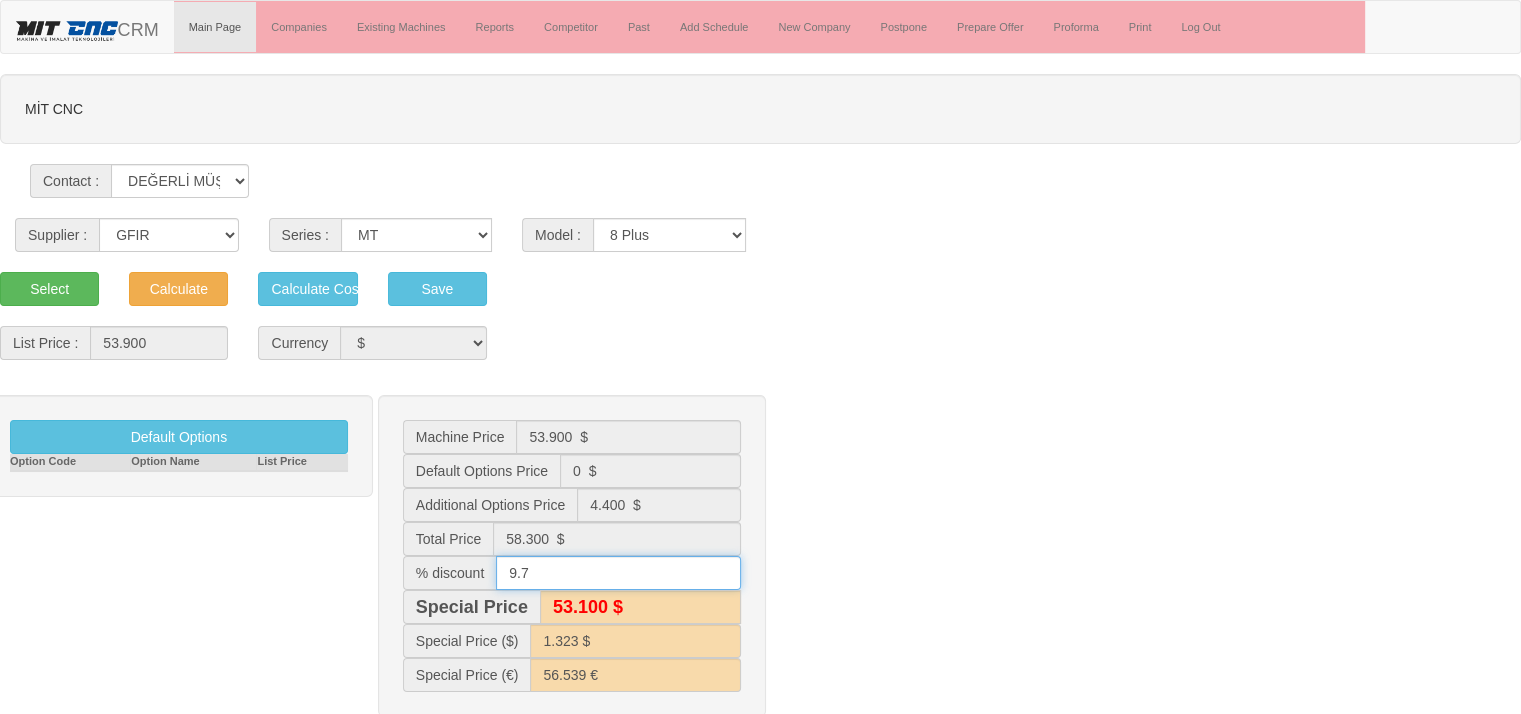 type on "52.600 $" 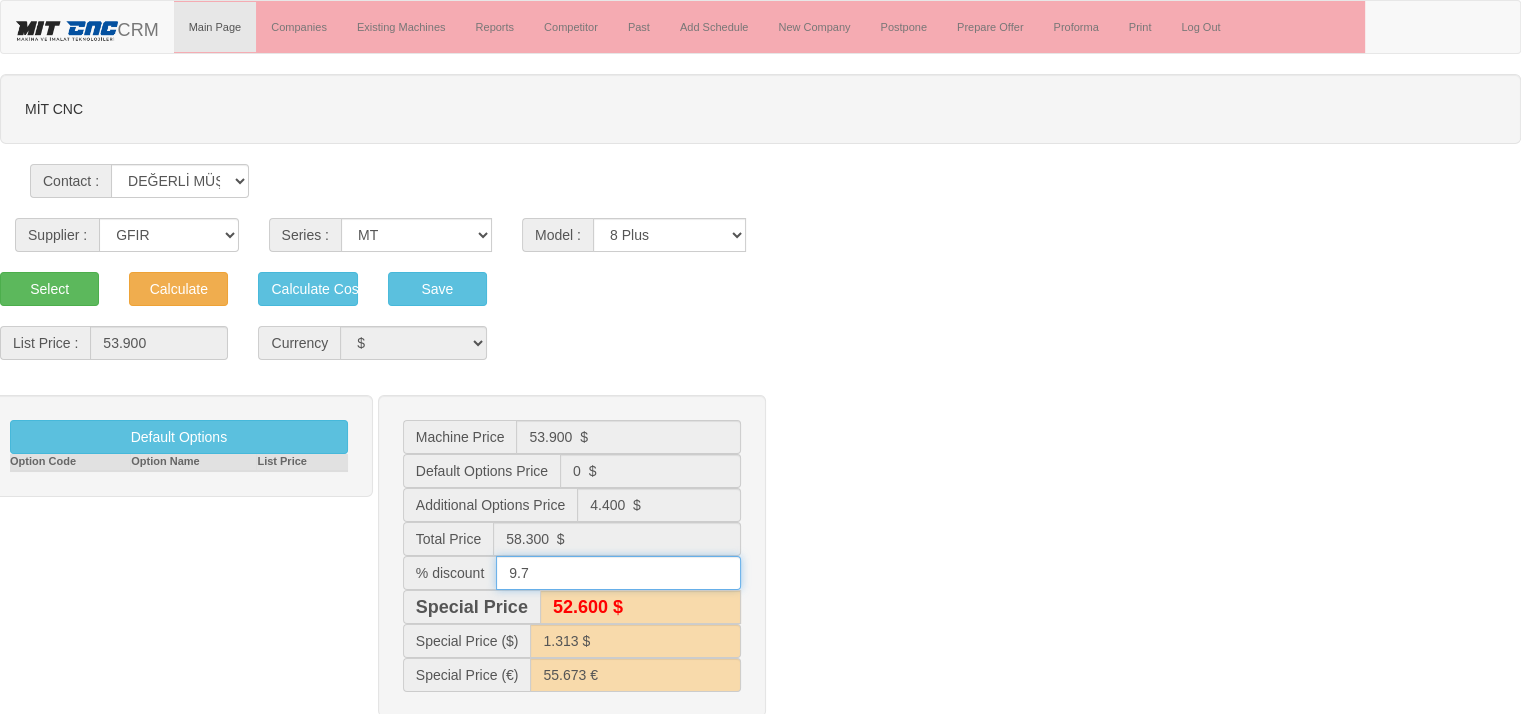 type on "9." 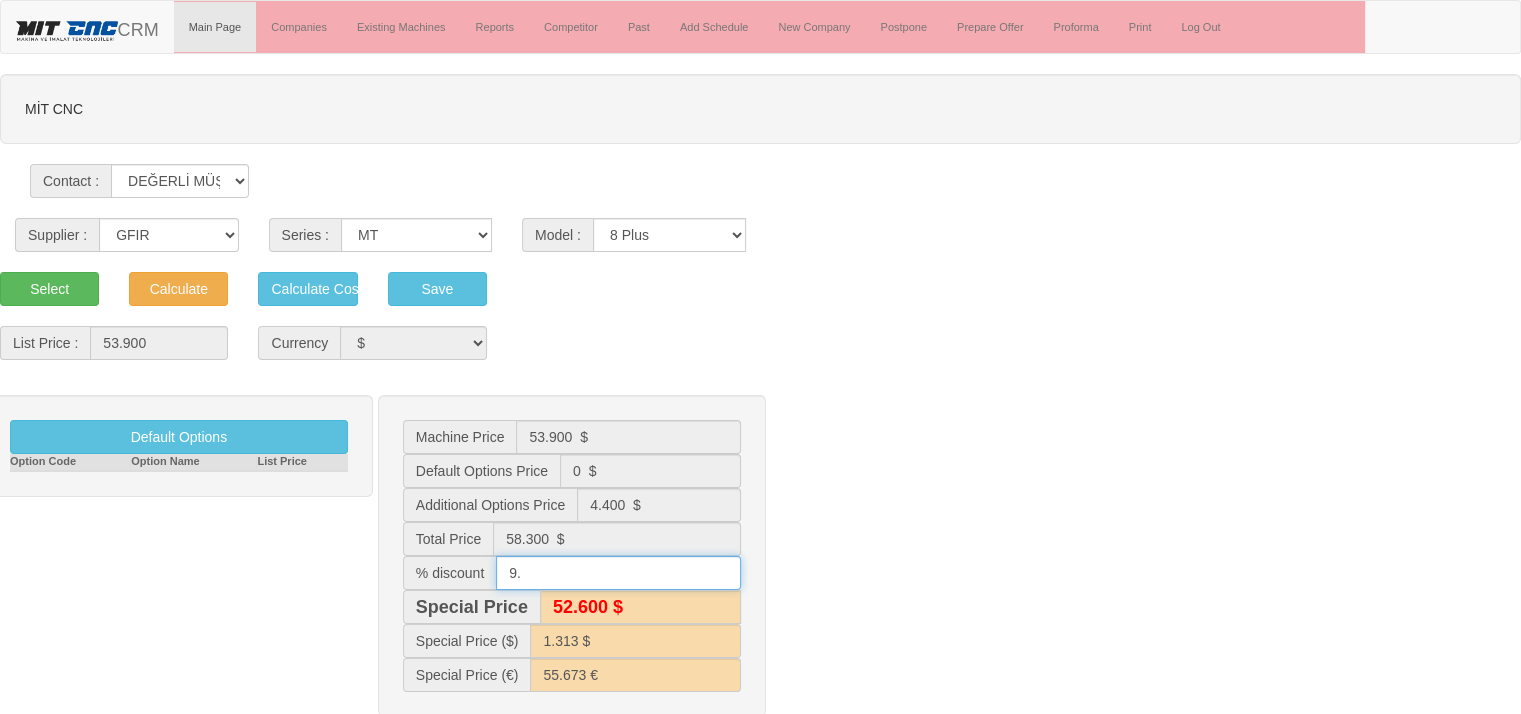 type on "53.100 $" 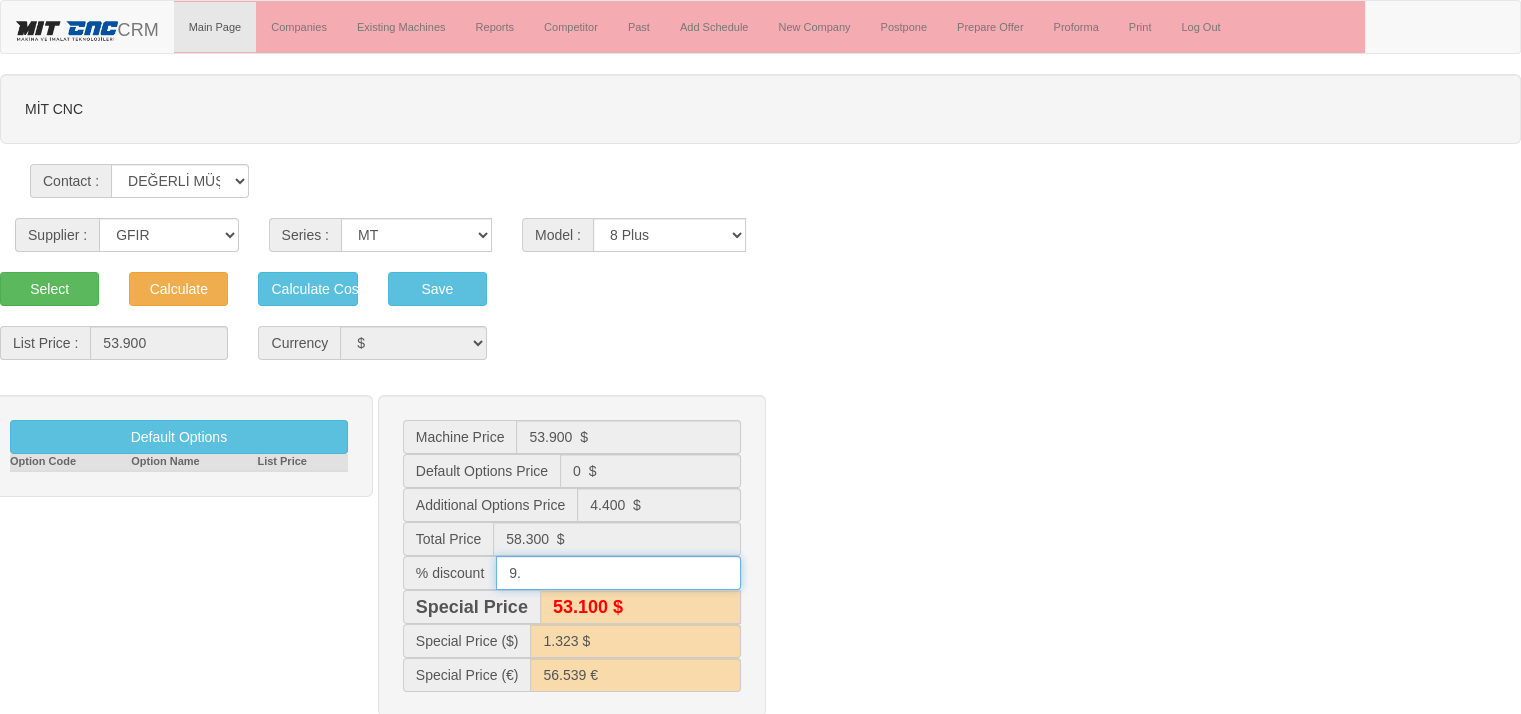 type on "9.6" 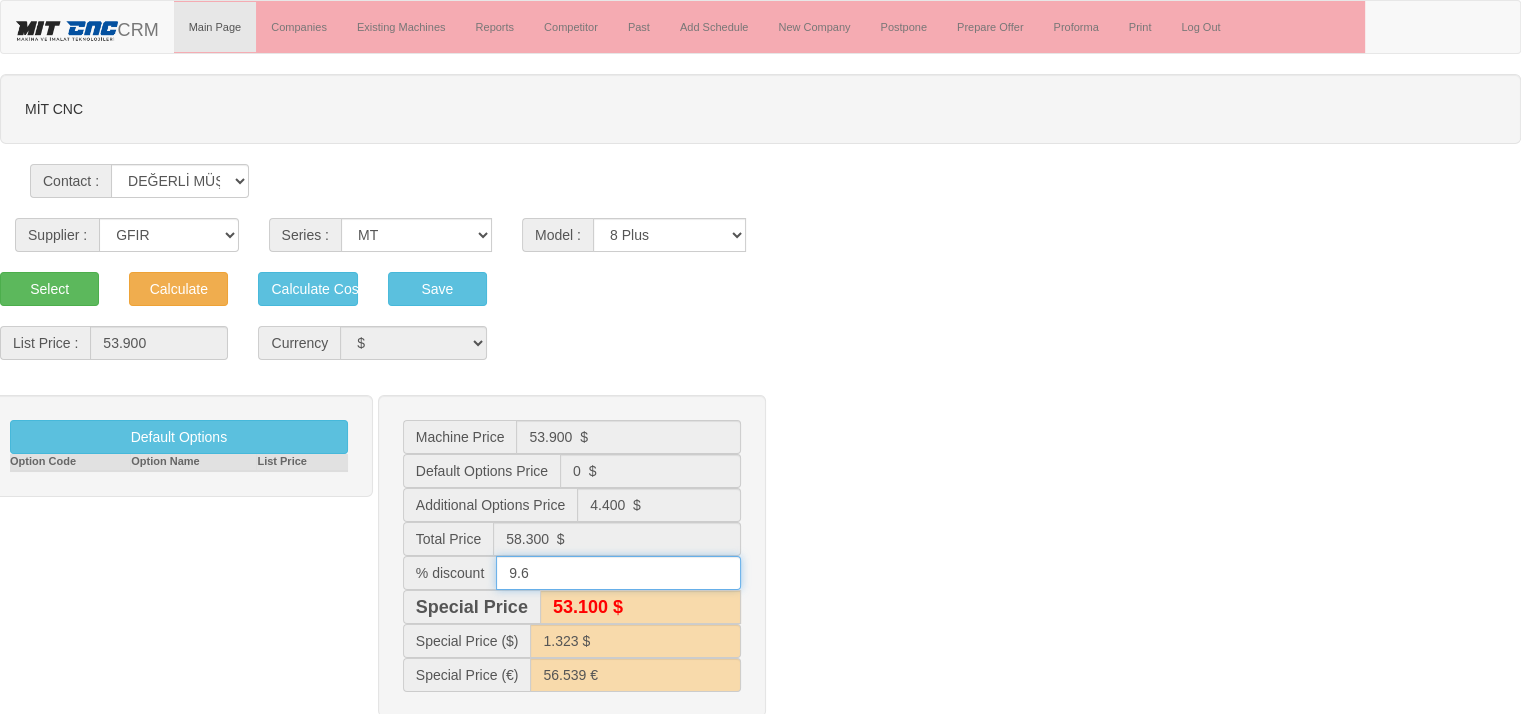 type on "52.700 $" 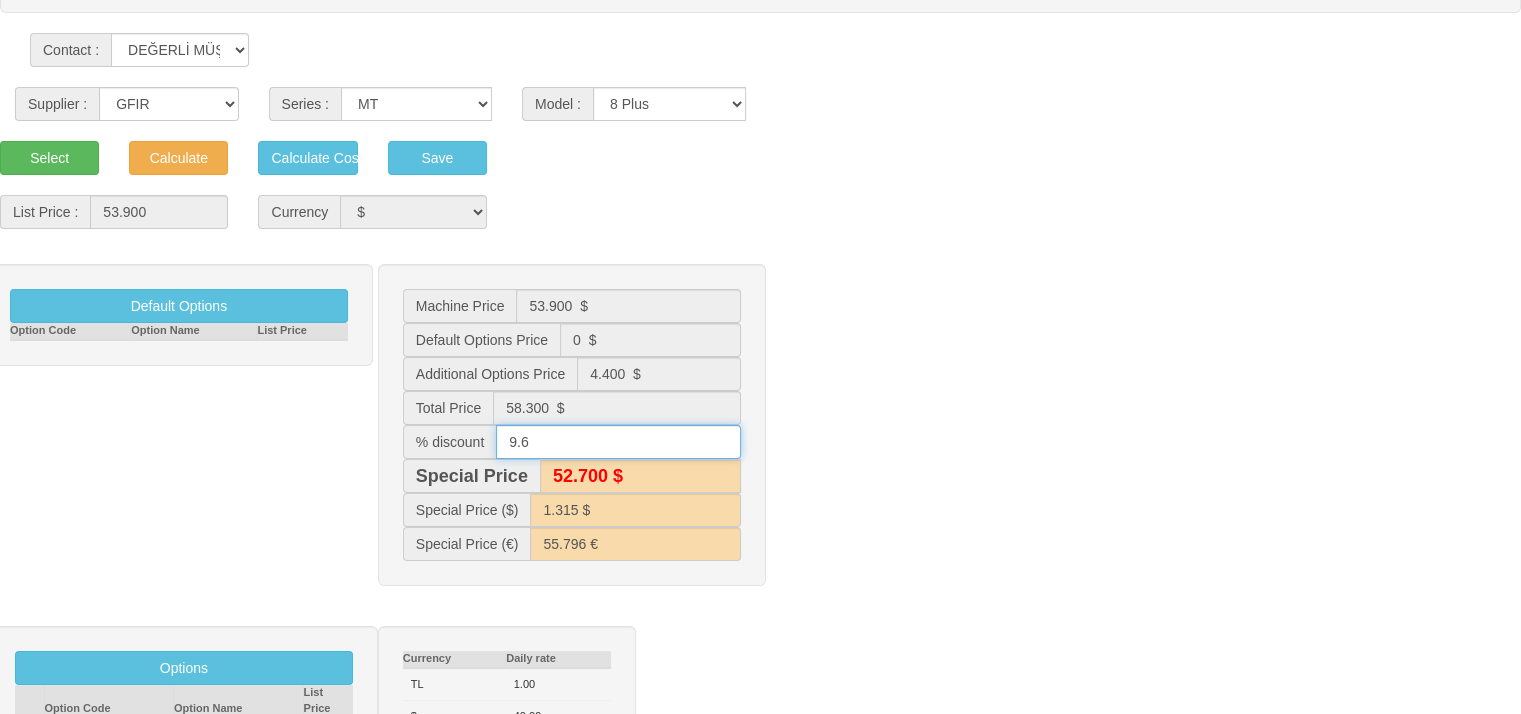 scroll, scrollTop: 0, scrollLeft: 0, axis: both 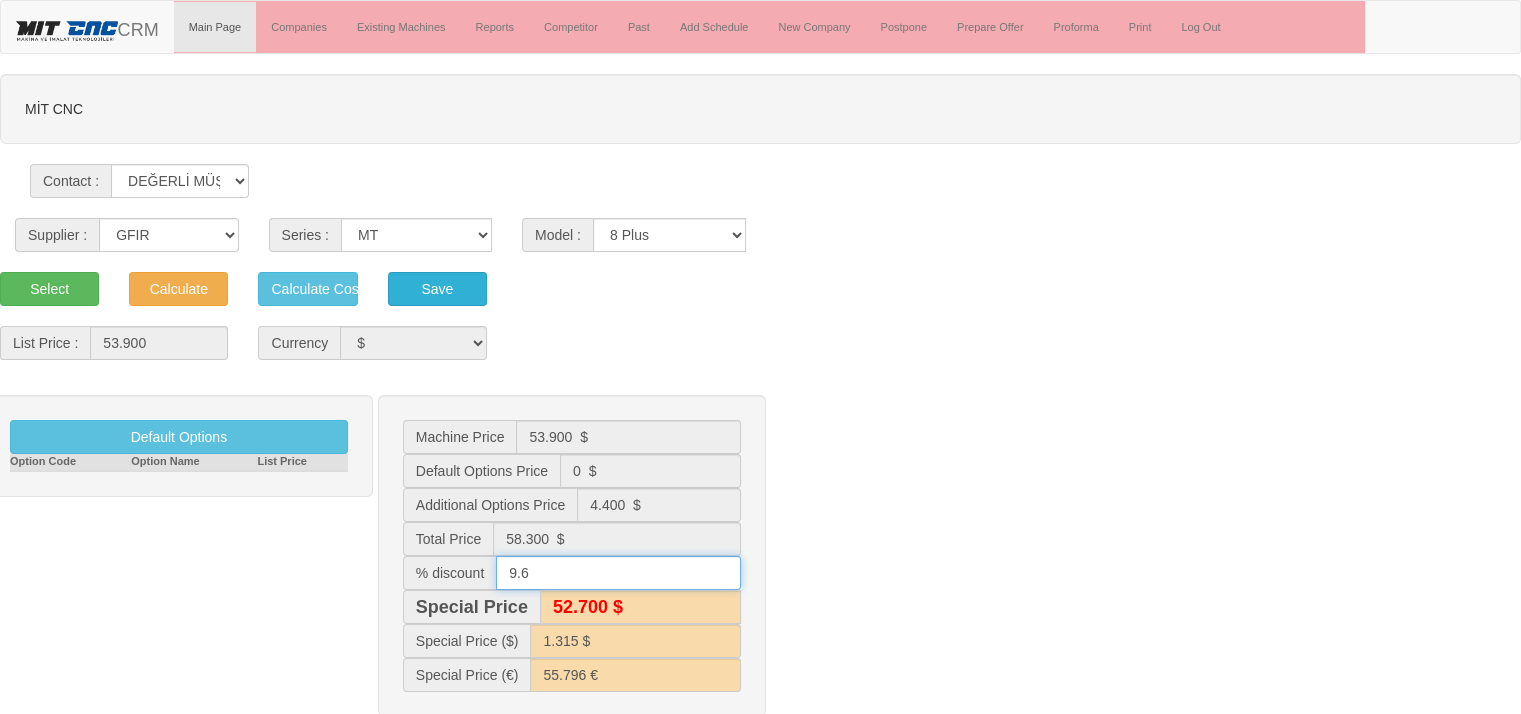 type on "9.6" 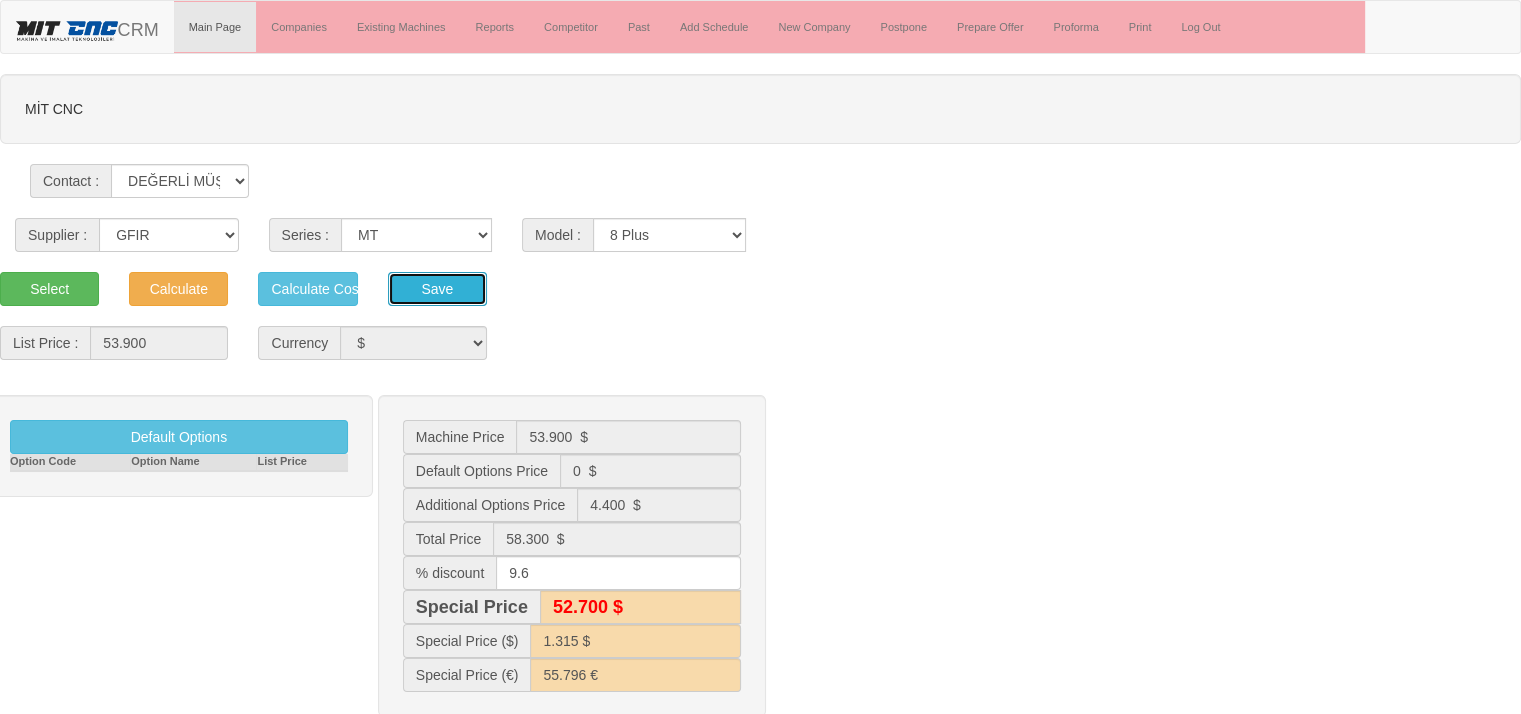 click on "Save" at bounding box center (437, 289) 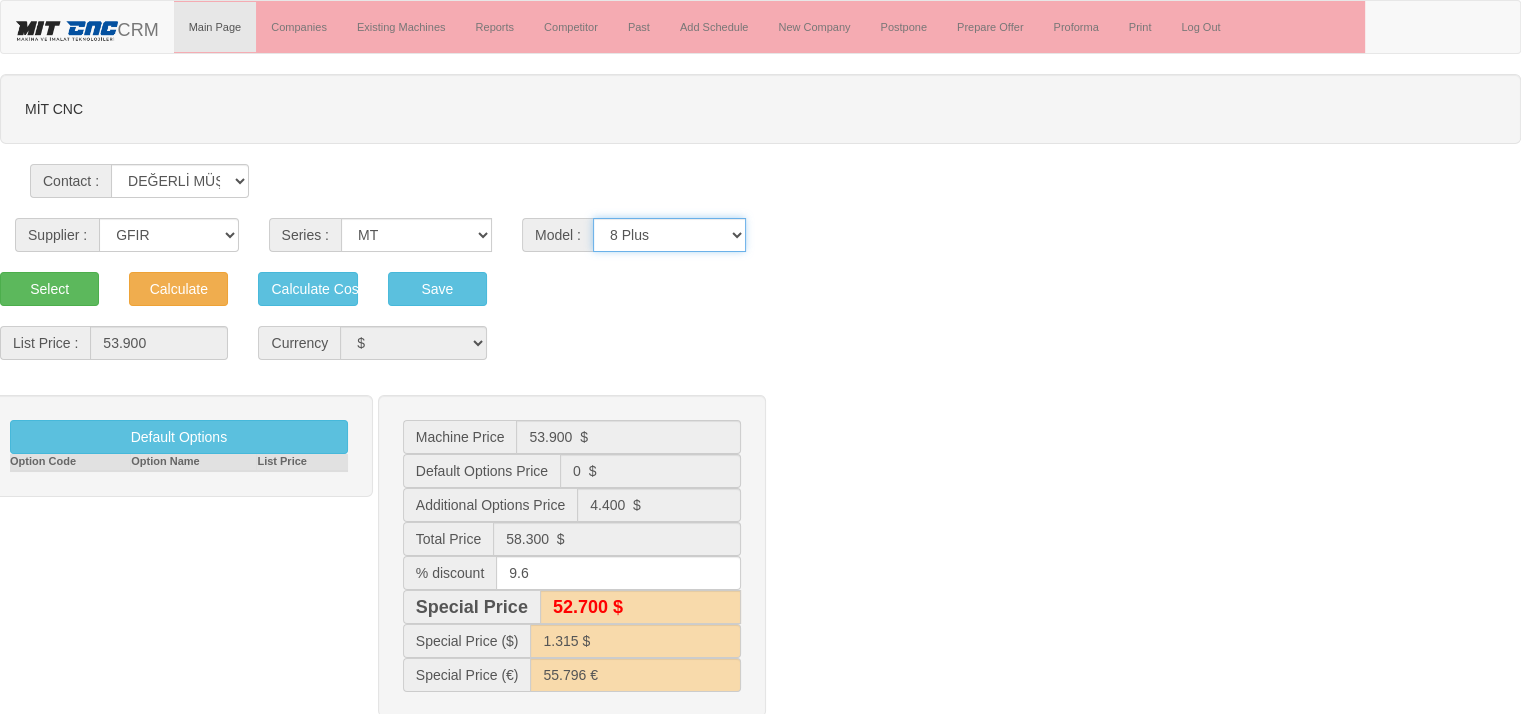 click on "10-1300
10-500
10-500C
10-800
10-800C
4530
6-200
8 Plus
8 PlusC
8-300
8-300C
8-500
8-500C" at bounding box center (669, 235) 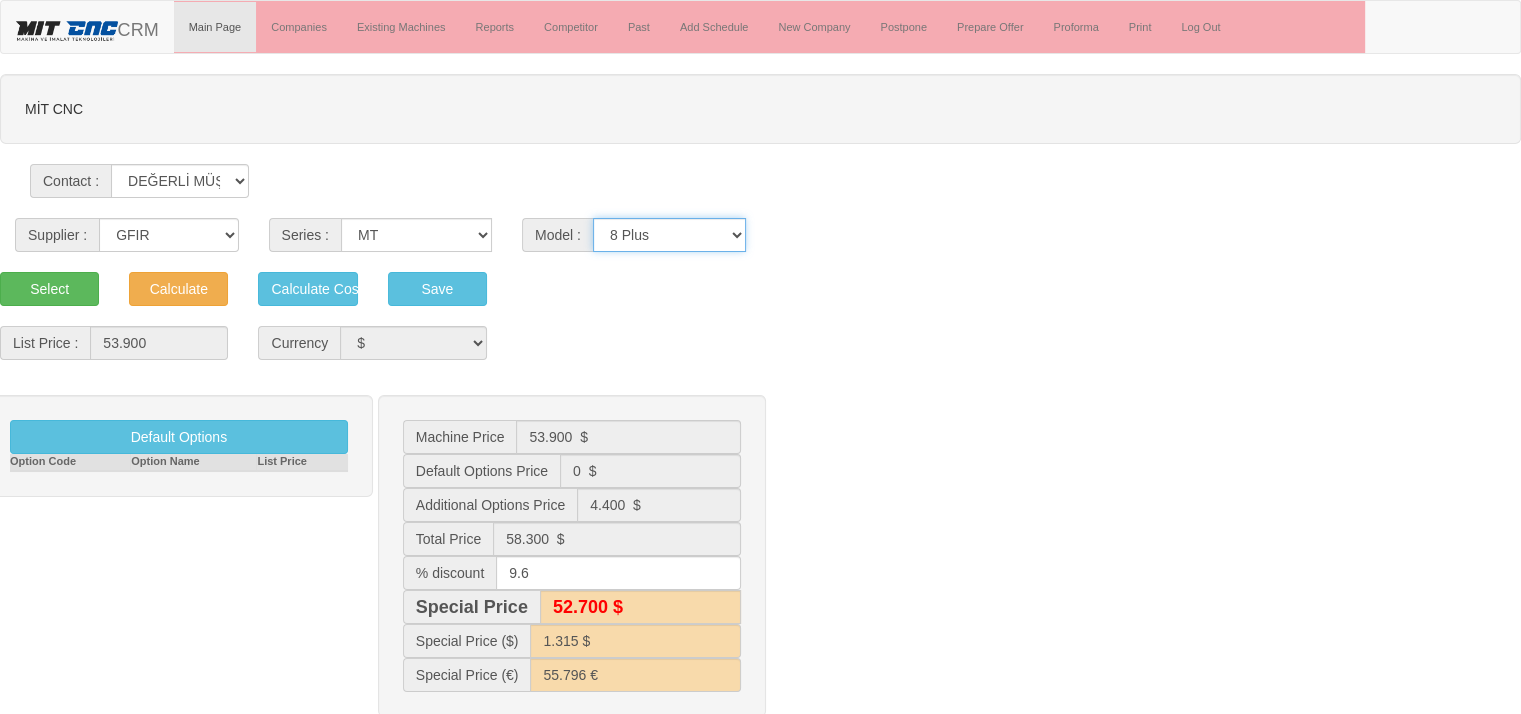 select on "316" 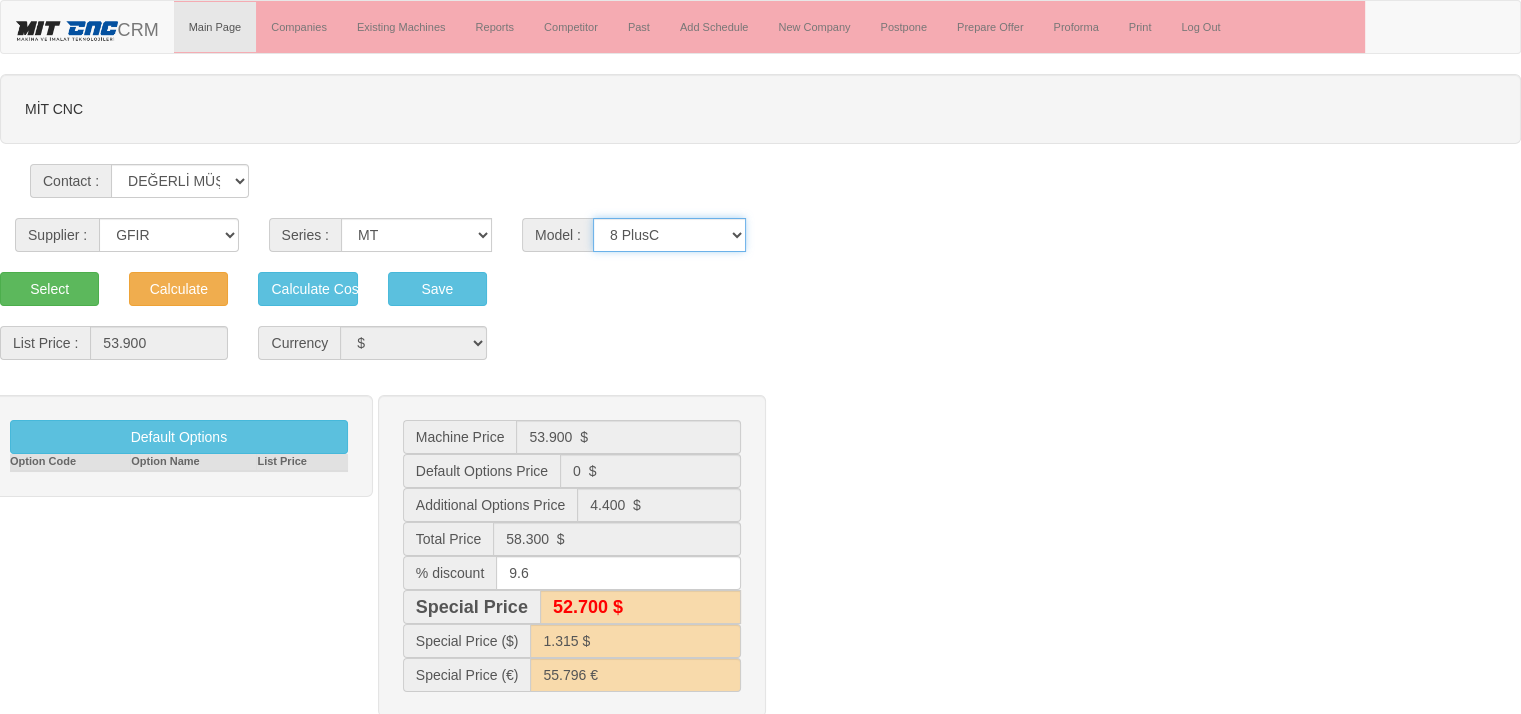 click on "10-1300
10-500
10-500C
10-800
10-800C
4530
6-200
8 Plus
8 PlusC
8-300
8-300C
8-500
8-500C" at bounding box center (669, 235) 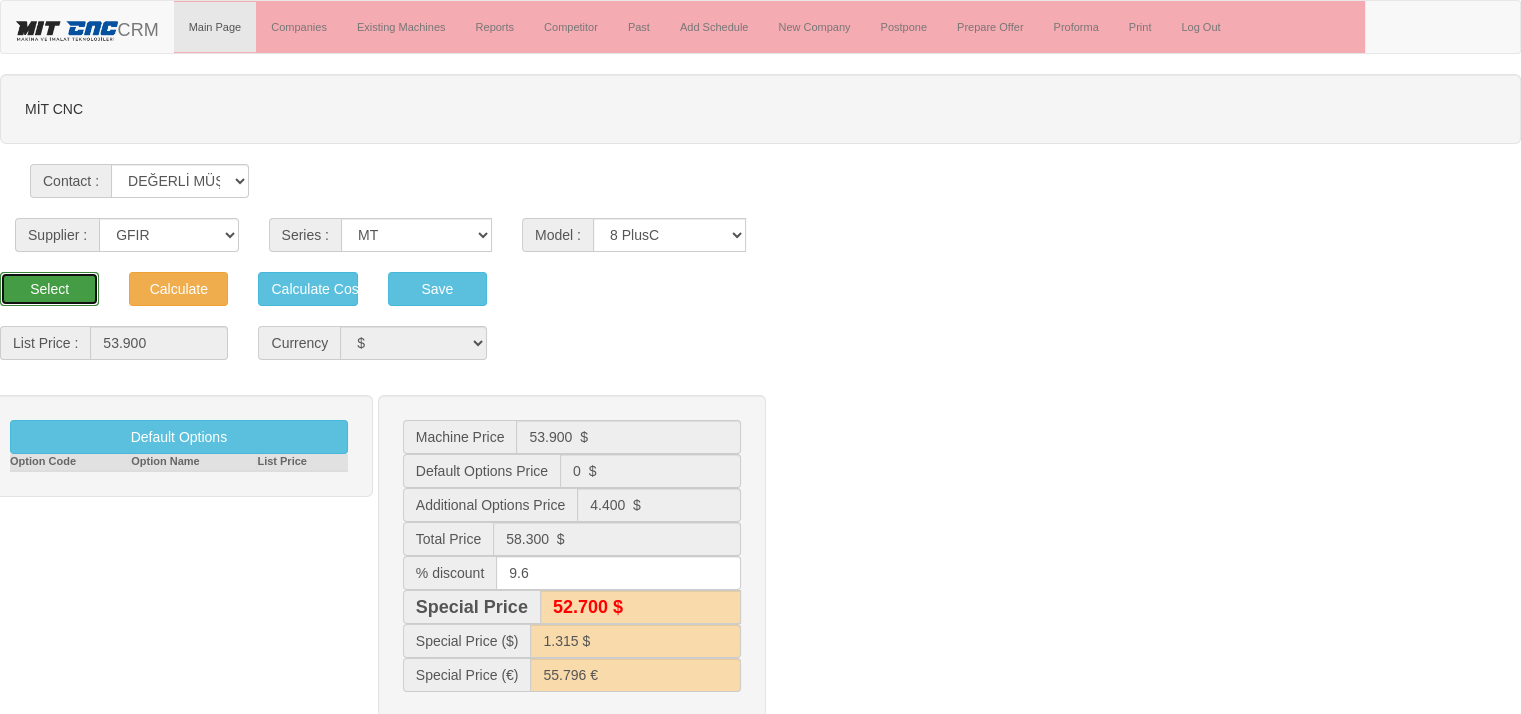 click on "Select" at bounding box center [49, 289] 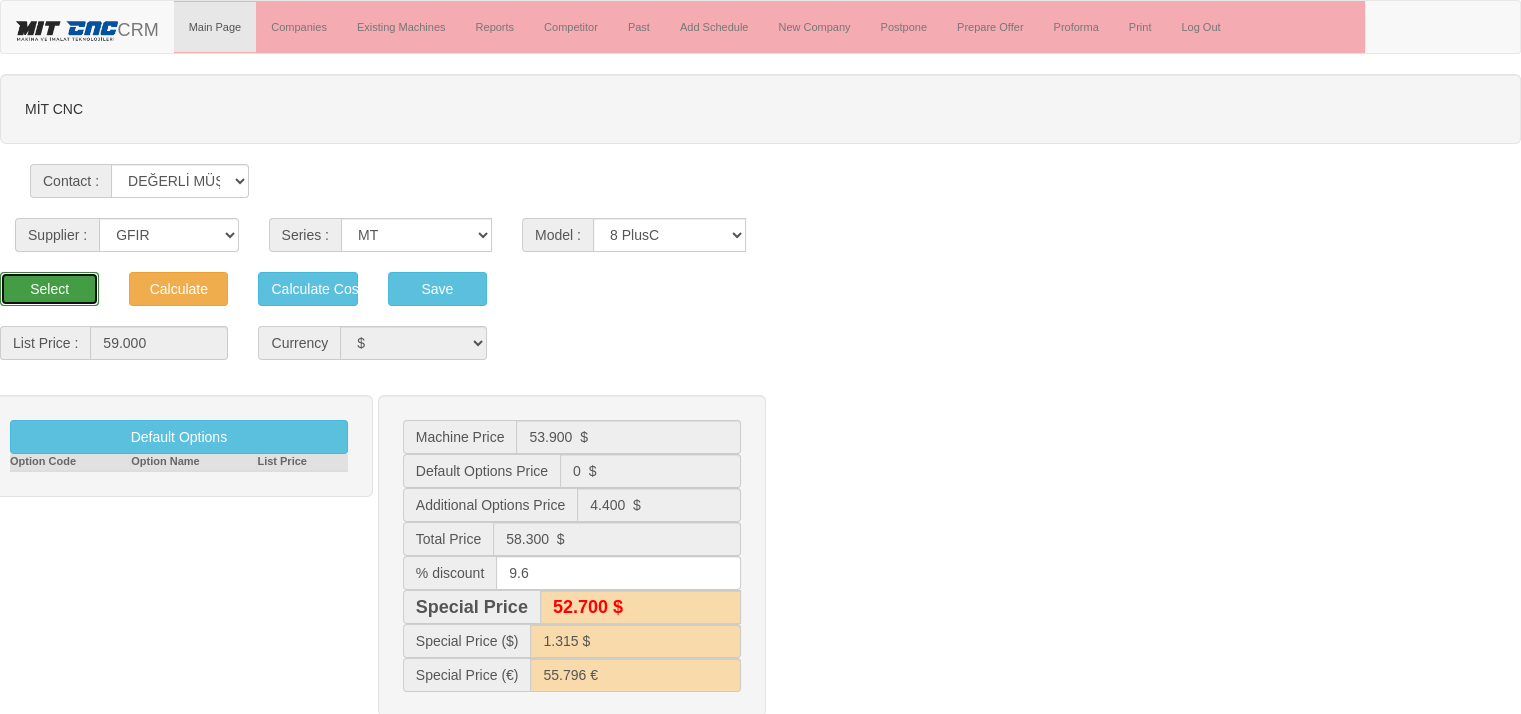 type on "59.000  $" 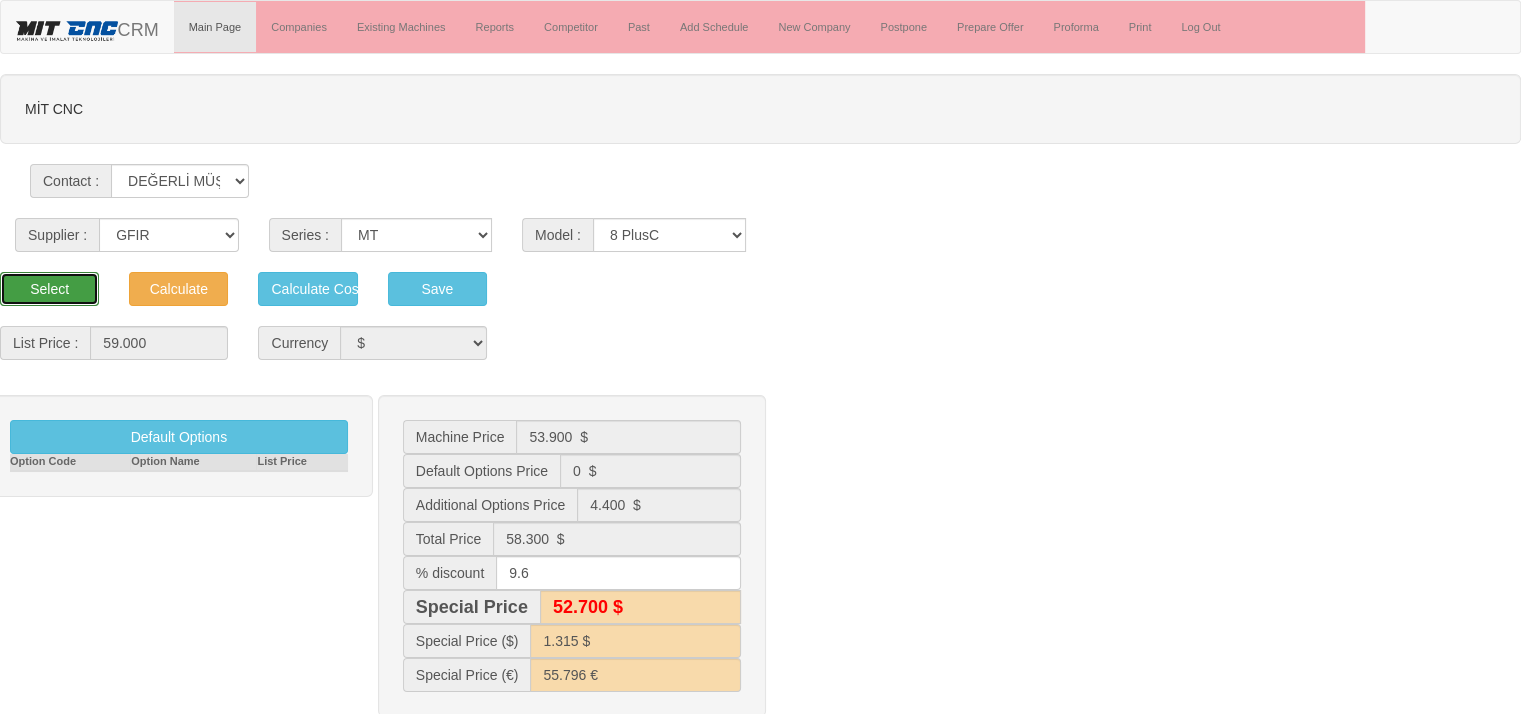 type on "0  $" 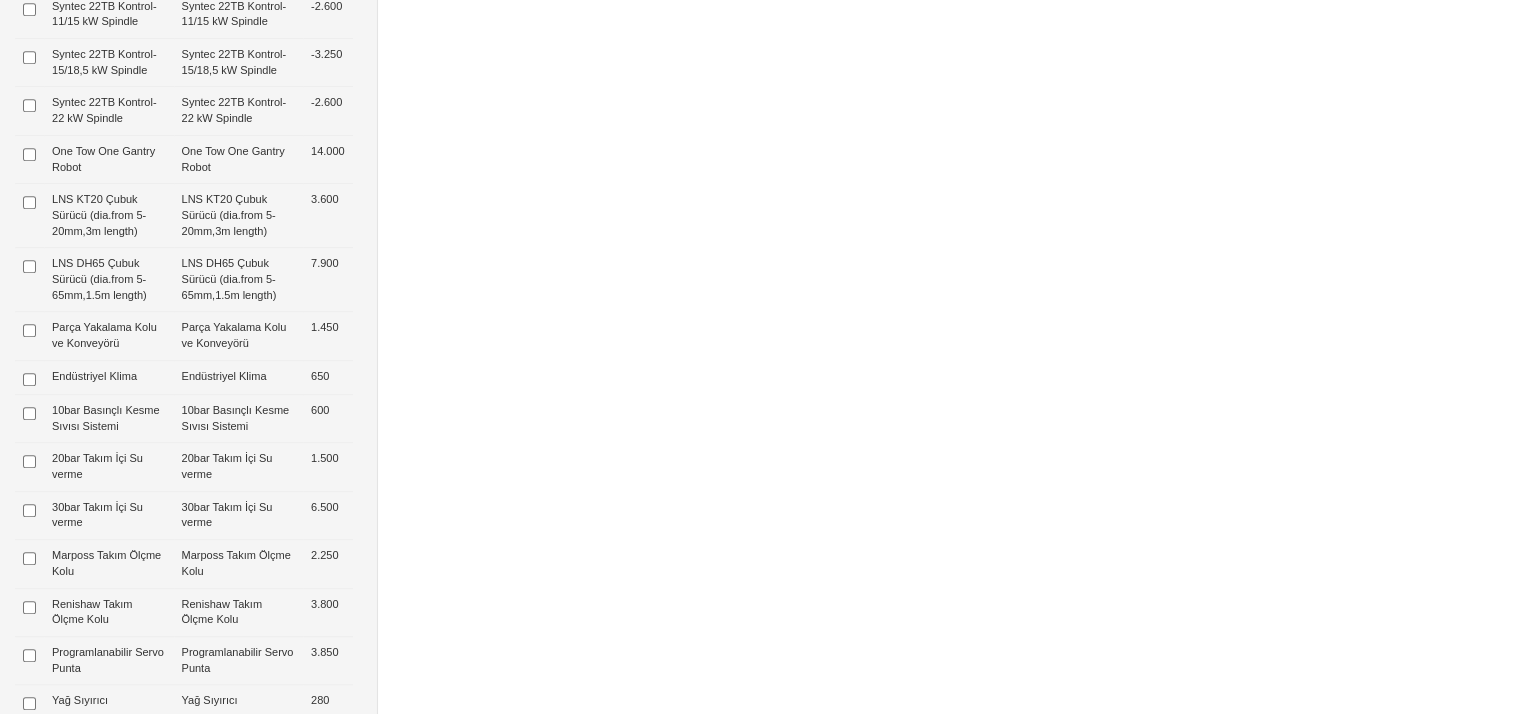 scroll, scrollTop: 1039, scrollLeft: 0, axis: vertical 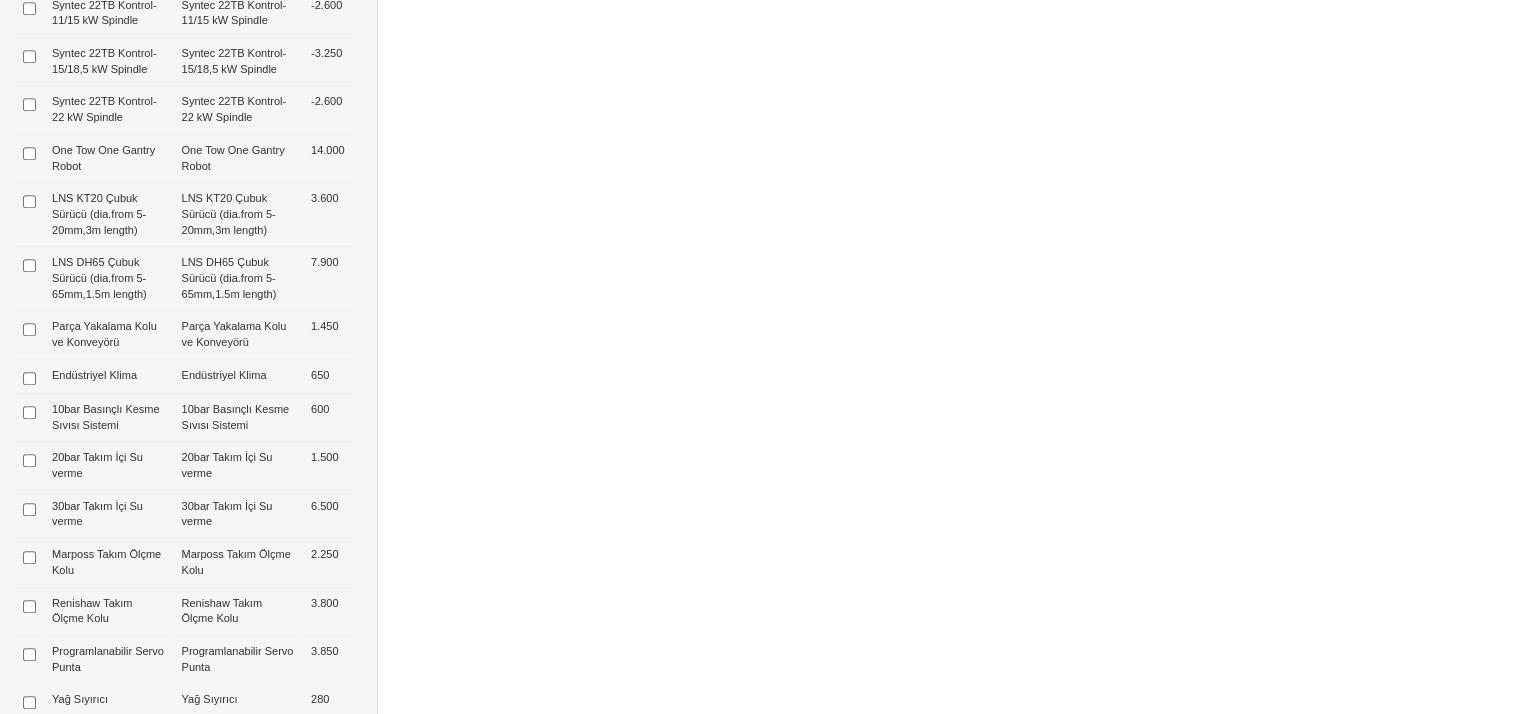 click at bounding box center (29, 417) 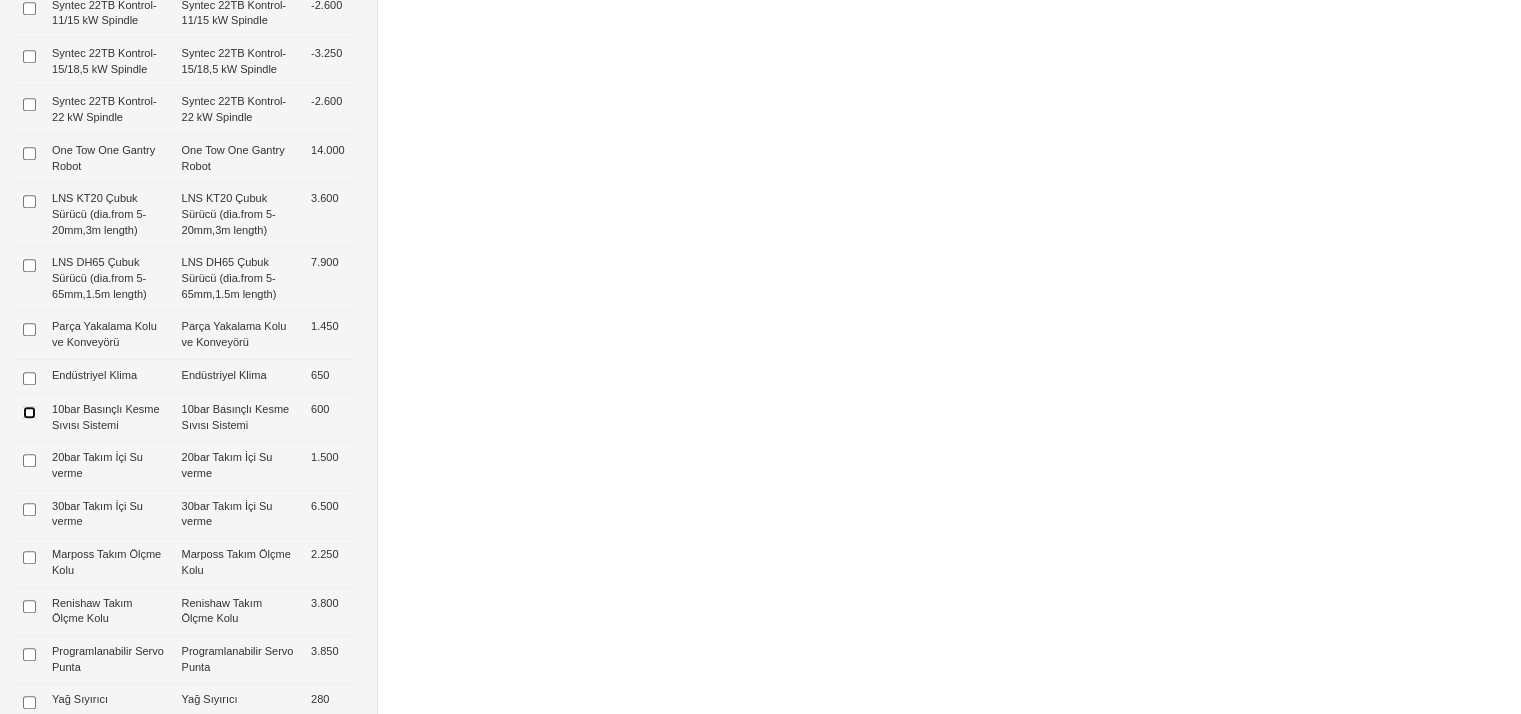 click at bounding box center [29, 412] 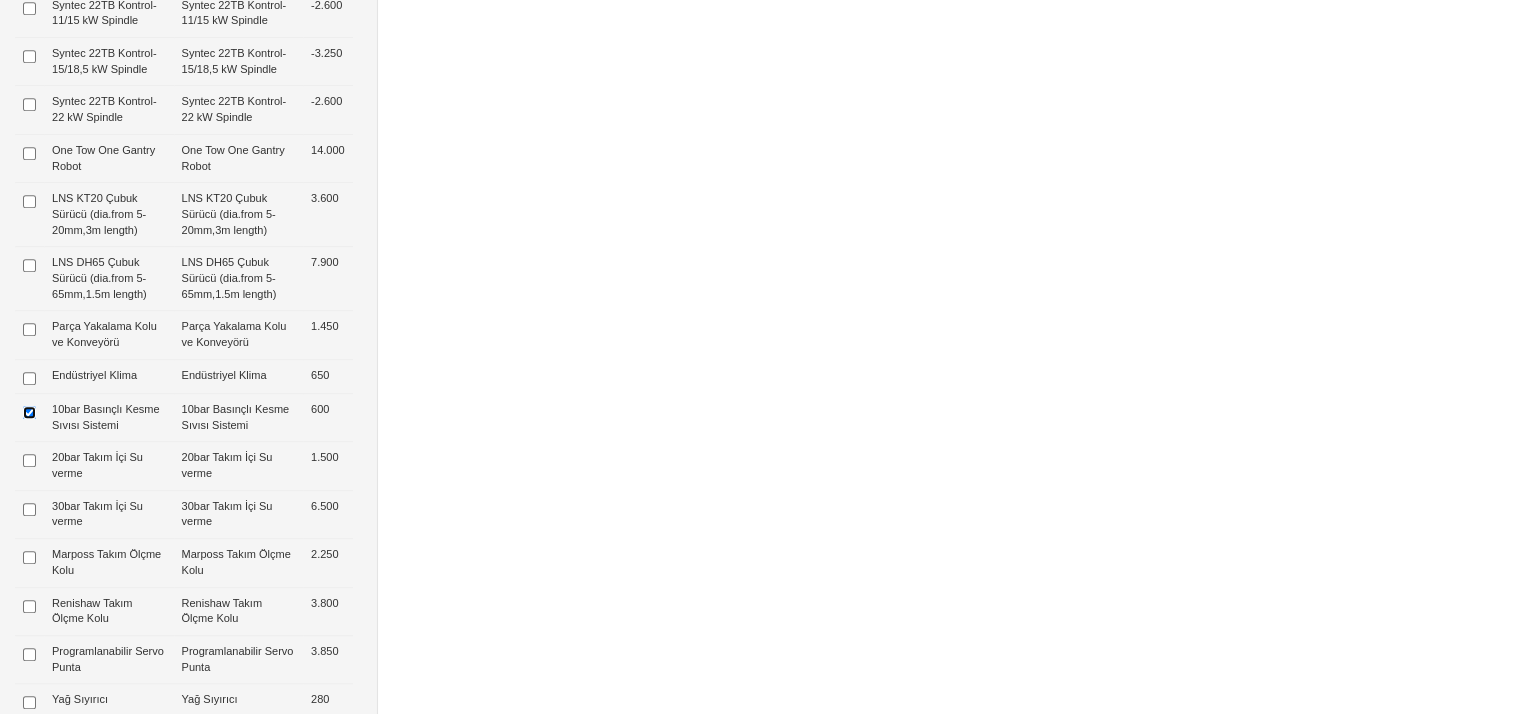 type on "600  $" 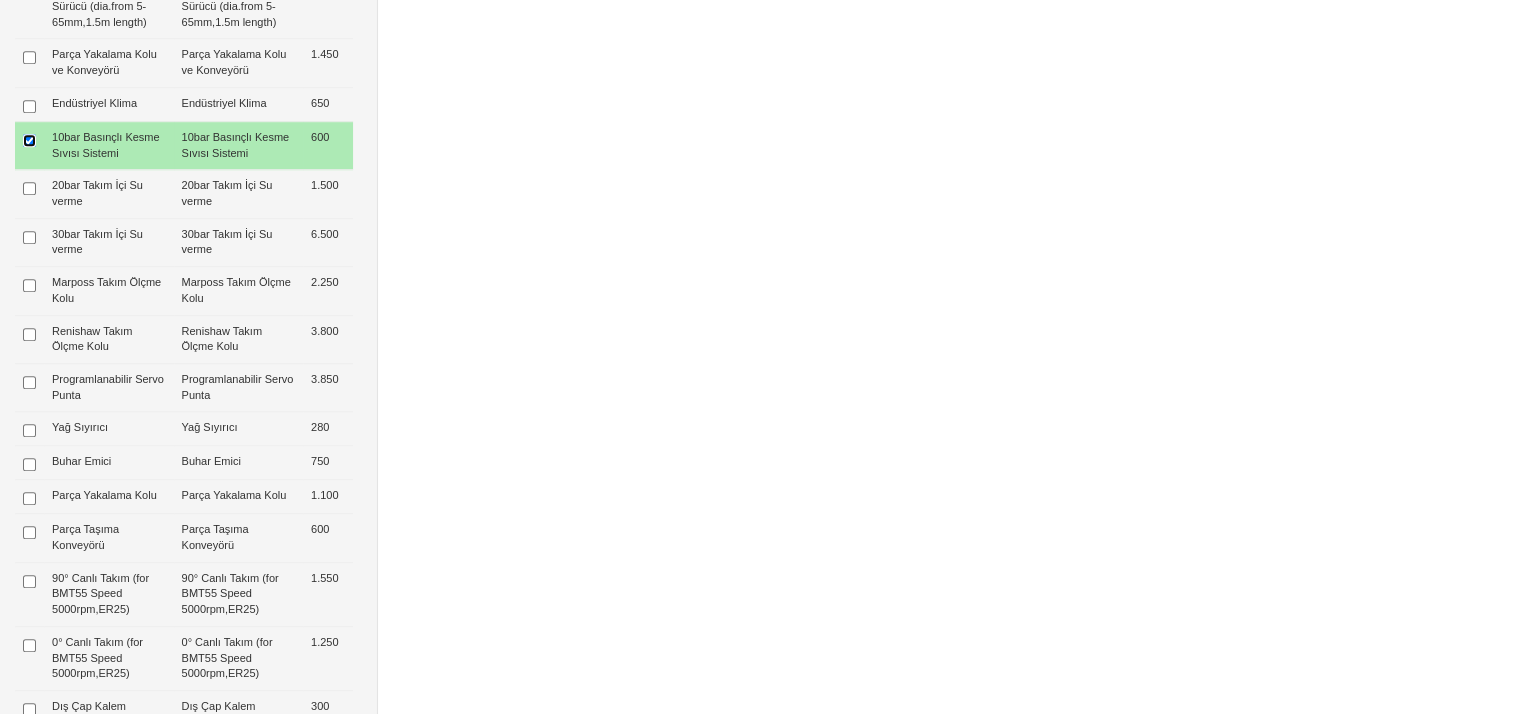 scroll, scrollTop: 1331, scrollLeft: 0, axis: vertical 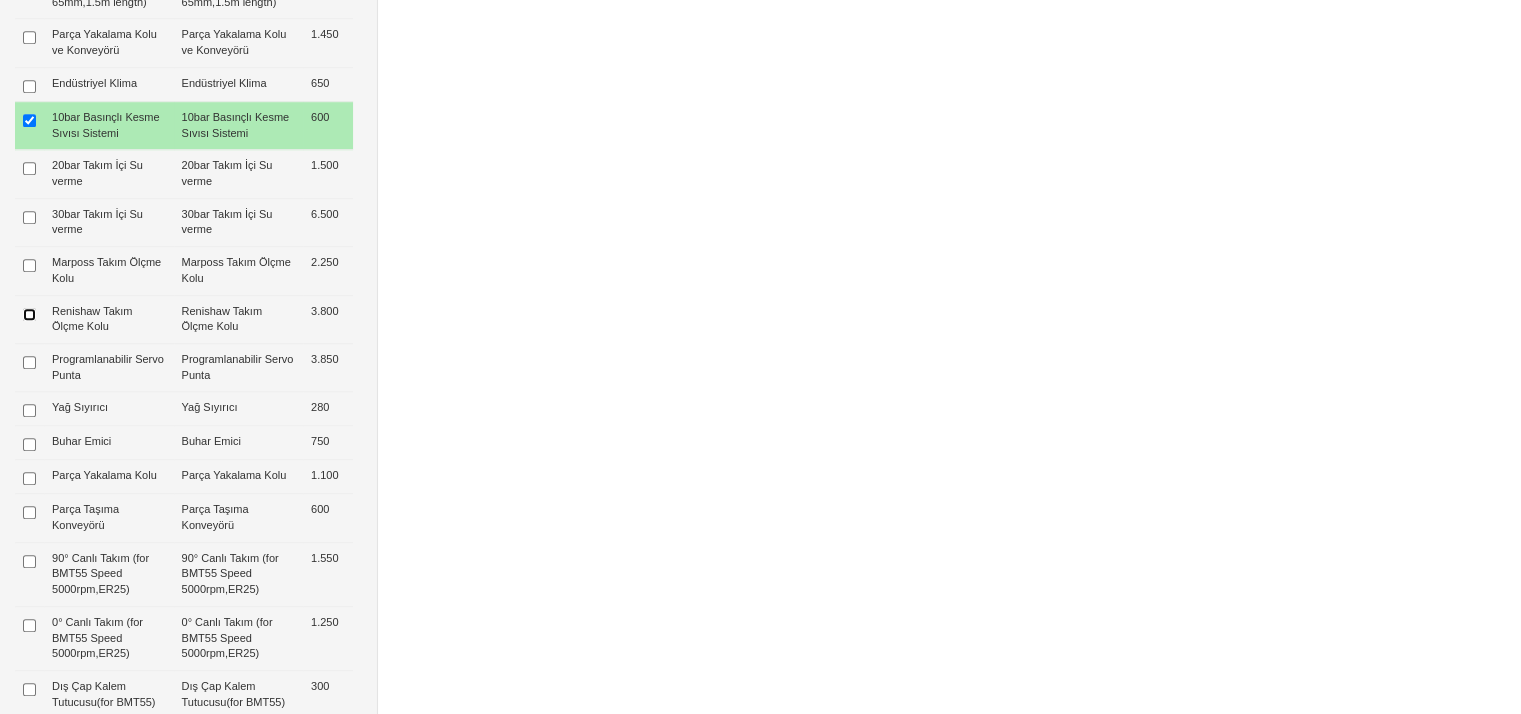 click at bounding box center [29, 314] 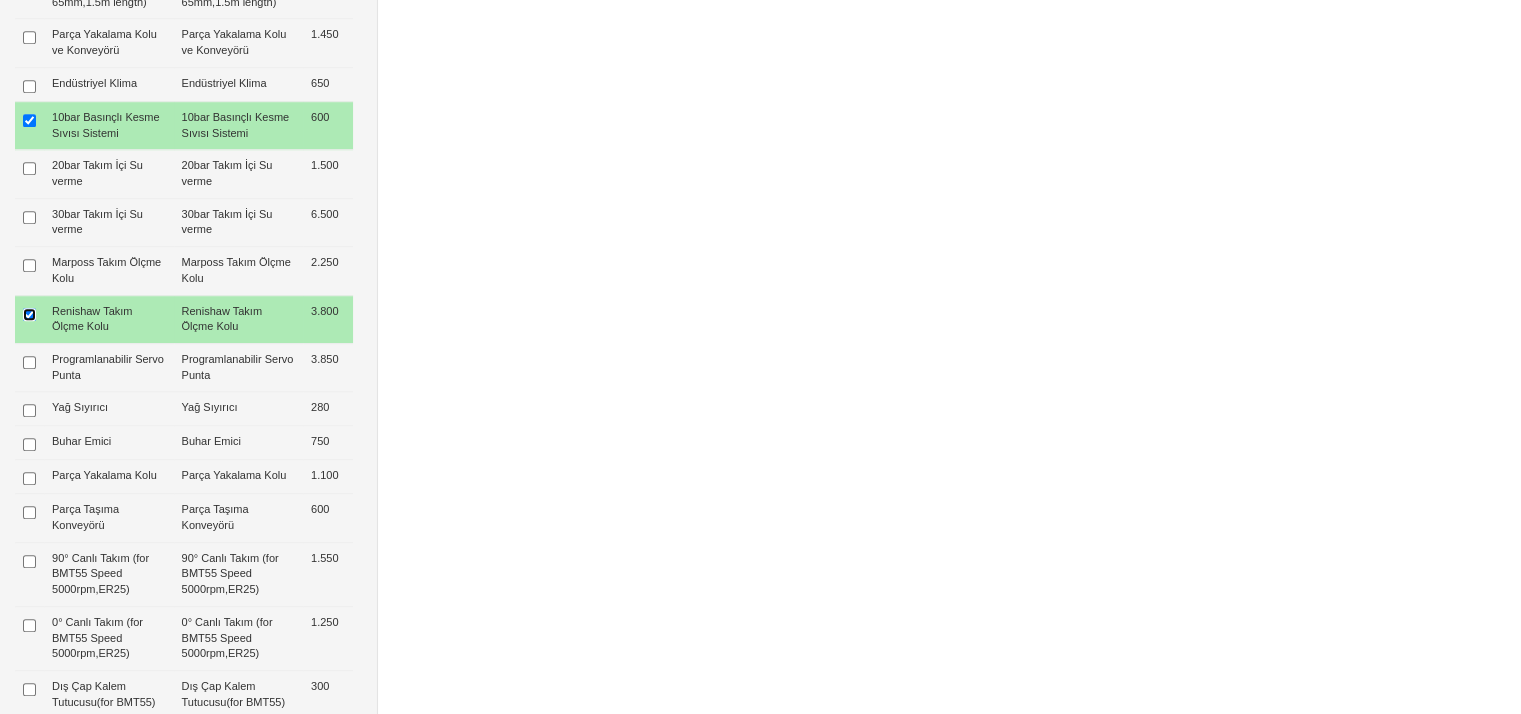 type on "4.400  $" 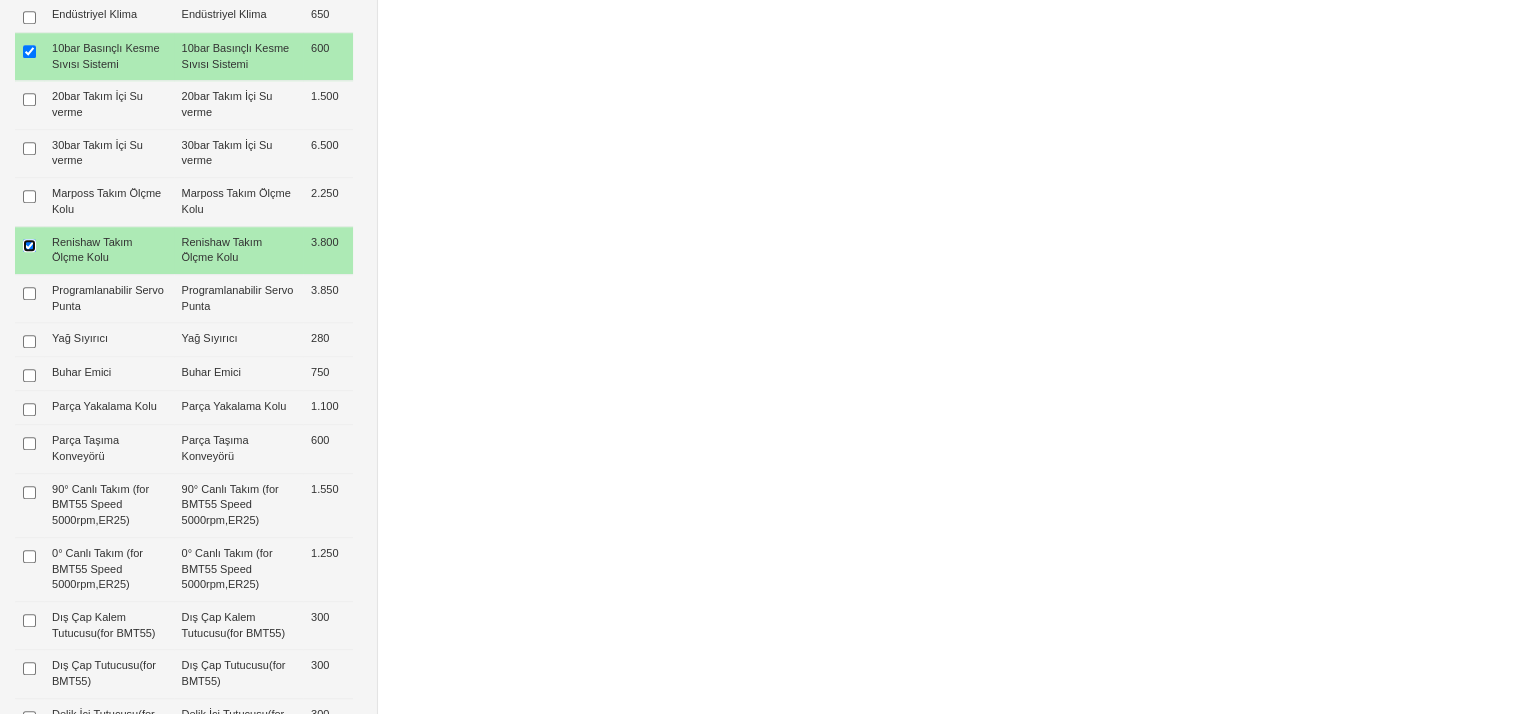 scroll, scrollTop: 1411, scrollLeft: 0, axis: vertical 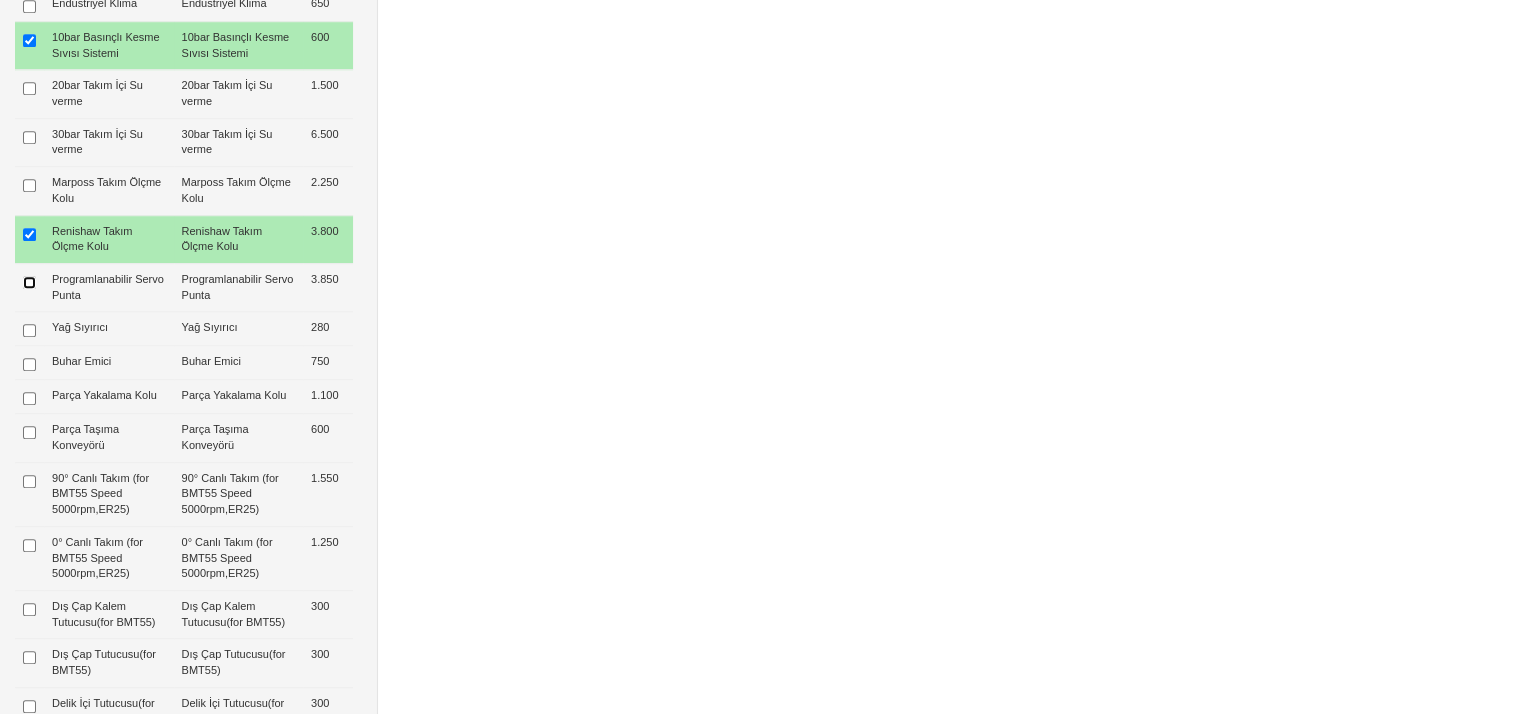click at bounding box center (29, 282) 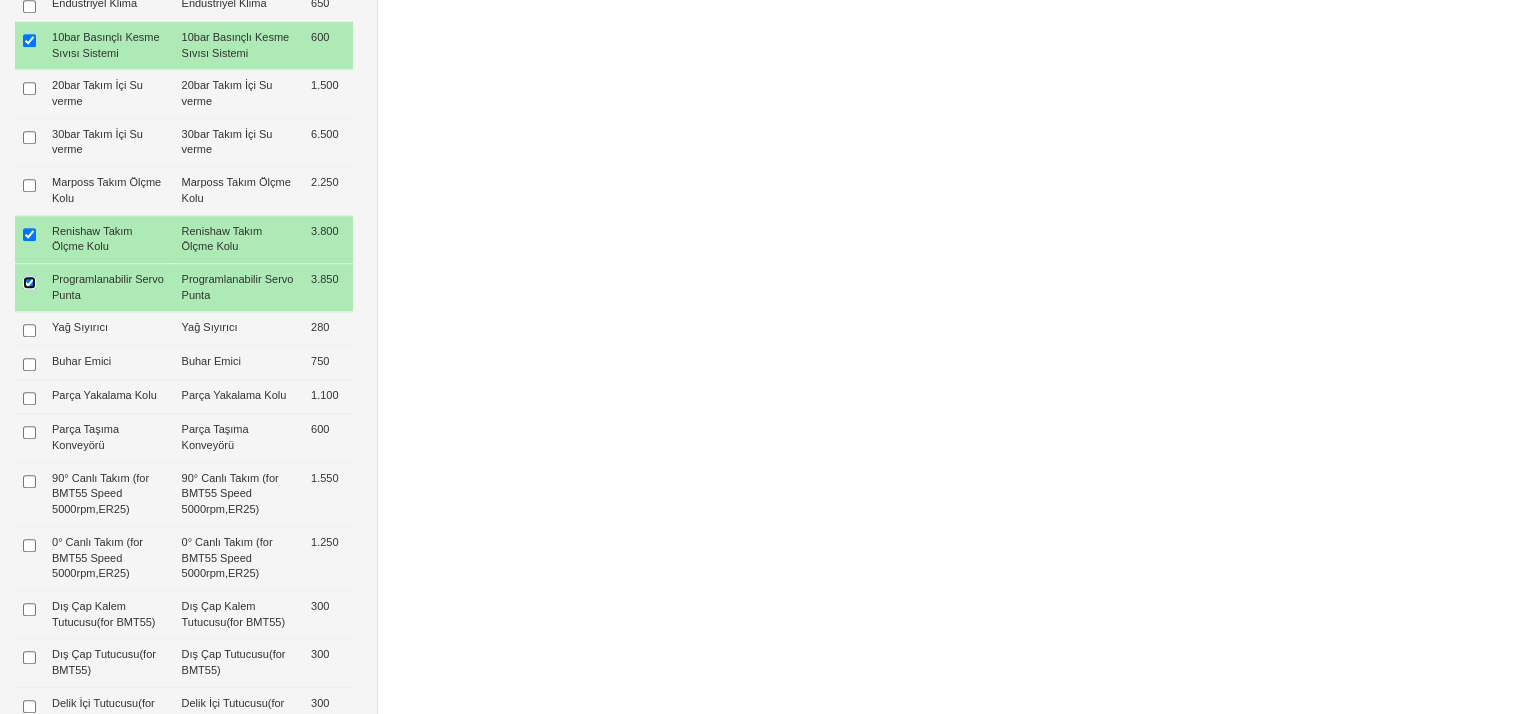 type on "8.250  $" 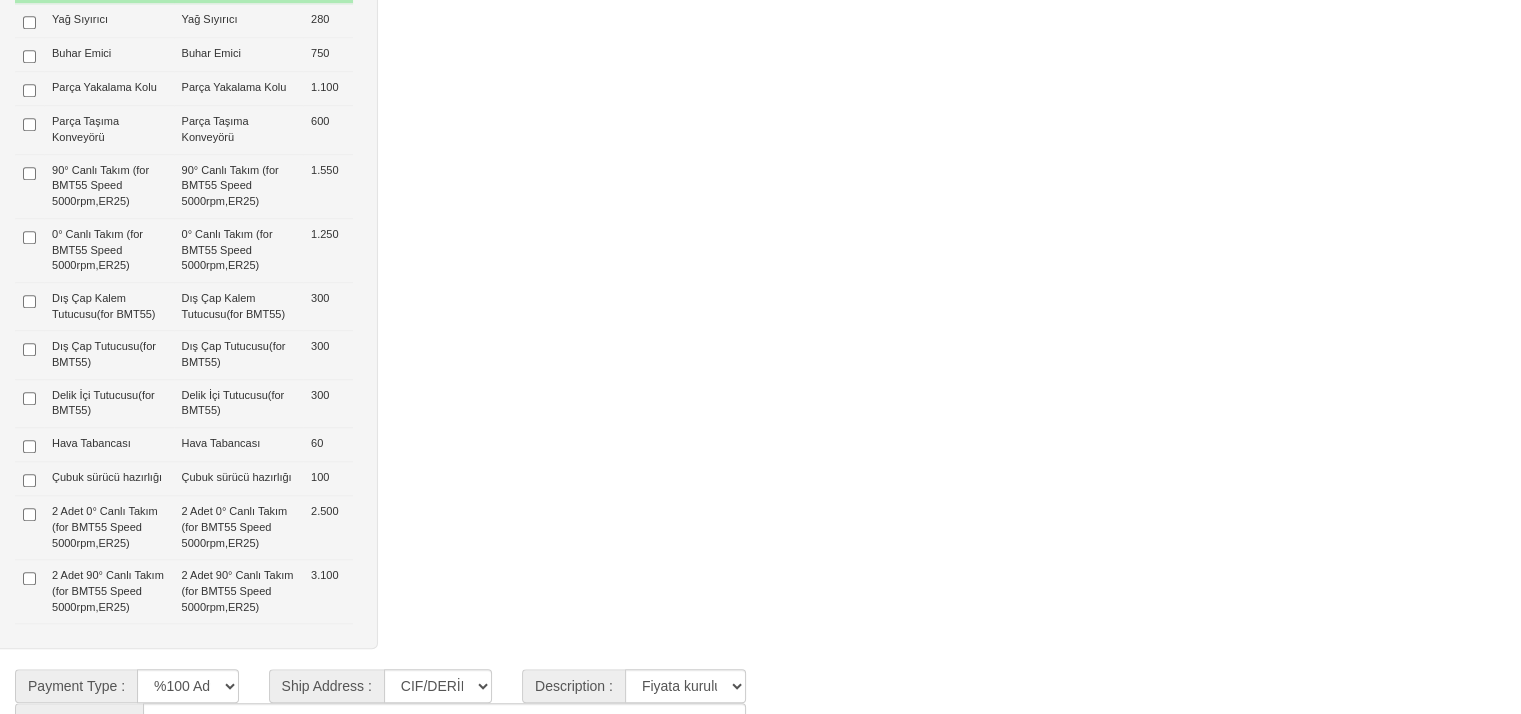 scroll, scrollTop: 1919, scrollLeft: 0, axis: vertical 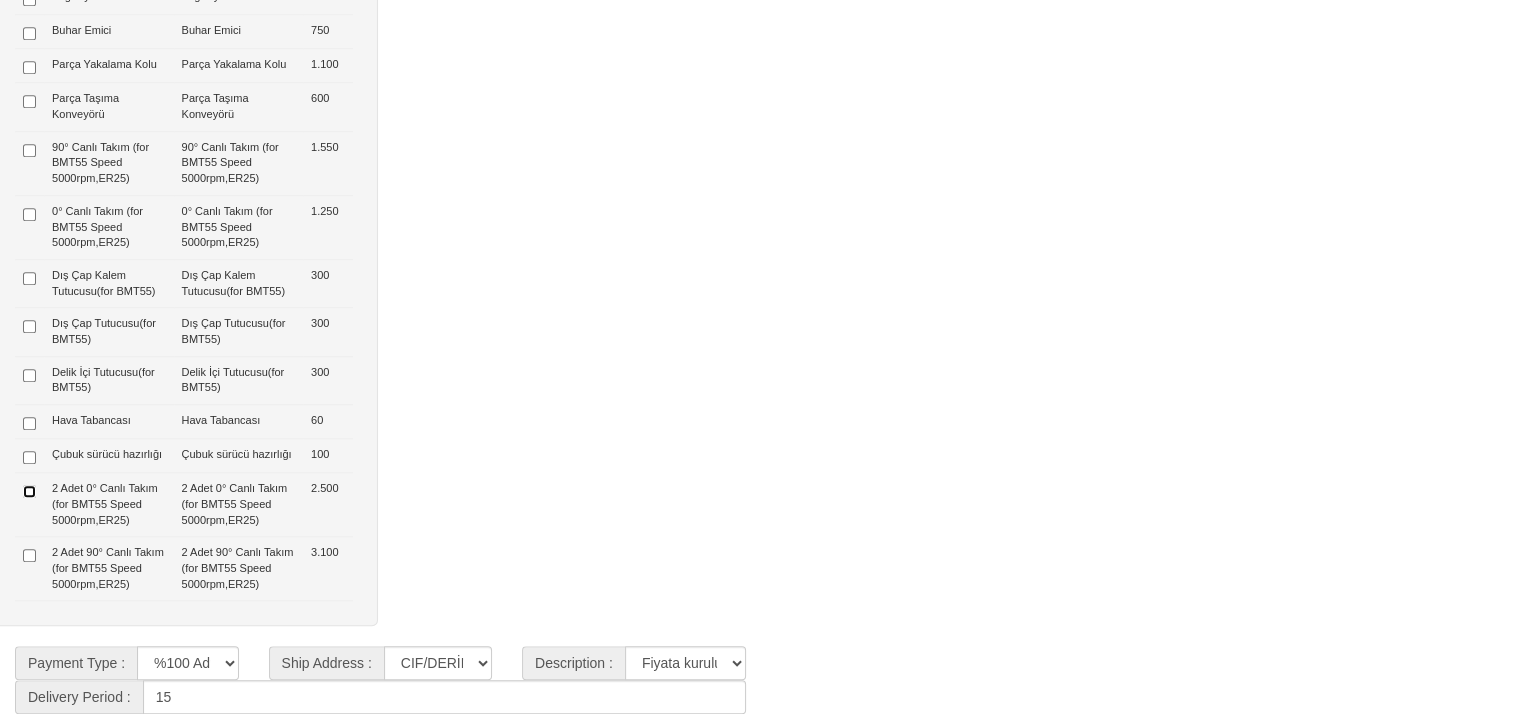 click at bounding box center [29, 491] 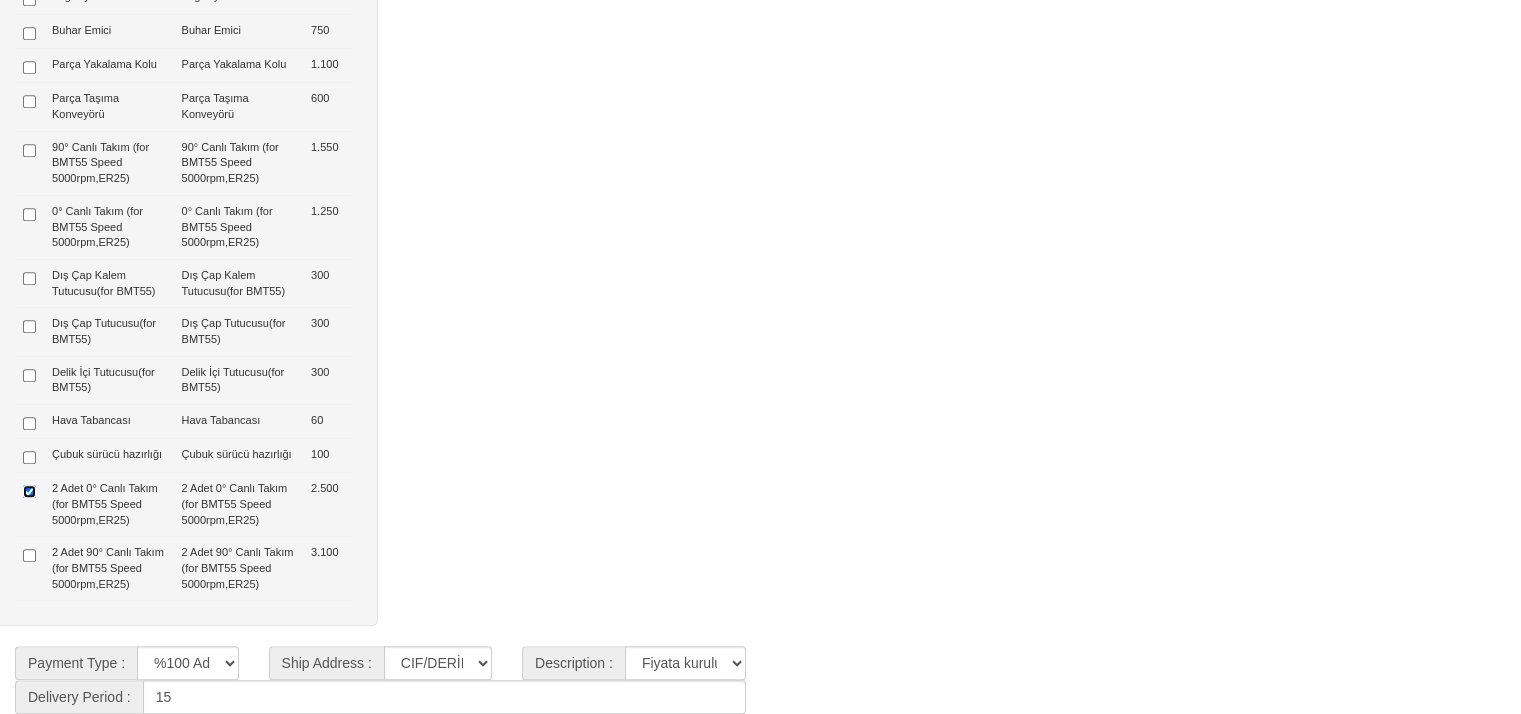 type on "10.750  $" 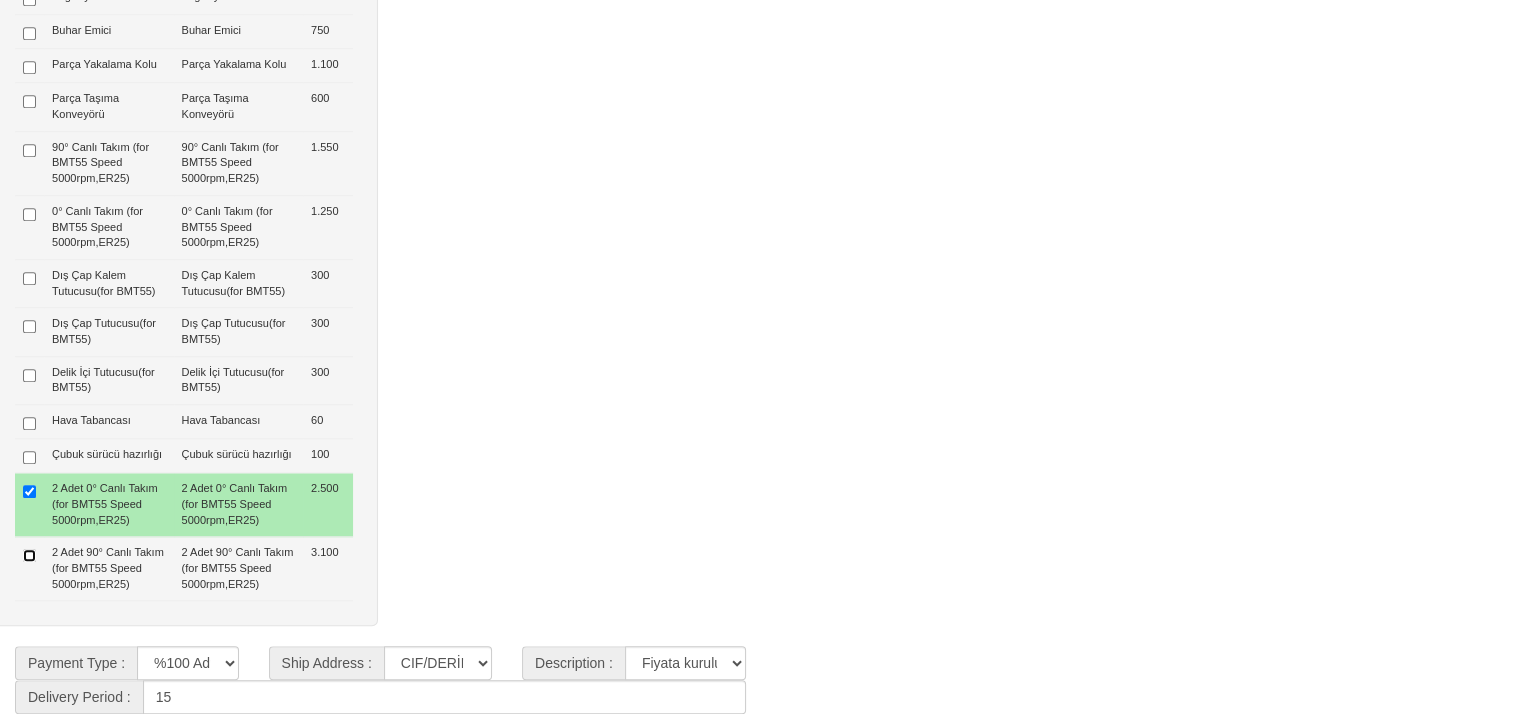 click at bounding box center (29, 555) 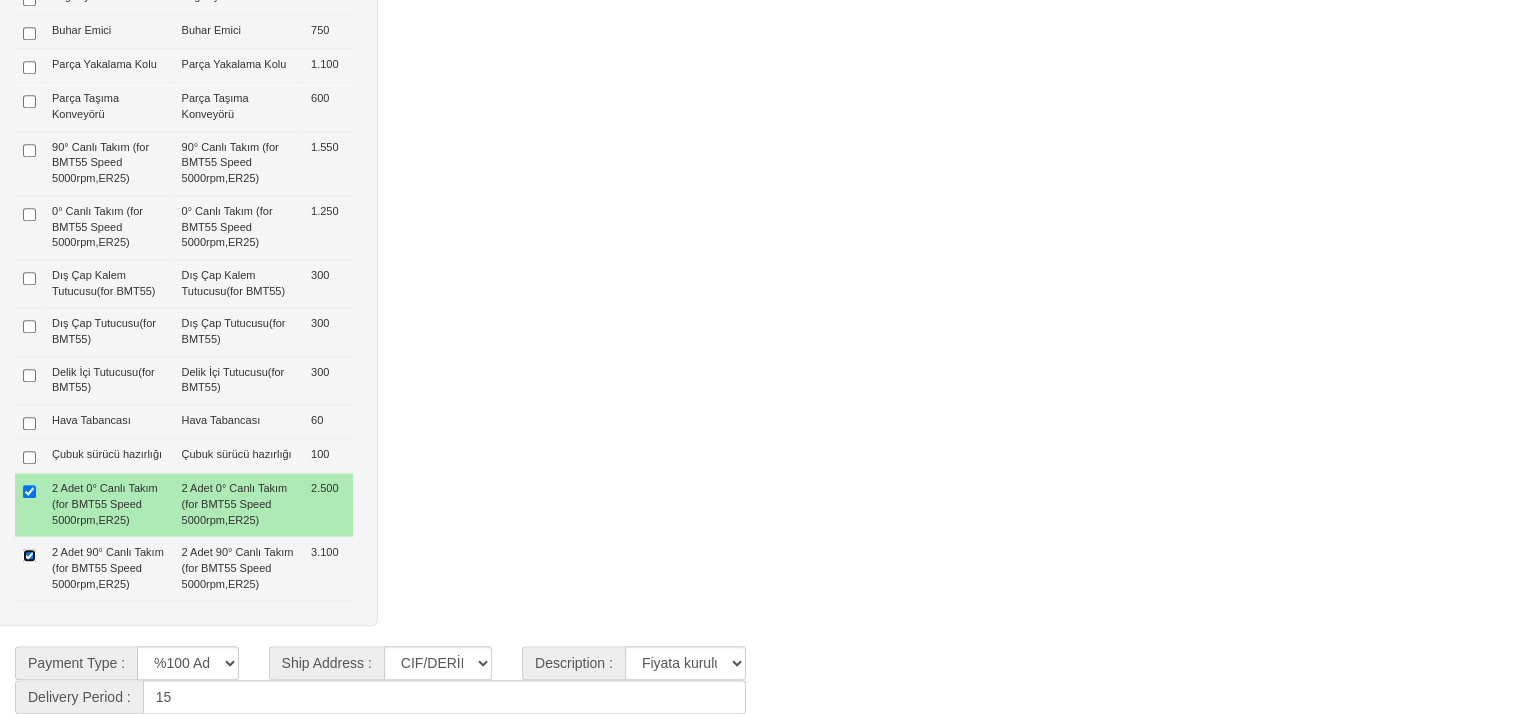 type on "13.850  $" 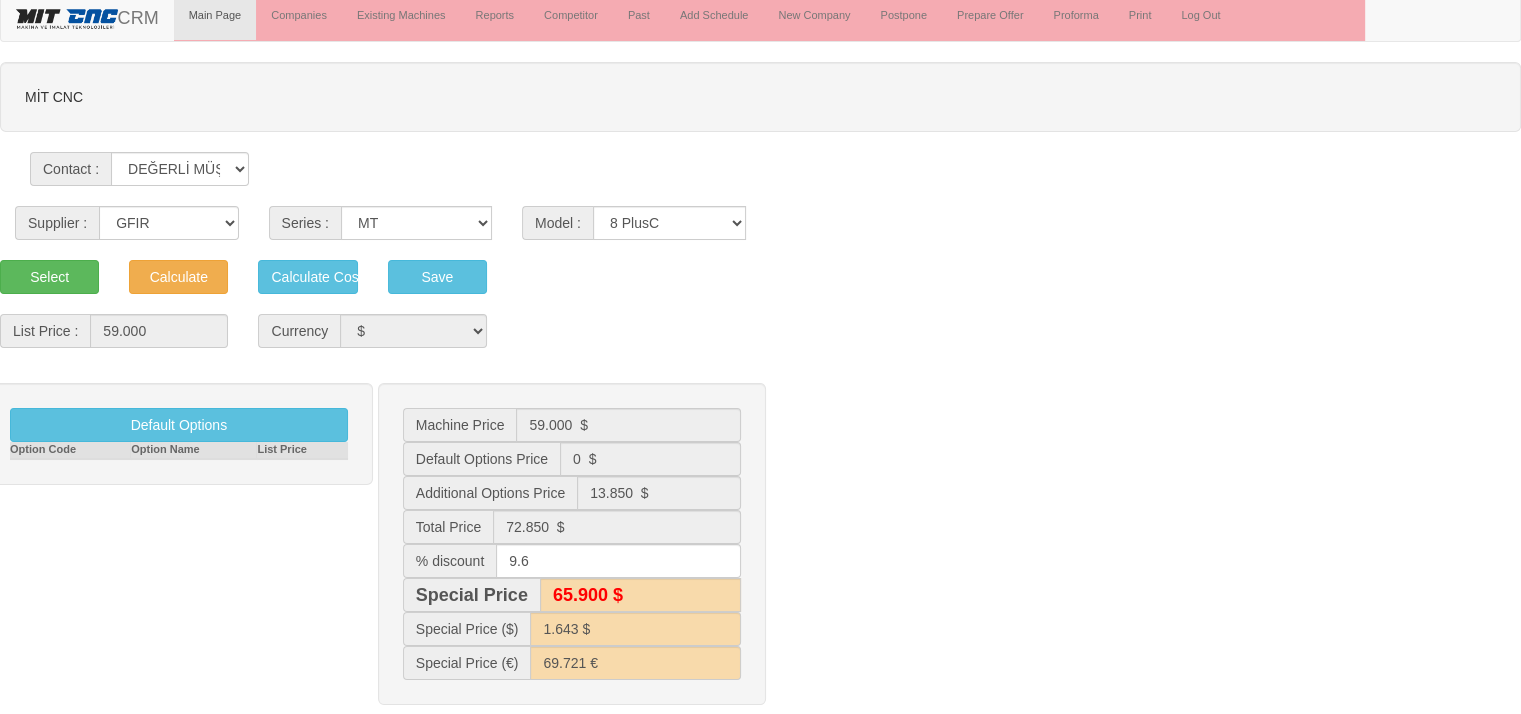 scroll, scrollTop: 0, scrollLeft: 0, axis: both 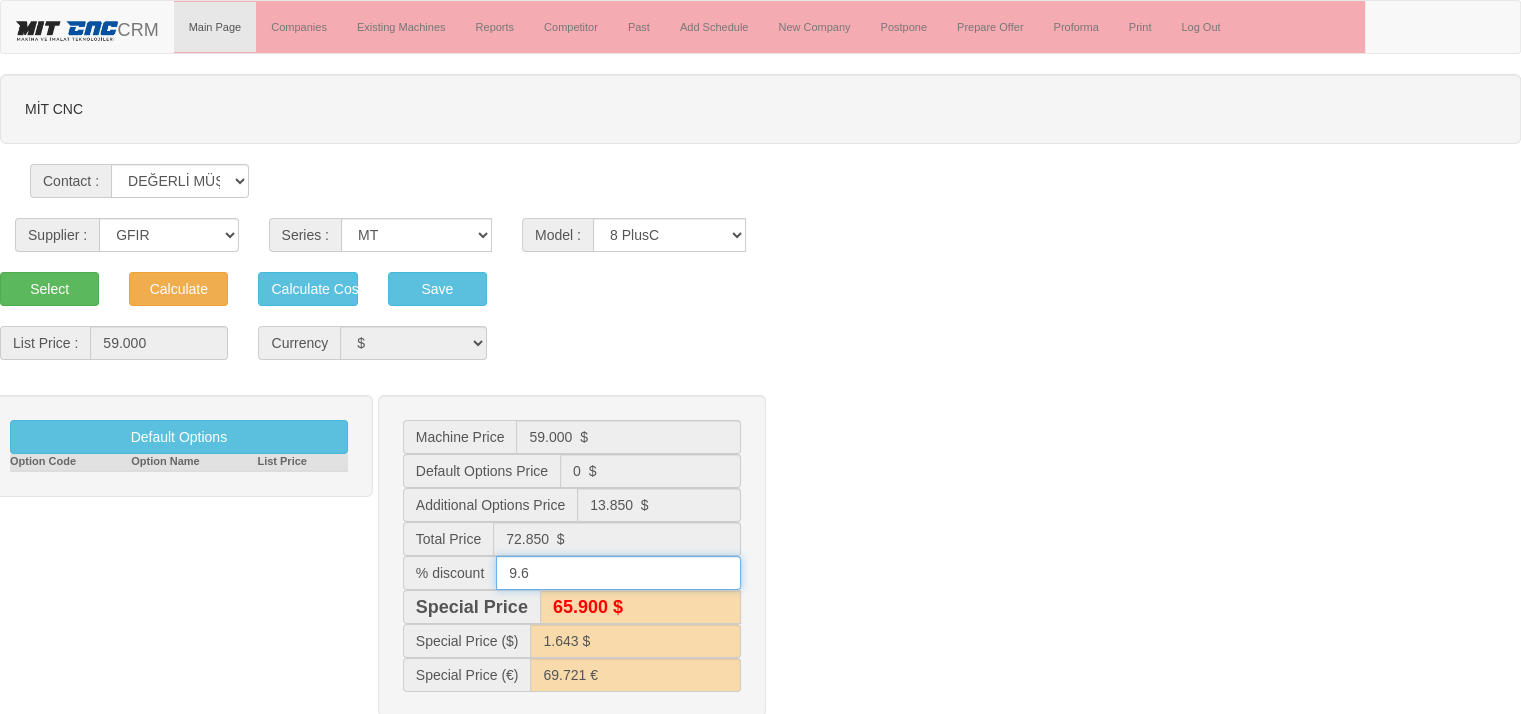 click on "9.6" at bounding box center [618, 573] 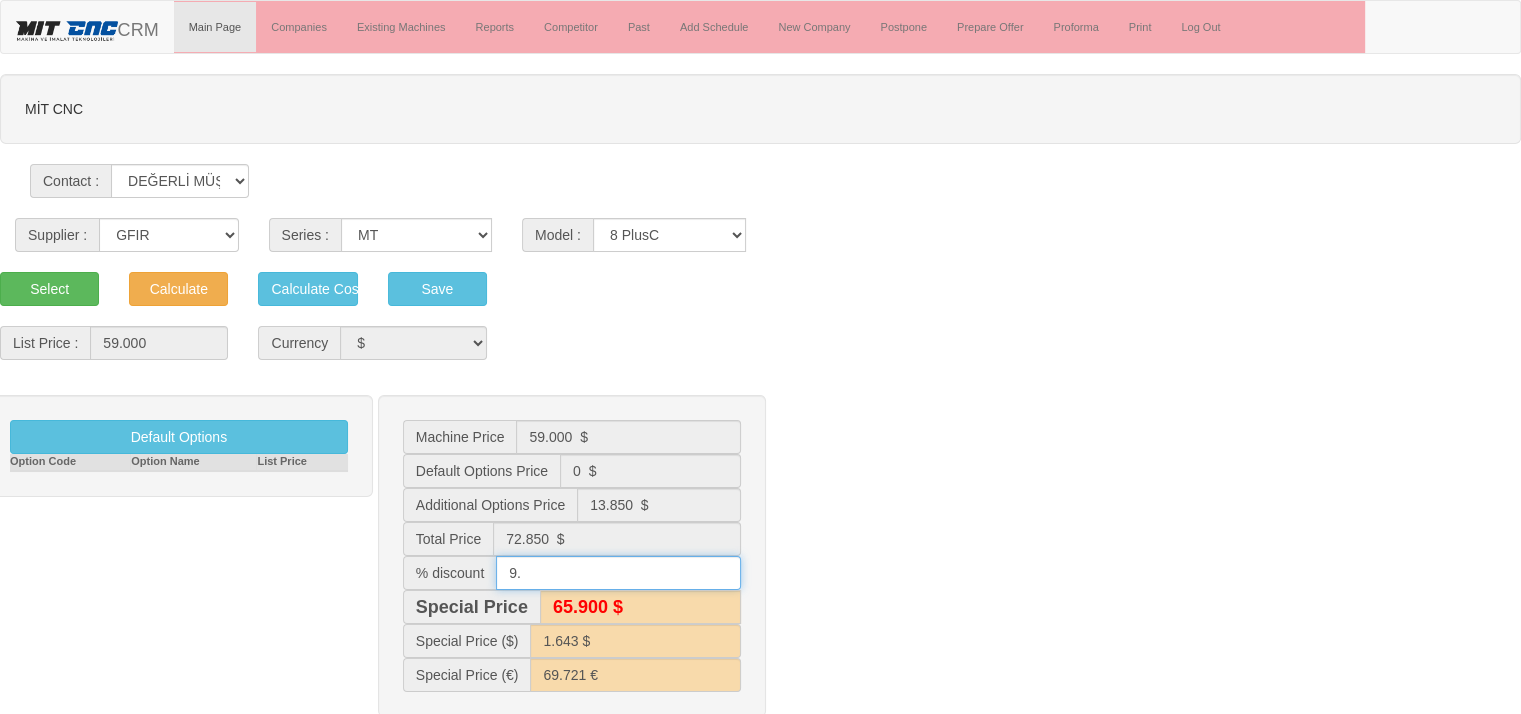 type on "9" 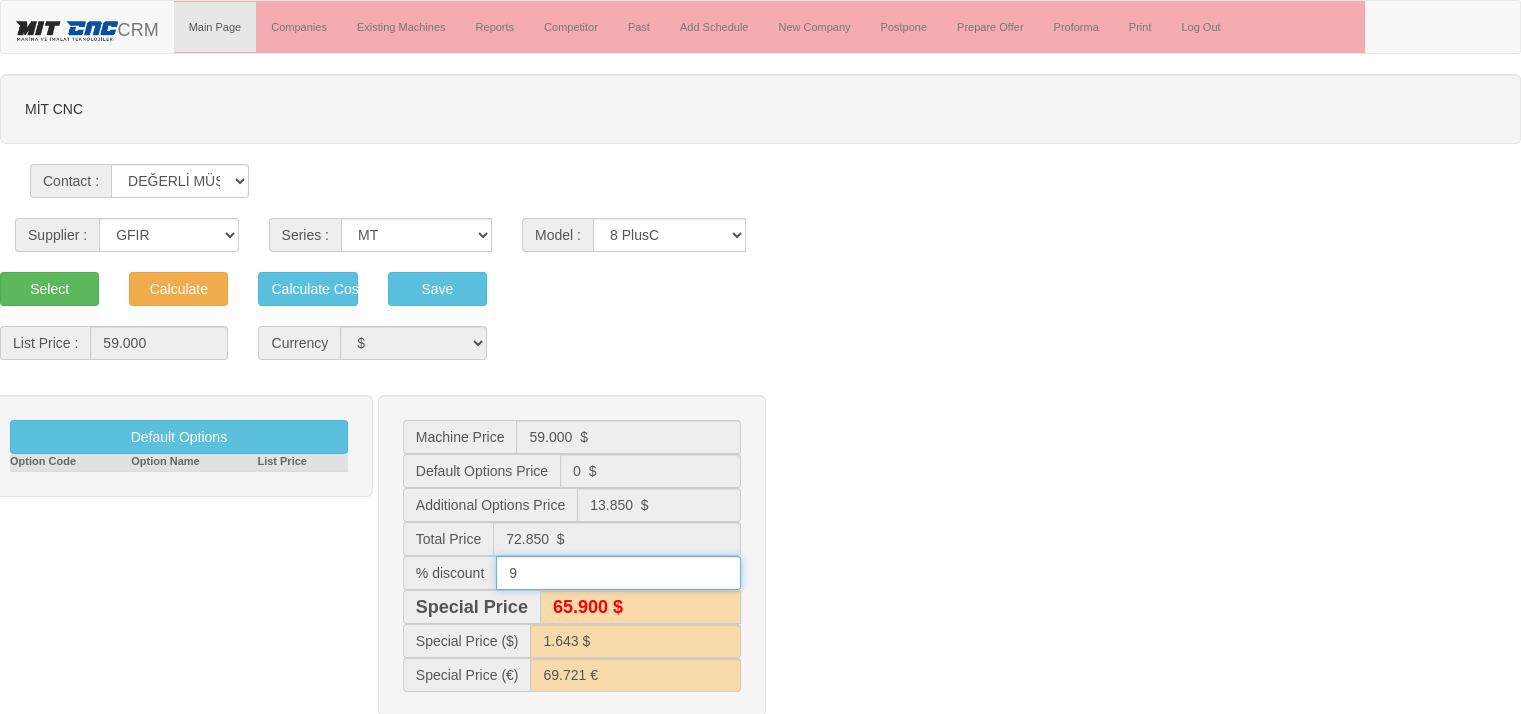 type on "66.300 $" 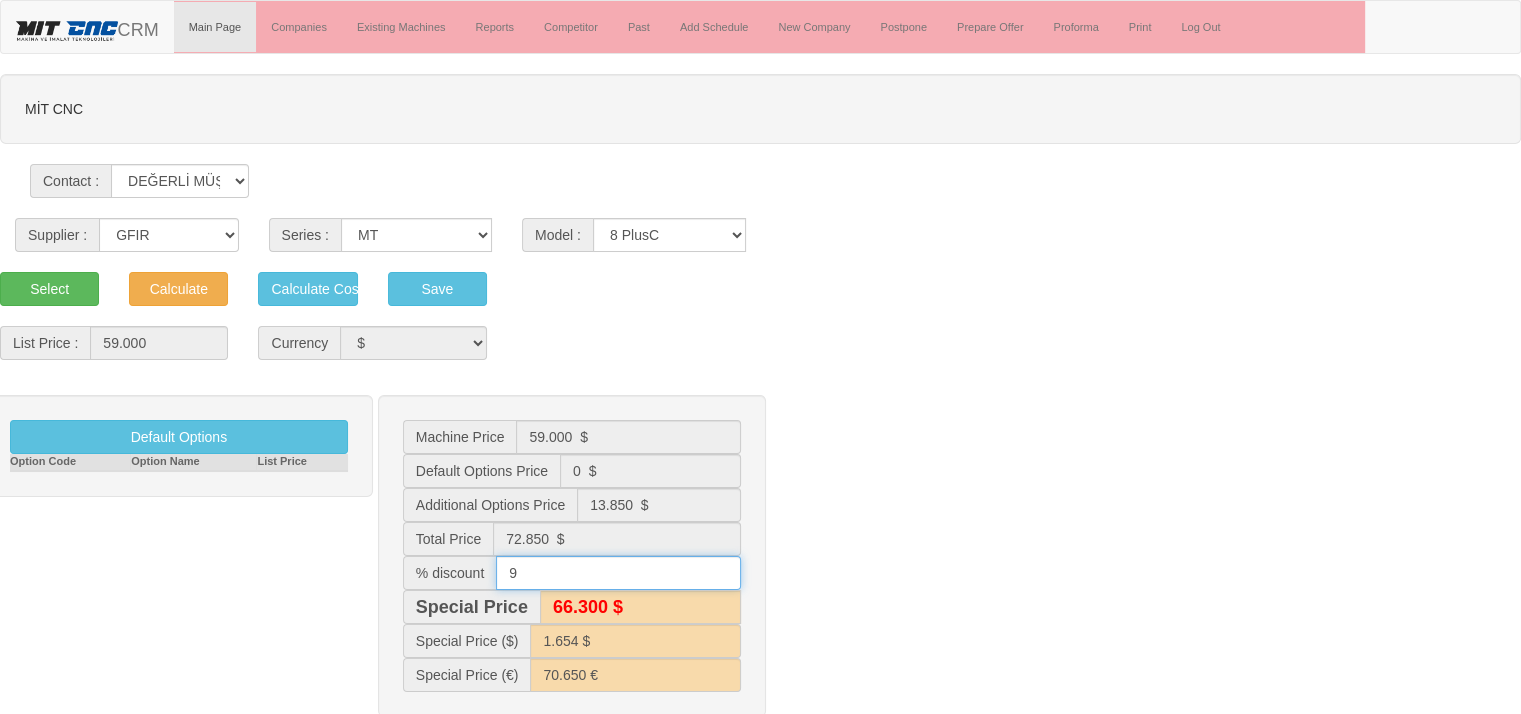 type 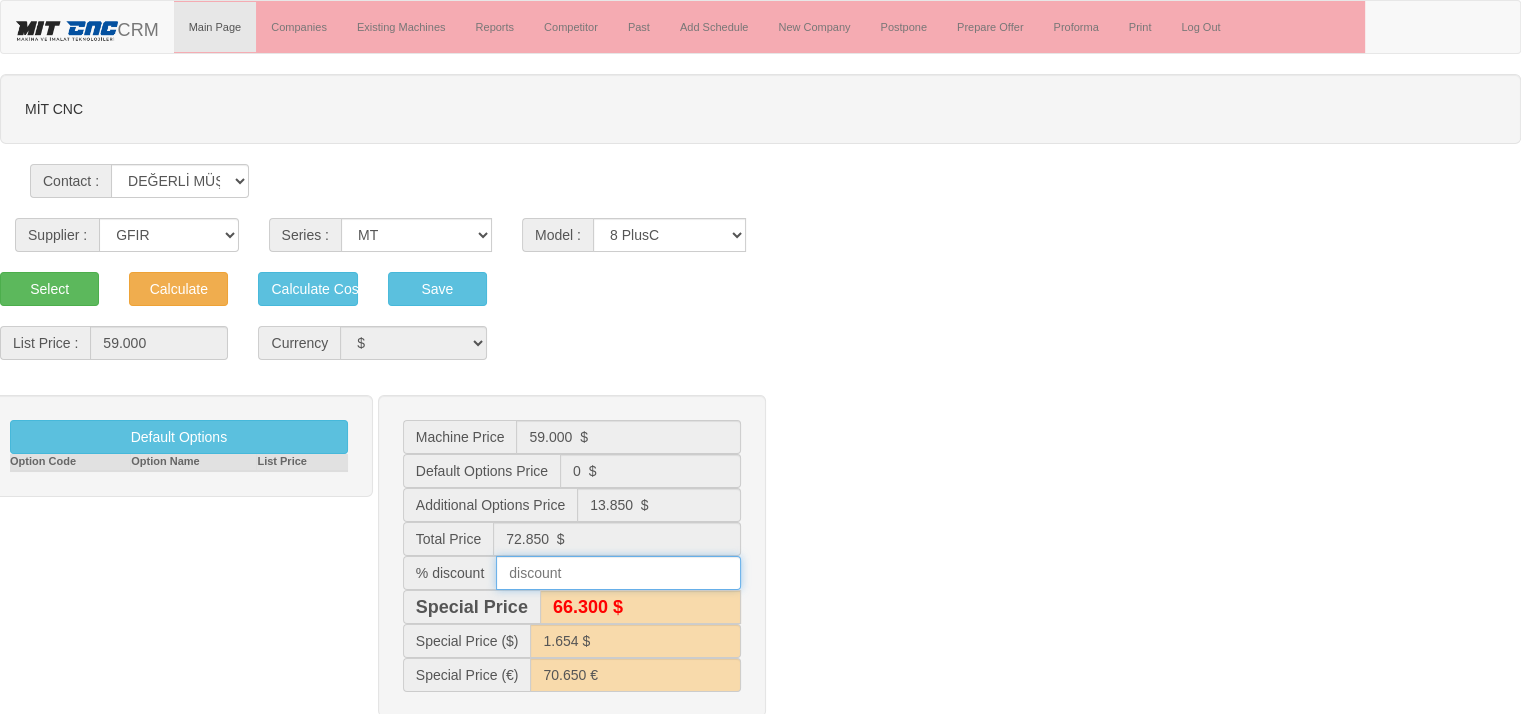 type on "72.800 $" 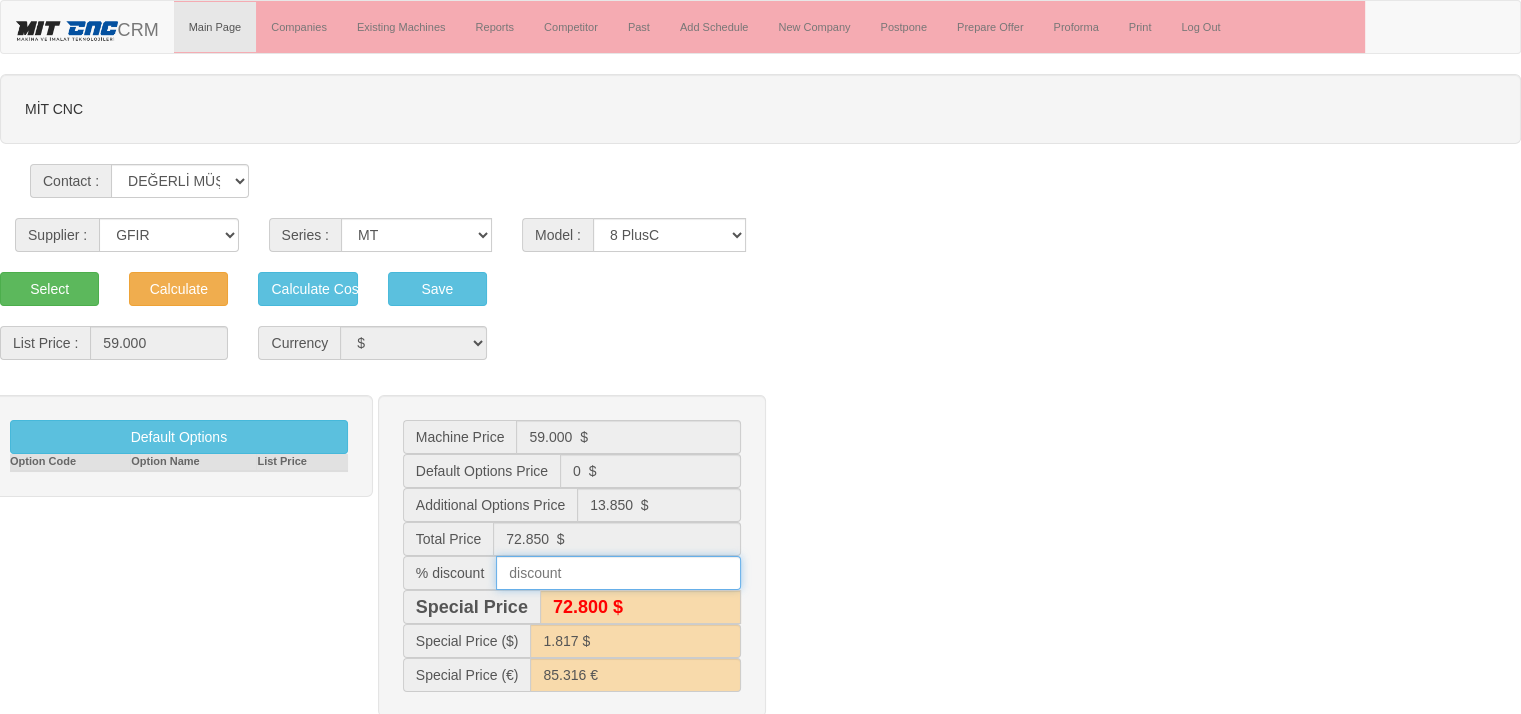 type on "1" 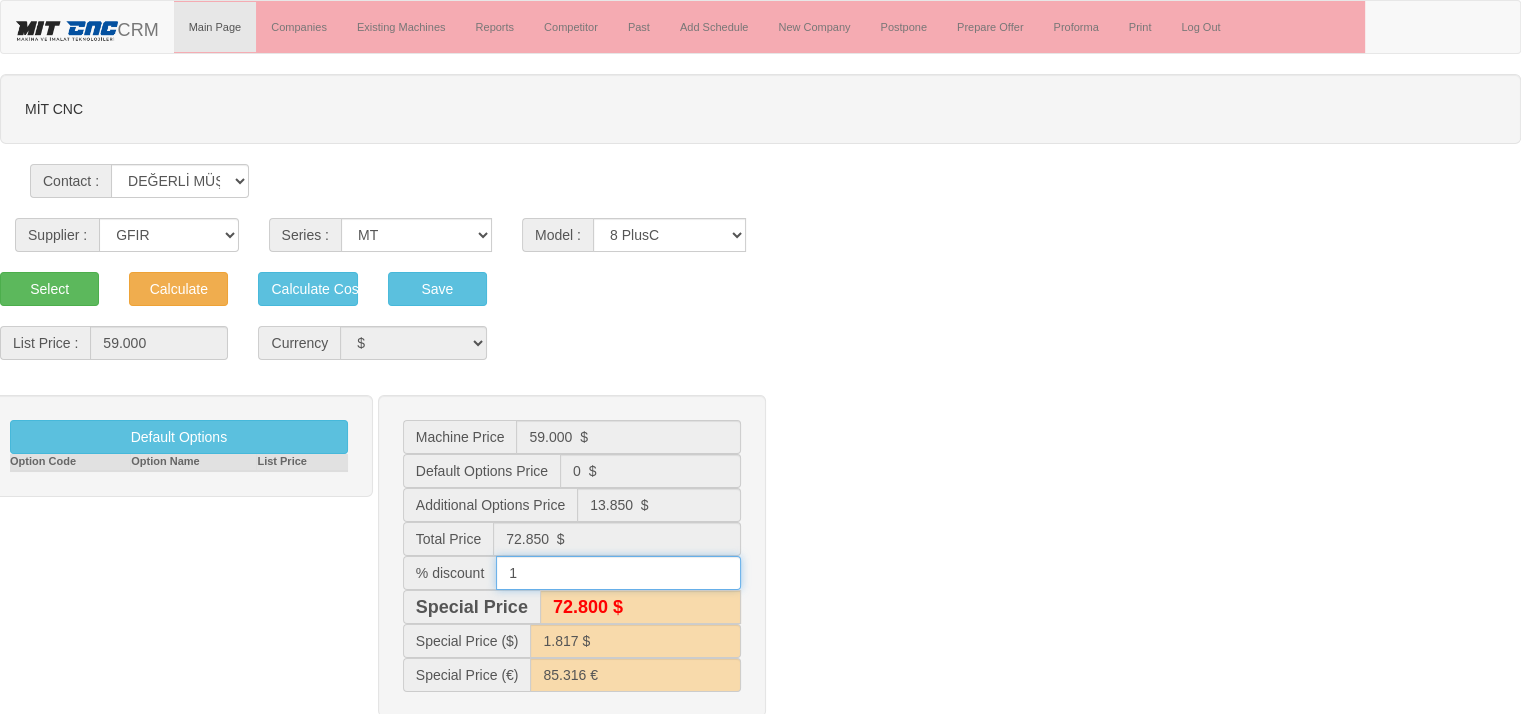 type on "72.100 $" 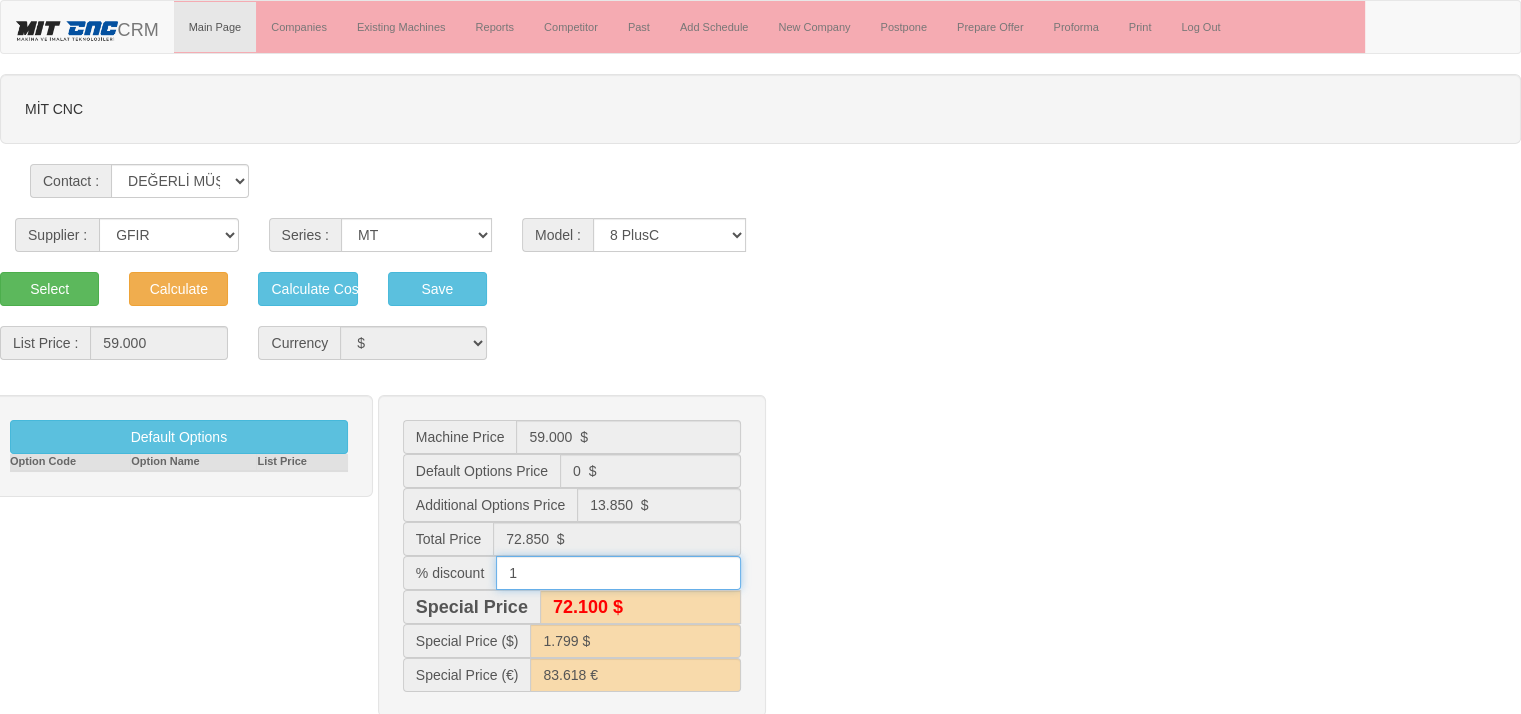 type on "10" 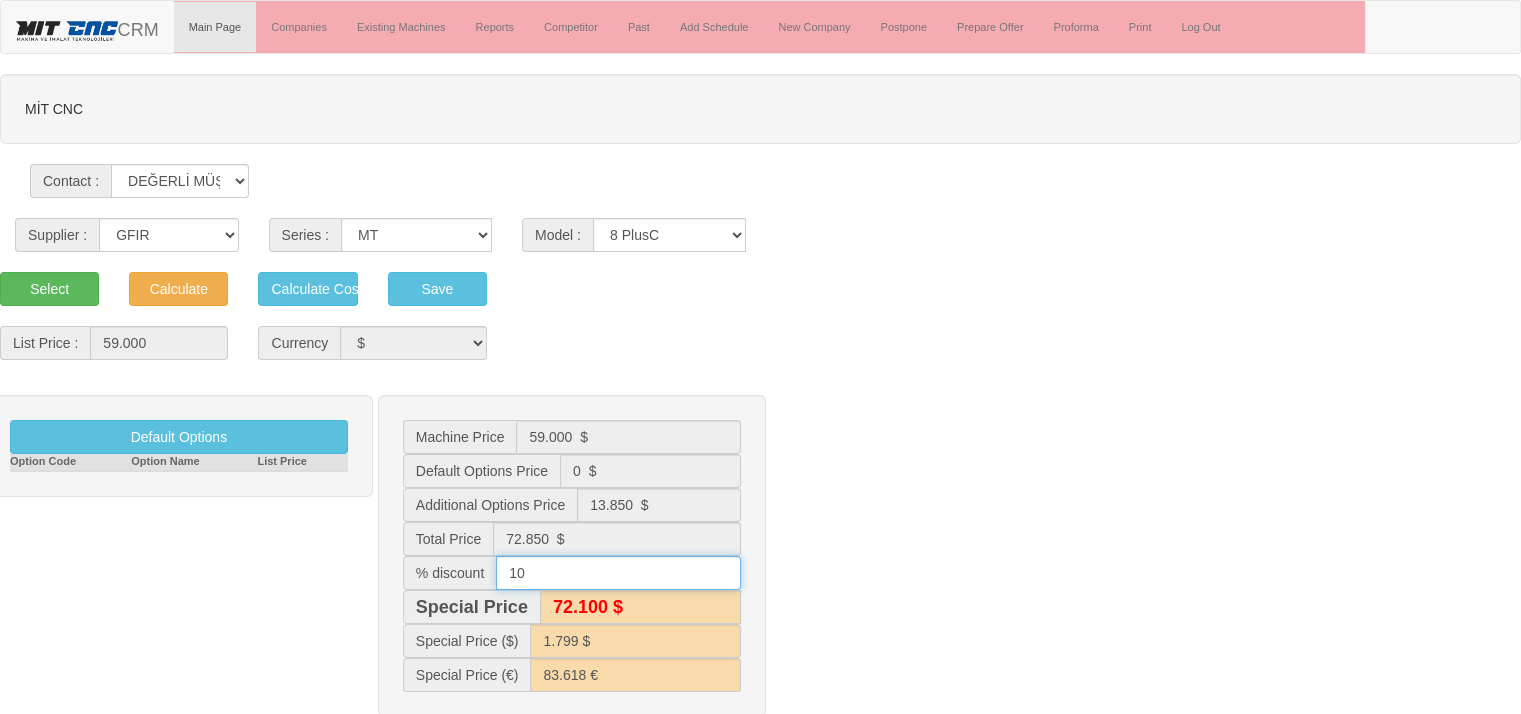 type on "65.600 $" 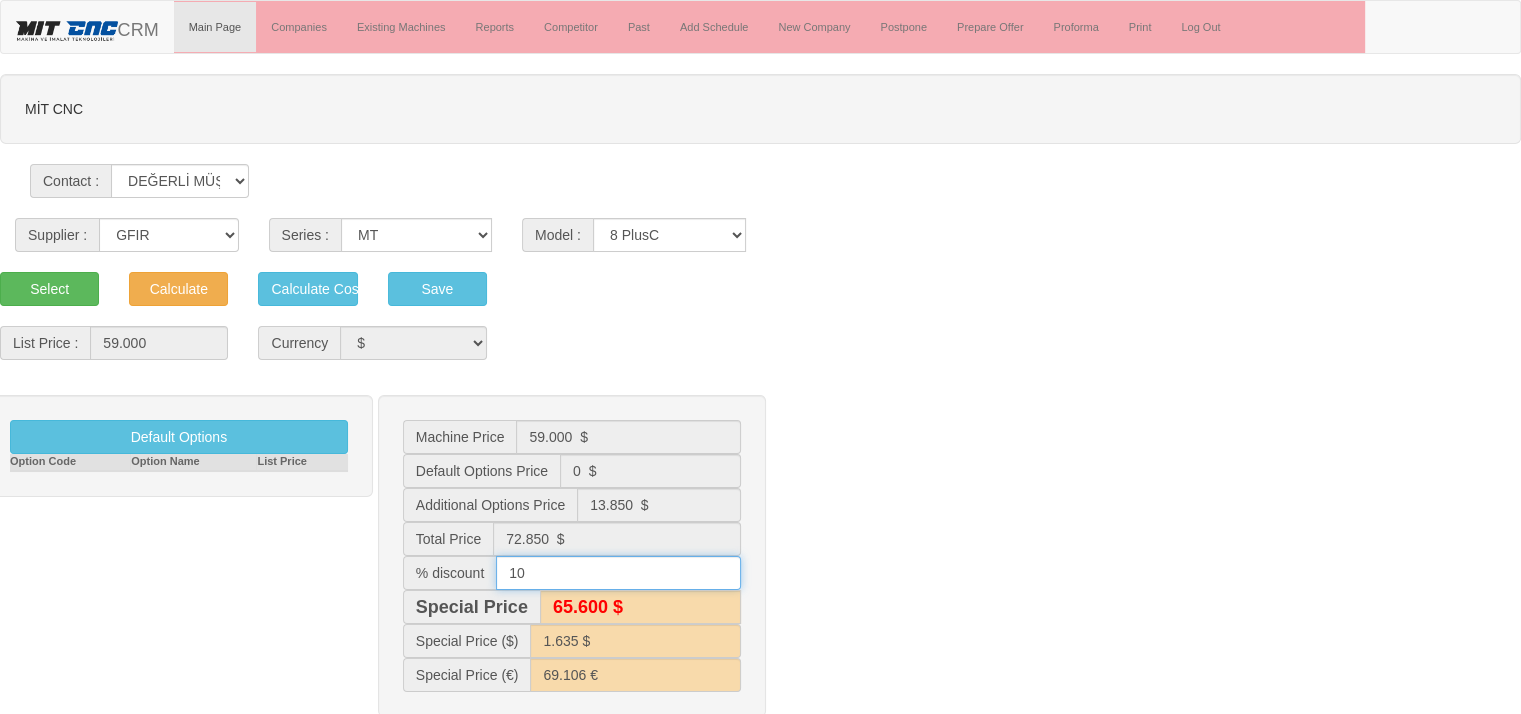 type on "1" 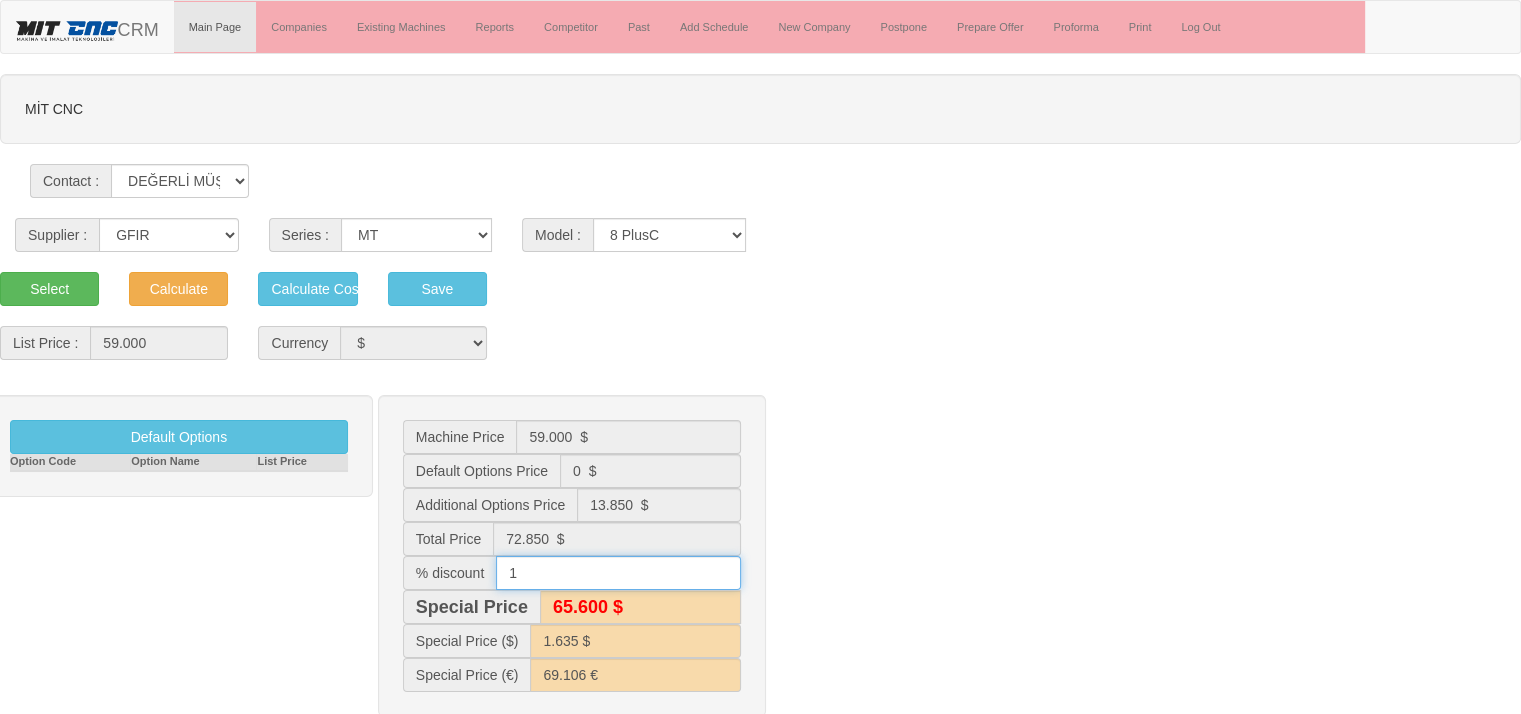 type on "72.100 $" 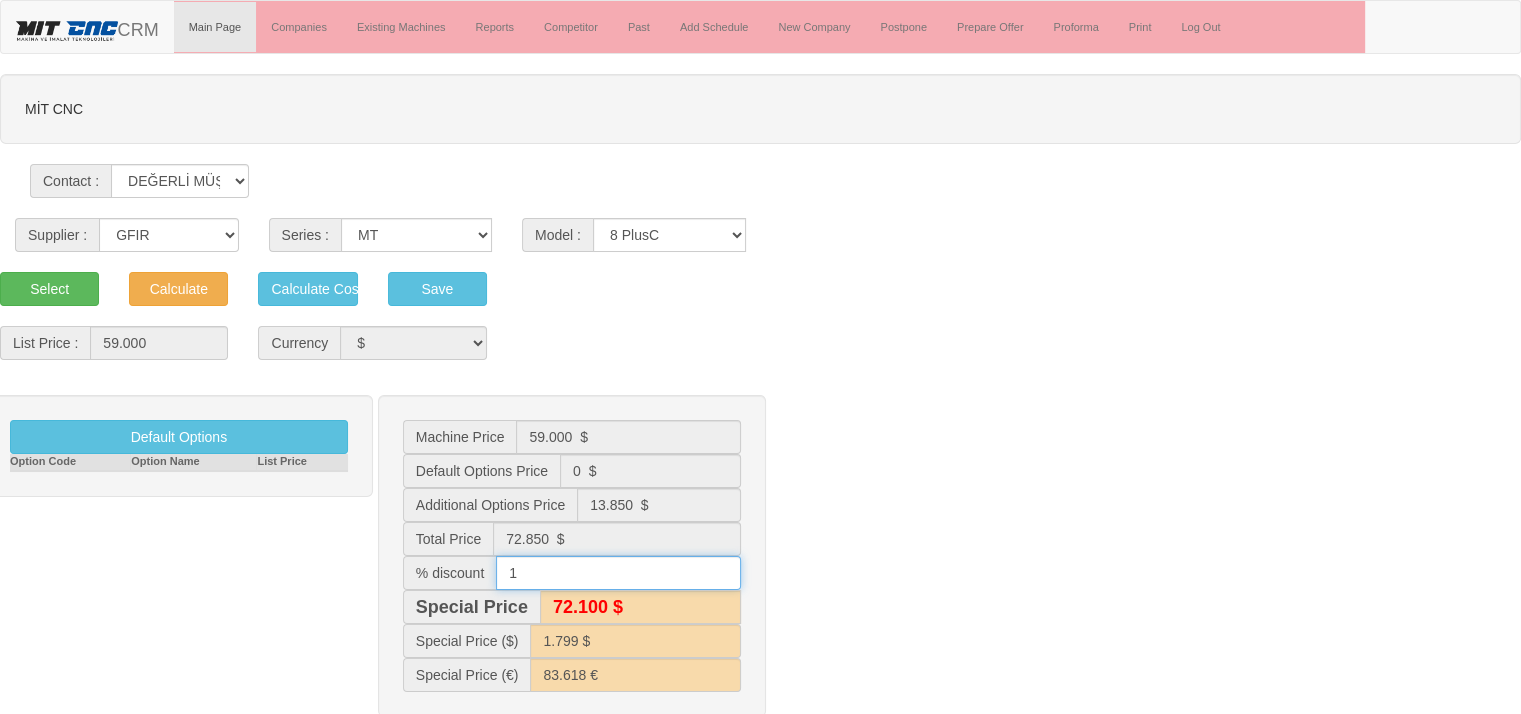type on "12" 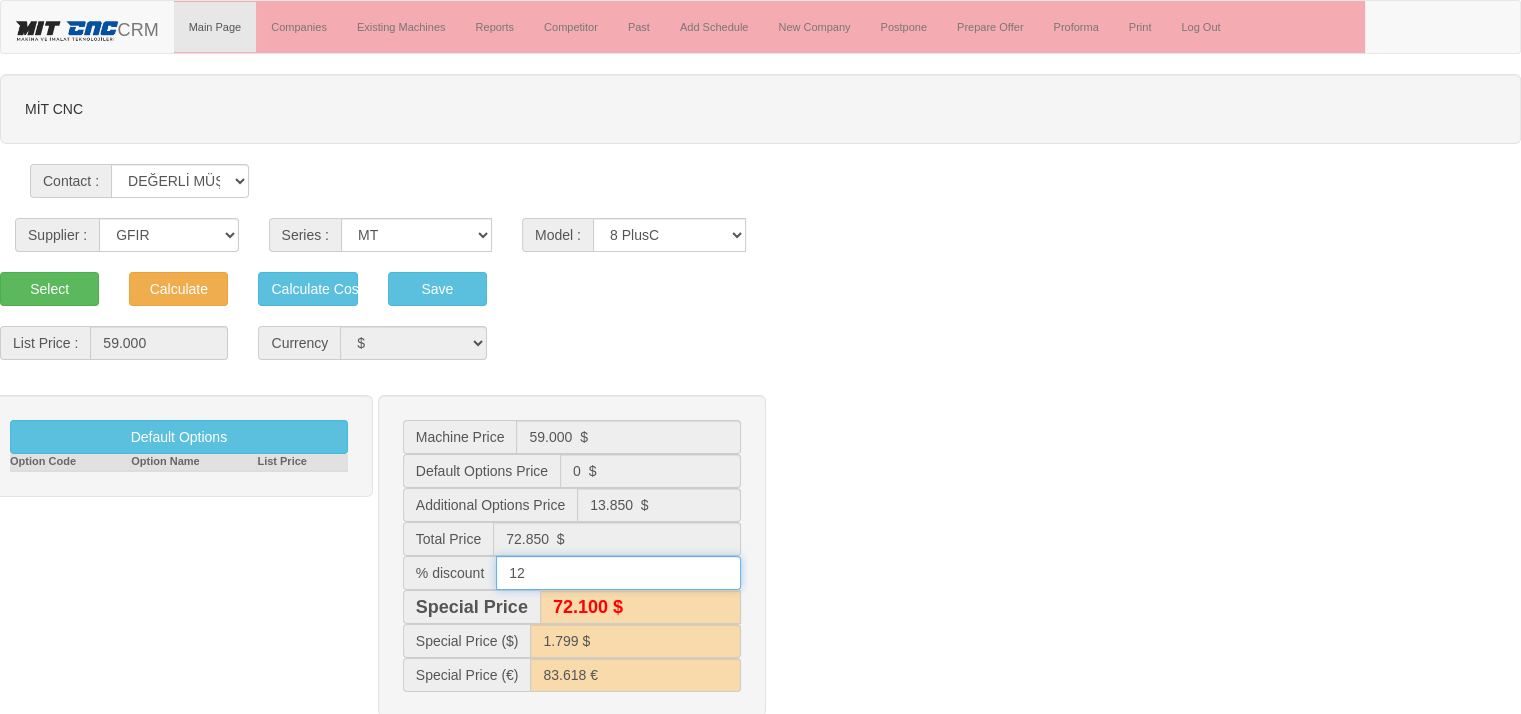 type on "64.100 $" 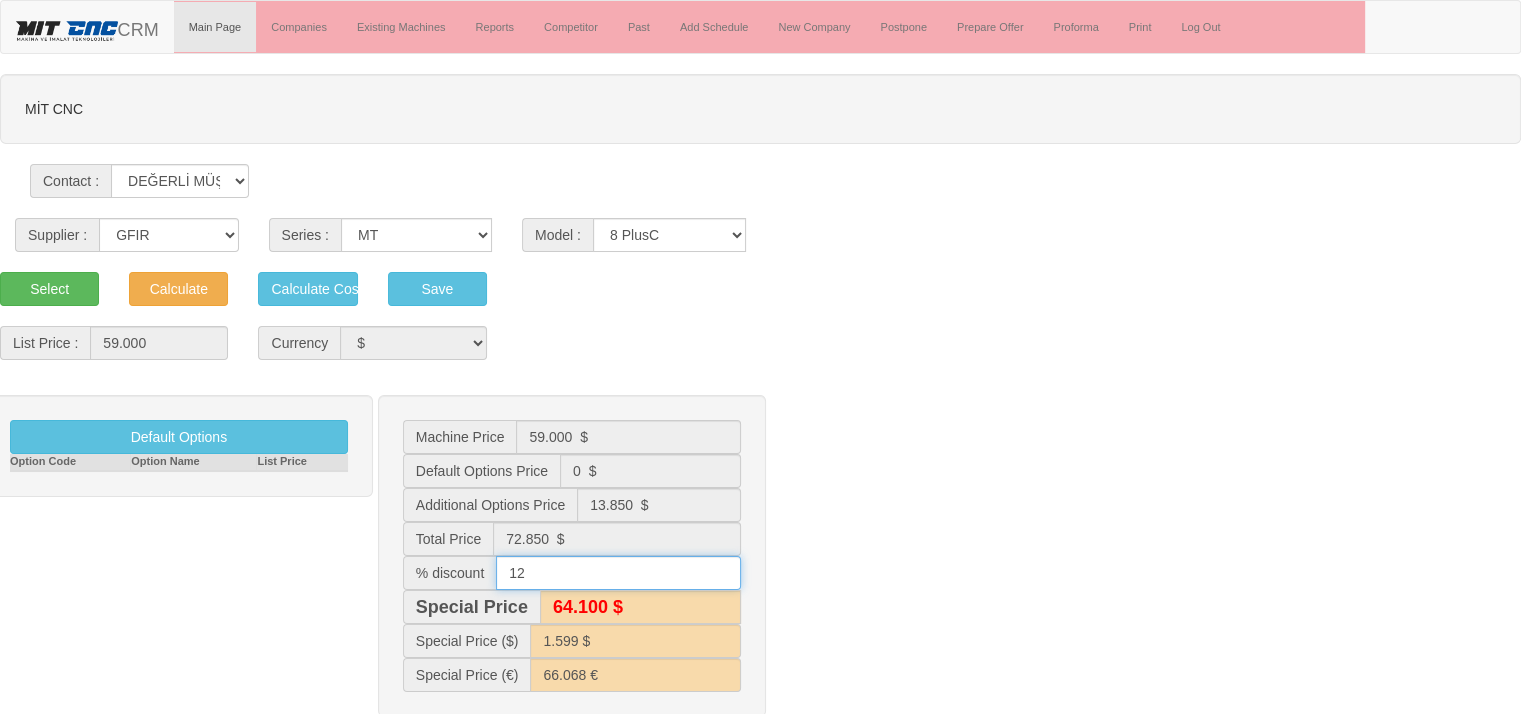 type on "1" 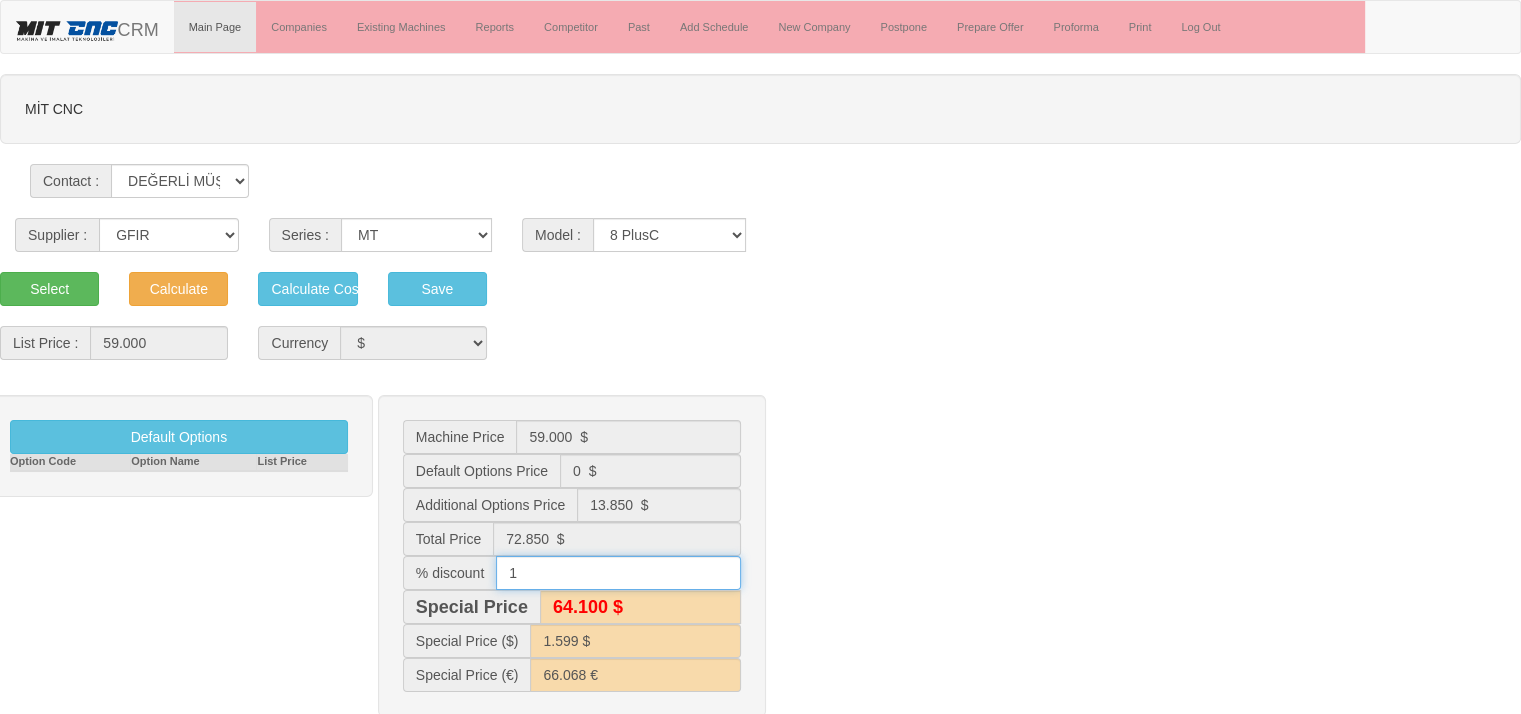 type on "72.100 $" 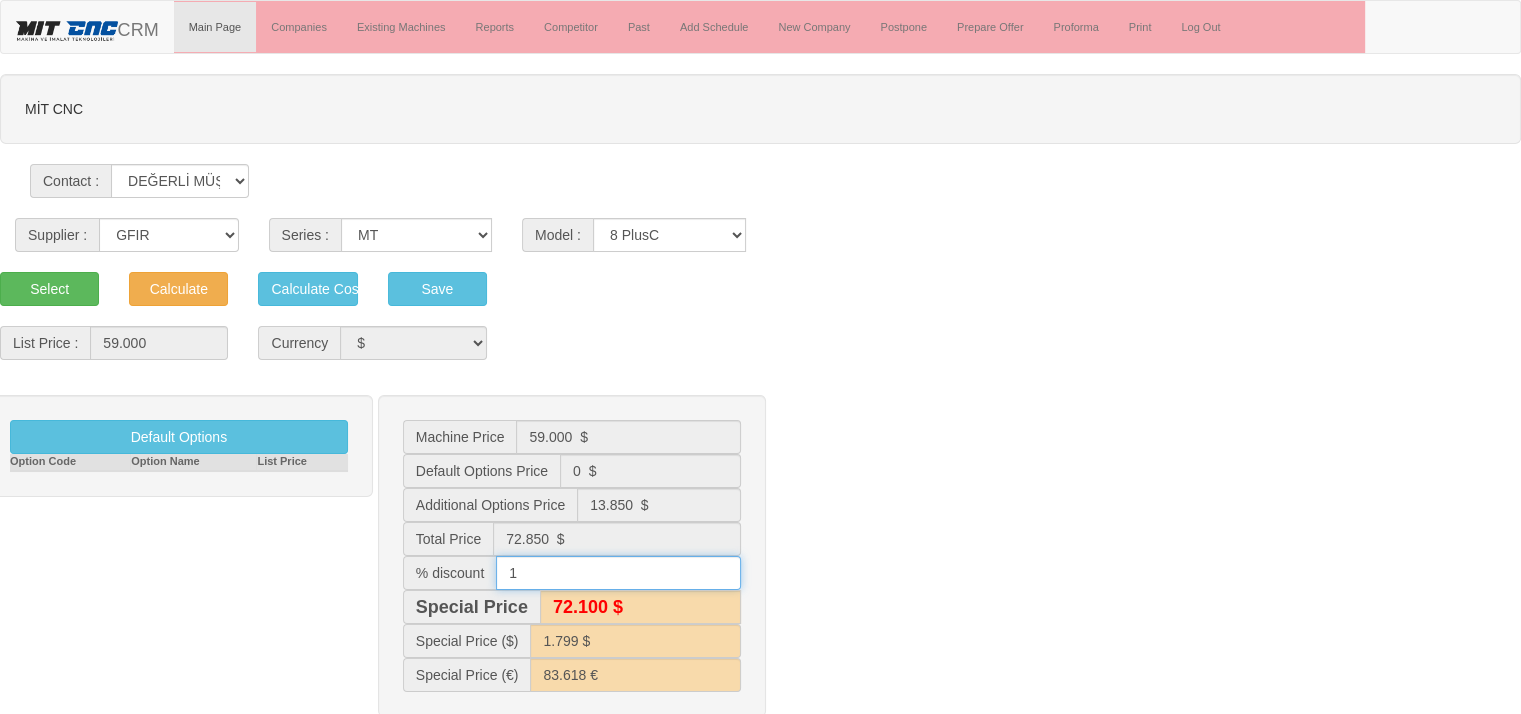 type on "11" 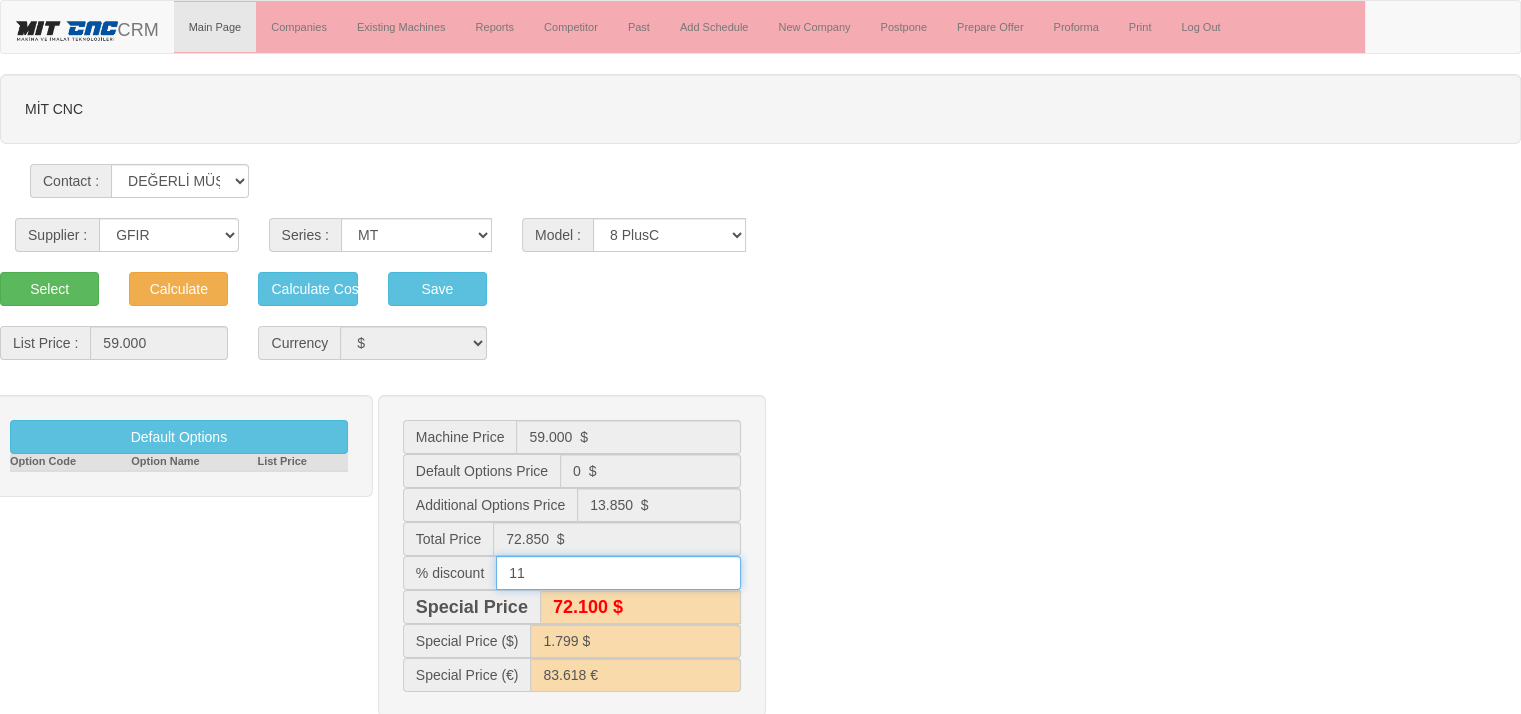 type on "64.800 $" 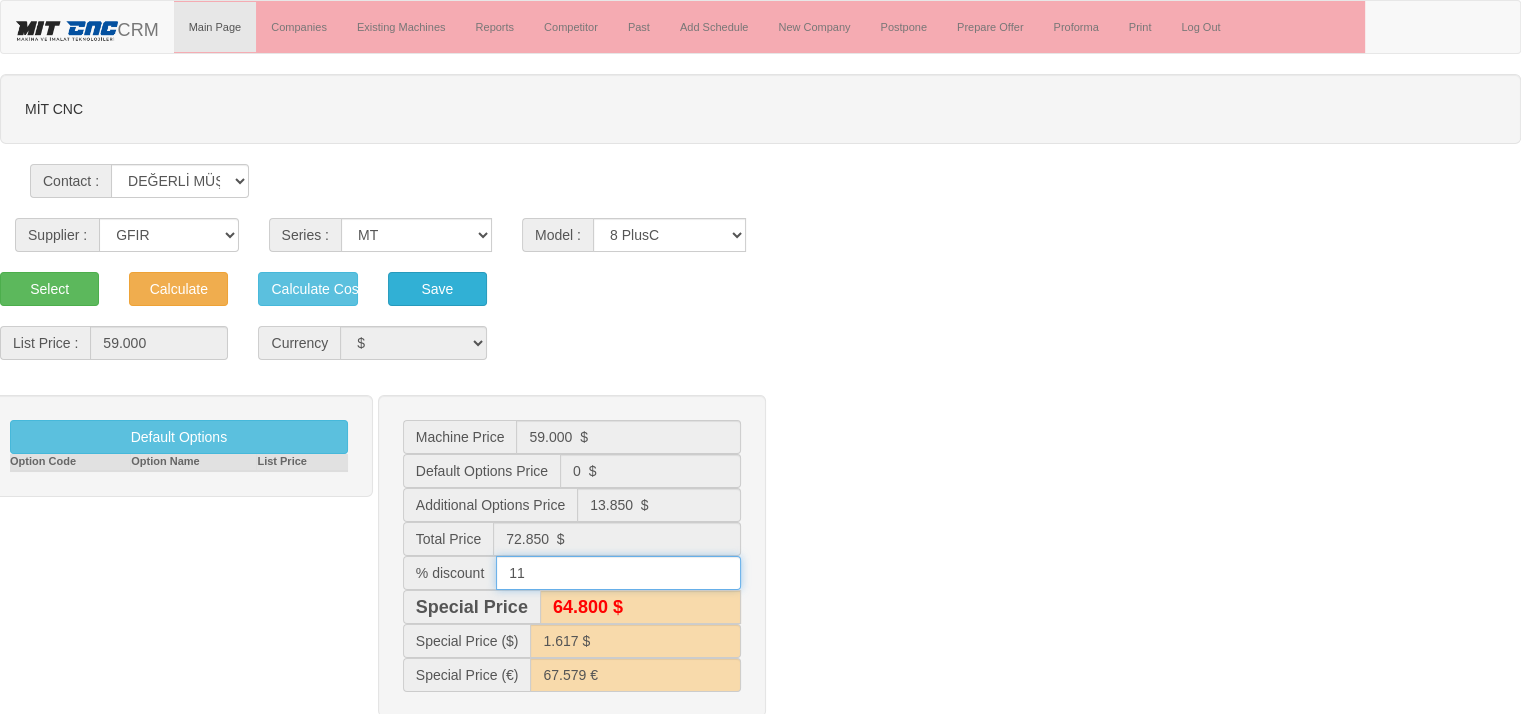 type on "11" 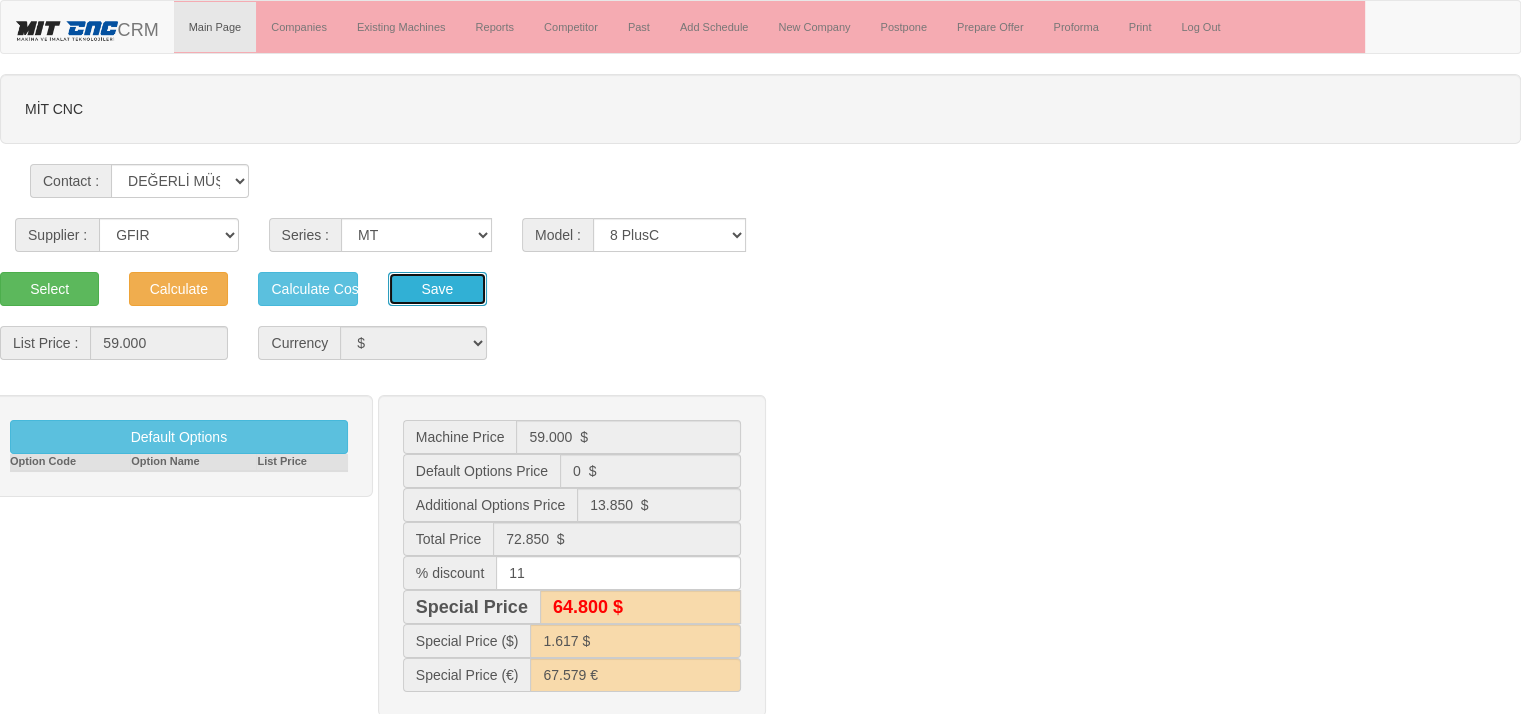 click on "Save" at bounding box center [437, 289] 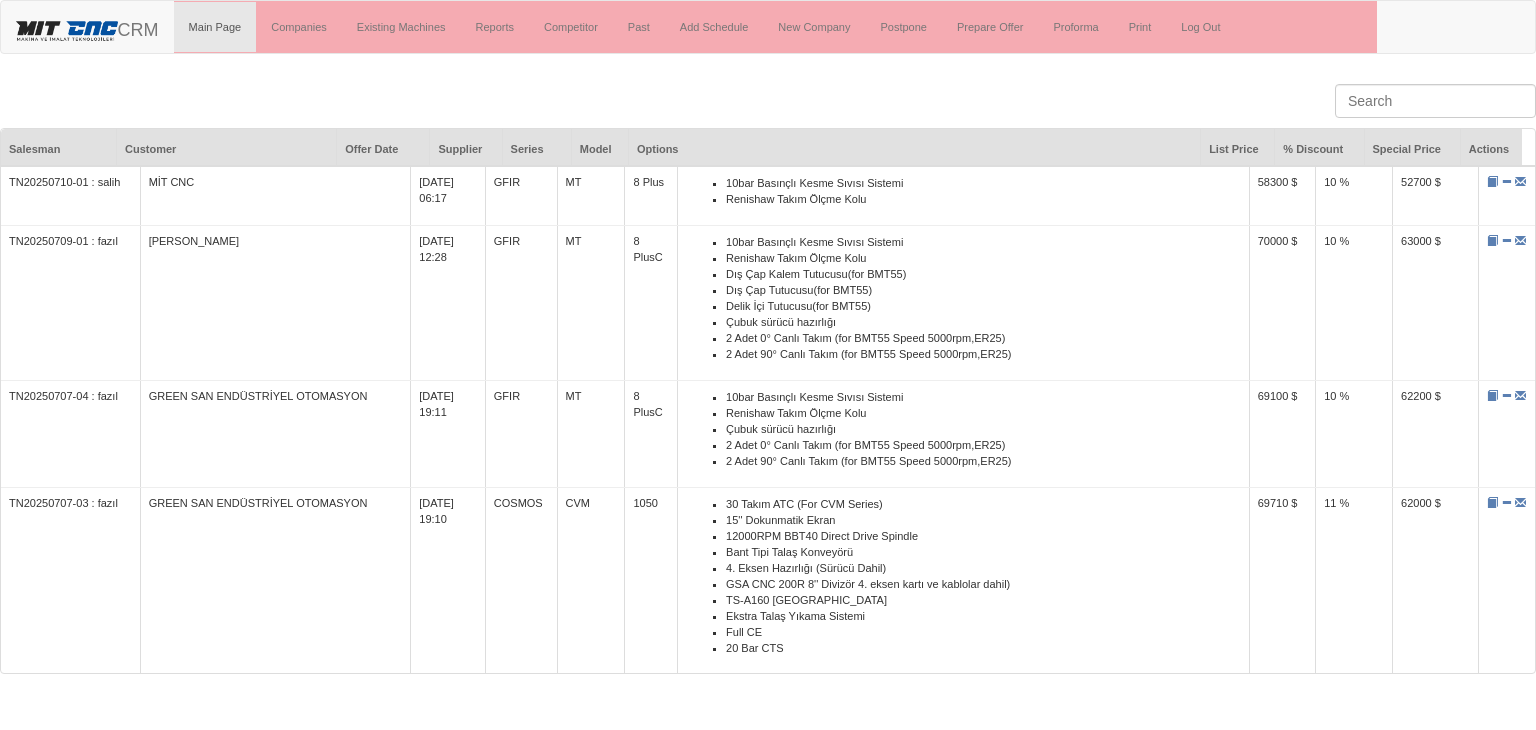scroll, scrollTop: 0, scrollLeft: 0, axis: both 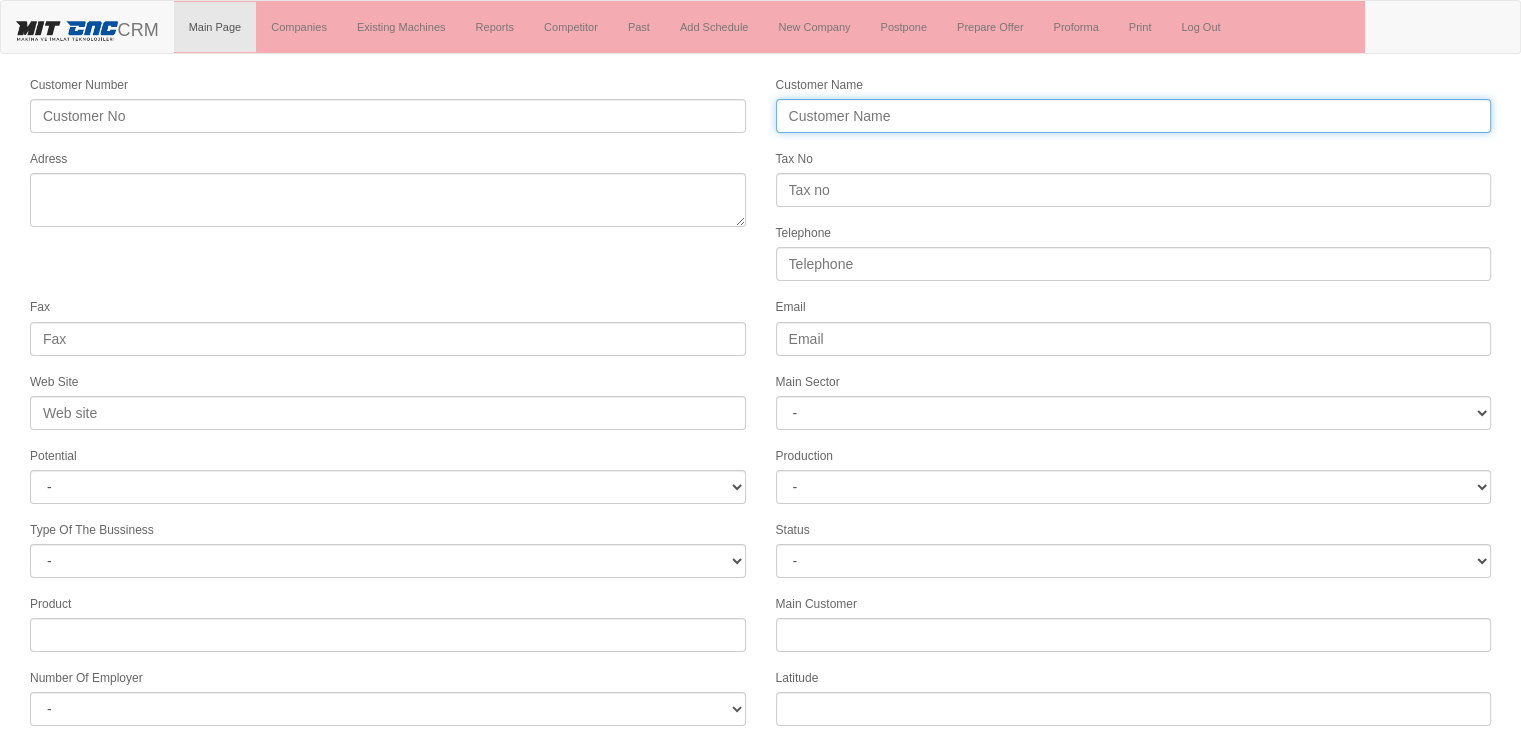 click on "Customer Name" at bounding box center (1134, 116) 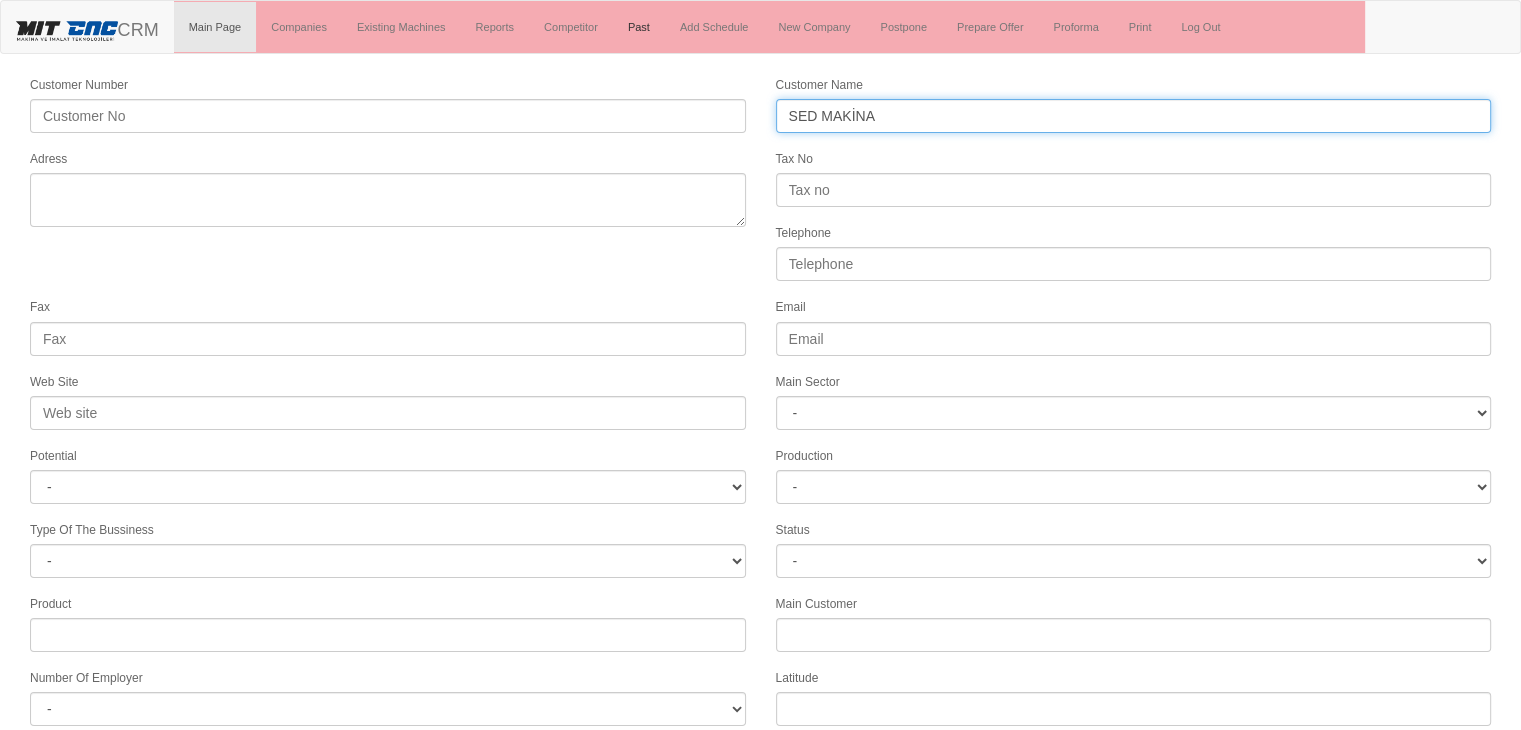 type on "SED MAKİNA" 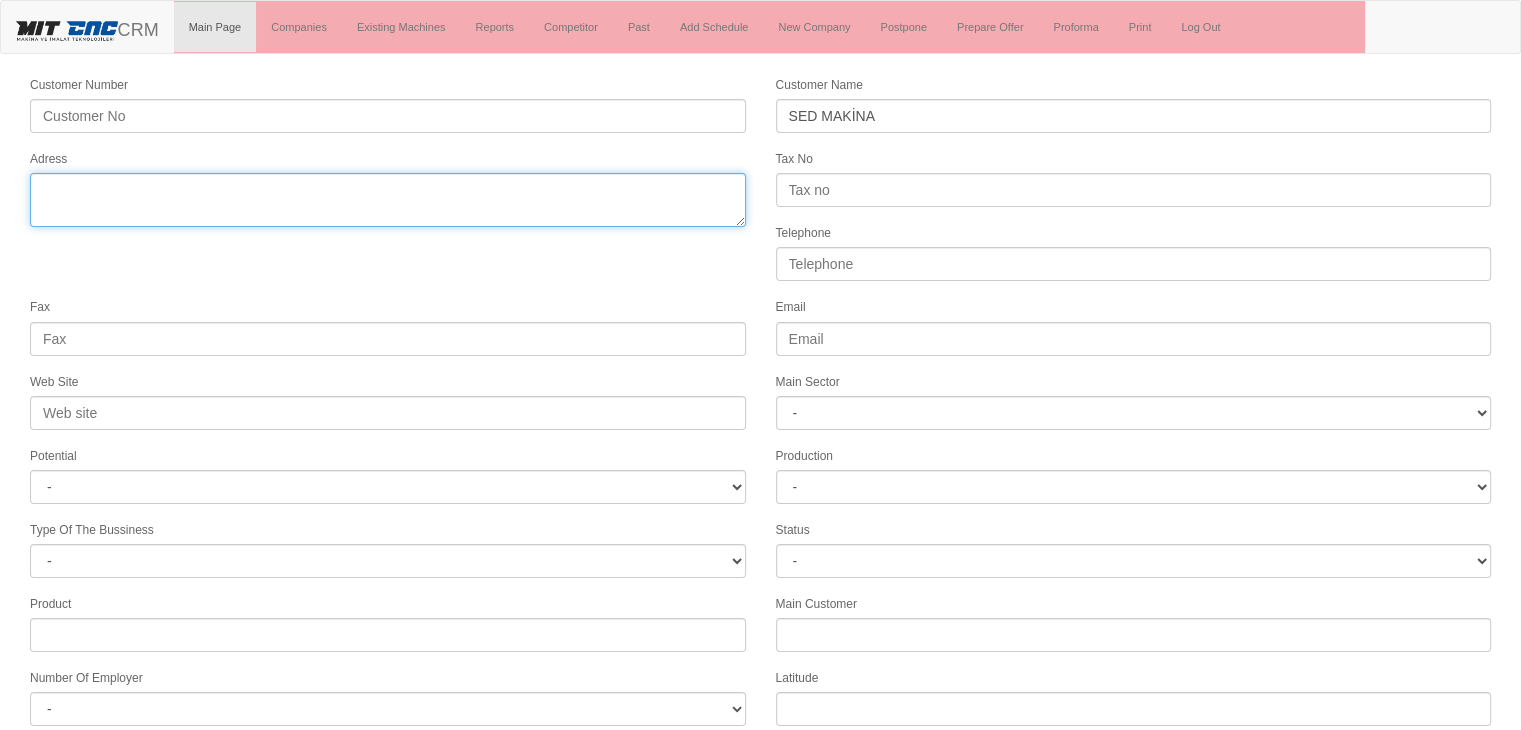 click on "Adress" at bounding box center [388, 200] 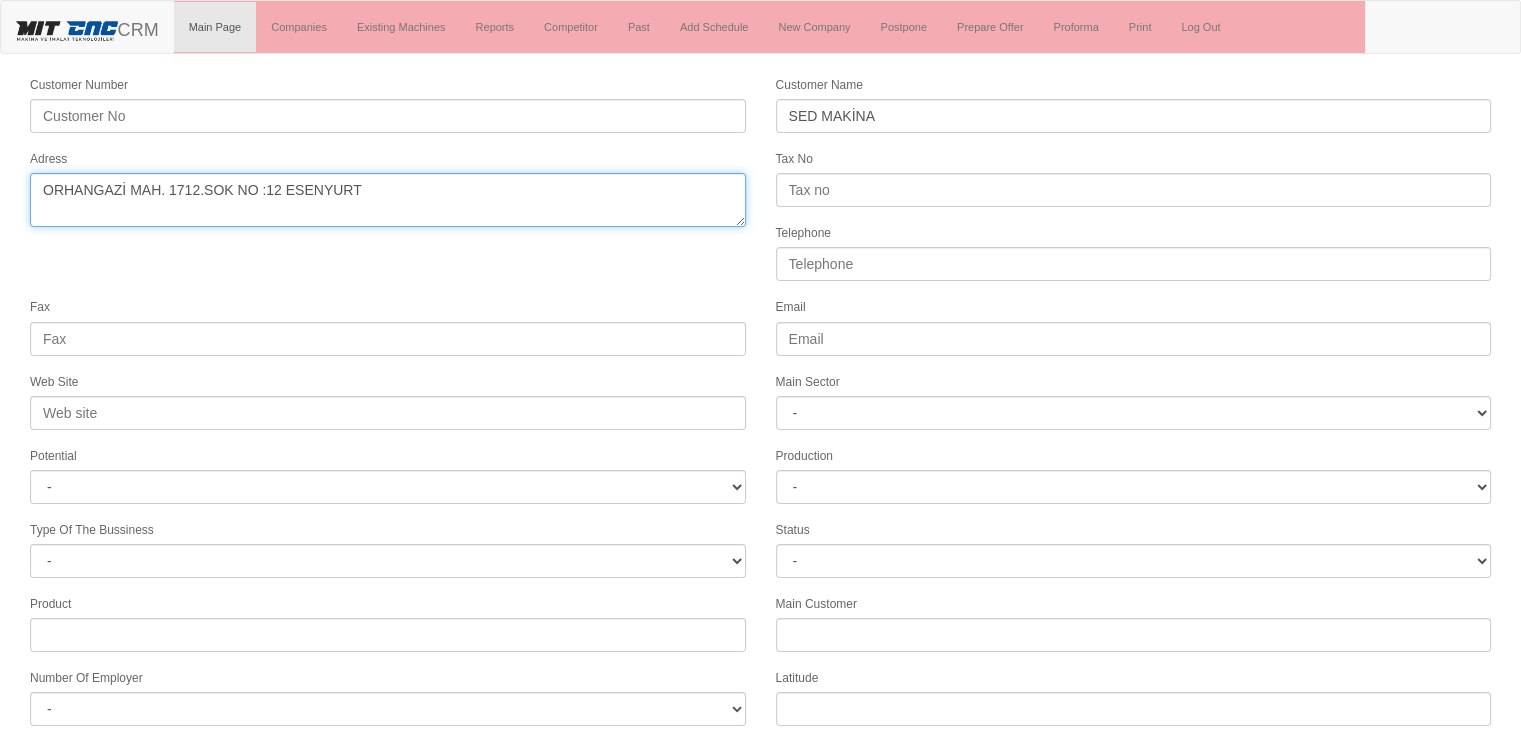 scroll, scrollTop: 121, scrollLeft: 0, axis: vertical 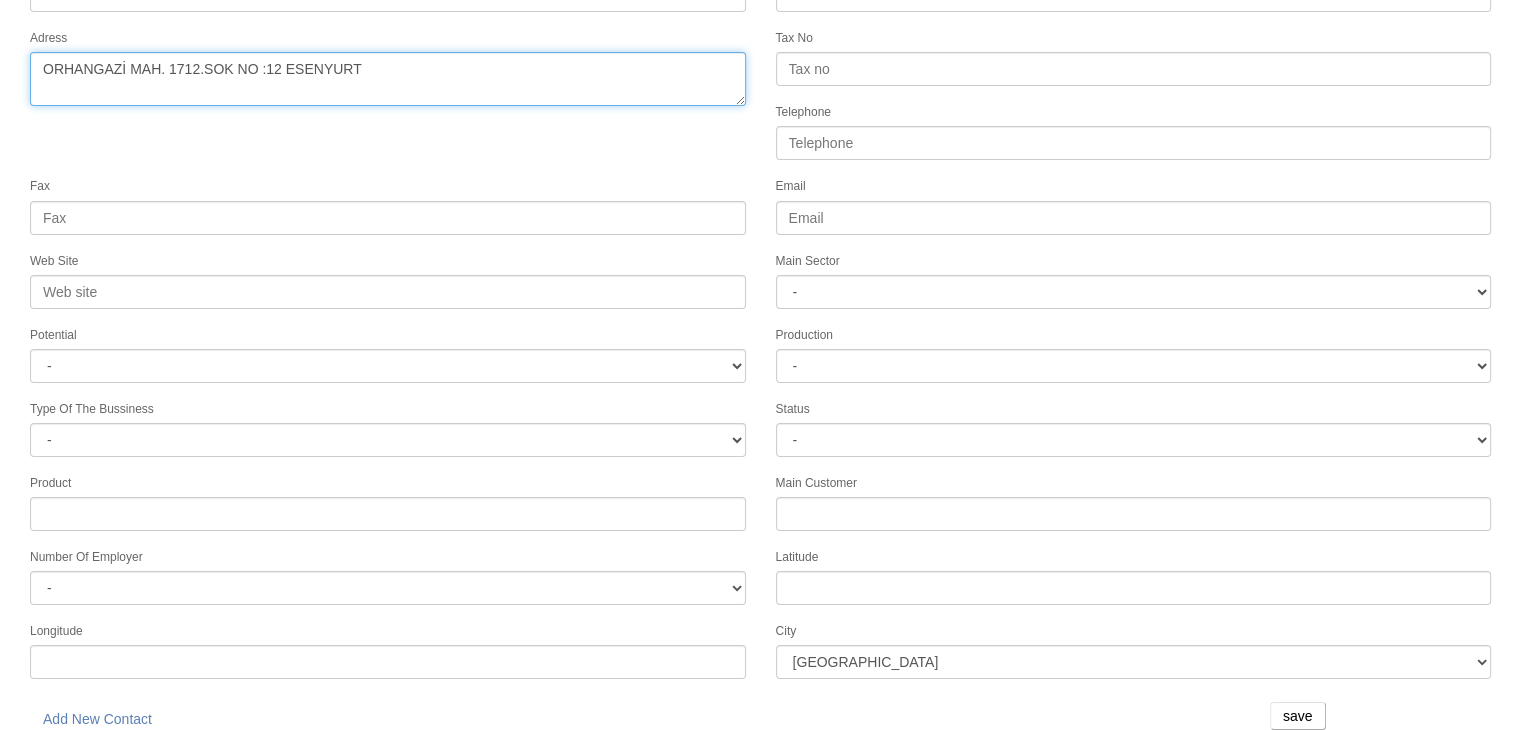 type on "ORHANGAZİ MAH. 1712.SOK NO :12 ESENYURT" 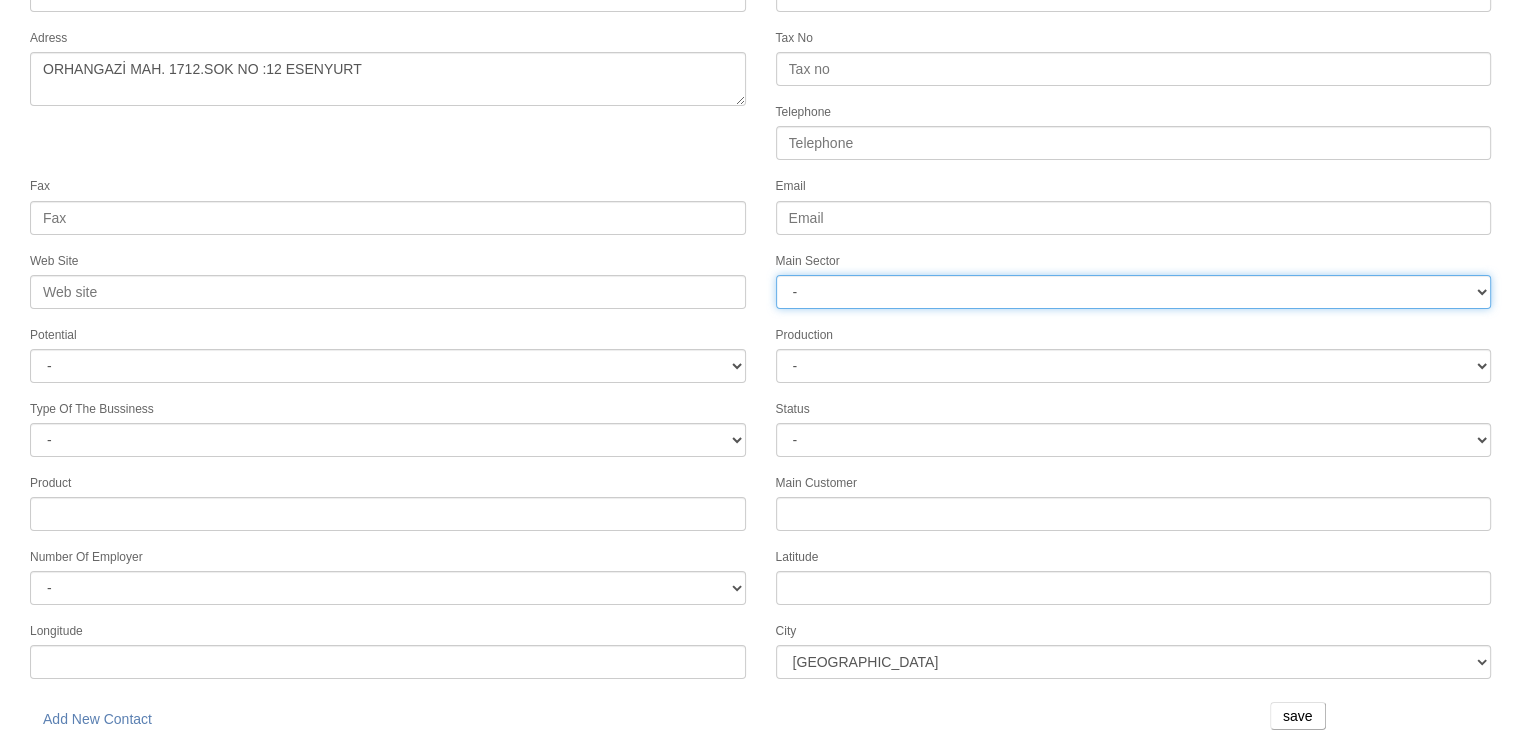 click on "-
DIE MOLD
MACHINERY
DEFENCE
ELECTRICAL COMPONENTS
MEDICAL
TOOL MANUFACTURING
JEWELERY
AGRICULTURE
AUTOMOTIVE
WHITE GOODS
HYDRAULIC & PNEUMATIC
CASTING
STAMPING DIE
AEROSPACE
CONSTRUCTION MAC.
GEN. PART. MAN.
EDUCATION
LASER POTENTIALS
FURNUTURE" at bounding box center (1134, 292) 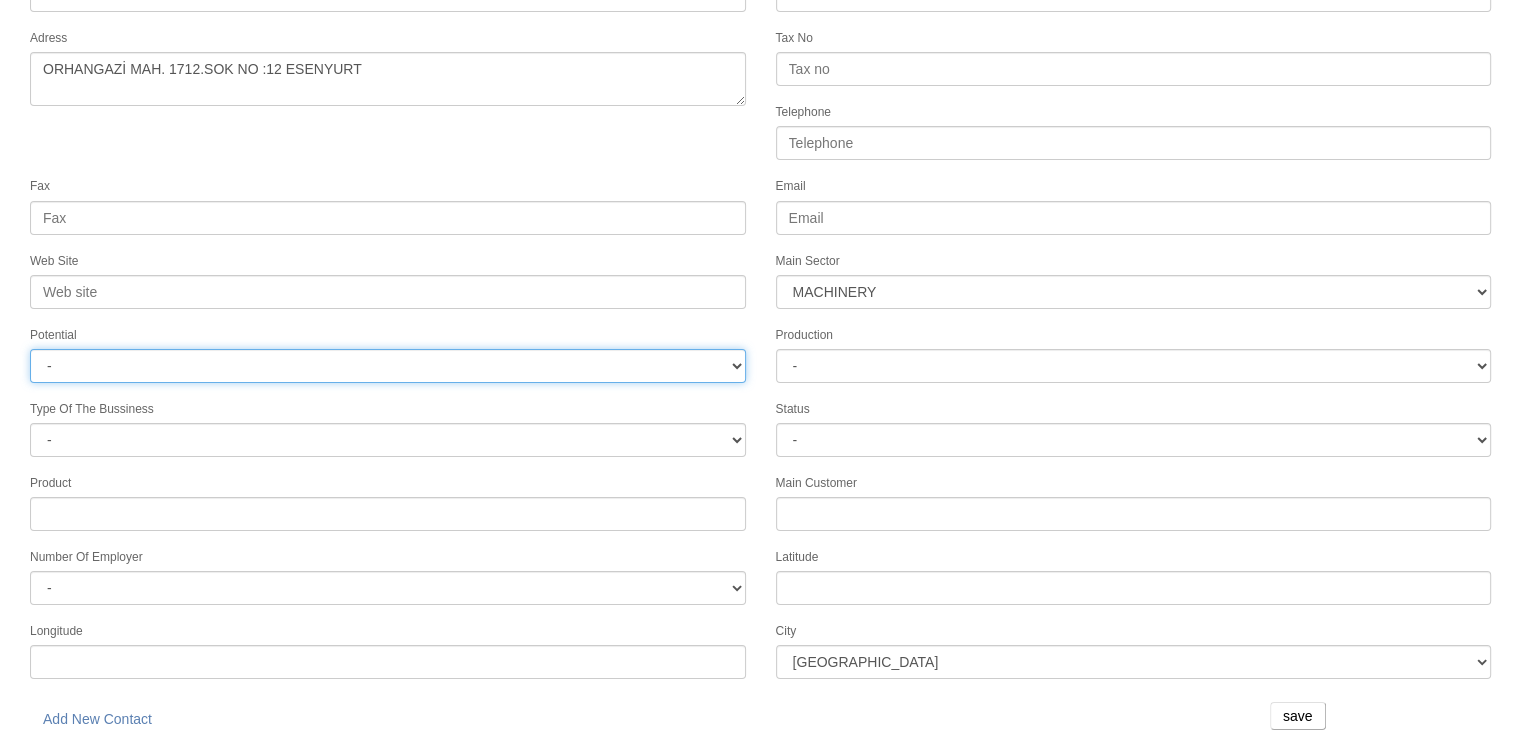 click on "-
A1
A2
A3
B1
B2
B3
C1
C2
C3" at bounding box center [388, 366] 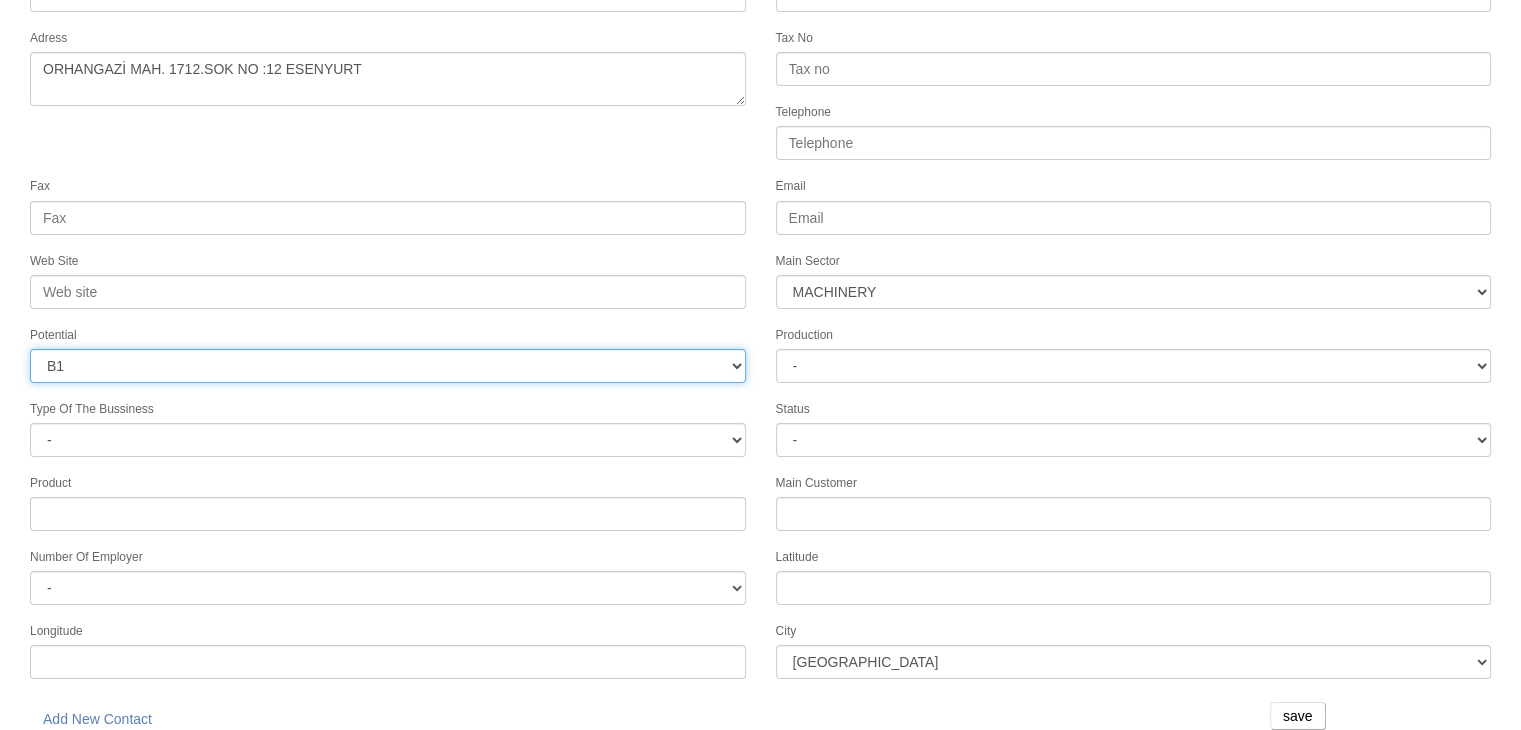 click on "-
A1
A2
A3
B1
B2
B3
C1
C2
C3" at bounding box center [388, 366] 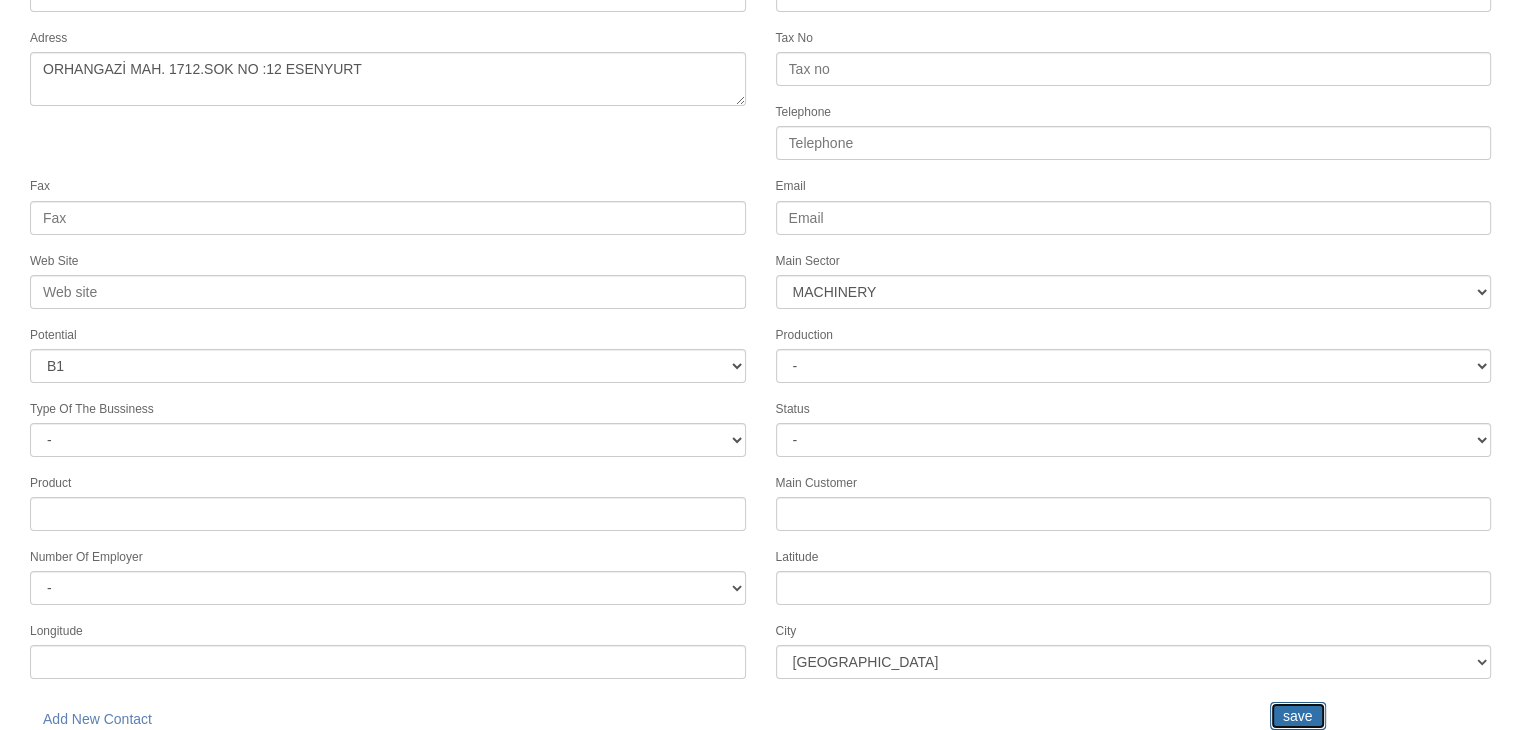click on "save" at bounding box center (1298, 716) 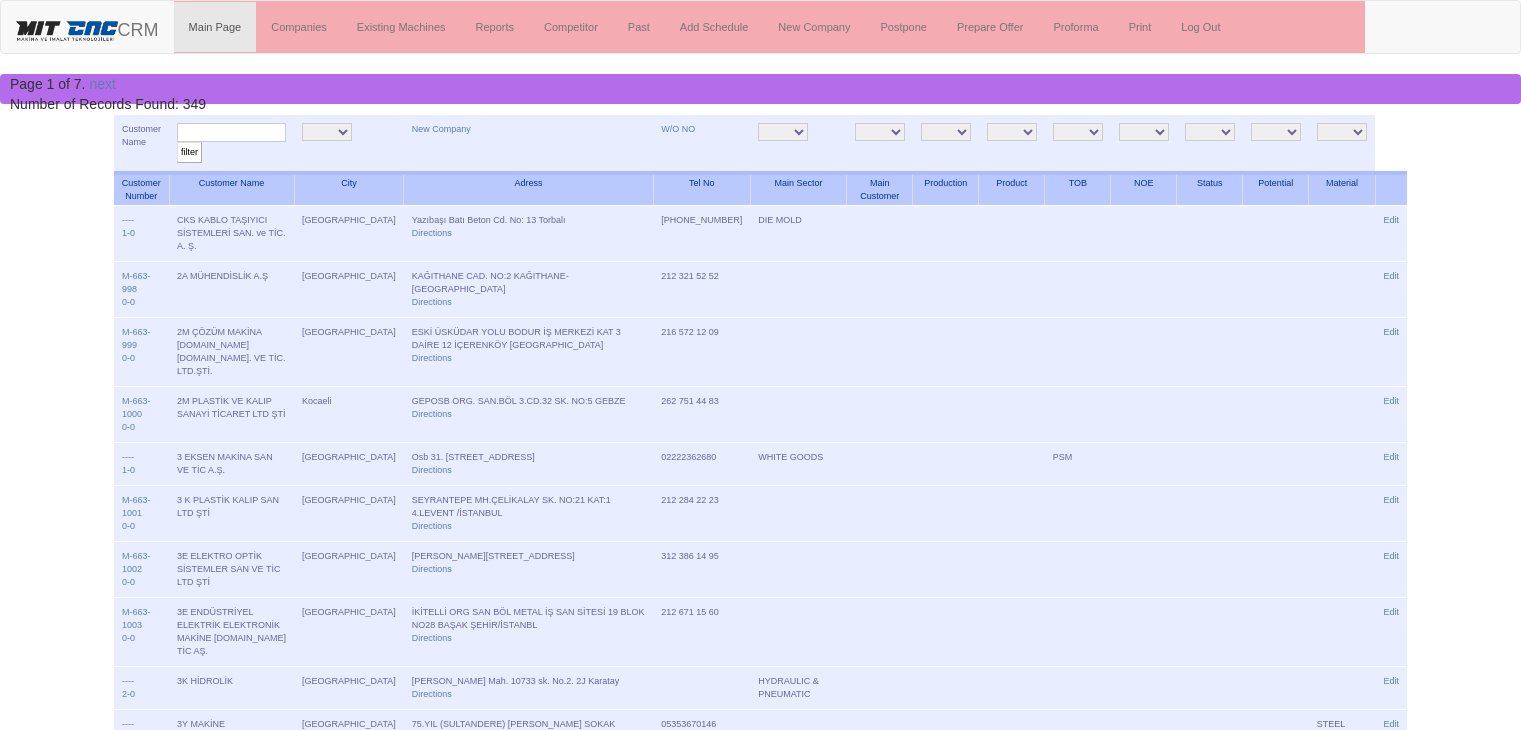 scroll, scrollTop: 0, scrollLeft: 0, axis: both 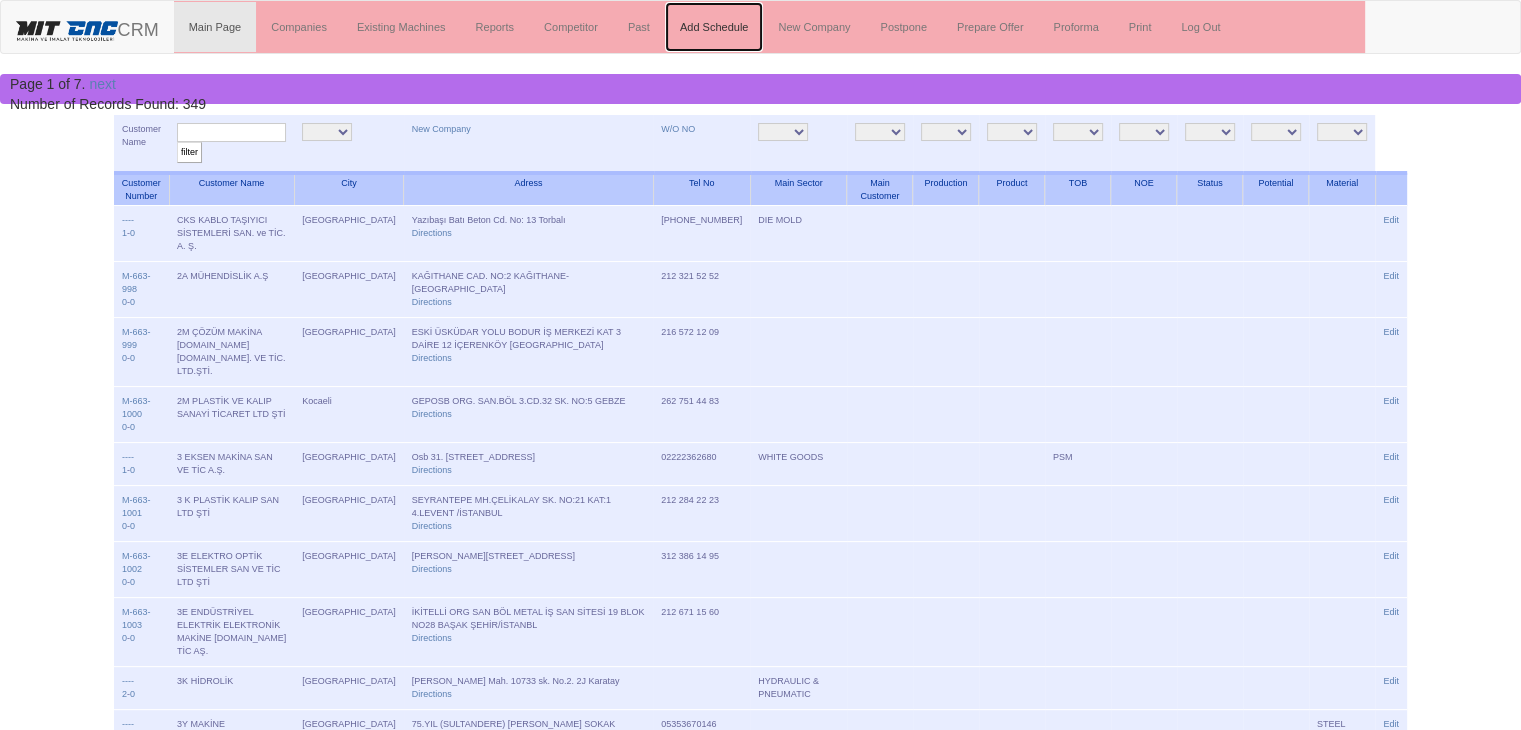 click on "Add Schedule" at bounding box center [714, 27] 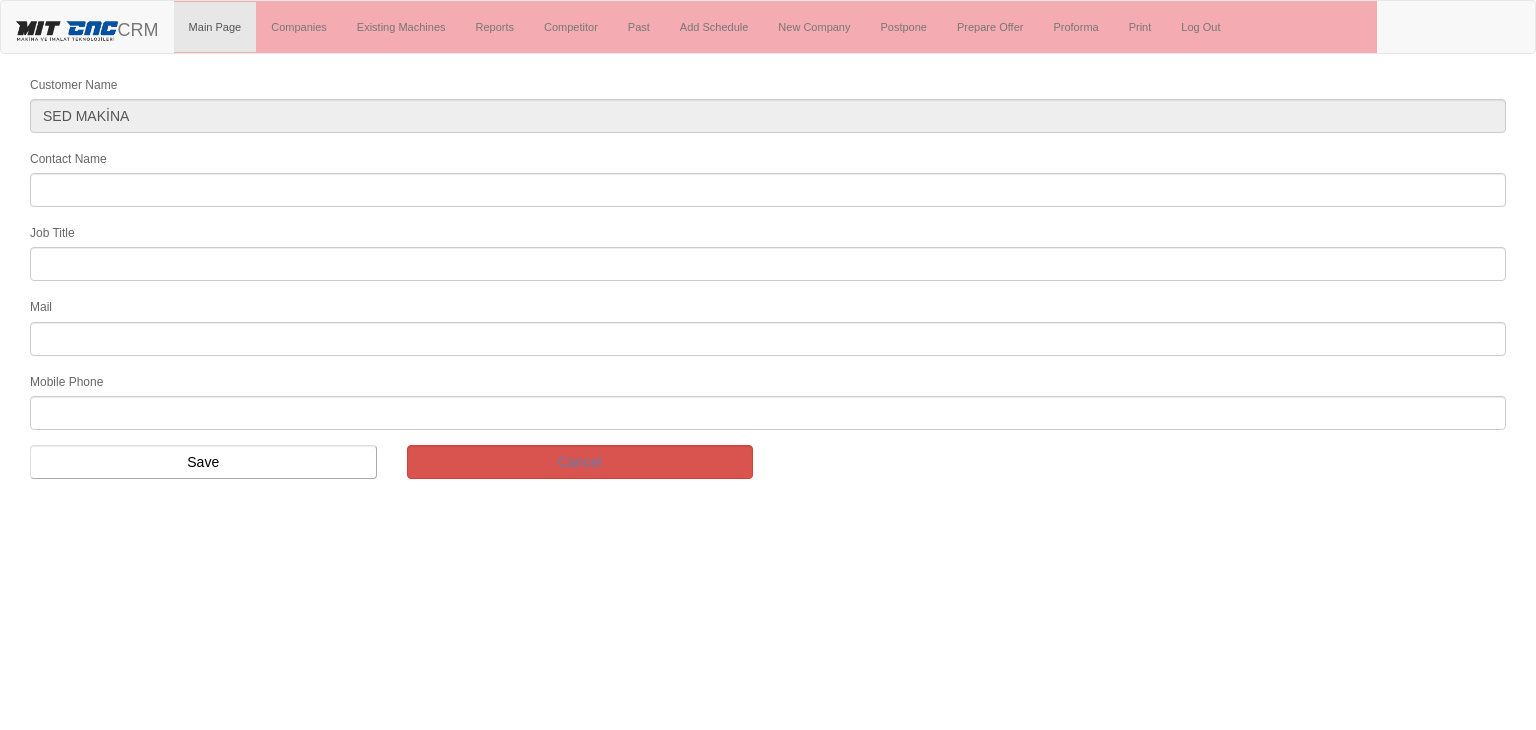 scroll, scrollTop: 0, scrollLeft: 0, axis: both 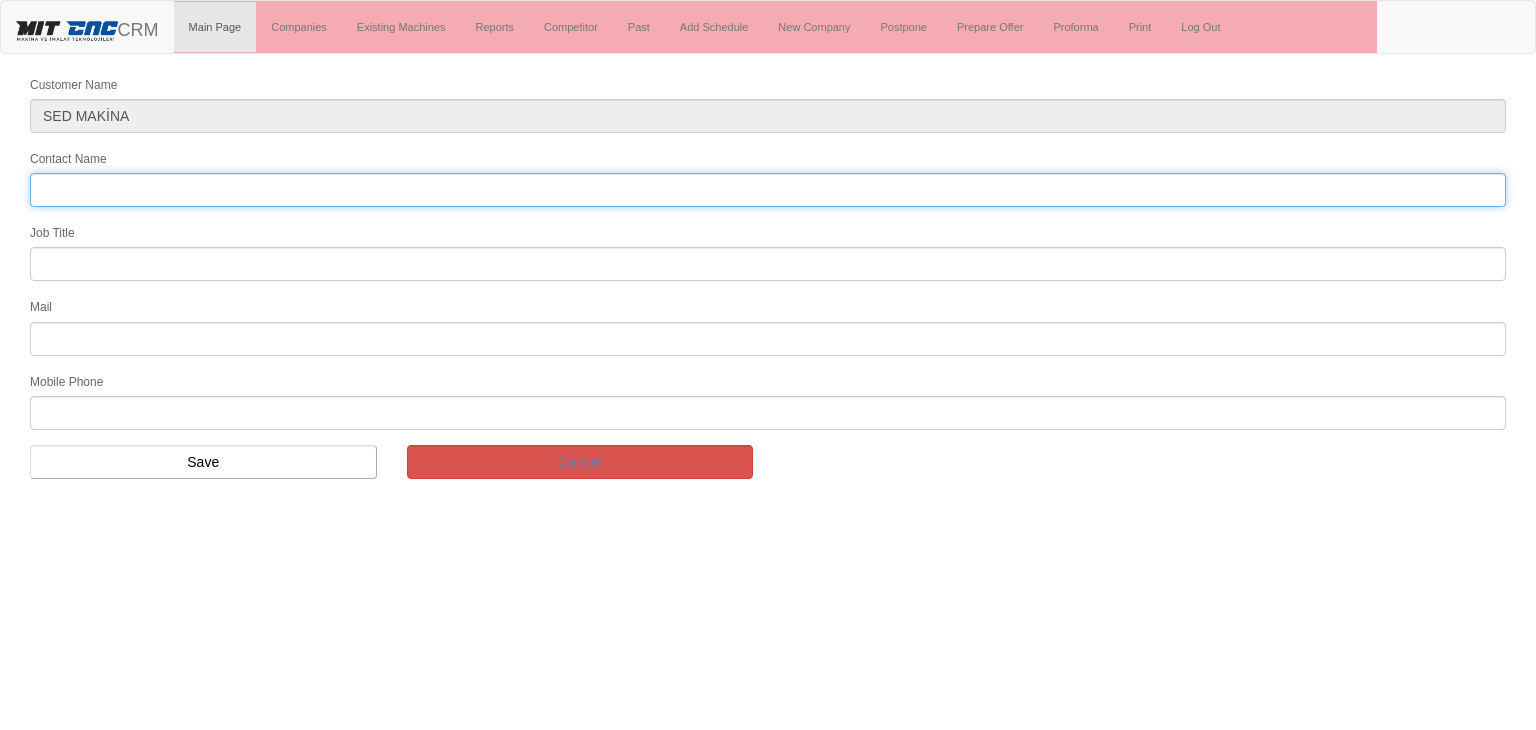 click on "Contact Name" at bounding box center [768, 190] 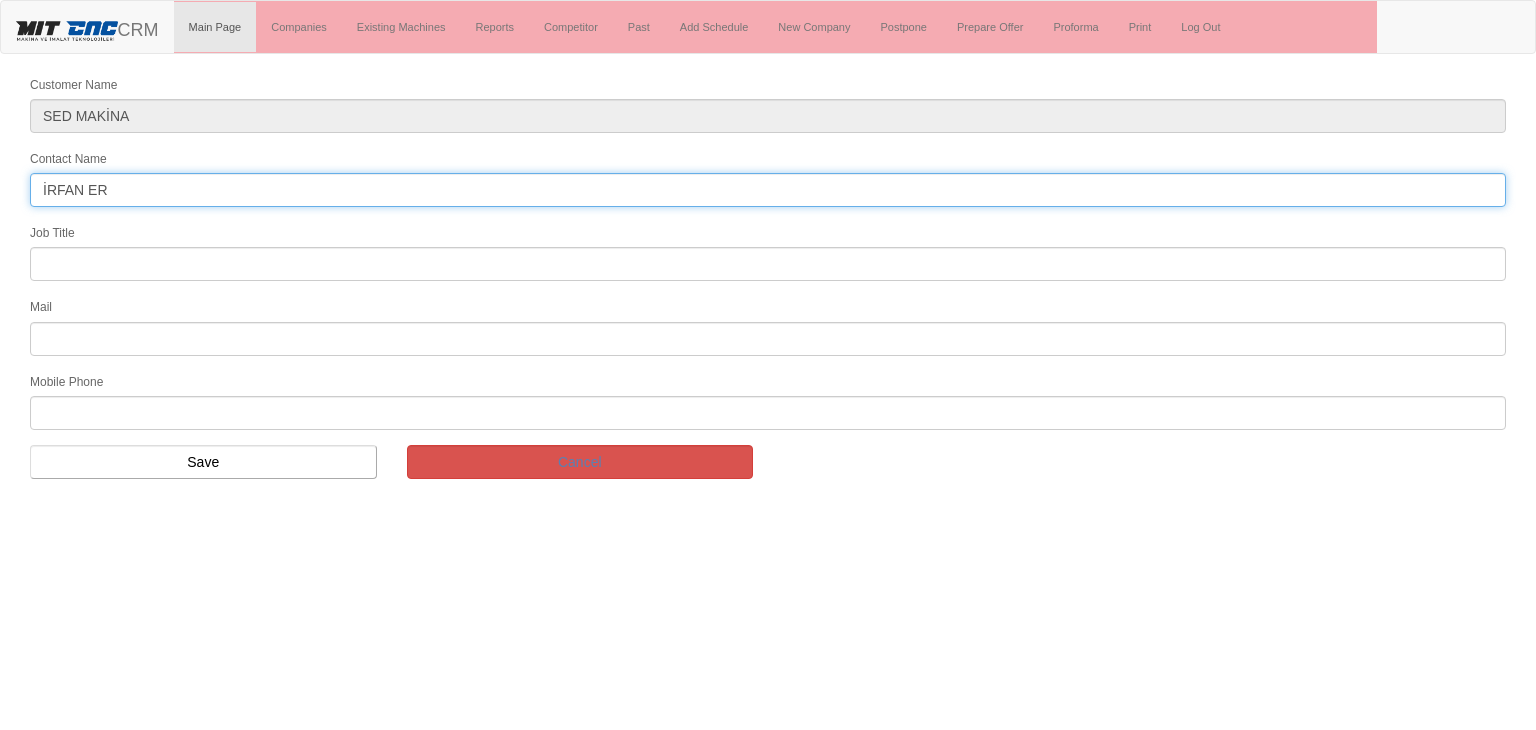 type on "İRFAN ER" 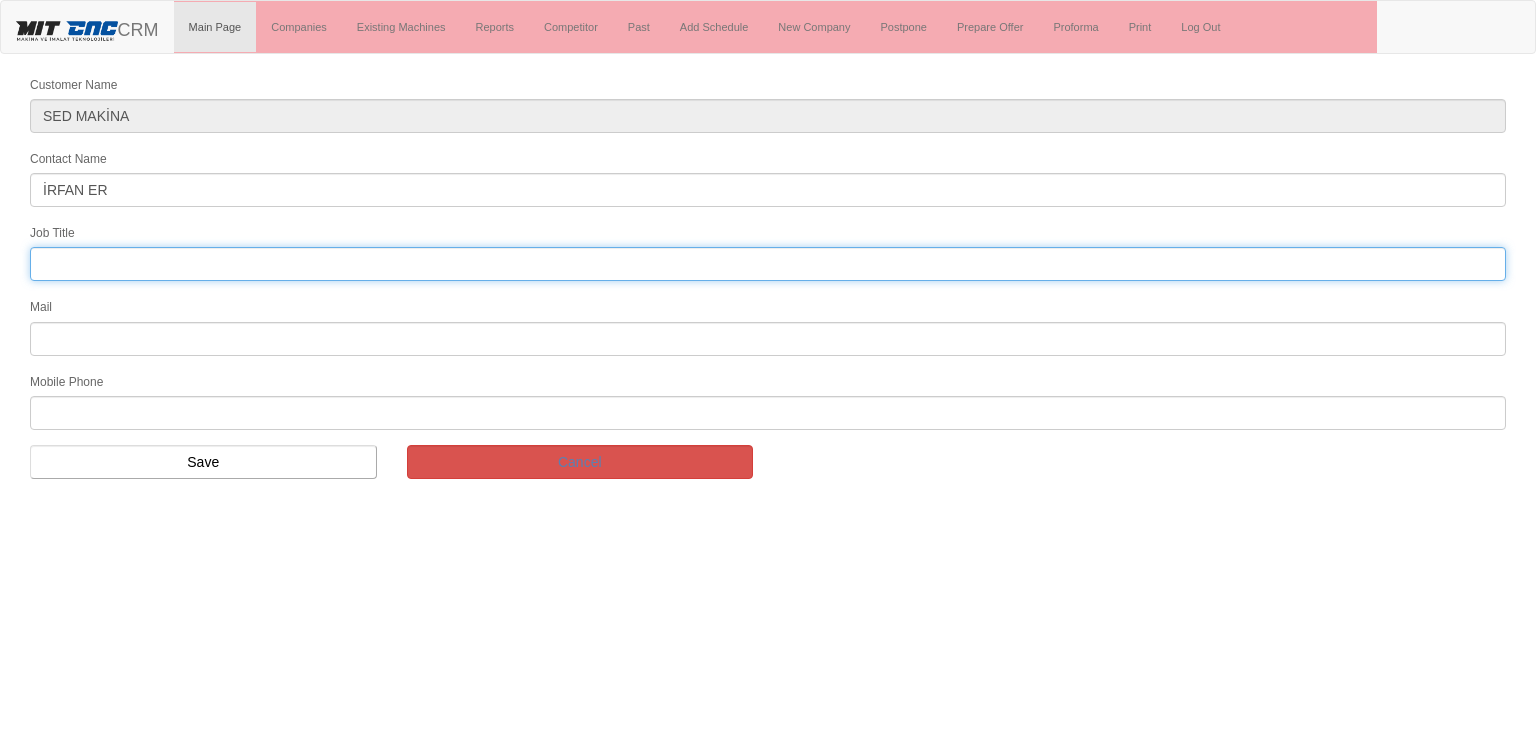 click at bounding box center (768, 264) 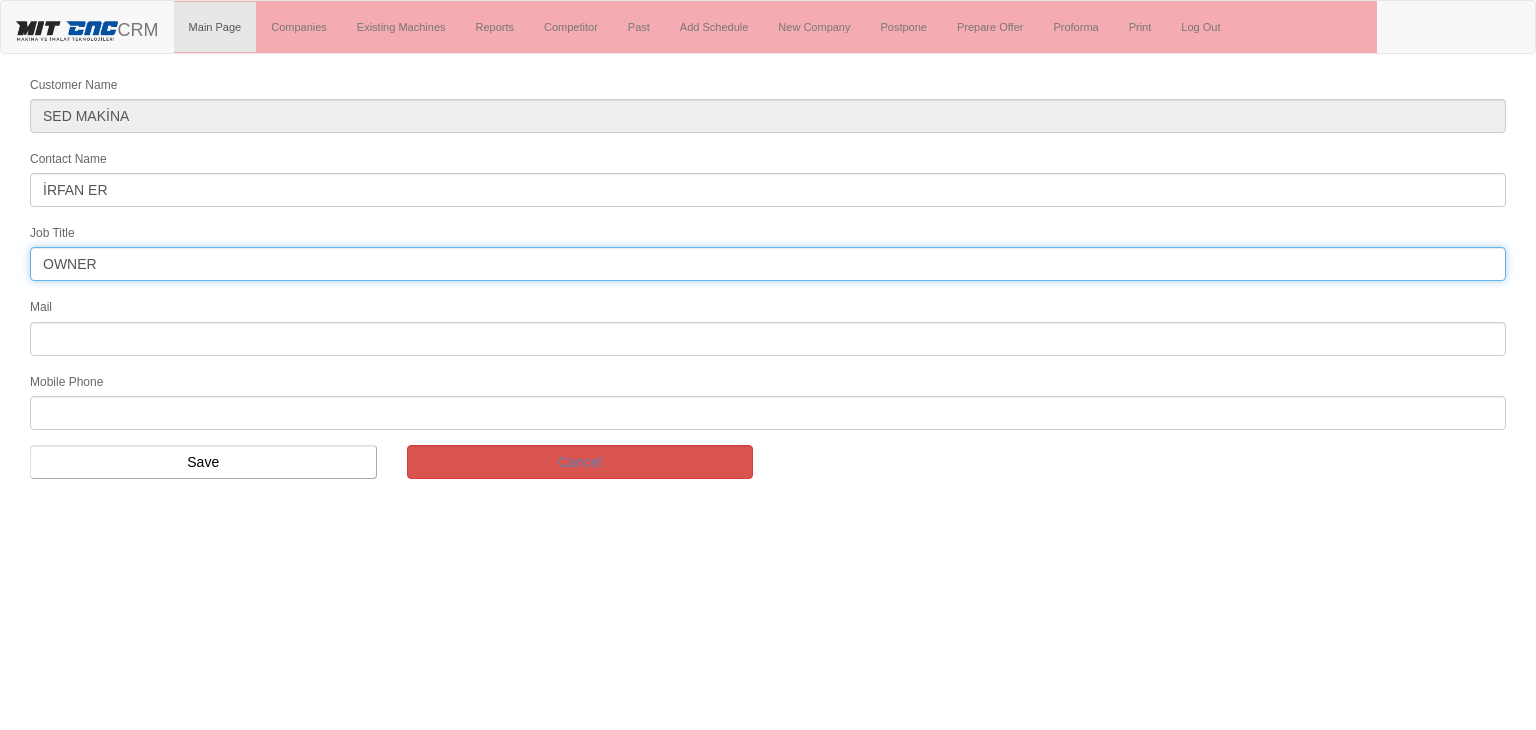 type on "OWNER" 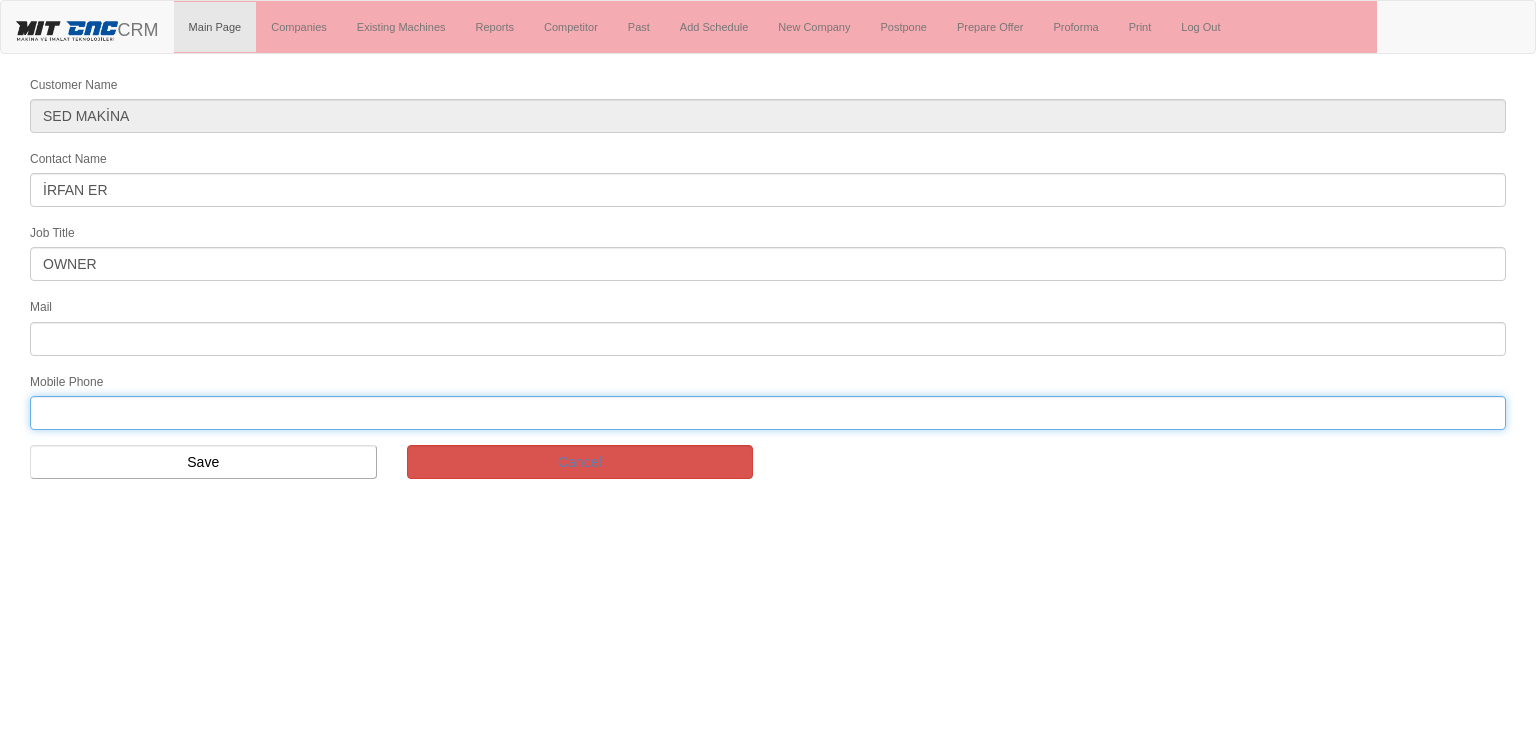 click at bounding box center [768, 413] 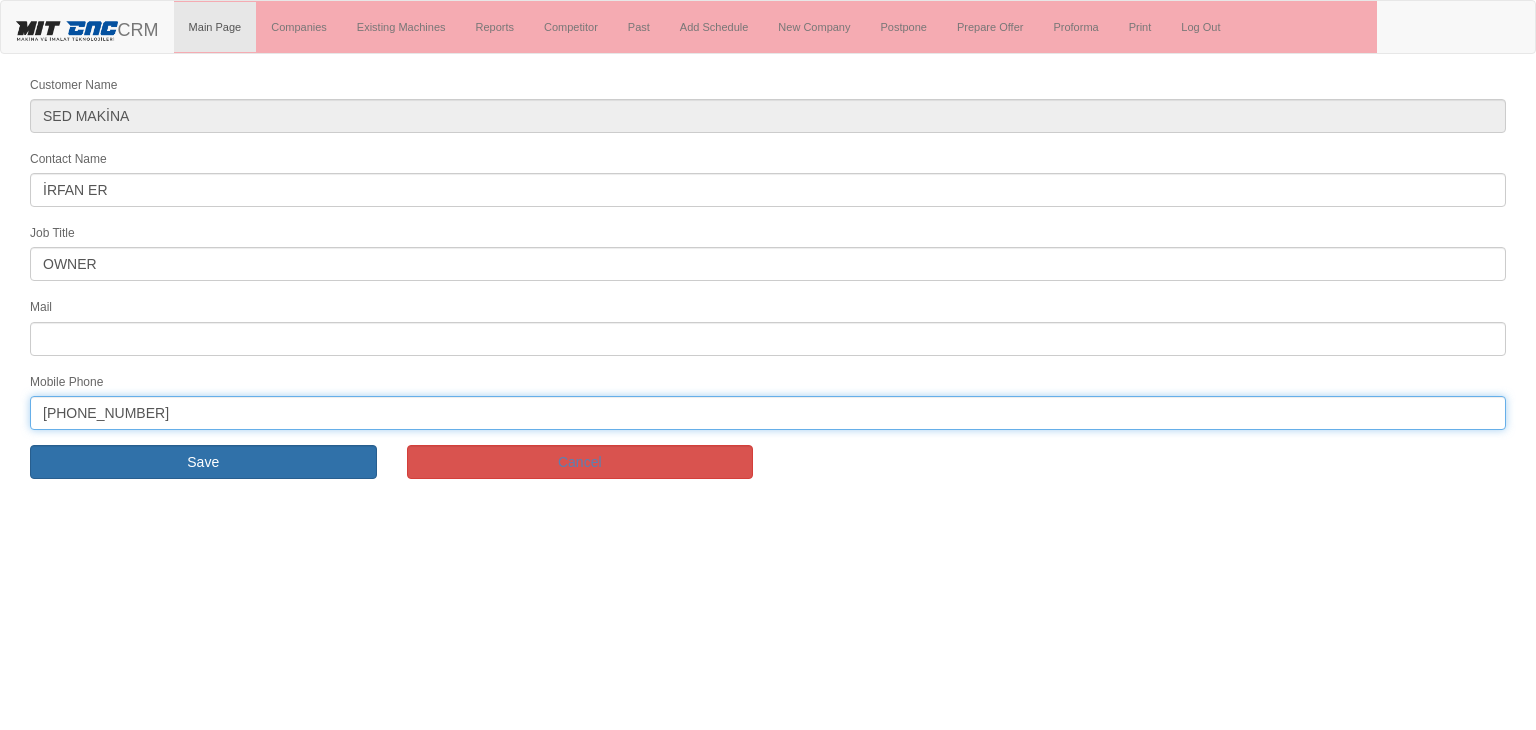 type on "[PHONE_NUMBER]" 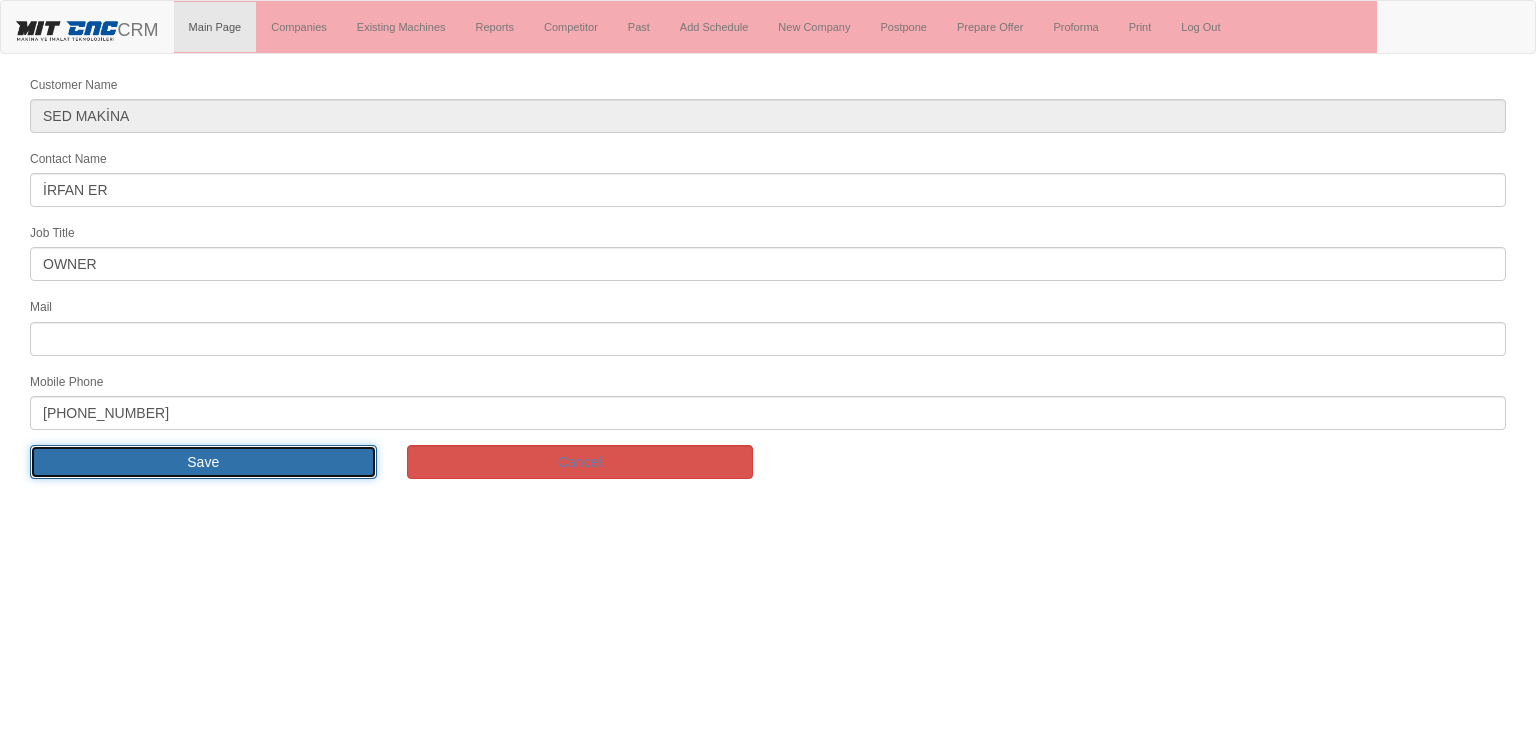 click on "Save" at bounding box center (203, 462) 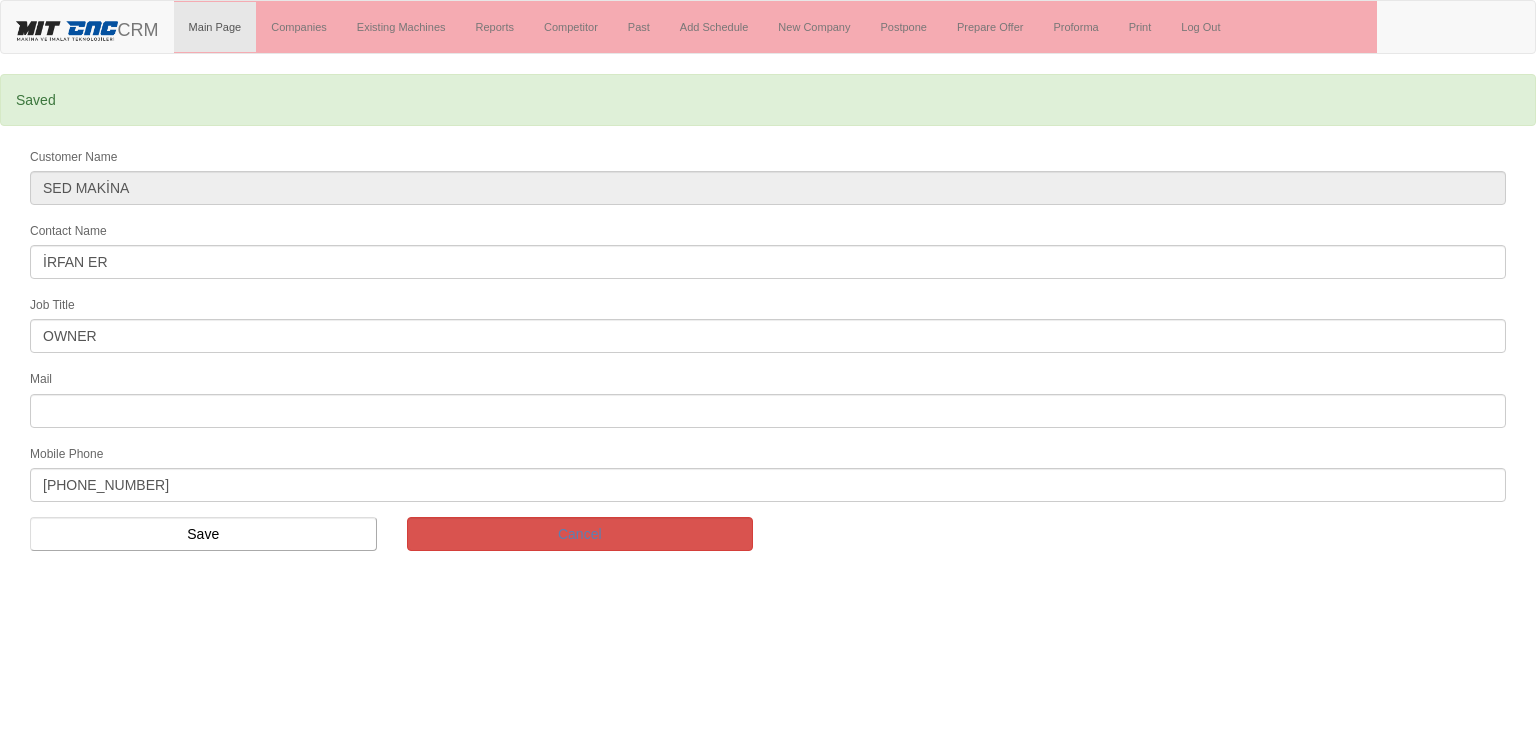 scroll, scrollTop: 0, scrollLeft: 0, axis: both 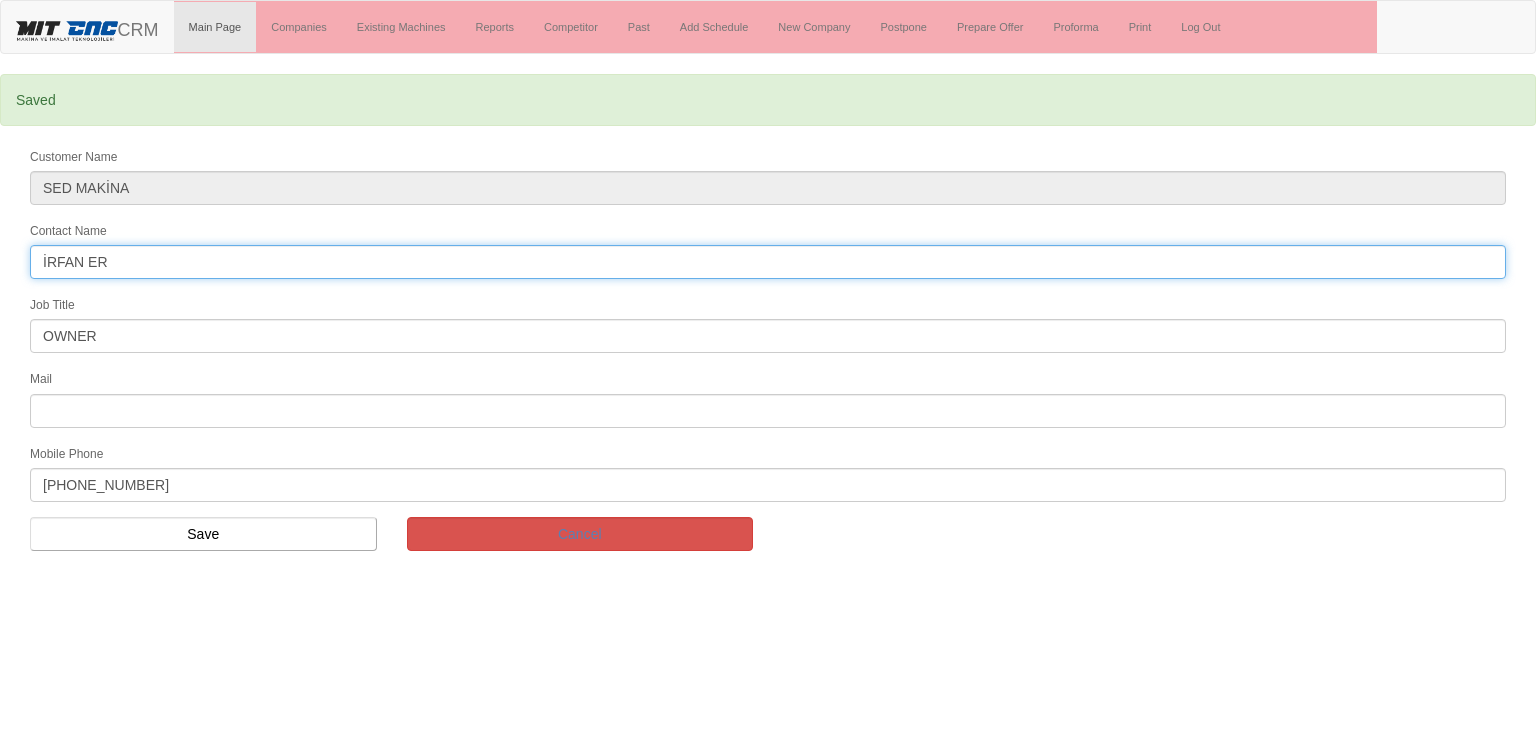 click on "İRFAN ER" at bounding box center [768, 262] 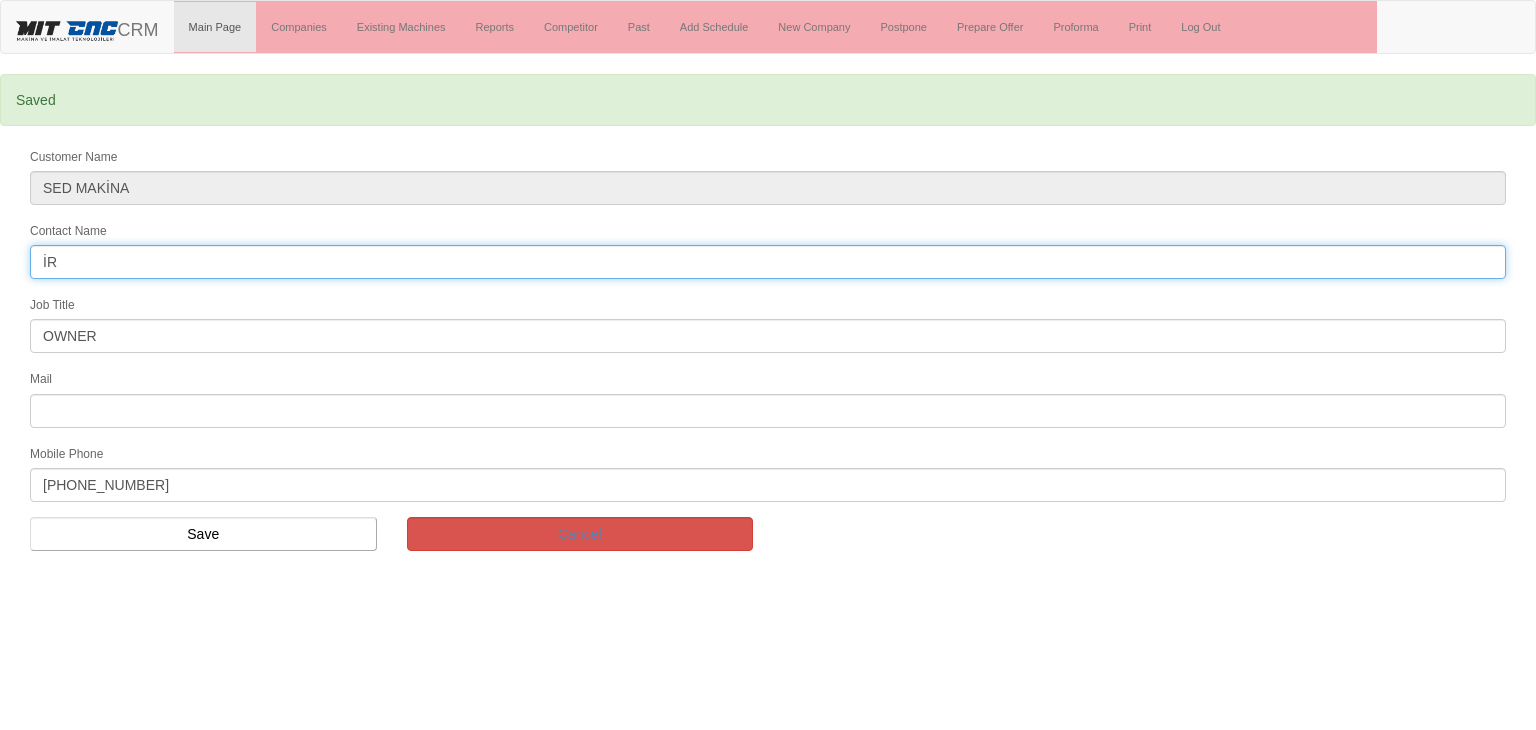 type on "İ" 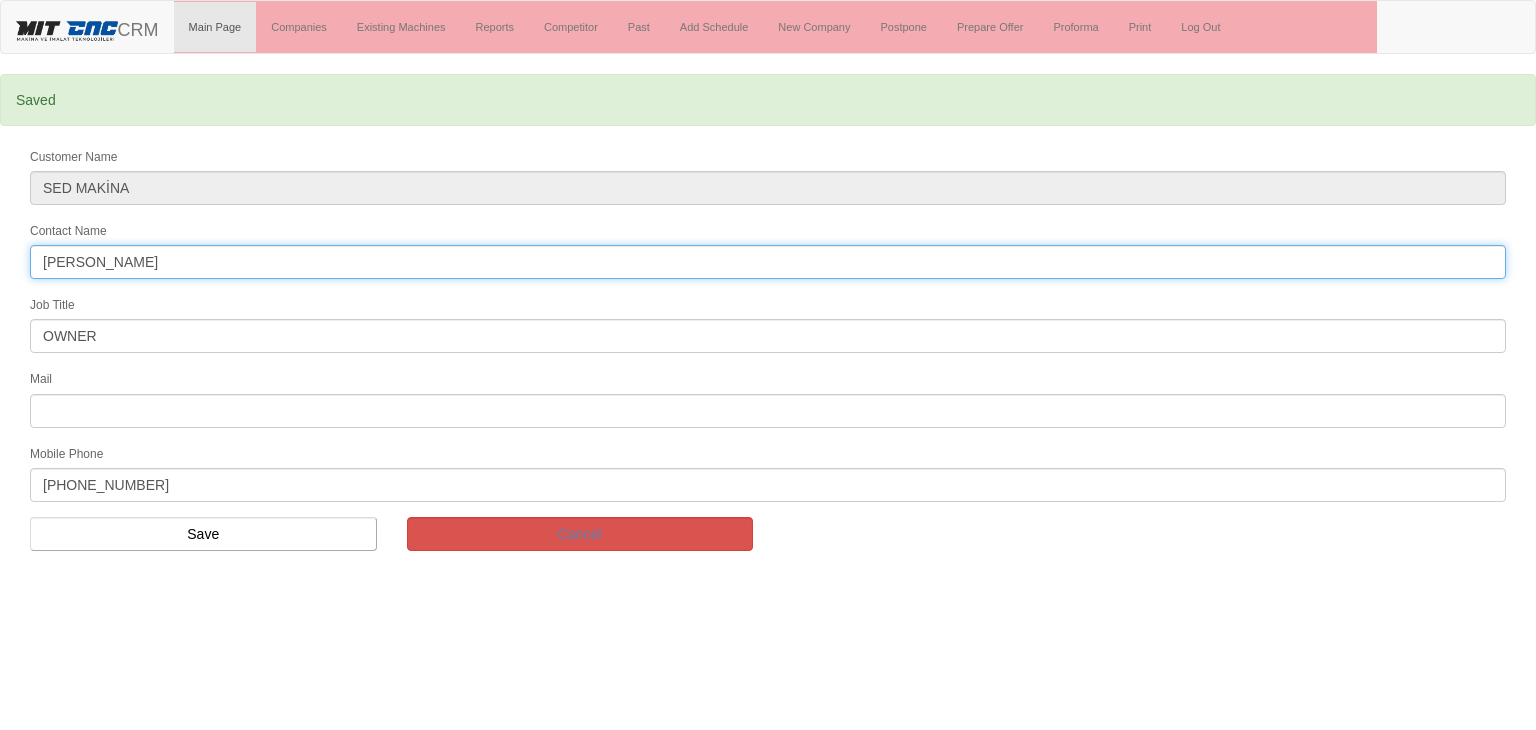 type on "[PERSON_NAME]" 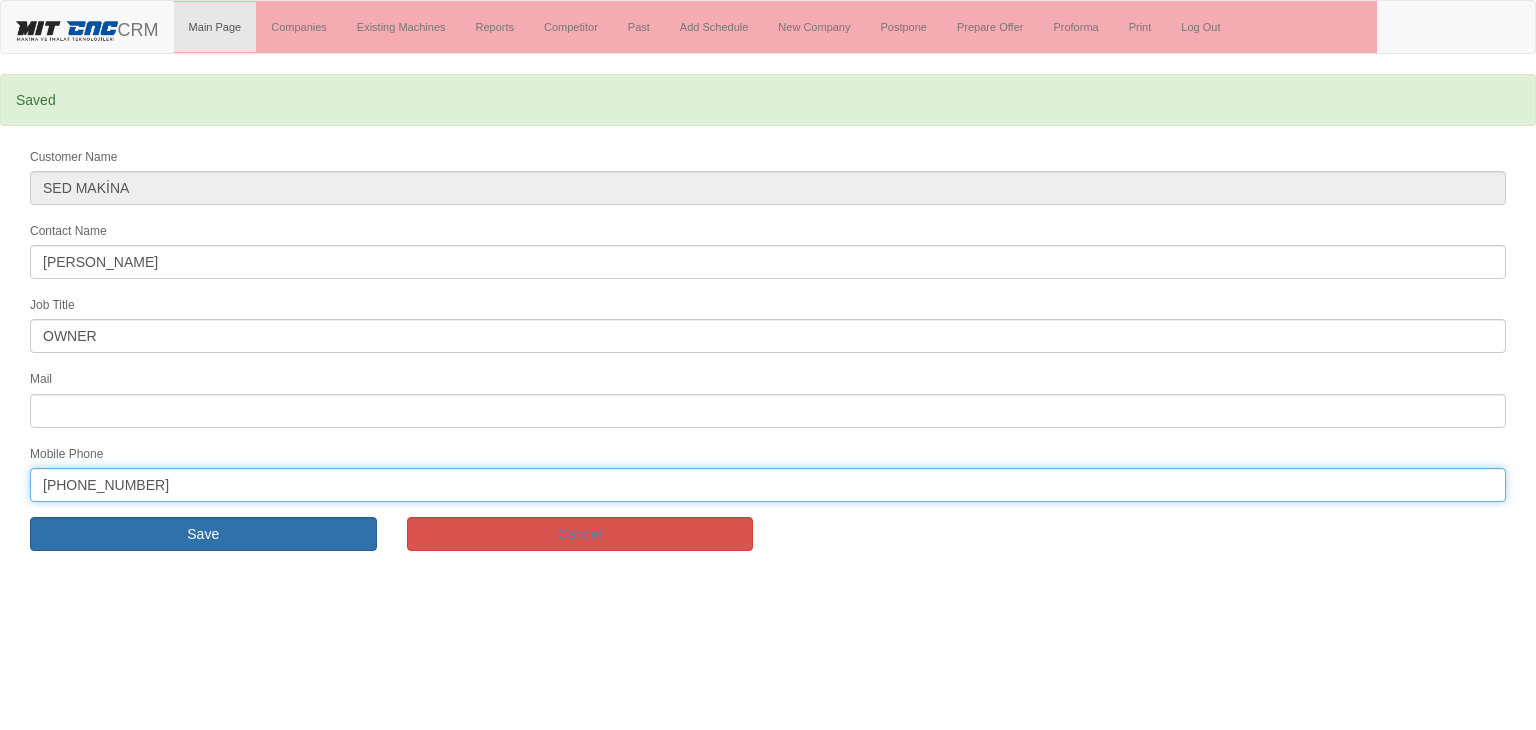 type on "[PHONE_NUMBER]" 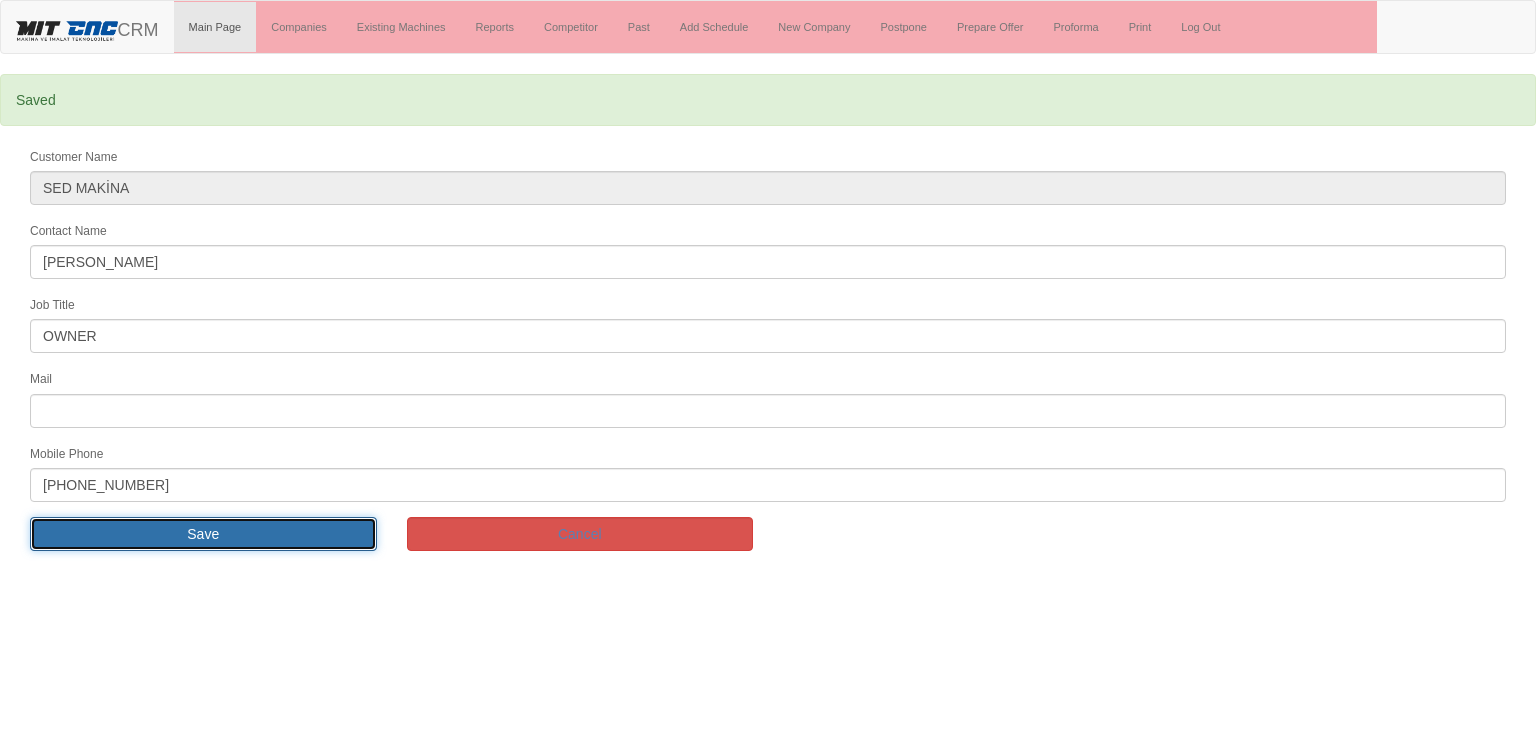 click on "Save" at bounding box center [203, 534] 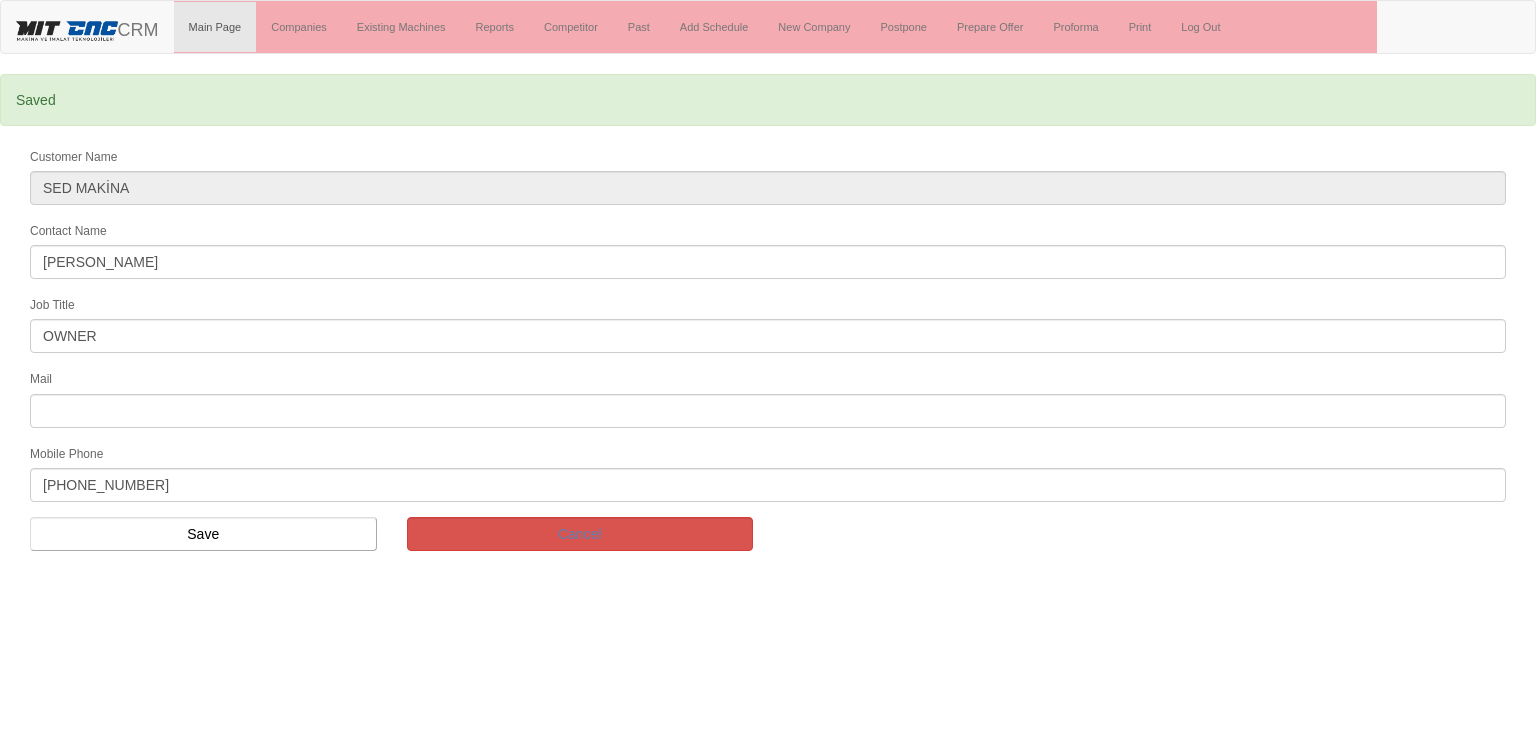 scroll, scrollTop: 0, scrollLeft: 0, axis: both 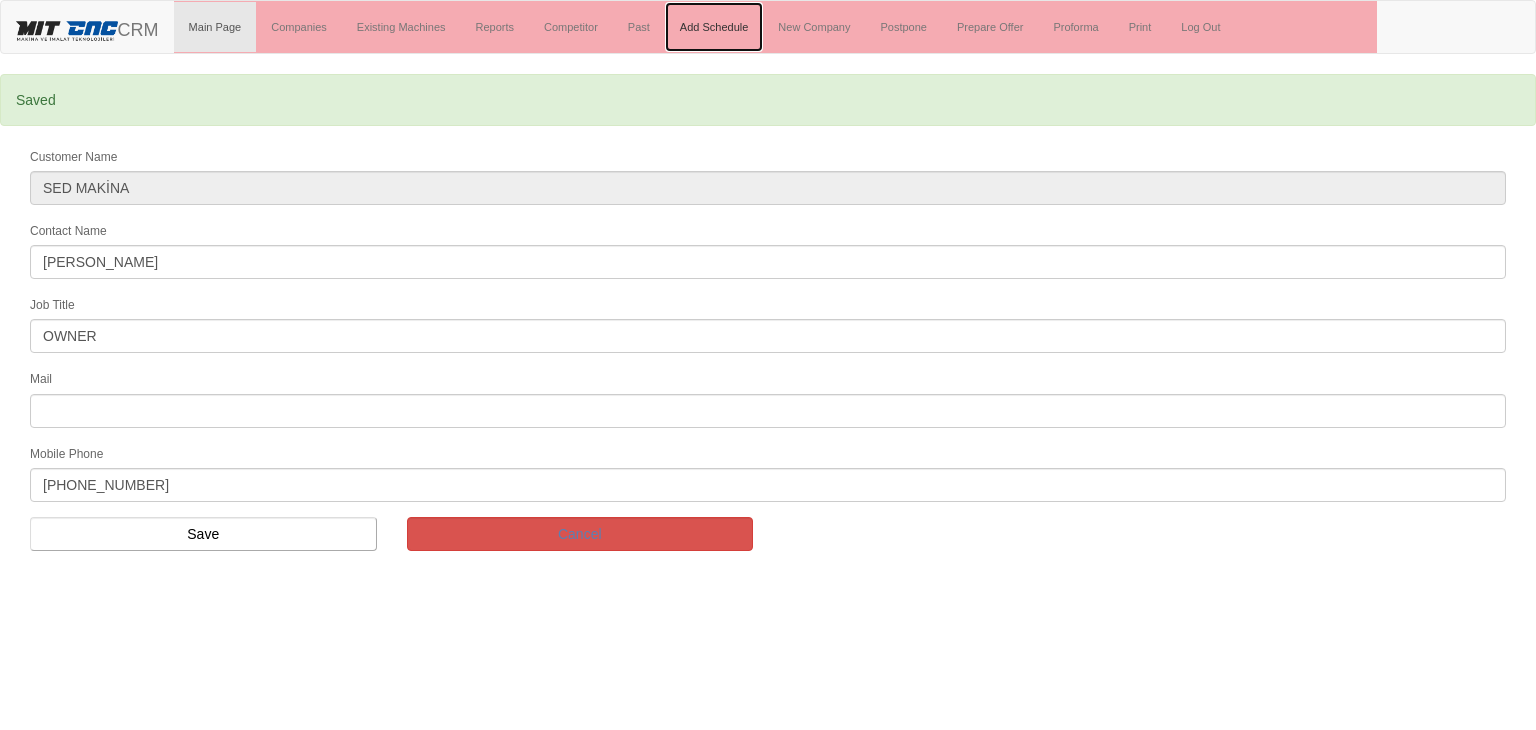 click on "Add Schedule" at bounding box center [714, 27] 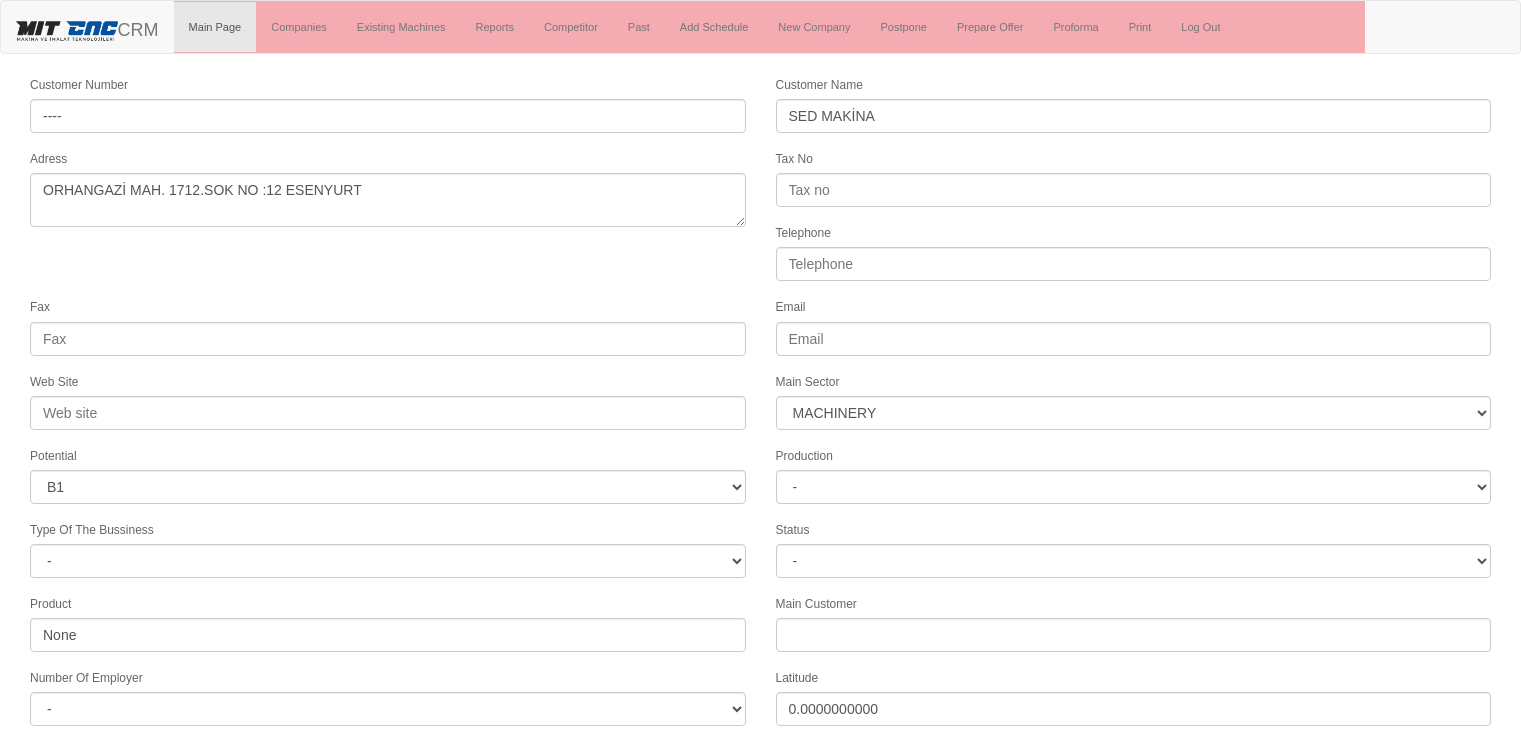 select on "363" 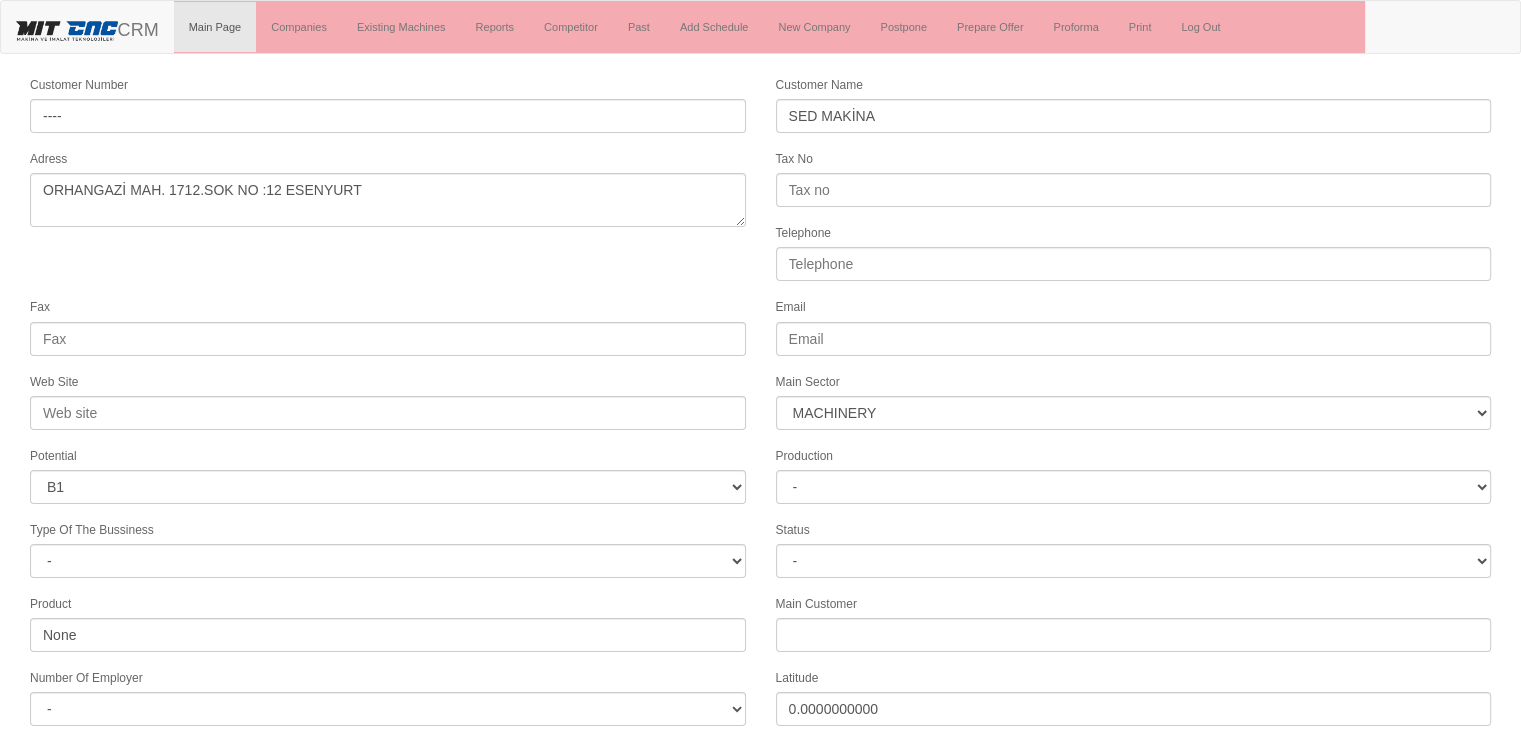 scroll, scrollTop: 219, scrollLeft: 0, axis: vertical 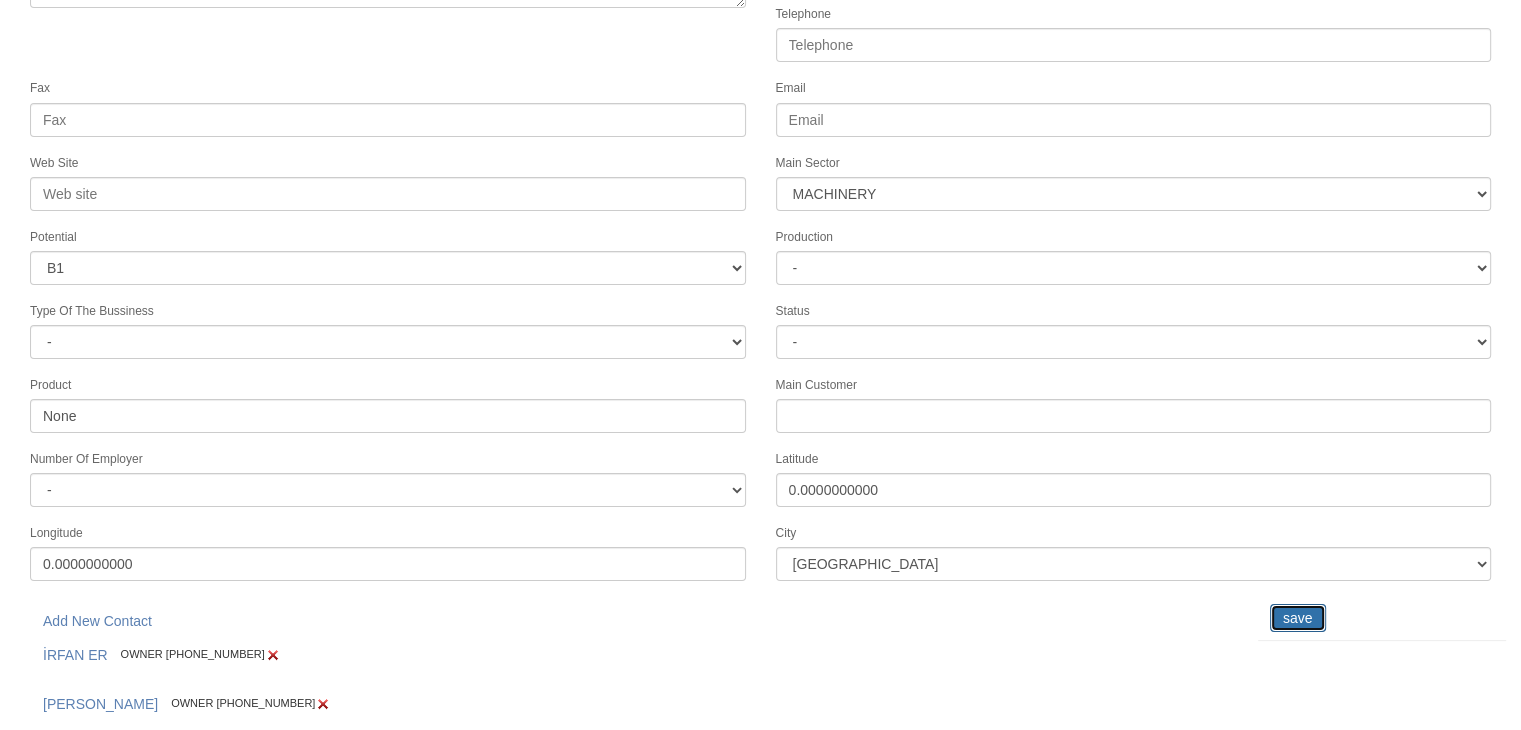 click on "save" at bounding box center [1298, 618] 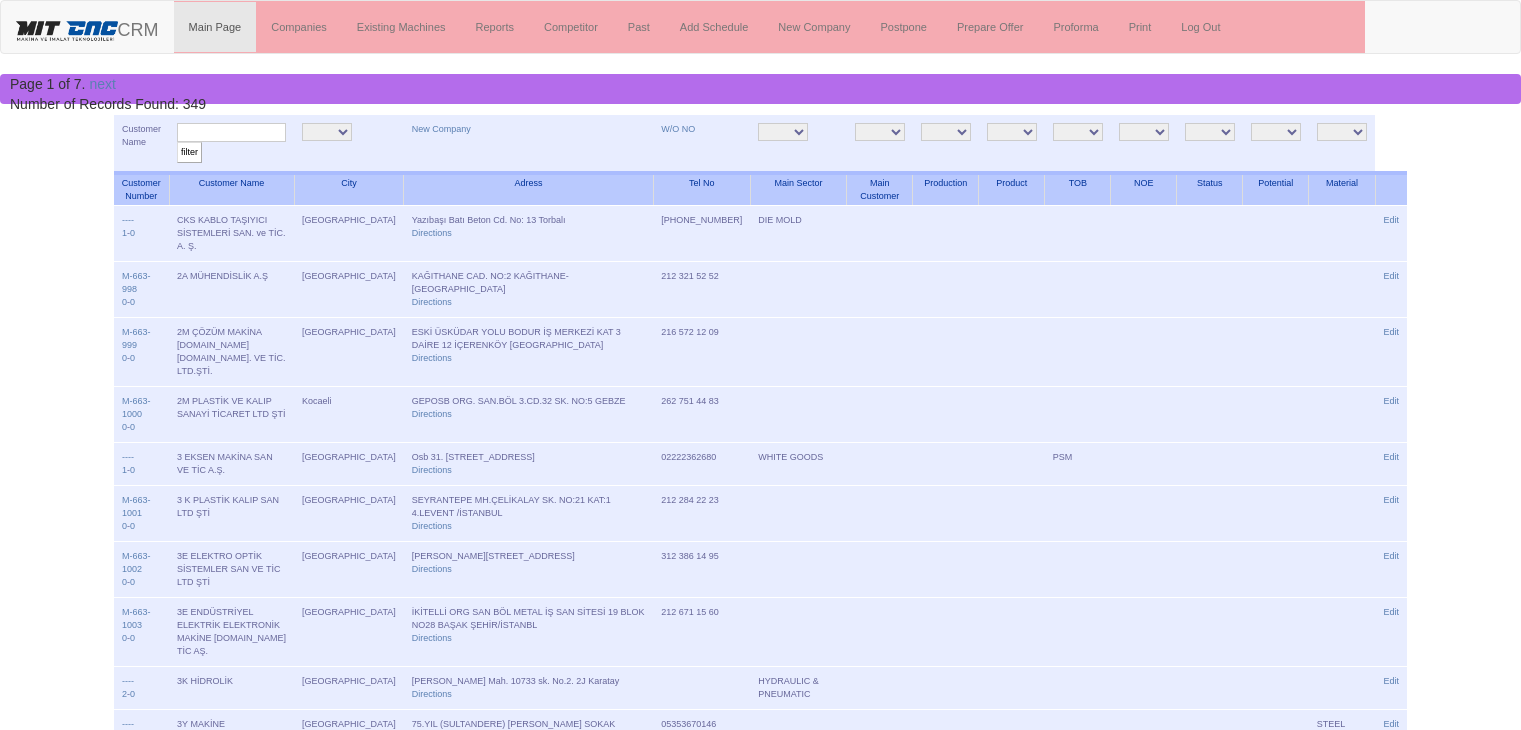 scroll, scrollTop: 0, scrollLeft: 0, axis: both 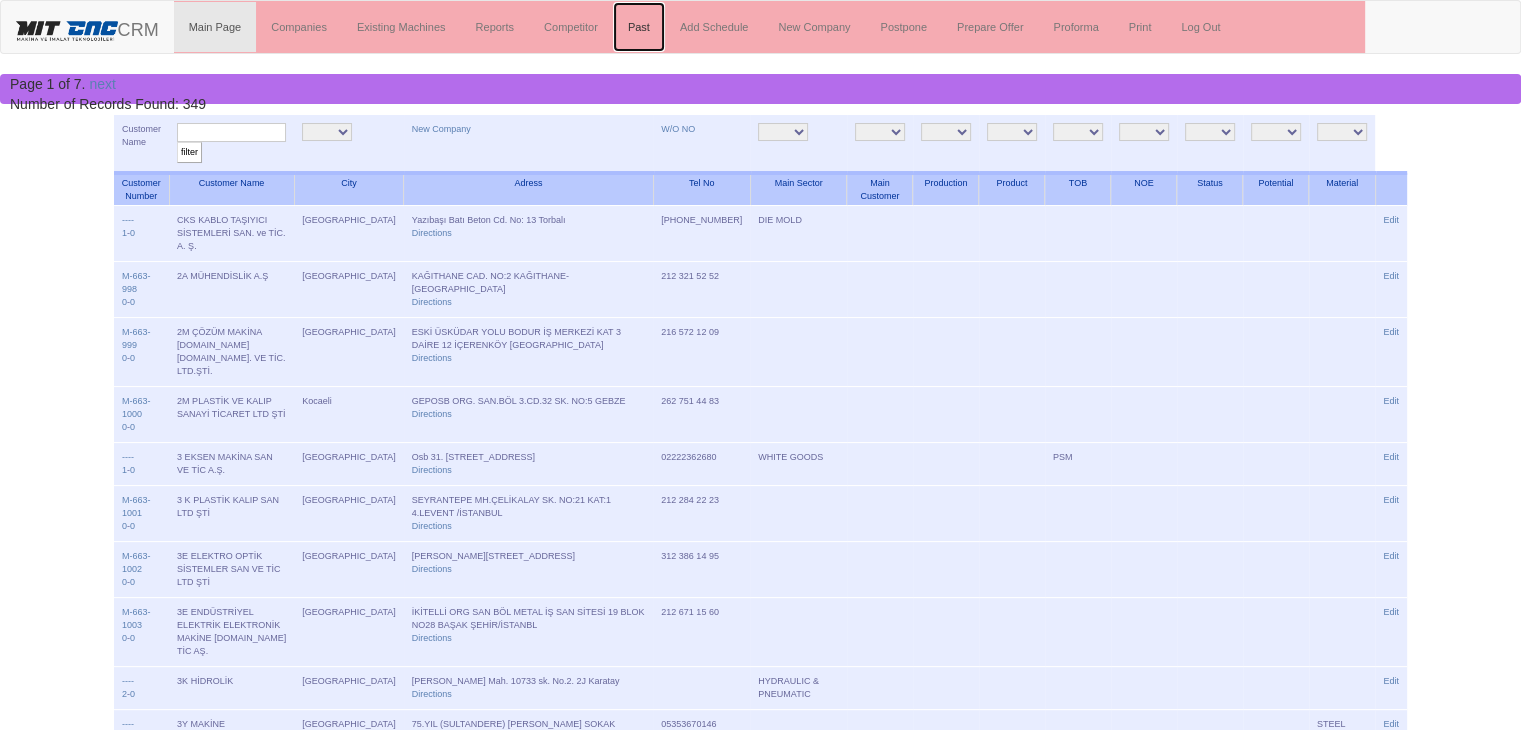 click on "Past" at bounding box center (639, 27) 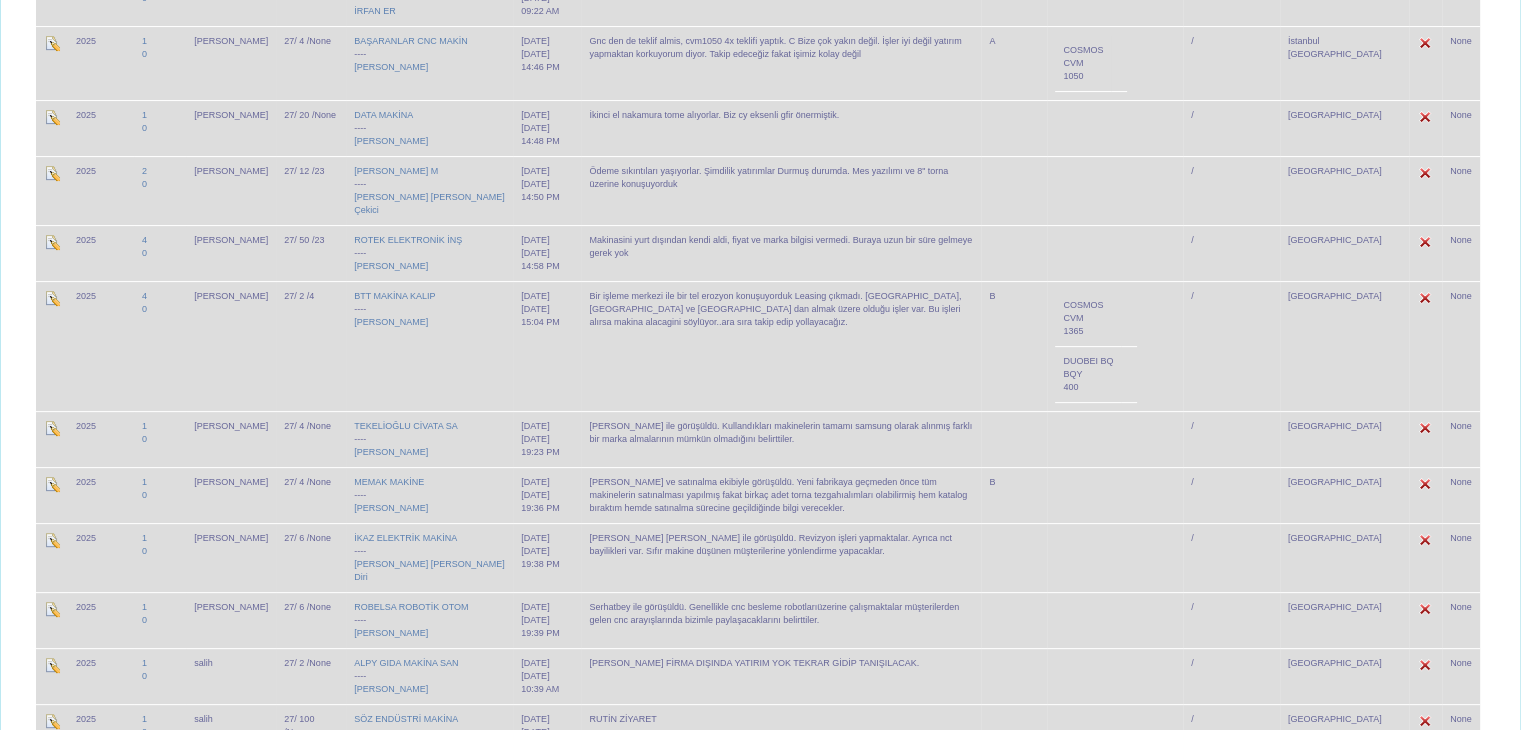scroll, scrollTop: 0, scrollLeft: 0, axis: both 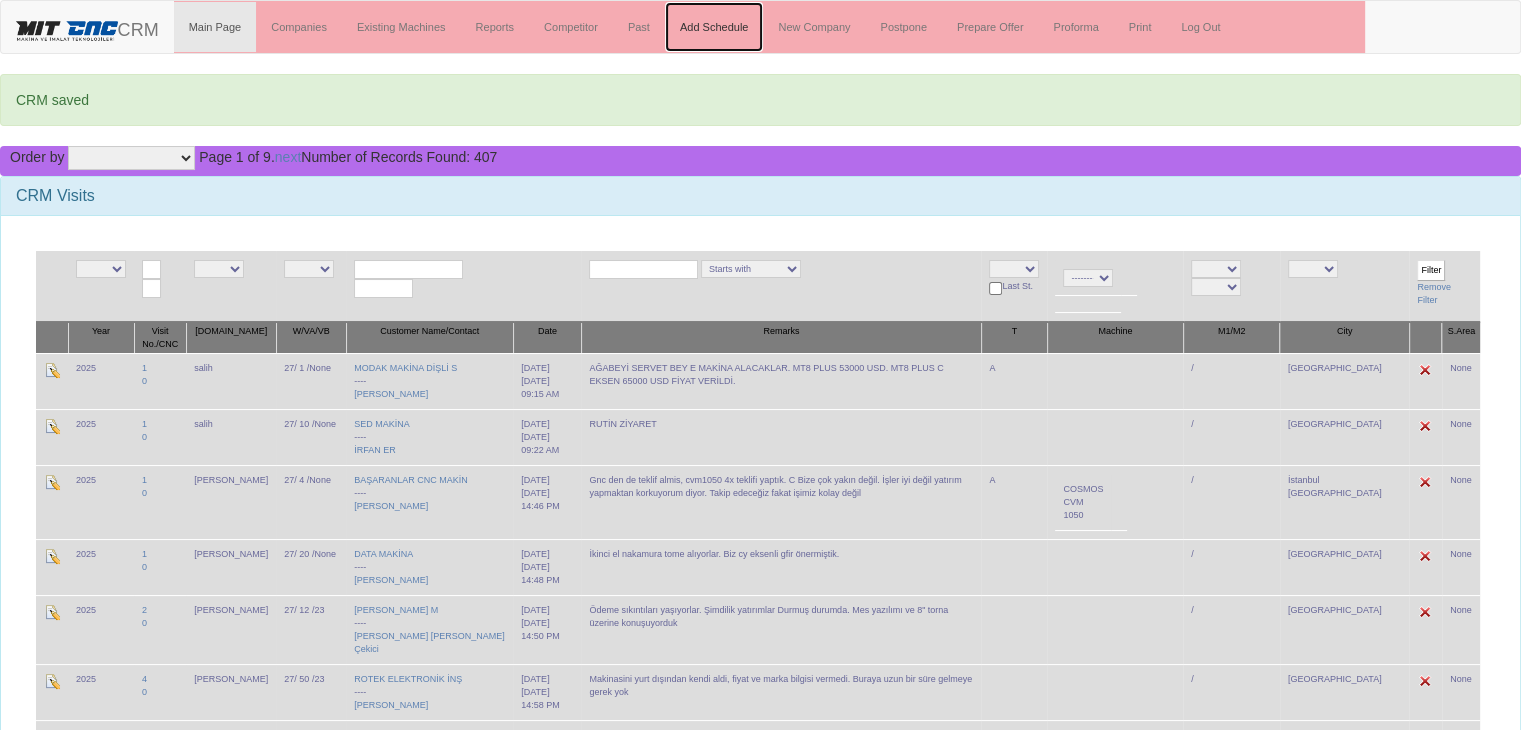 click on "Add Schedule" at bounding box center (714, 27) 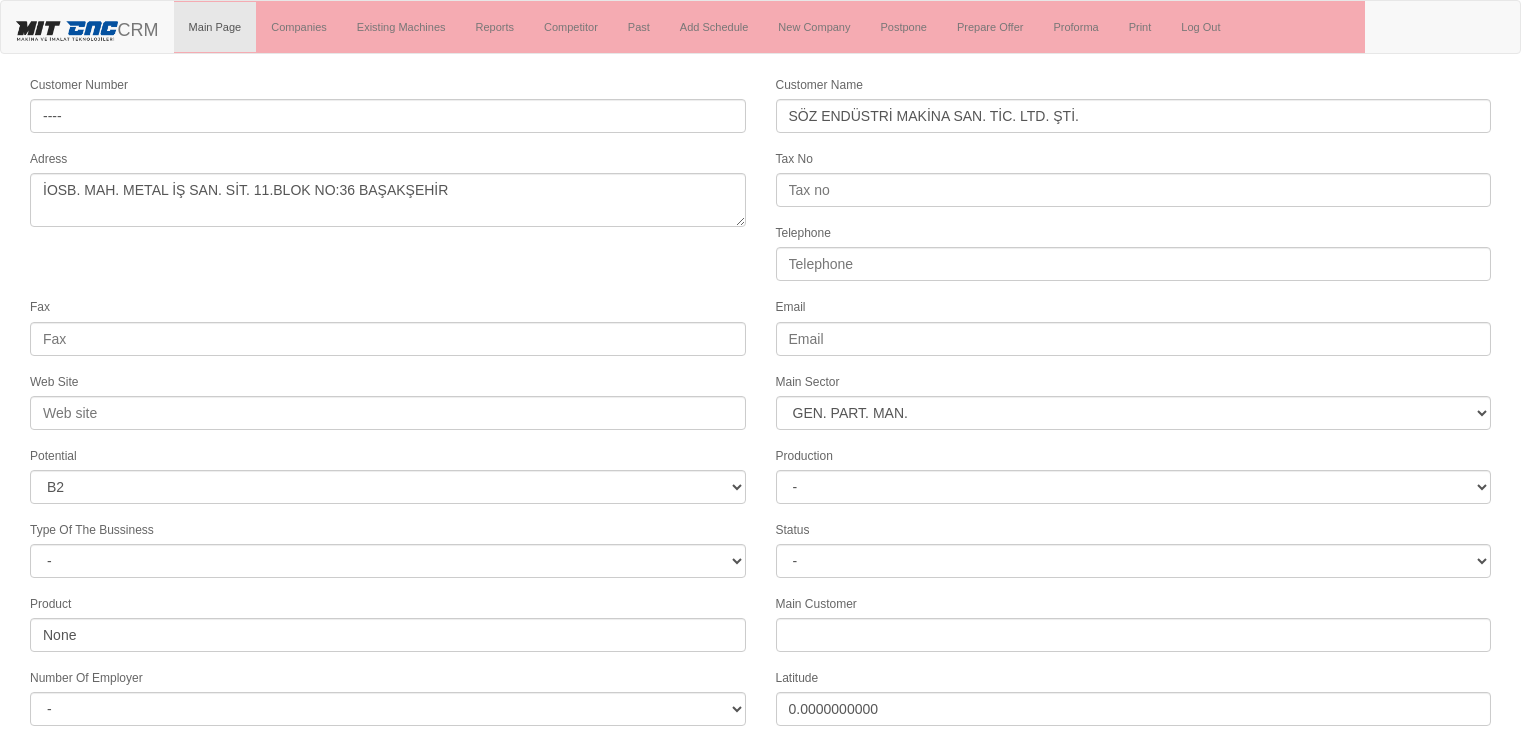 select on "377" 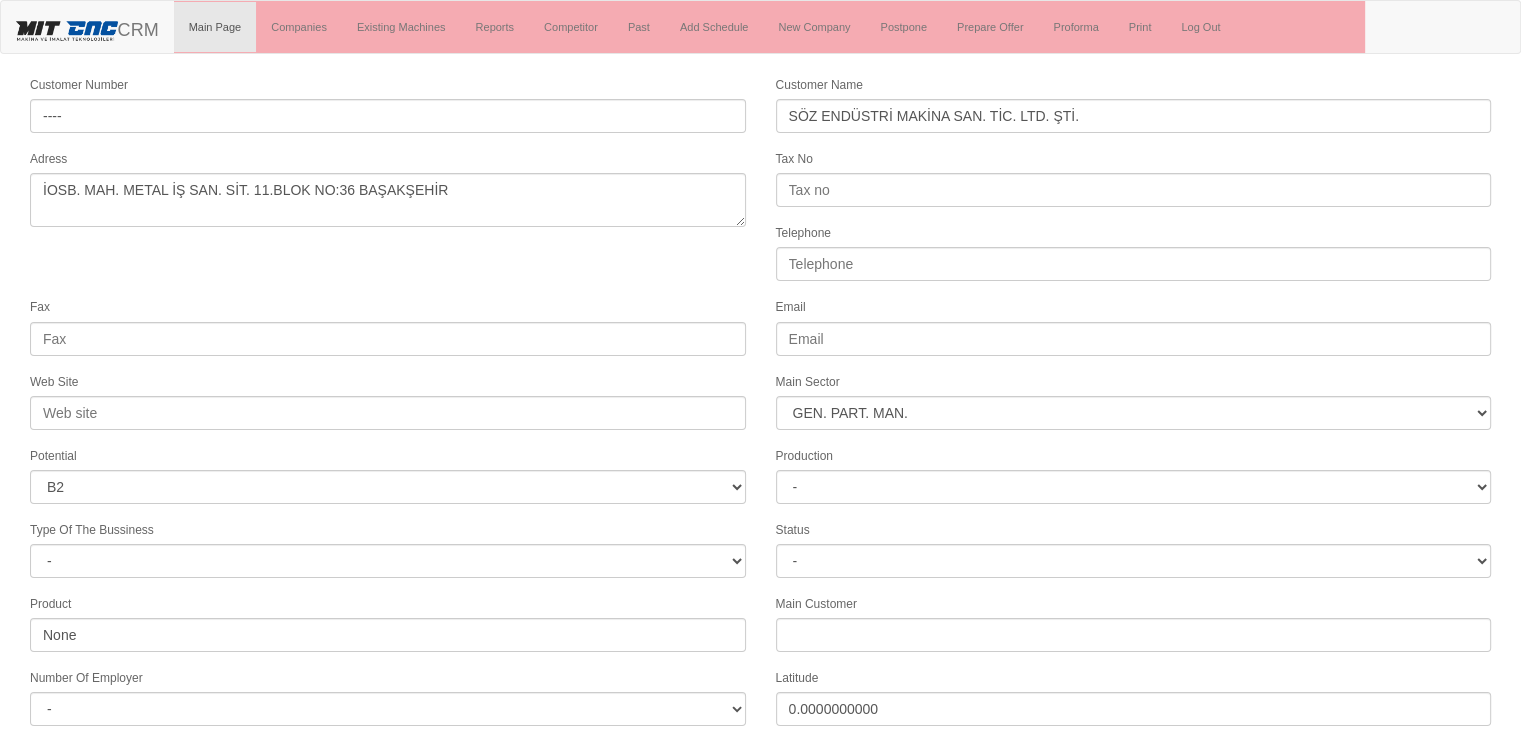 scroll, scrollTop: 170, scrollLeft: 0, axis: vertical 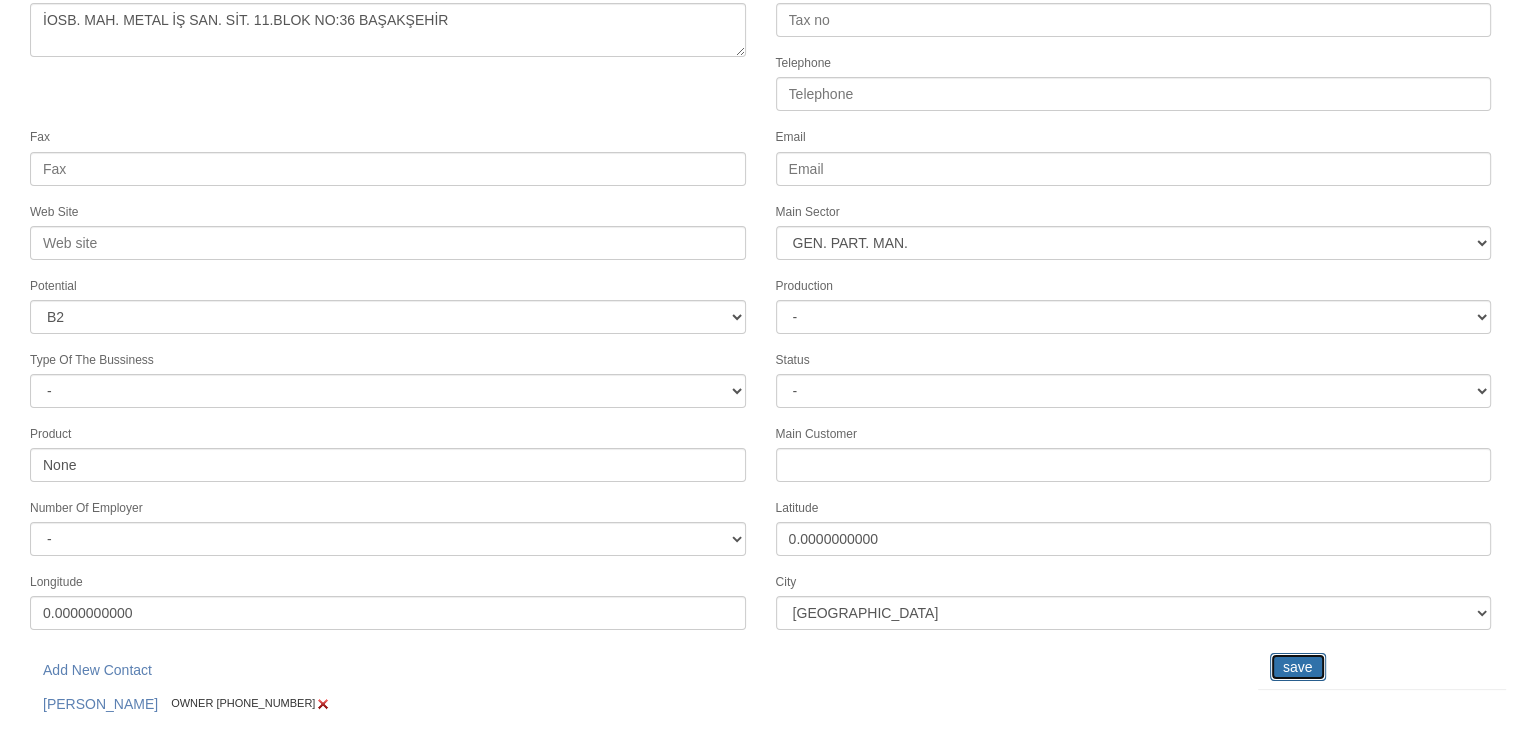 click on "save" at bounding box center (1298, 667) 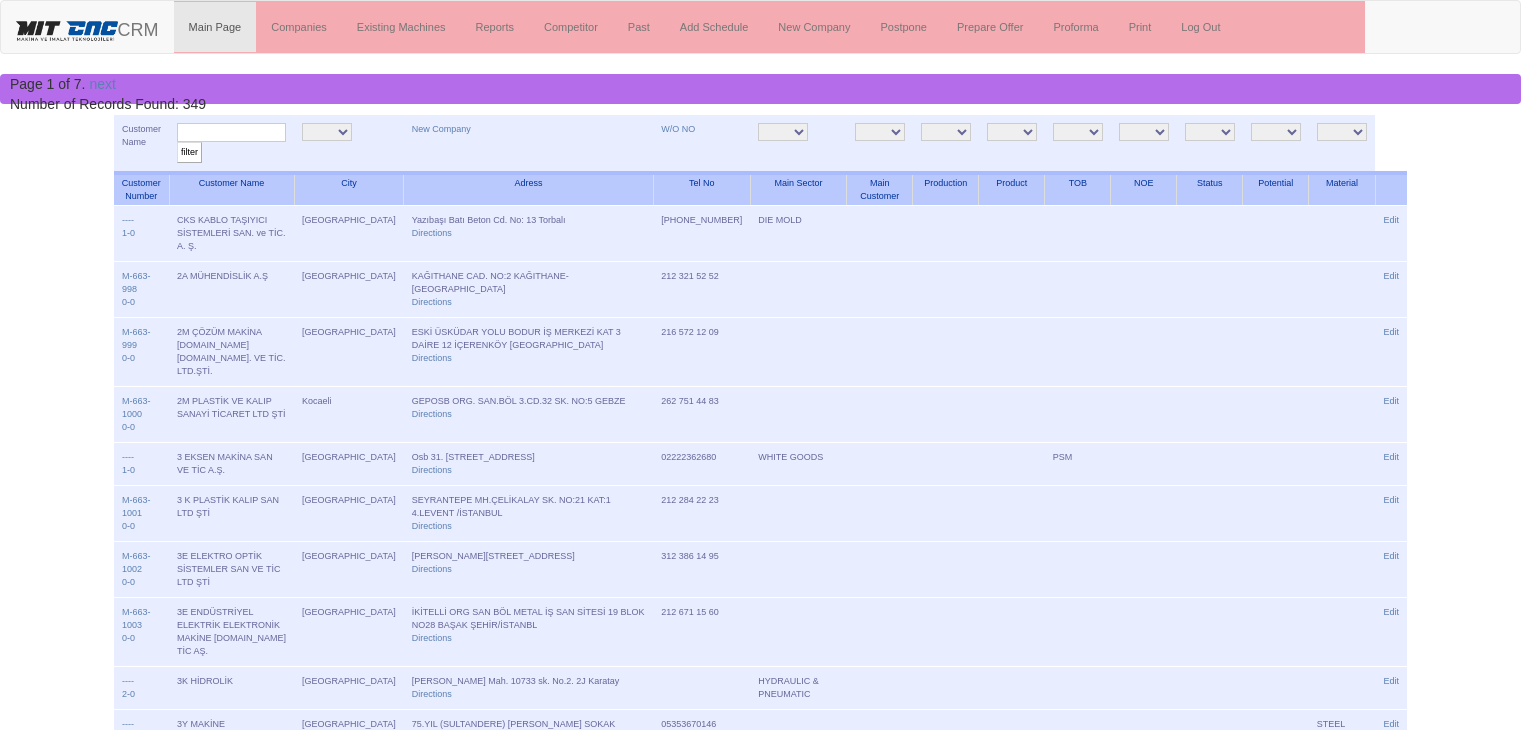 scroll, scrollTop: 0, scrollLeft: 0, axis: both 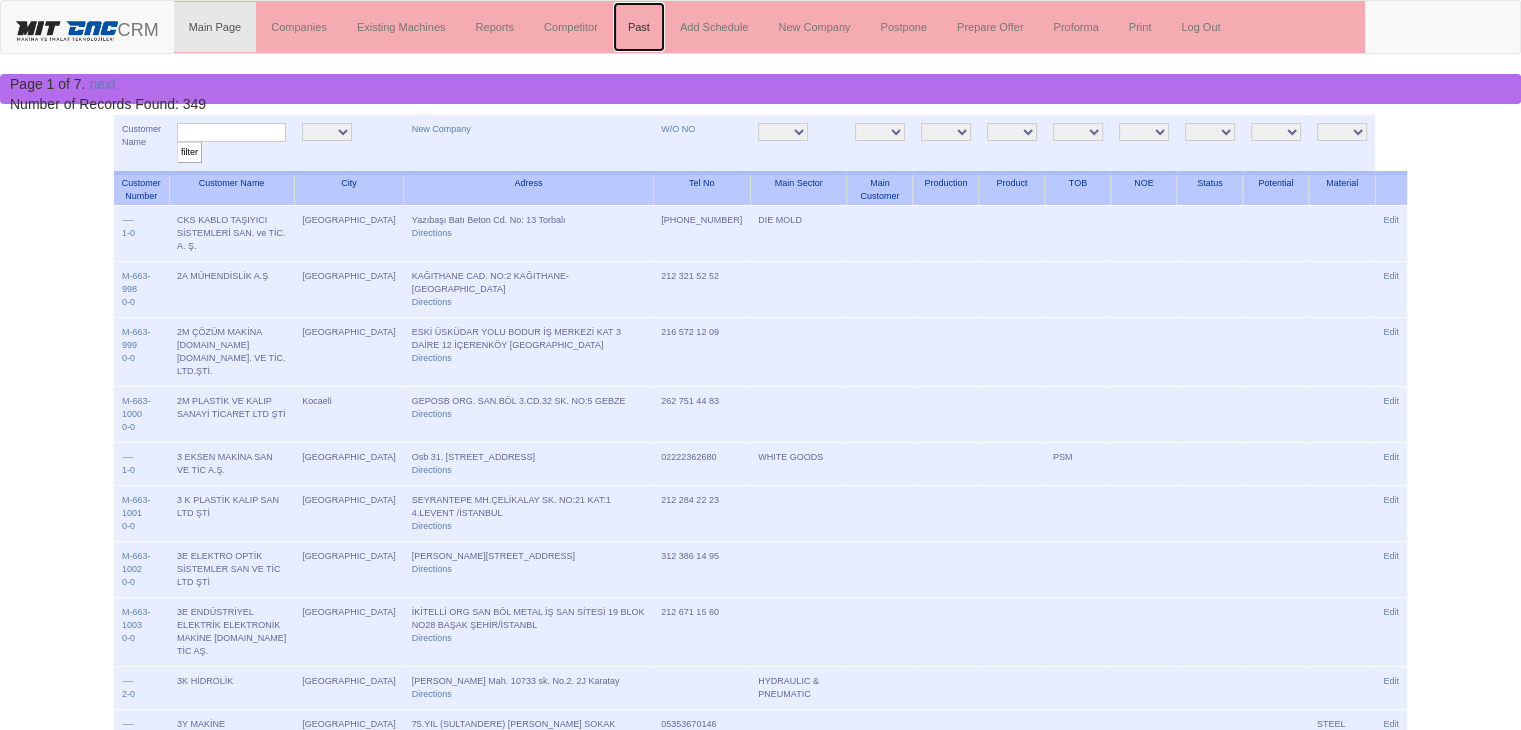 click on "Past" at bounding box center [639, 27] 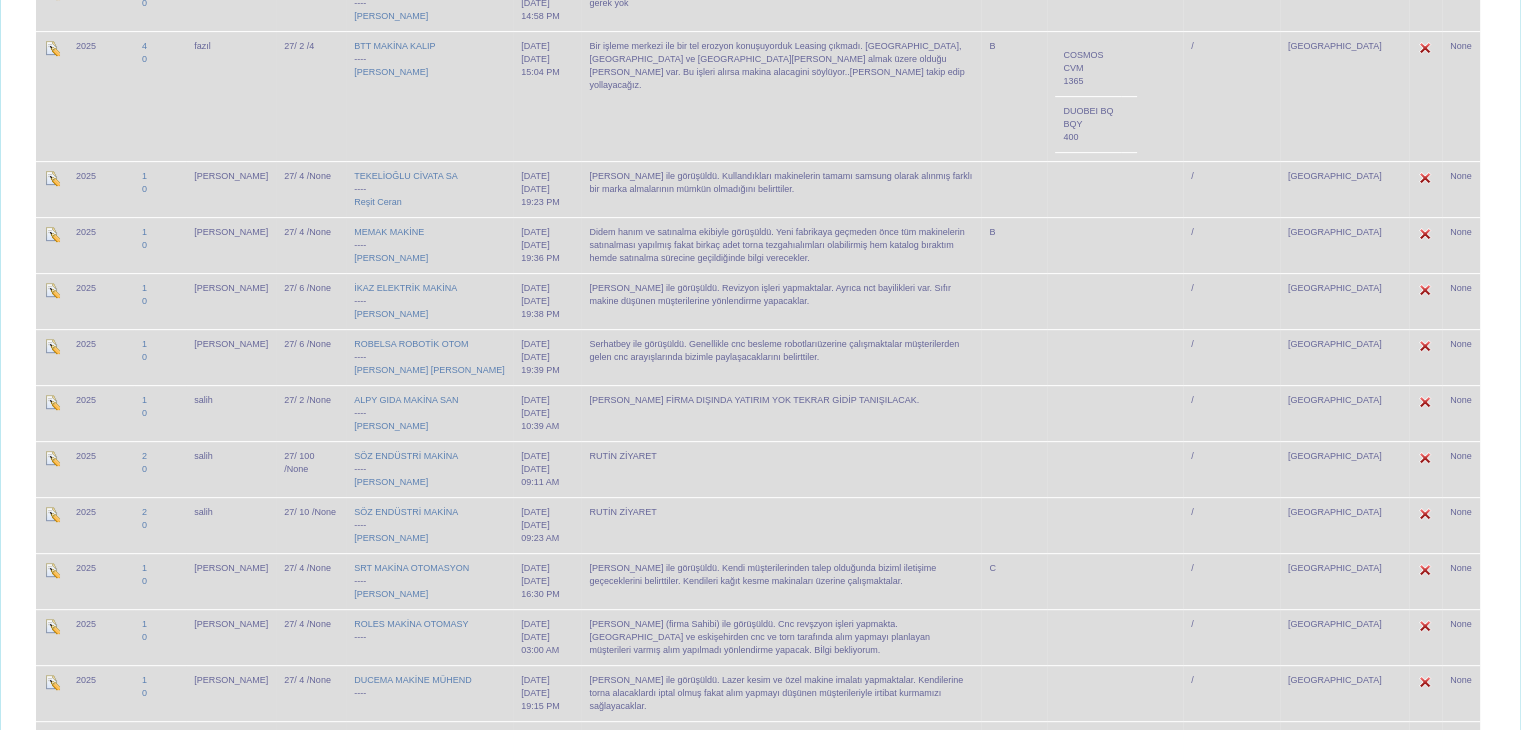 scroll, scrollTop: 682, scrollLeft: 0, axis: vertical 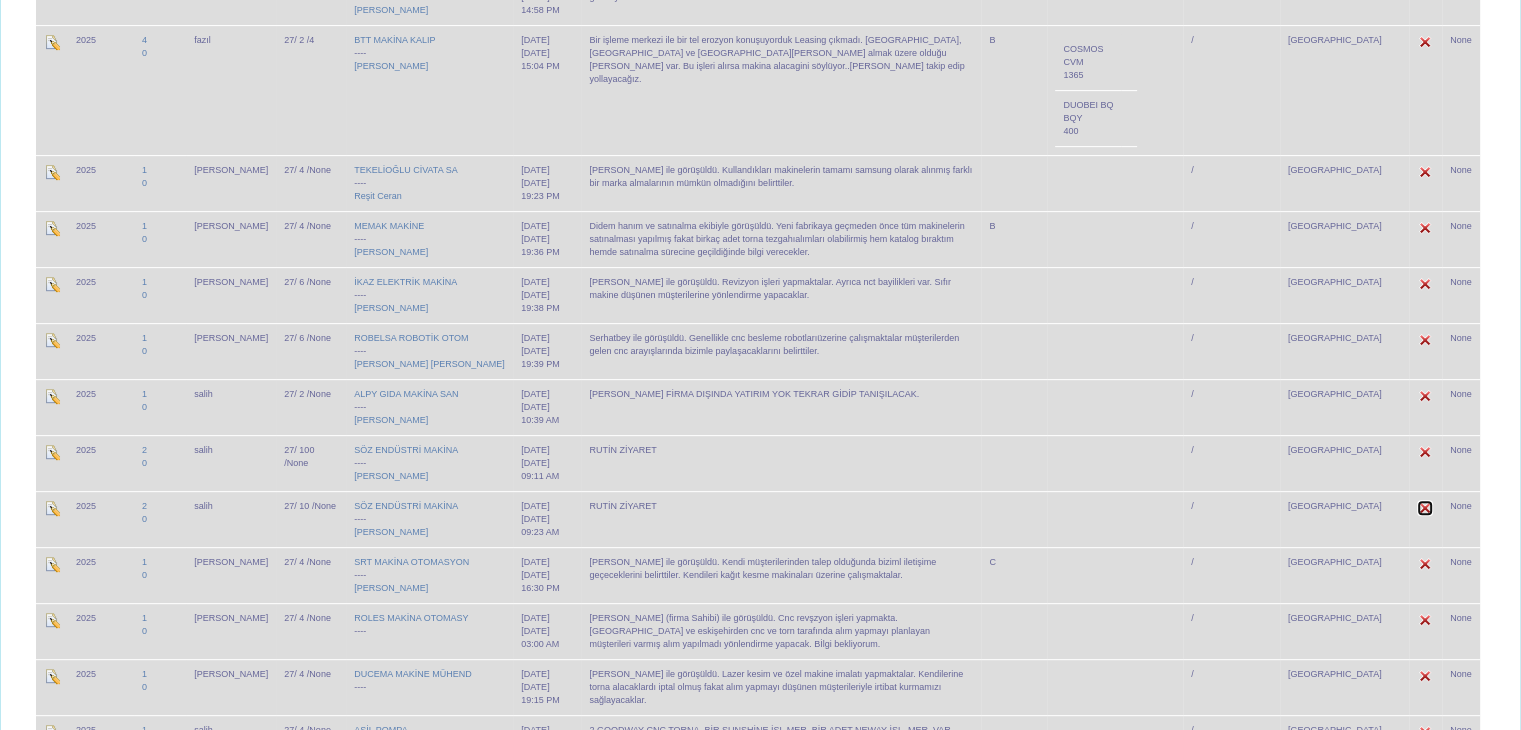click at bounding box center [1425, 508] 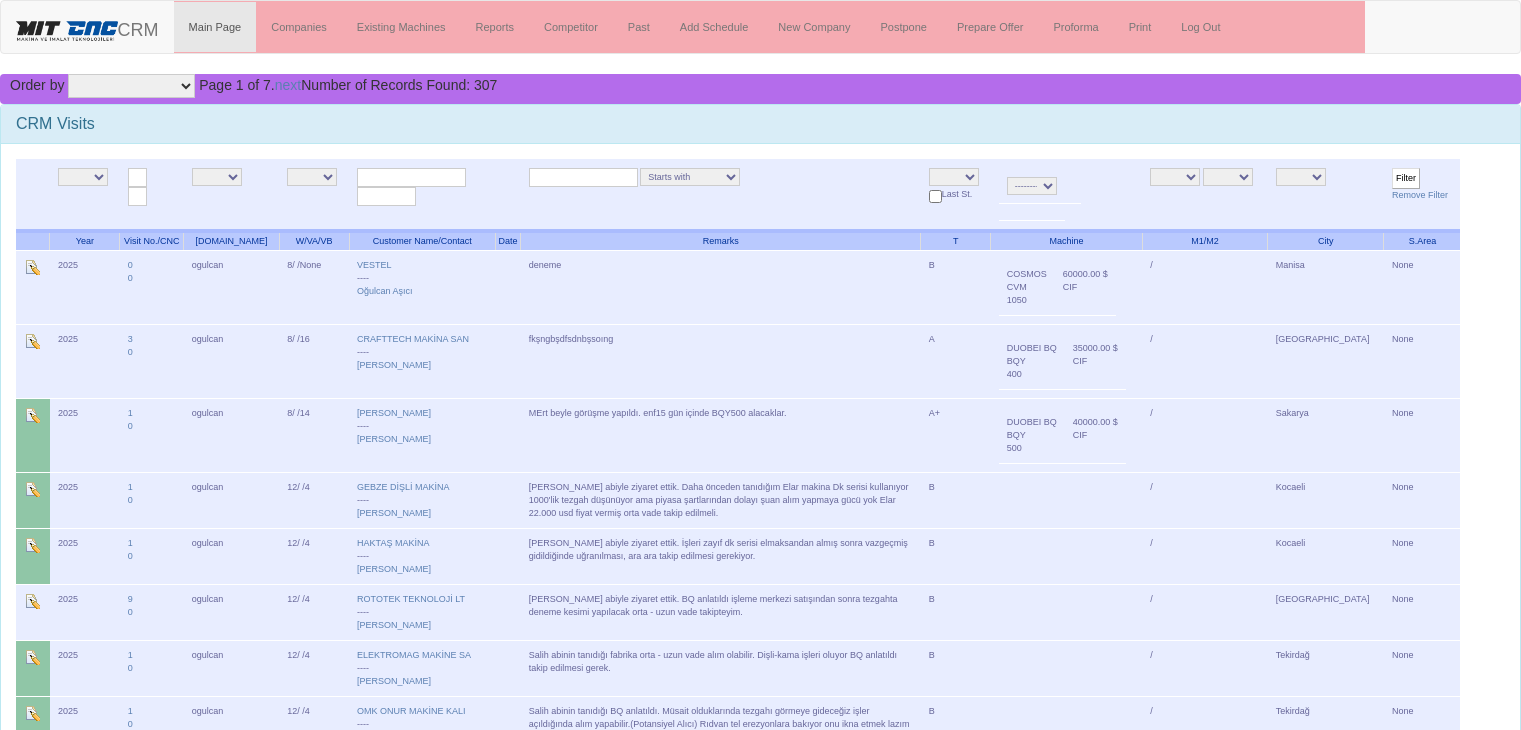 scroll, scrollTop: 0, scrollLeft: 0, axis: both 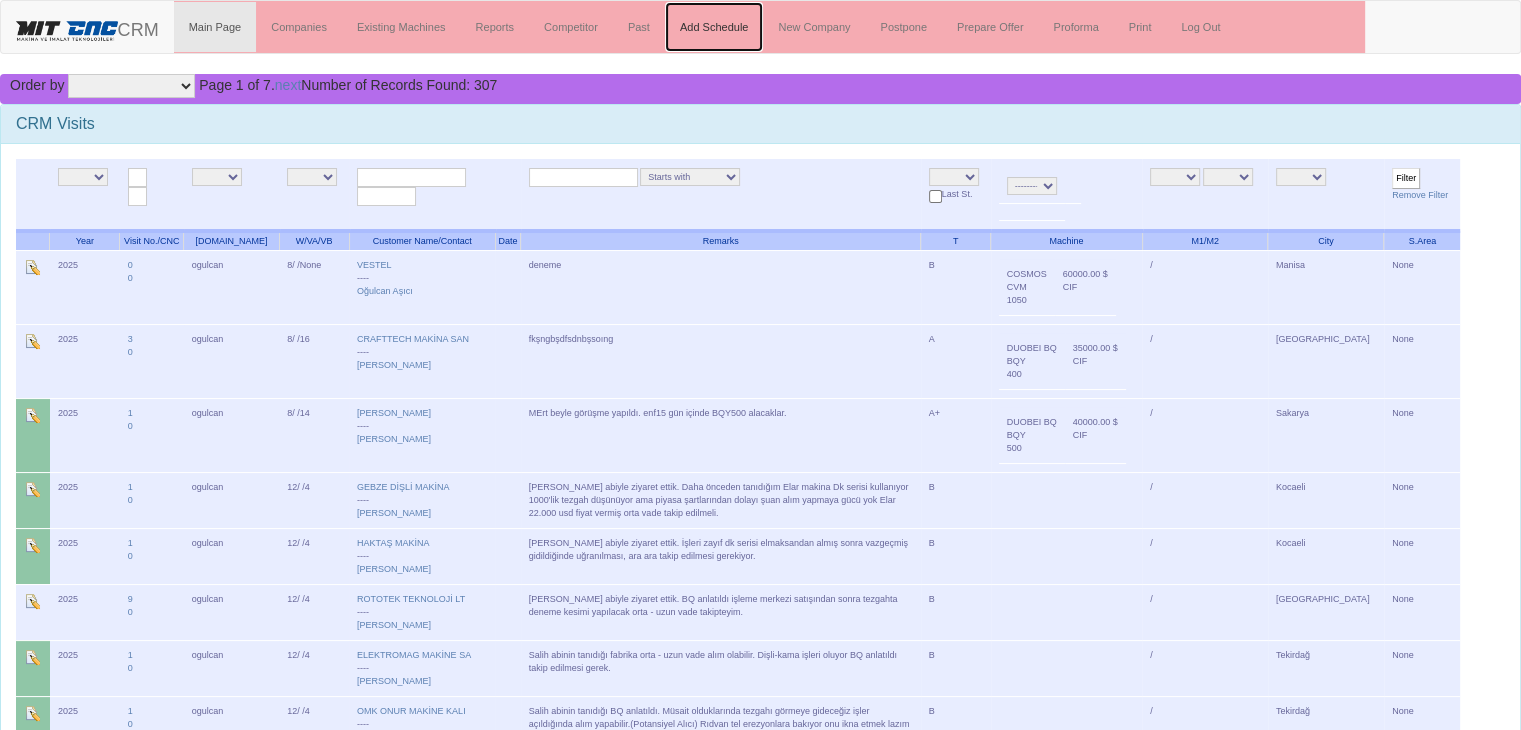 click on "Add Schedule" at bounding box center (714, 27) 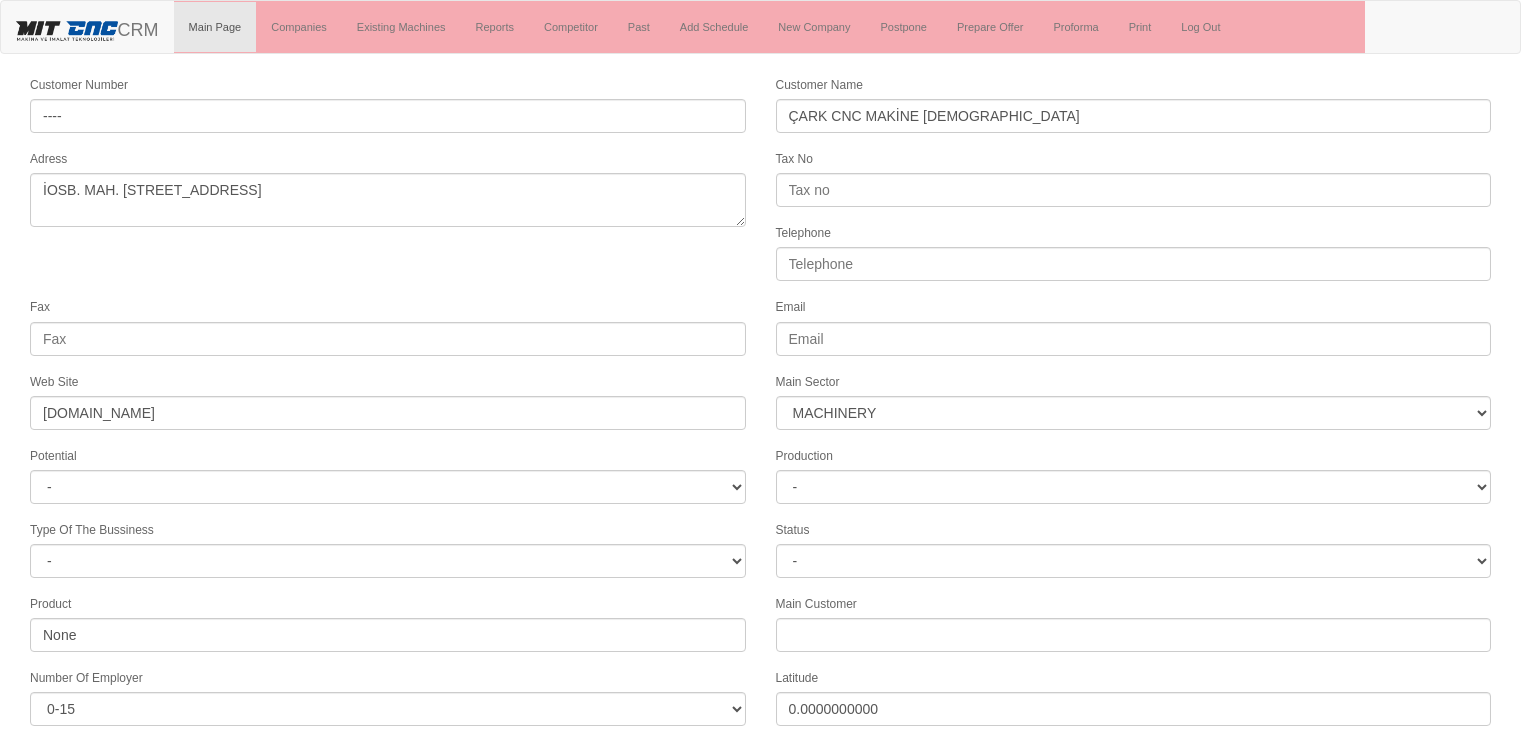 select on "363" 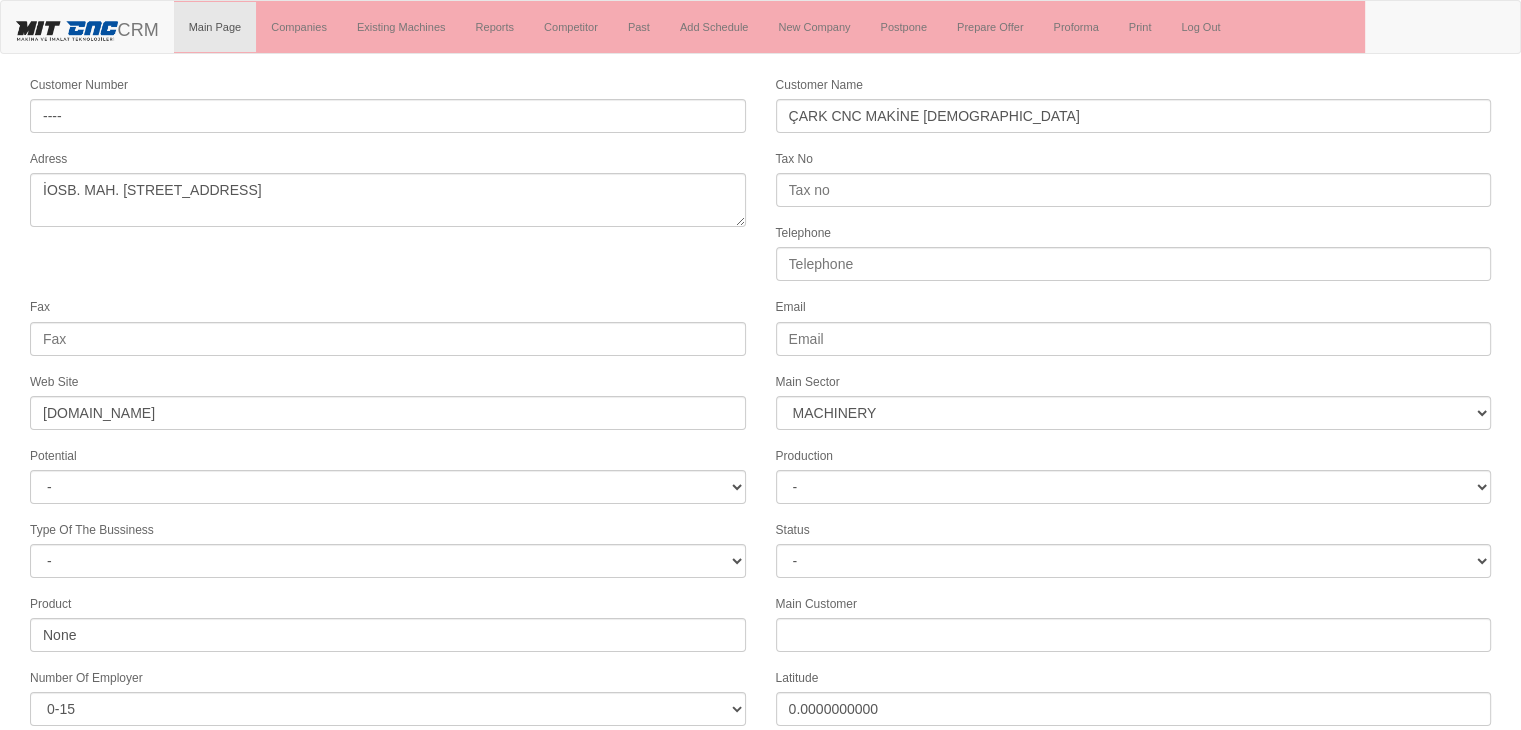 scroll, scrollTop: 170, scrollLeft: 0, axis: vertical 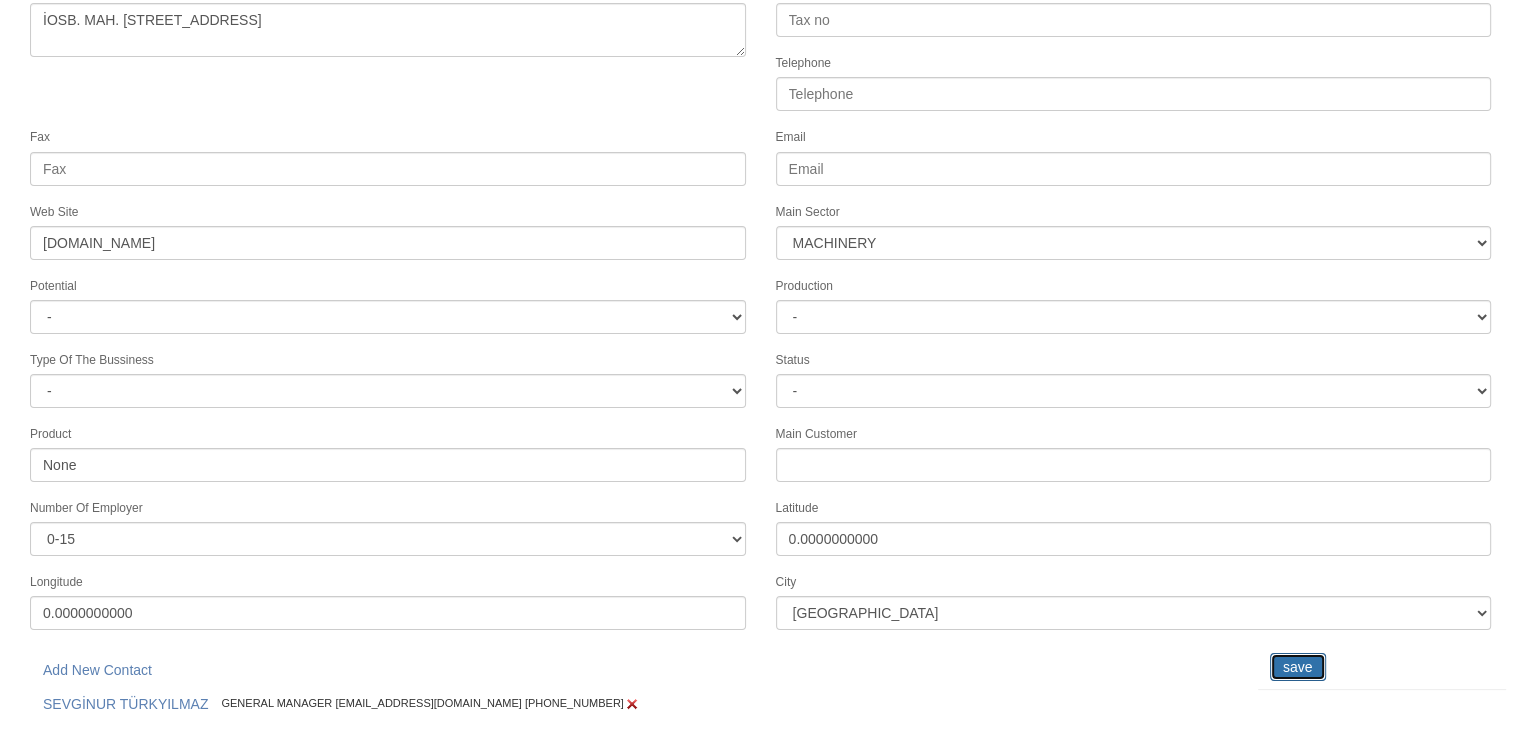 click on "save" at bounding box center (1298, 667) 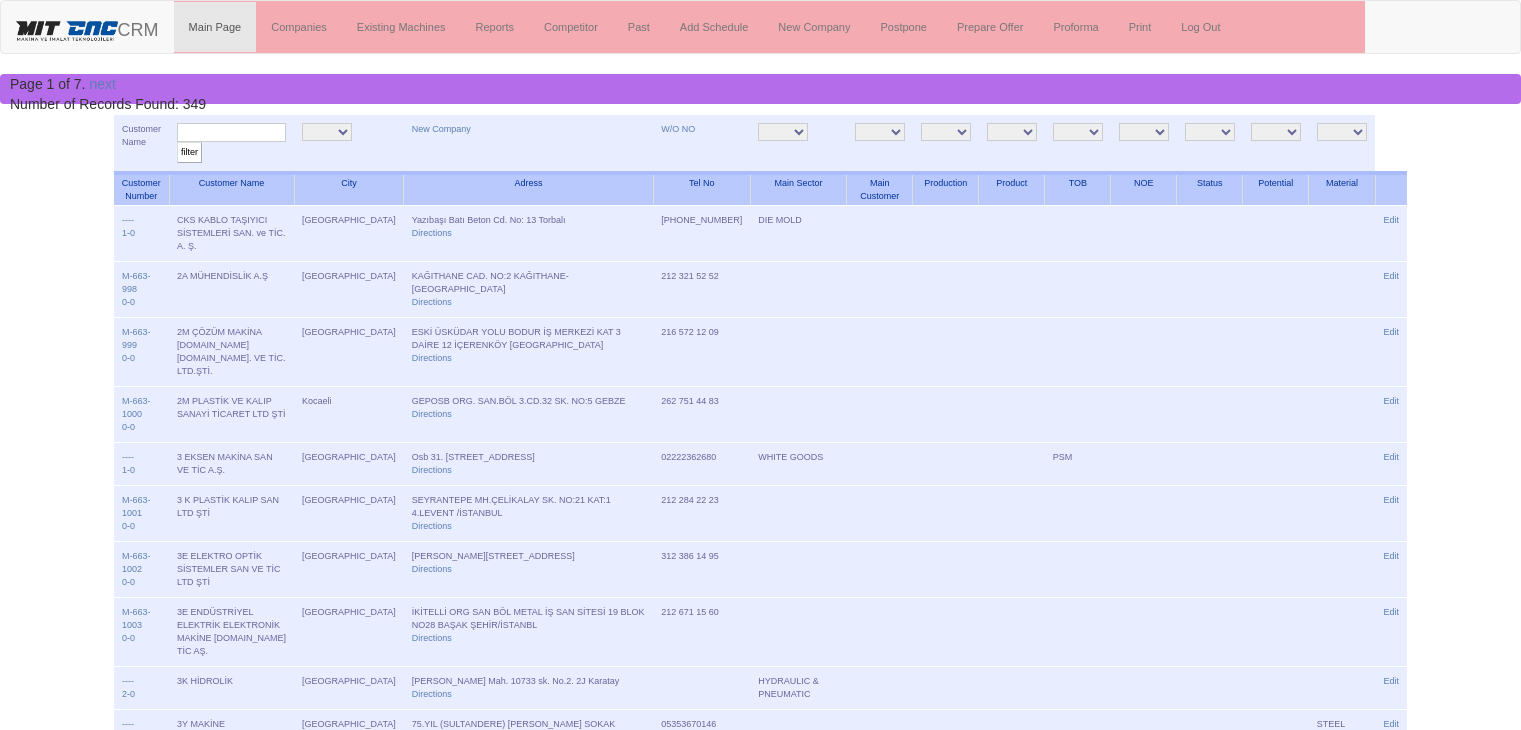 scroll, scrollTop: 0, scrollLeft: 0, axis: both 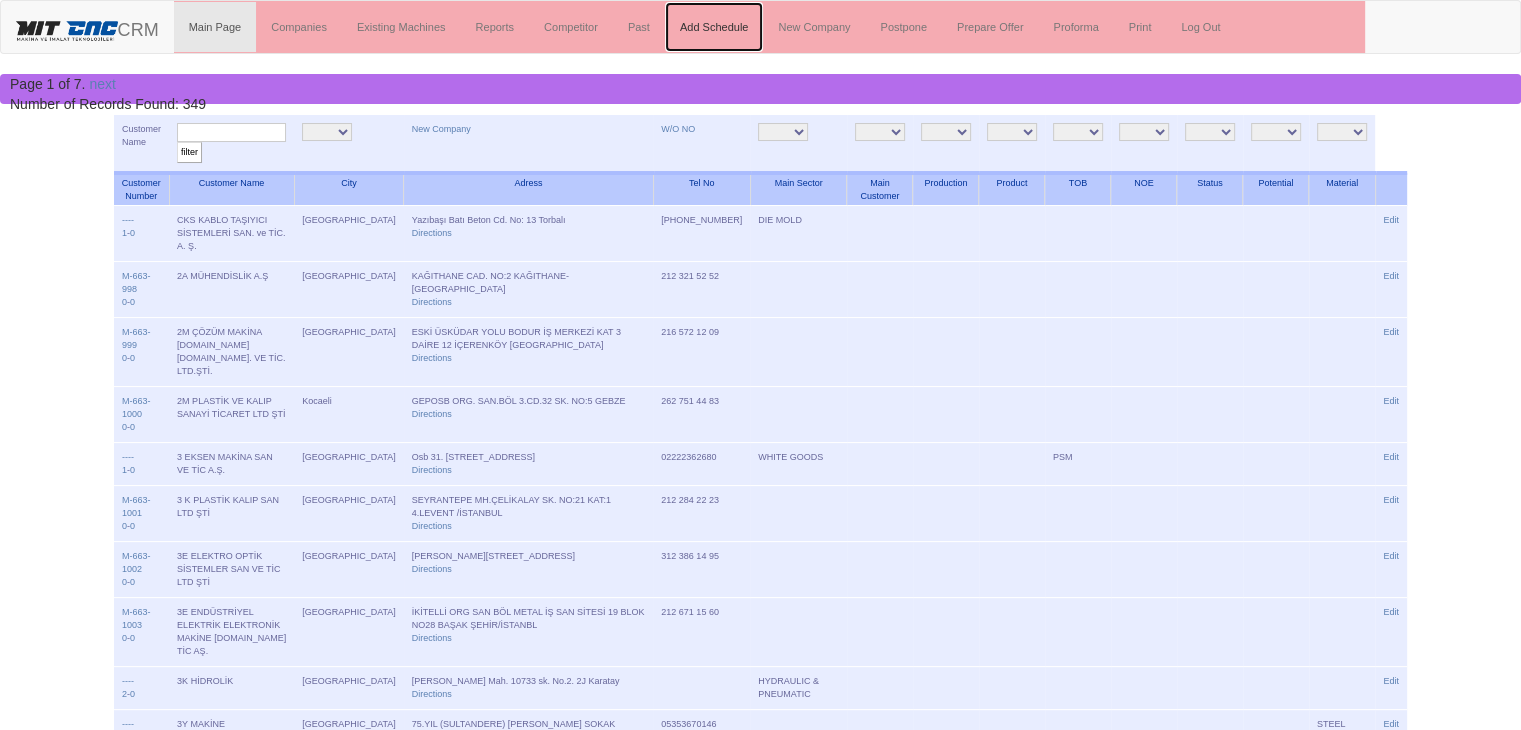 click on "Add Schedule" at bounding box center (714, 27) 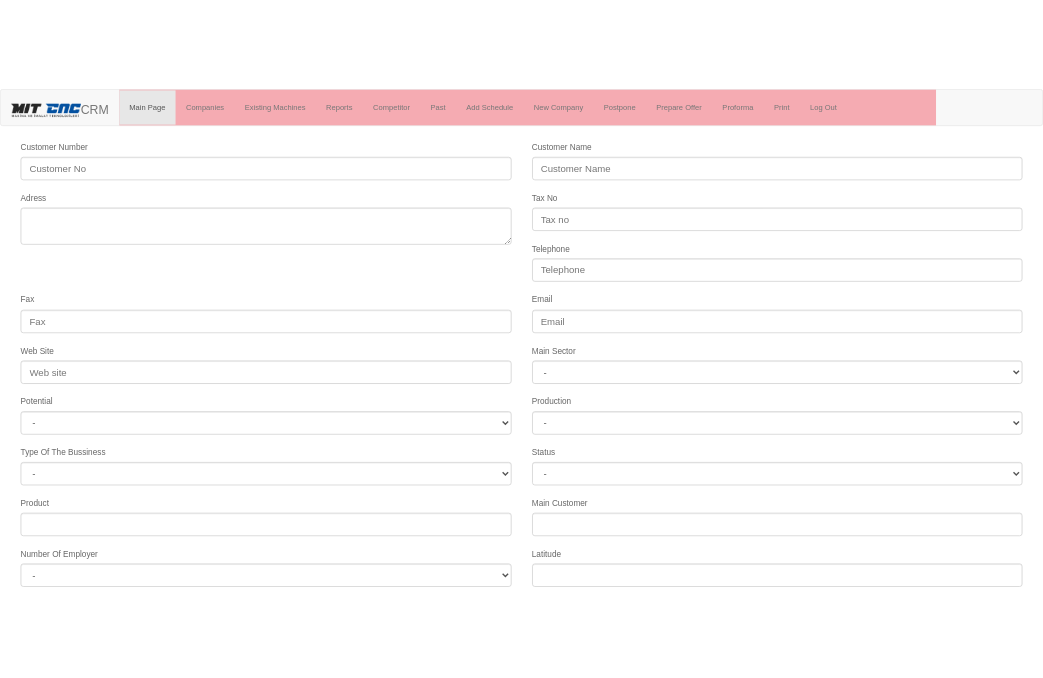 scroll, scrollTop: 0, scrollLeft: 0, axis: both 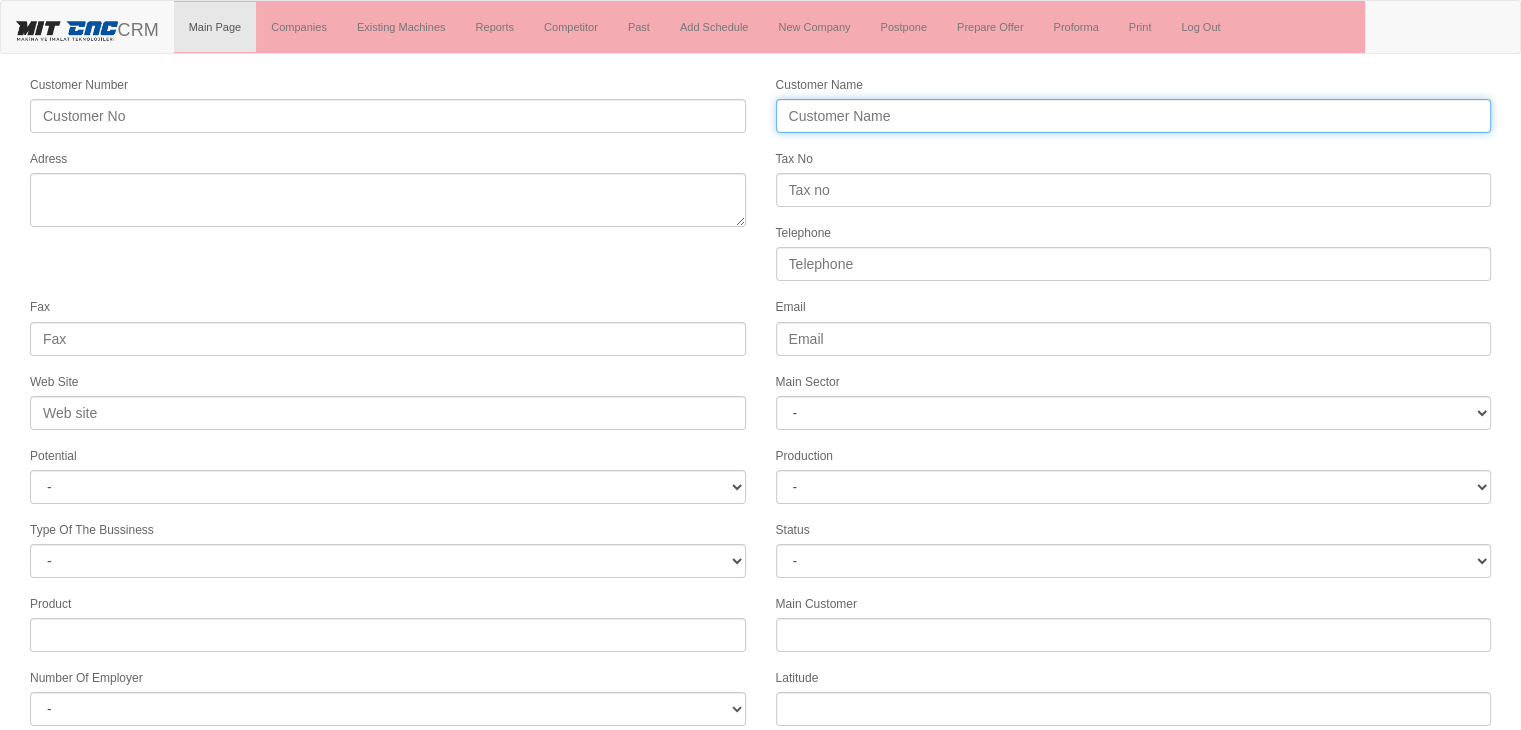 click on "Customer Name" at bounding box center (1134, 116) 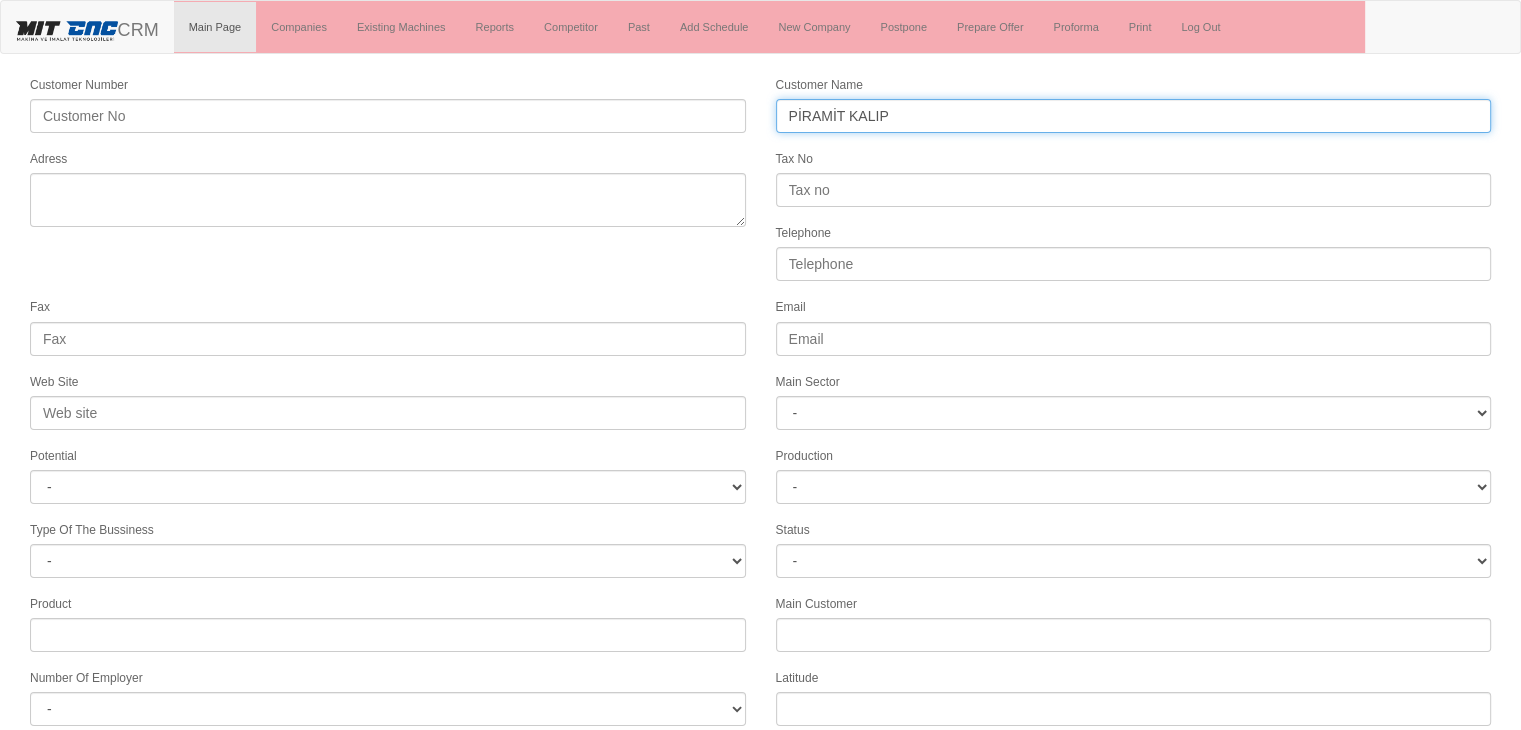 type on "PİRAMİT KALIP" 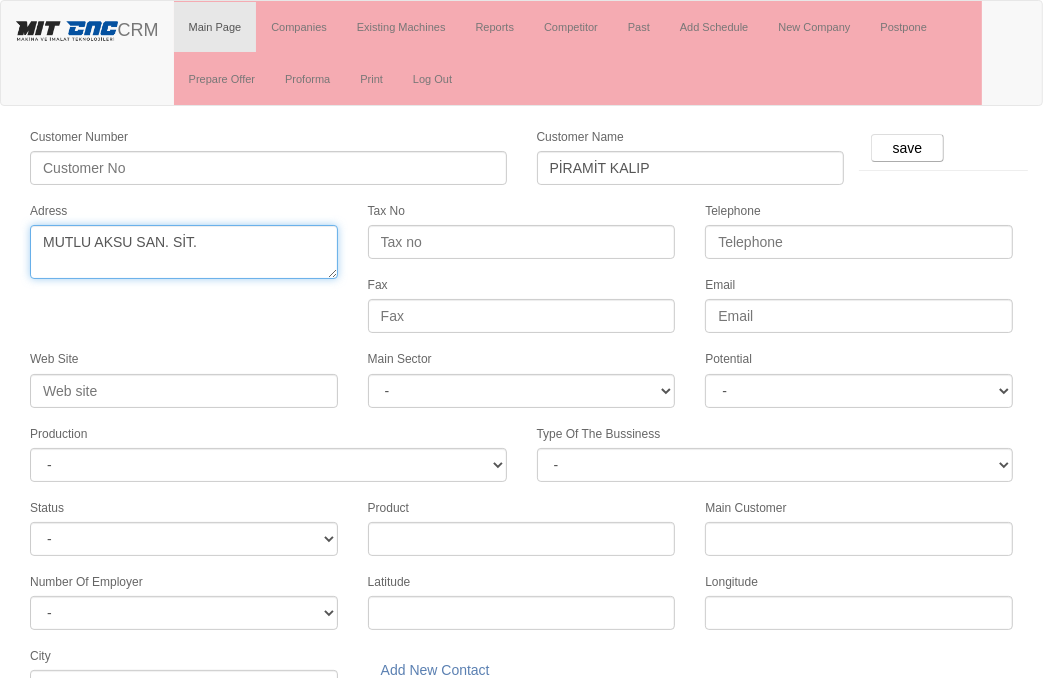 click on "Adress" at bounding box center (184, 252) 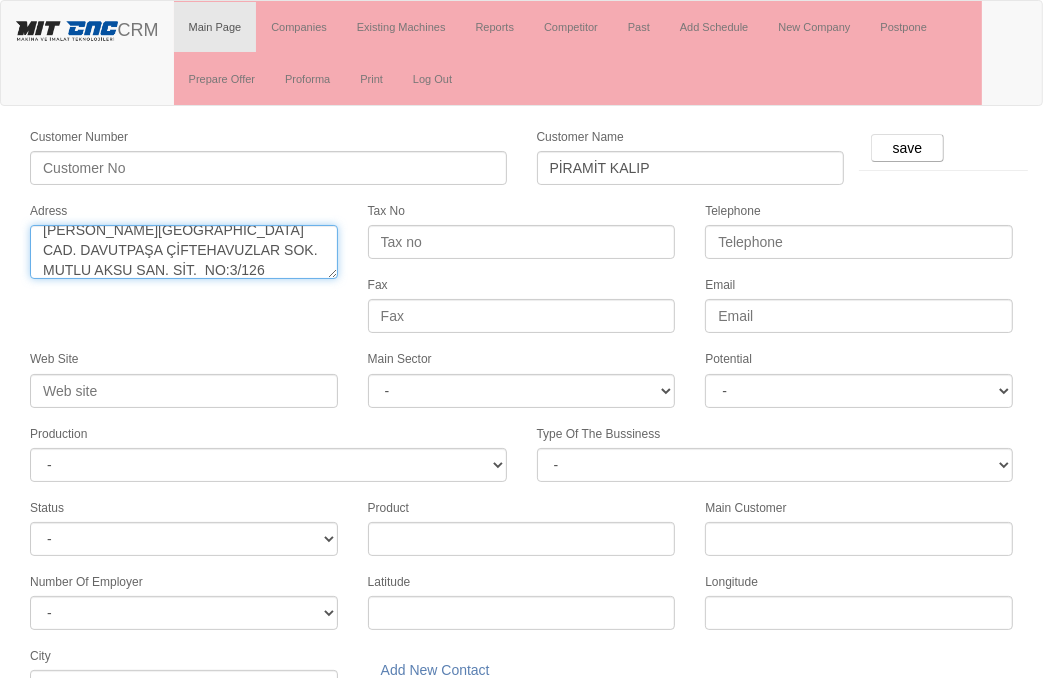 scroll, scrollTop: 20, scrollLeft: 0, axis: vertical 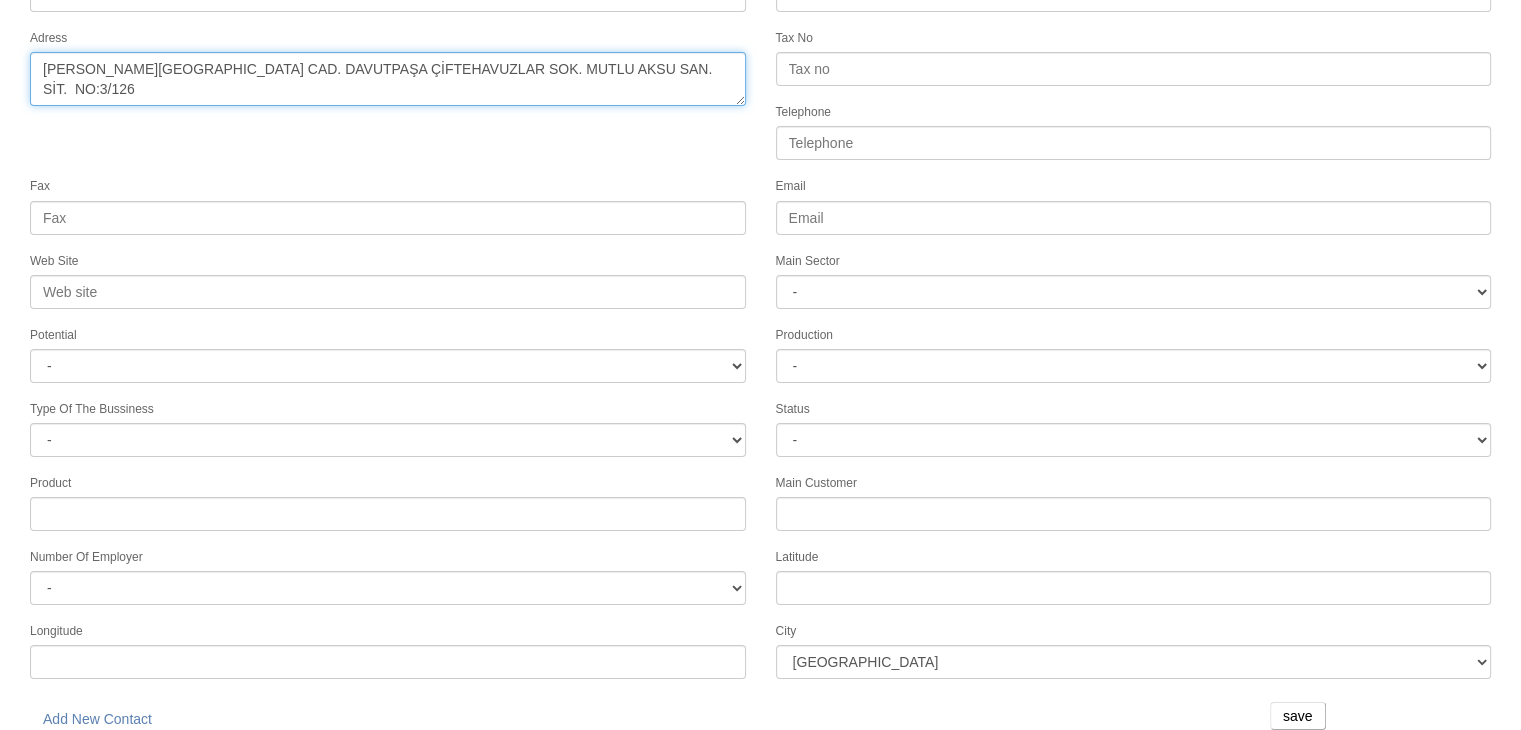 type on "[PERSON_NAME][GEOGRAPHIC_DATA] CAD. DAVUTPAŞA ÇİFTEHAVUZLAR SOK. MUTLU AKSU SAN. SİT.  NO:3/126" 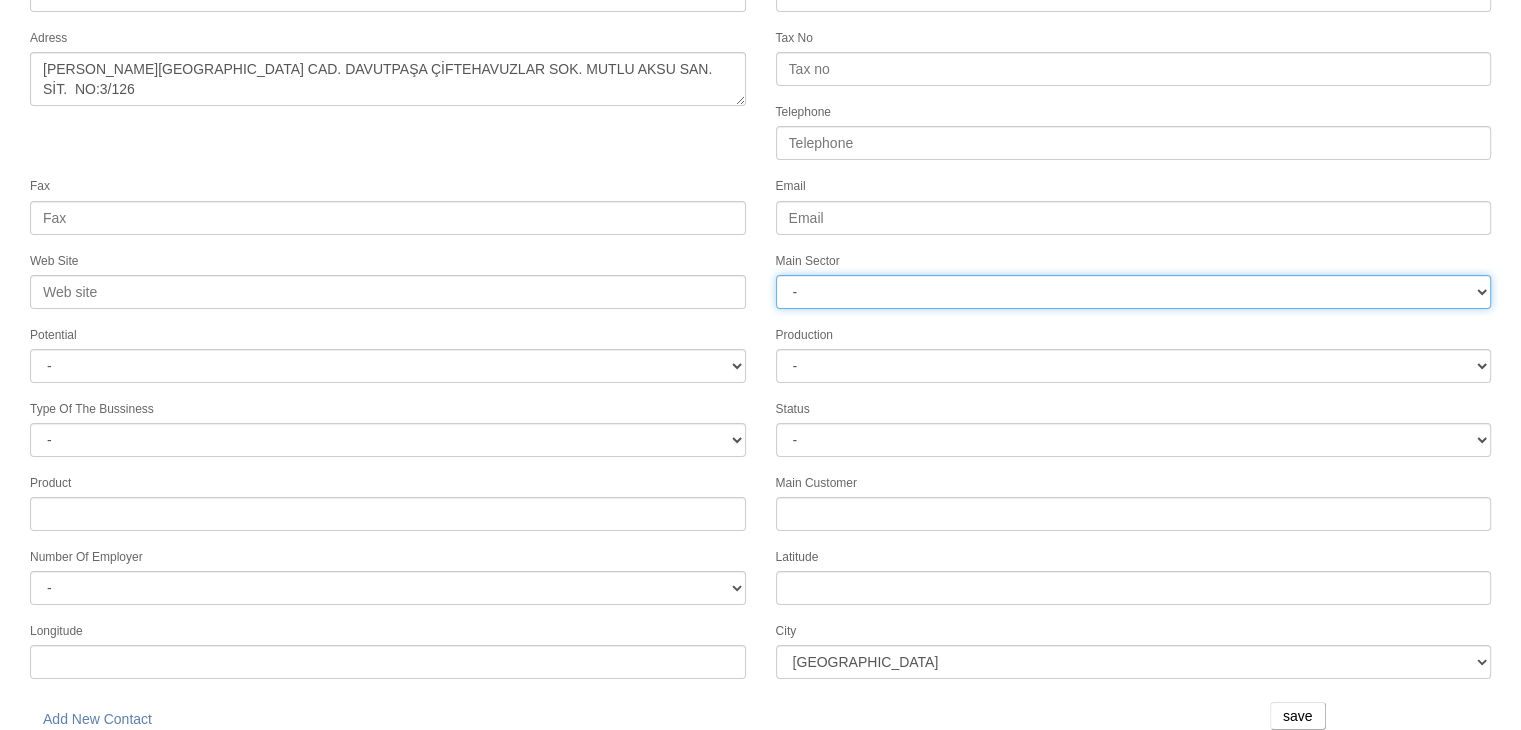 click on "-
DIE MOLD
MACHINERY
DEFENCE
ELECTRICAL COMPONENTS
MEDICAL
TOOL MANUFACTURING
JEWELERY
AGRICULTURE
AUTOMOTIVE
WHITE GOODS
HYDRAULIC & PNEUMATIC
CASTING
STAMPING DIE
AEROSPACE
CONSTRUCTION MAC.
GEN. PART. MAN.
EDUCATION
LASER POTENTIALS
FURNUTURE" at bounding box center (1134, 292) 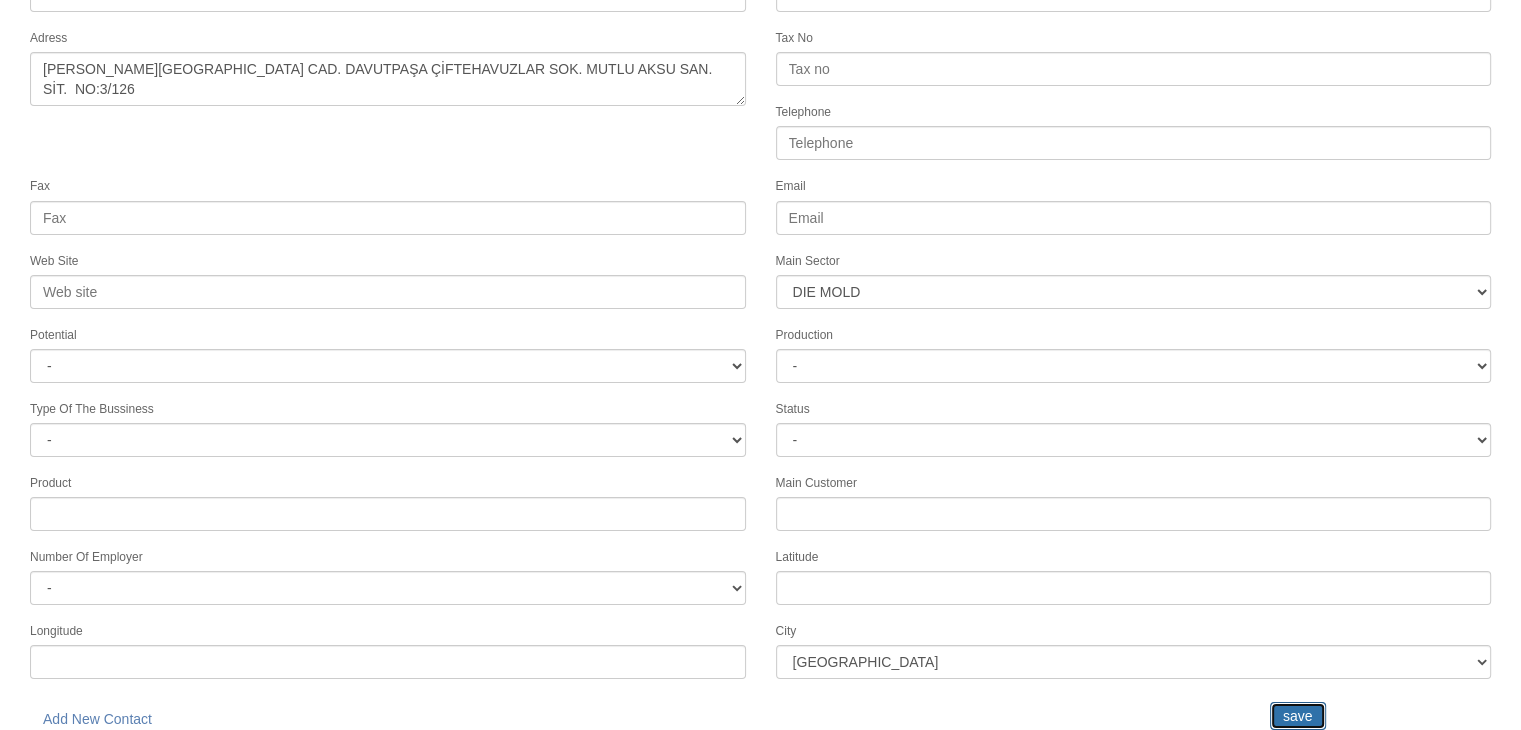 click on "save" at bounding box center (1298, 716) 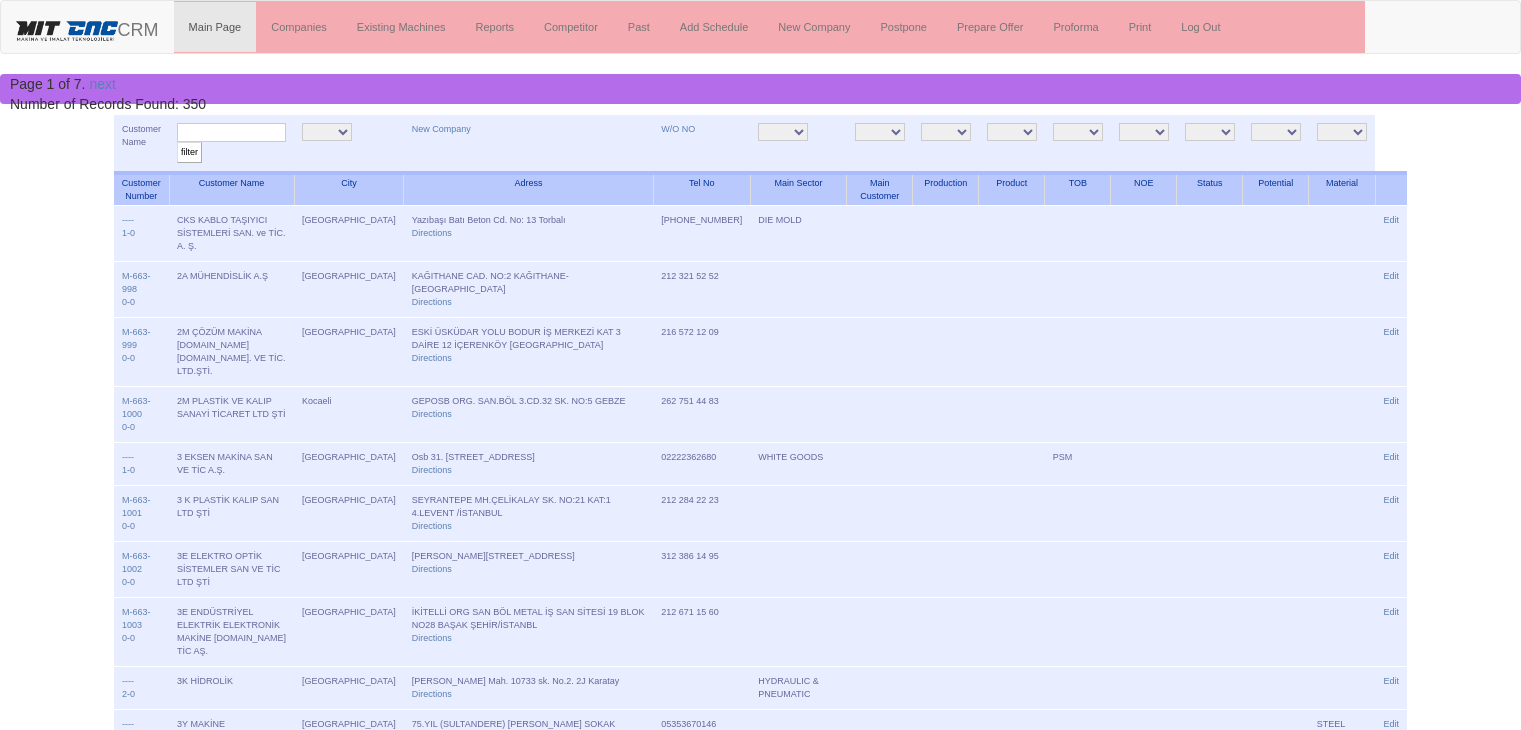 scroll, scrollTop: 0, scrollLeft: 0, axis: both 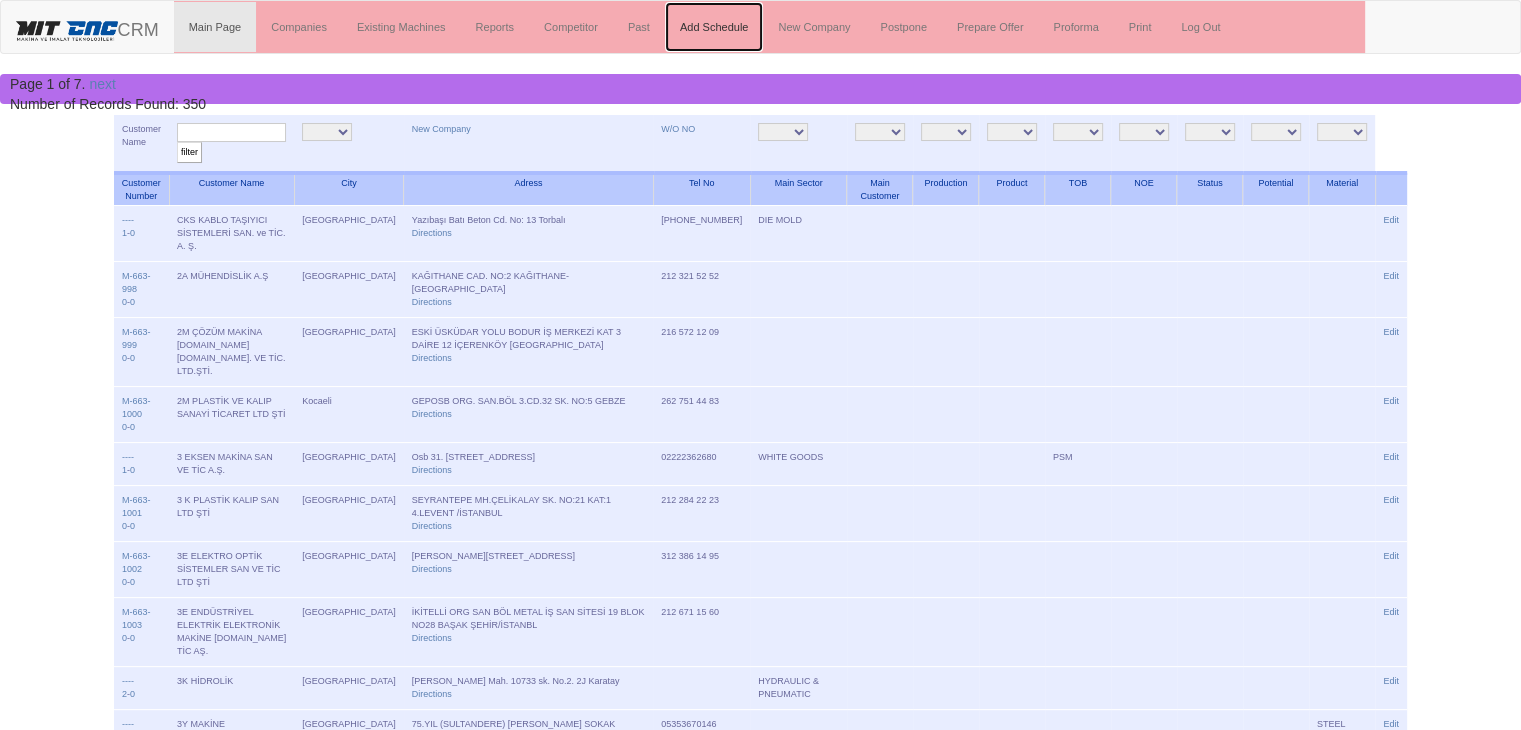 click on "Add Schedule" at bounding box center [714, 27] 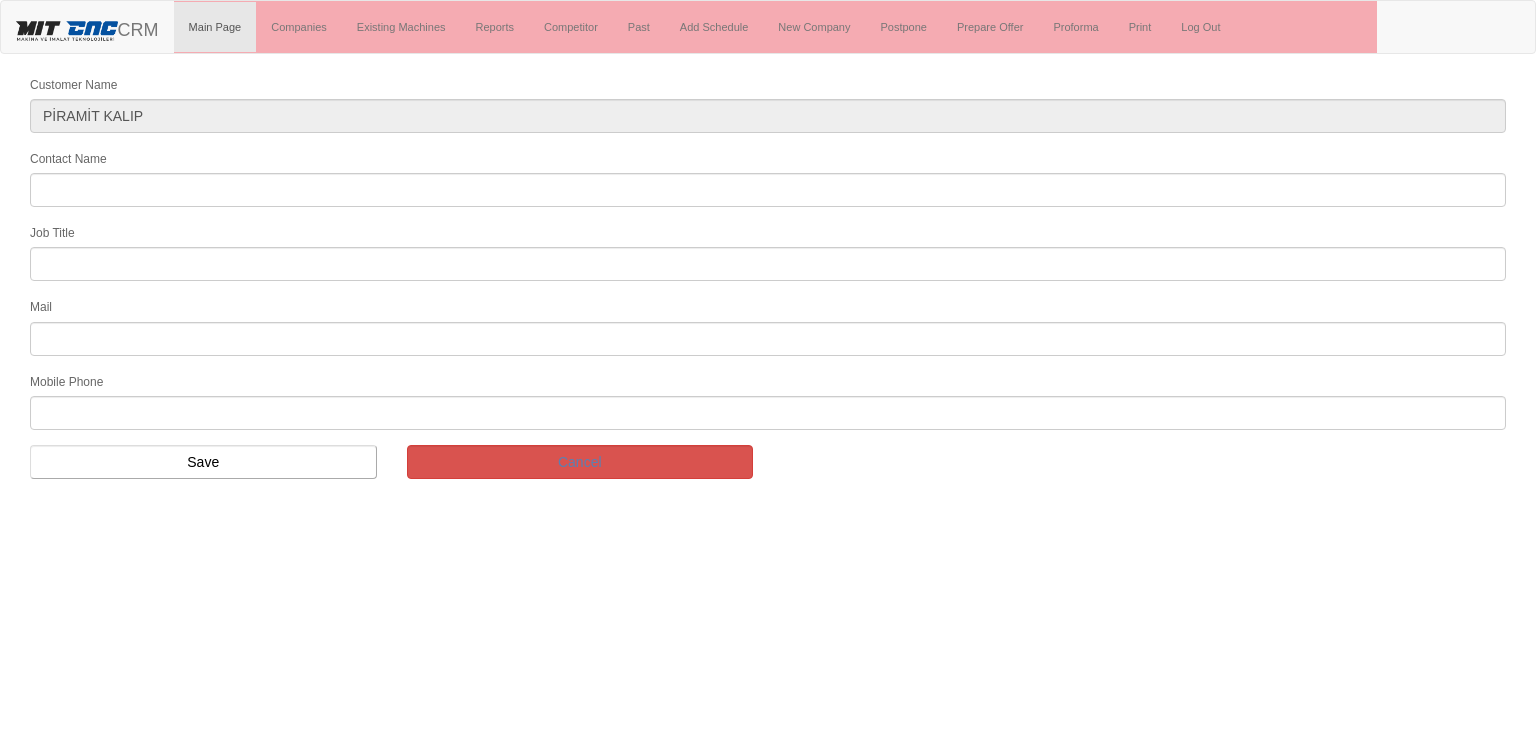scroll, scrollTop: 0, scrollLeft: 0, axis: both 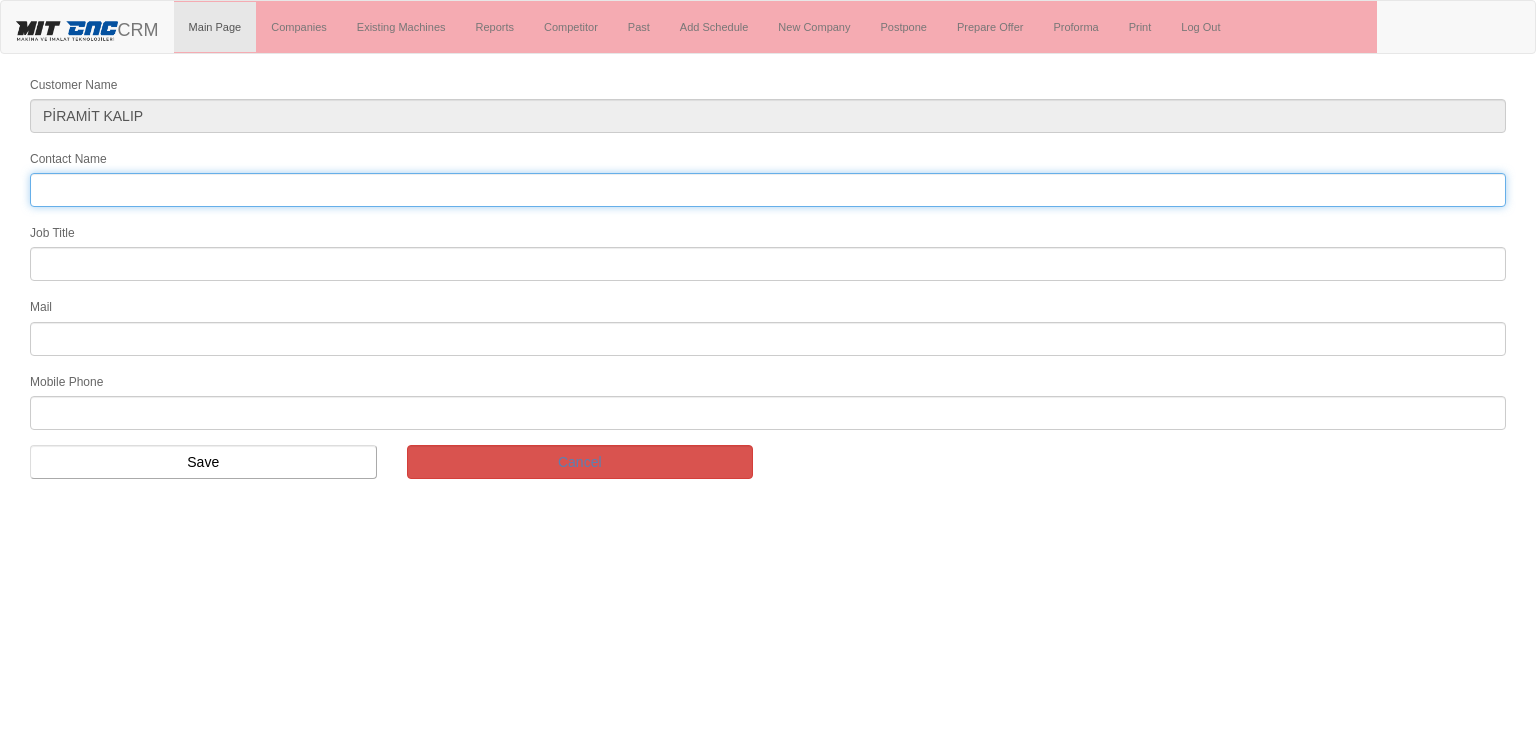 click on "Contact Name" at bounding box center (768, 190) 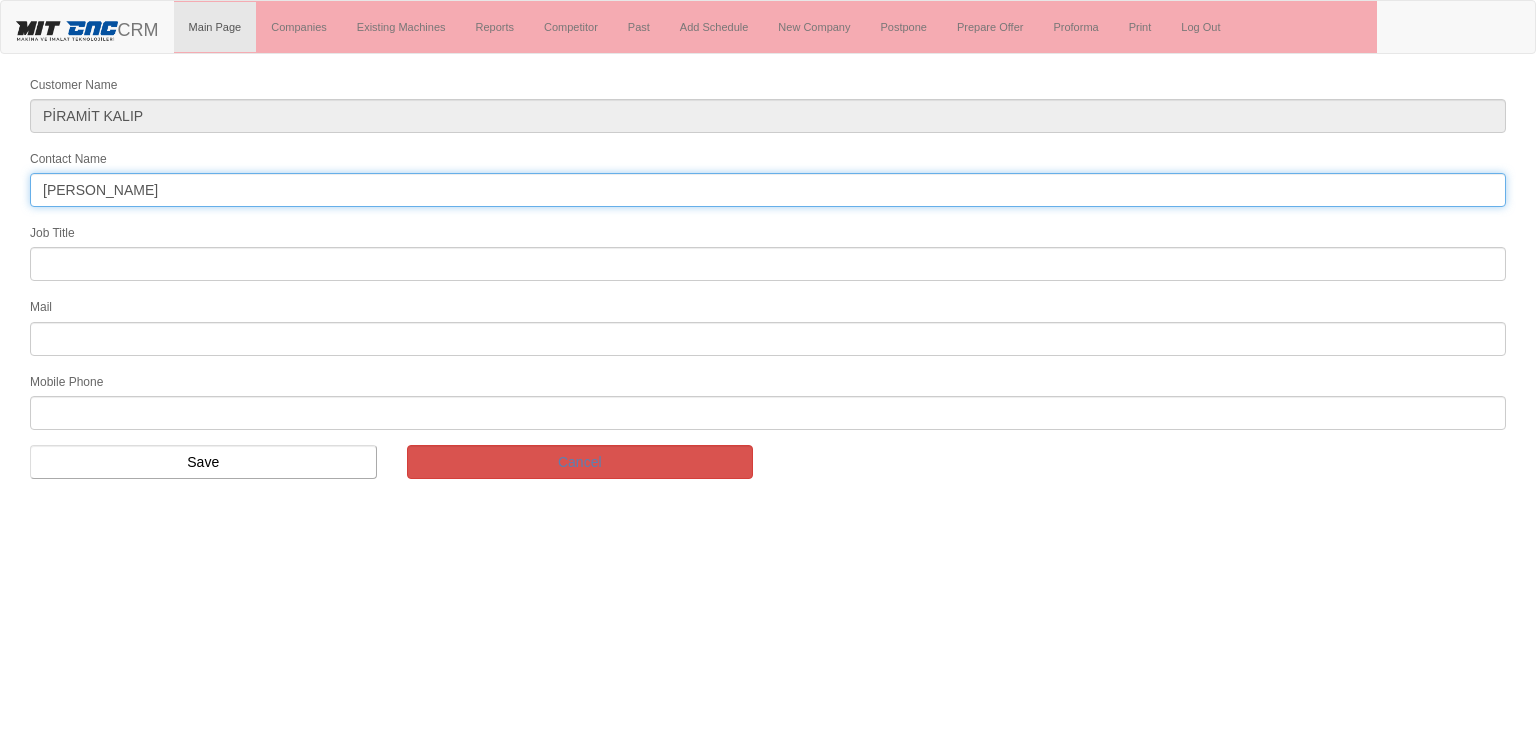 type on "[PERSON_NAME]" 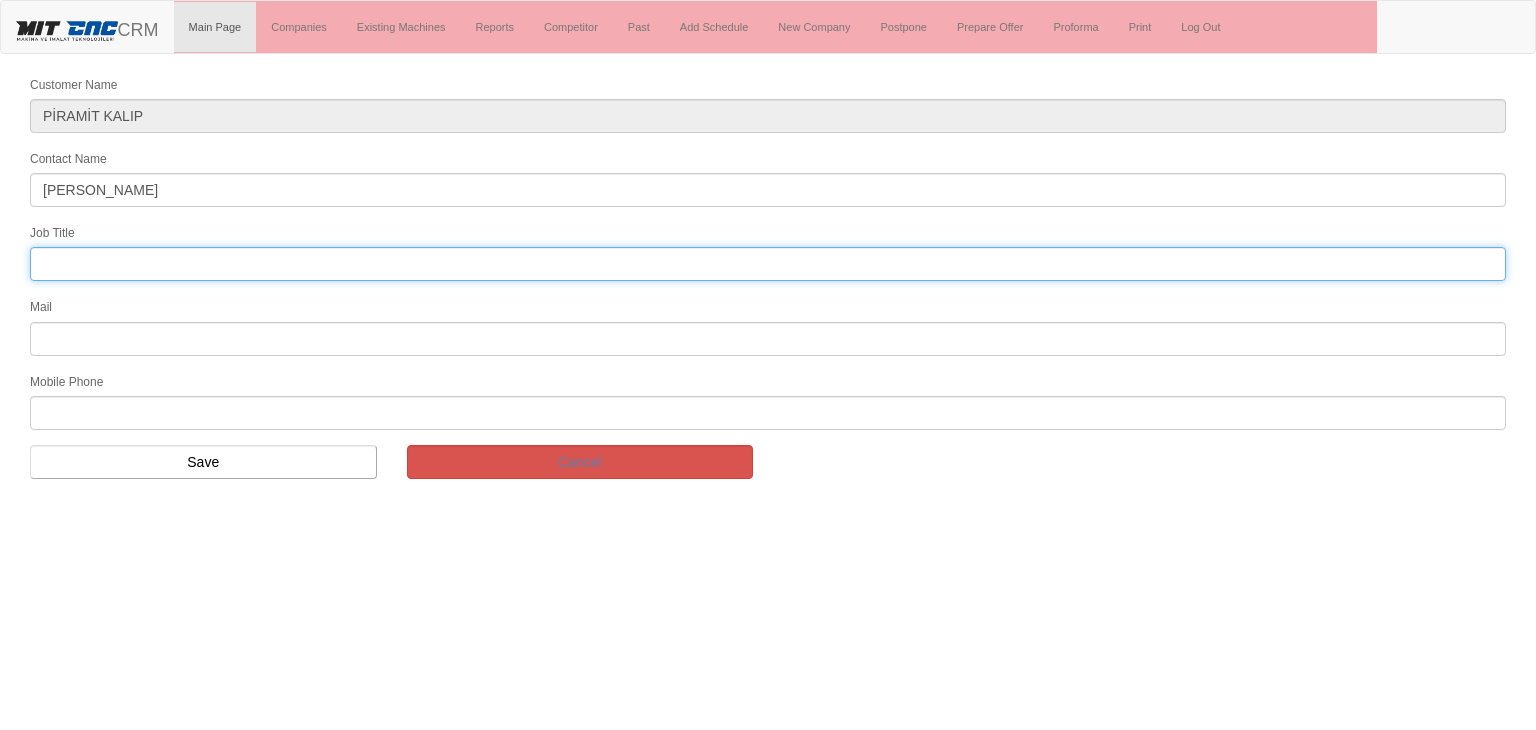 click at bounding box center [768, 264] 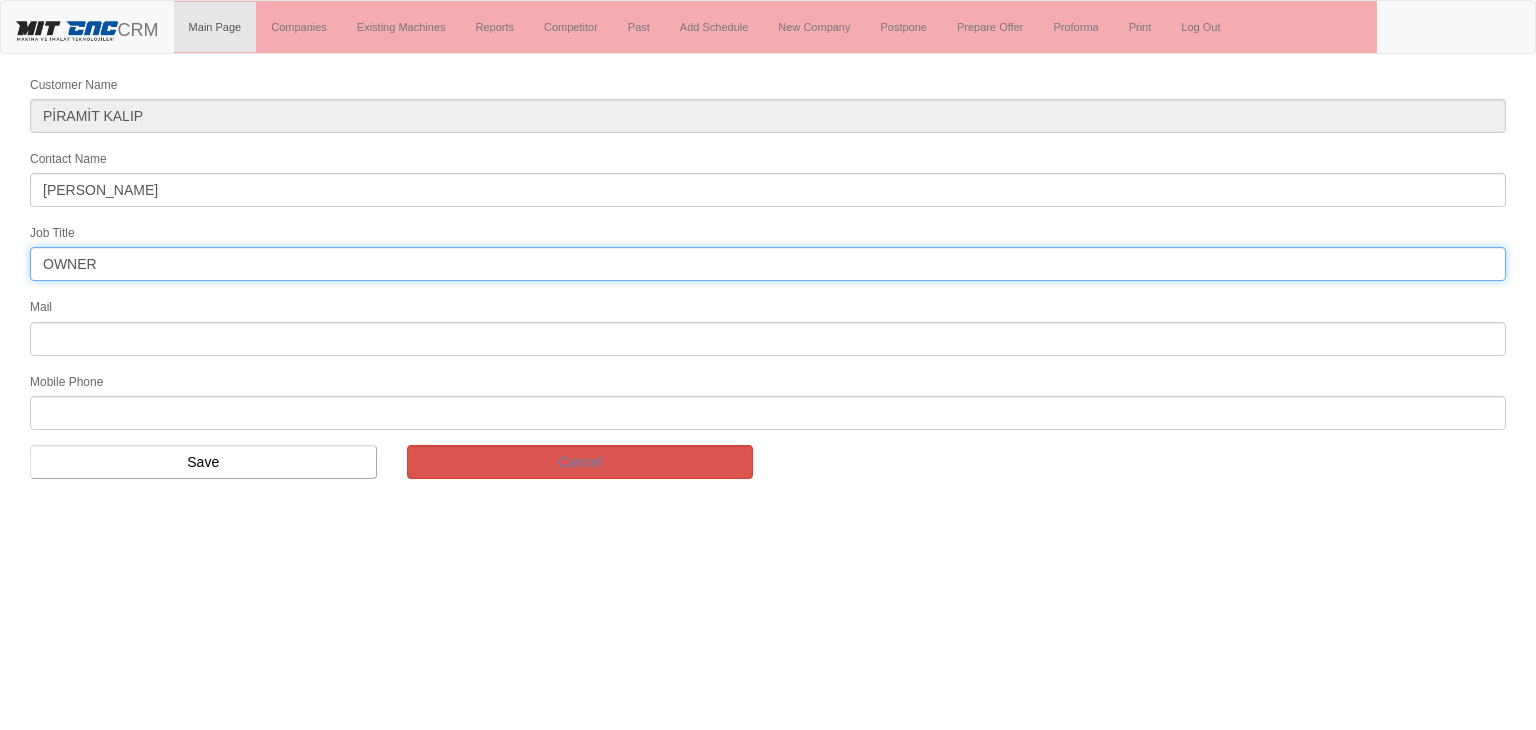 type on "OWNER" 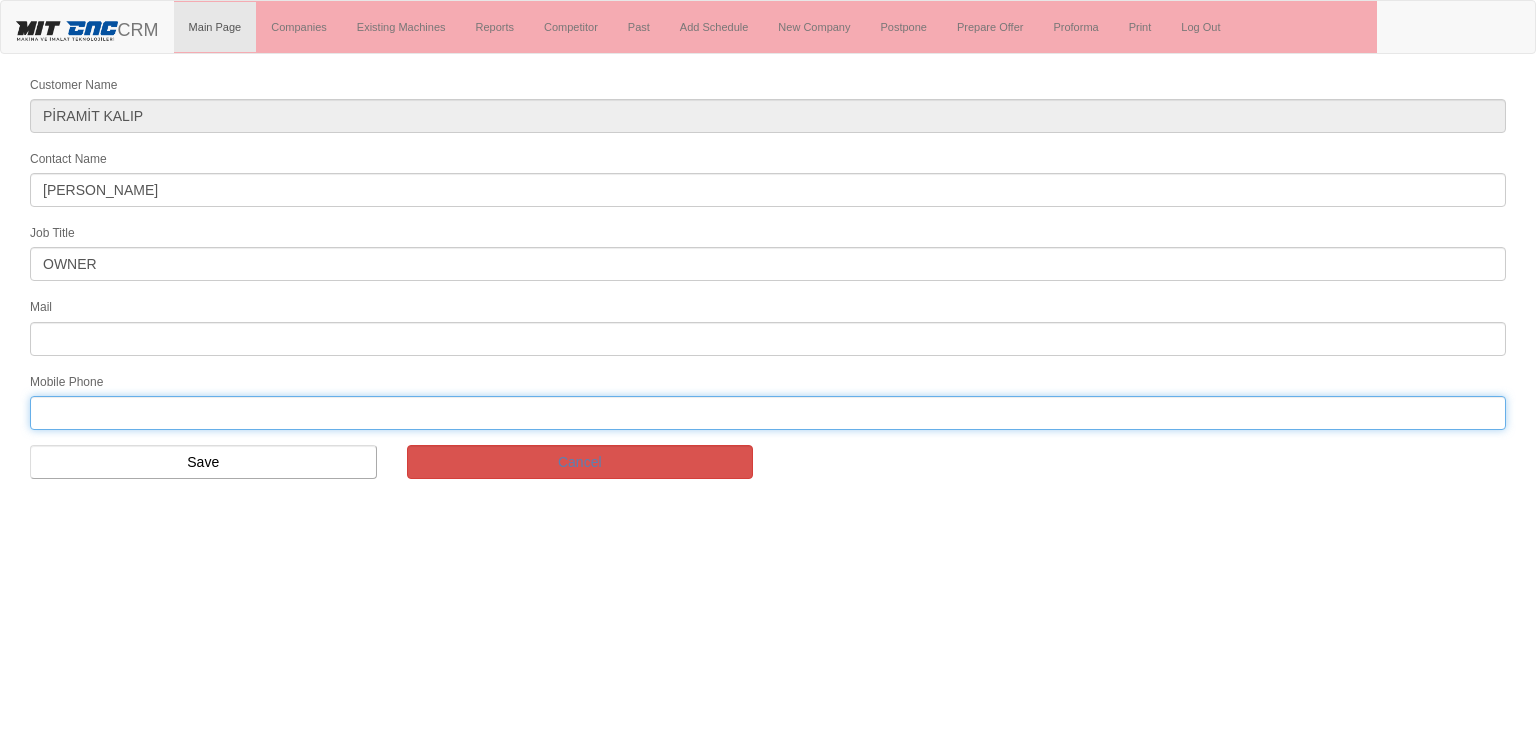 click at bounding box center [768, 413] 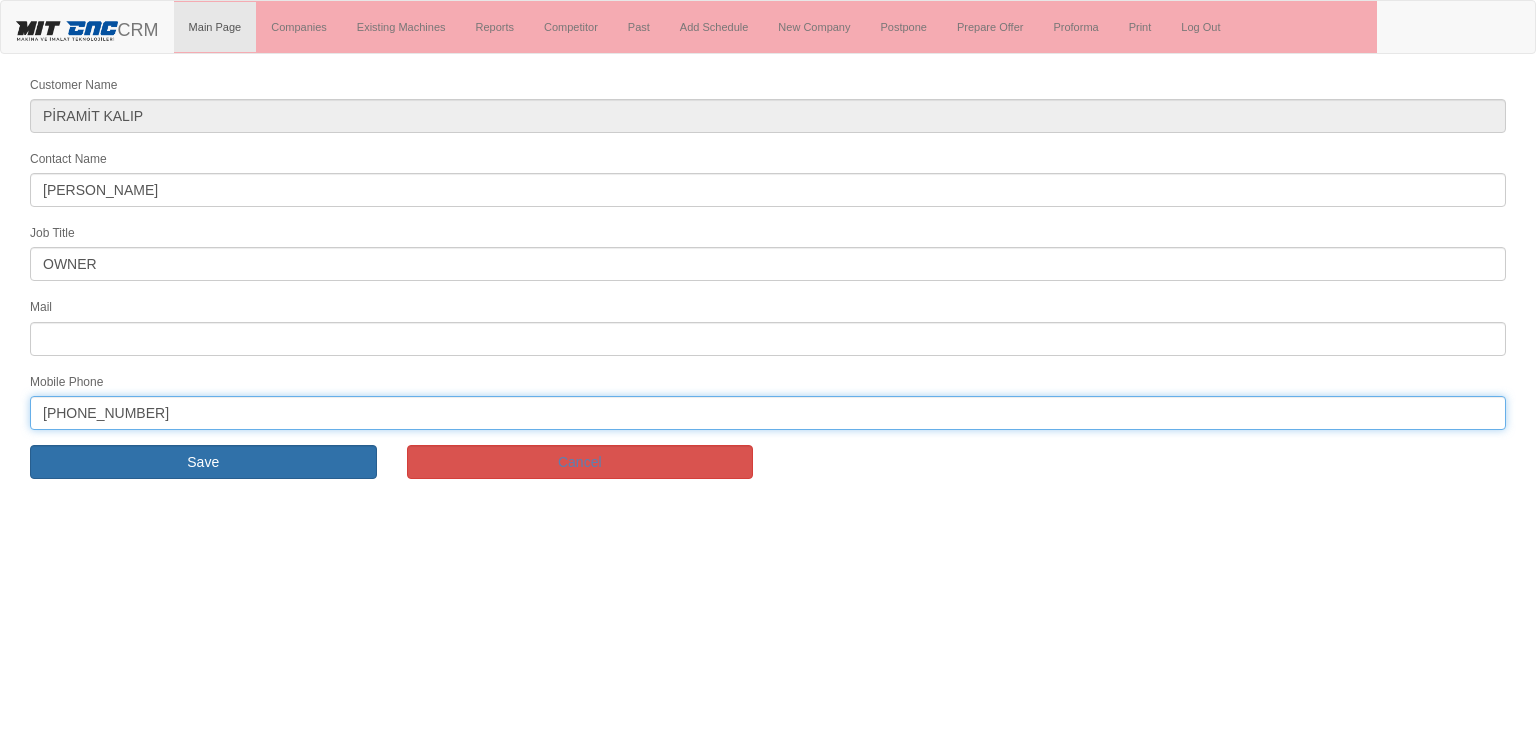 type on "[PHONE_NUMBER]" 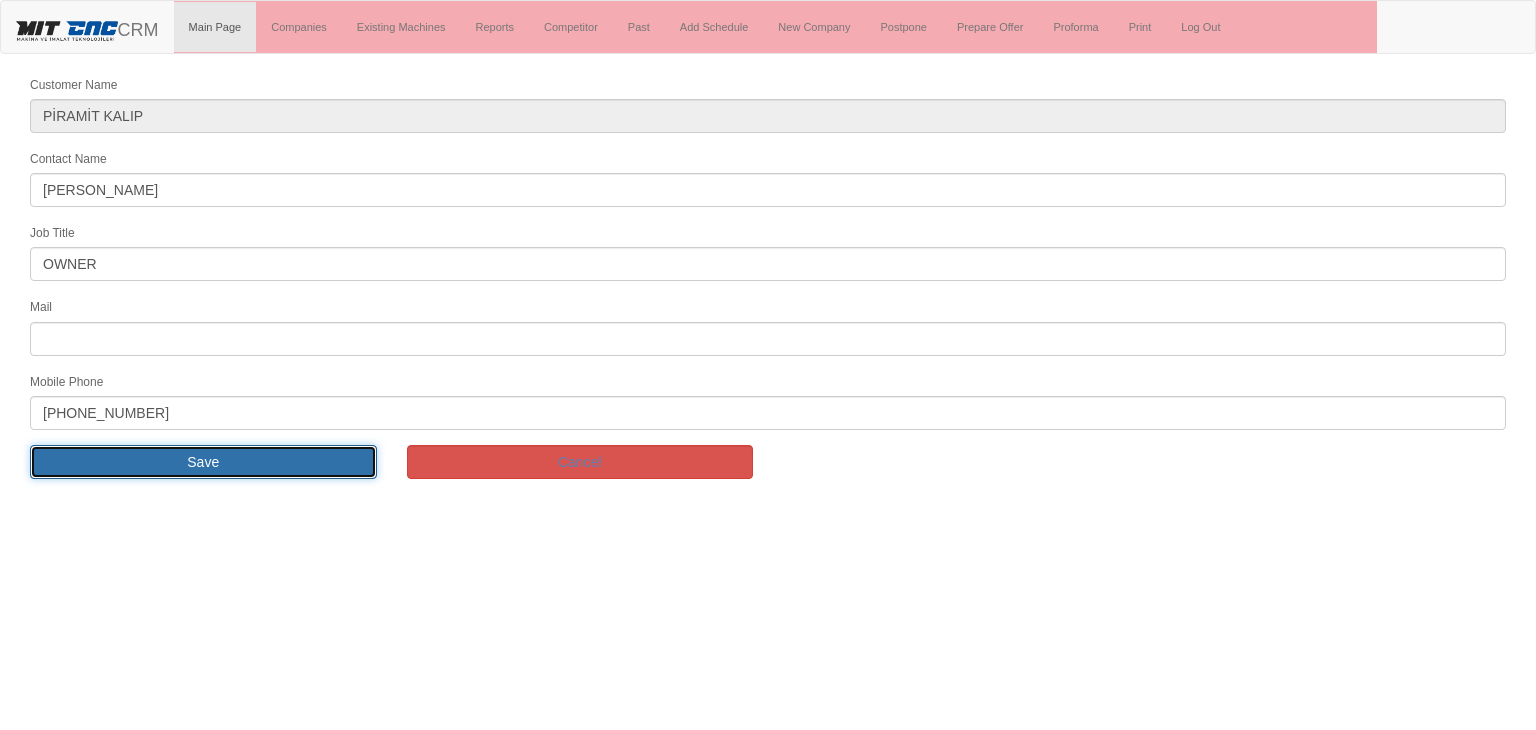 click on "Save" at bounding box center (203, 462) 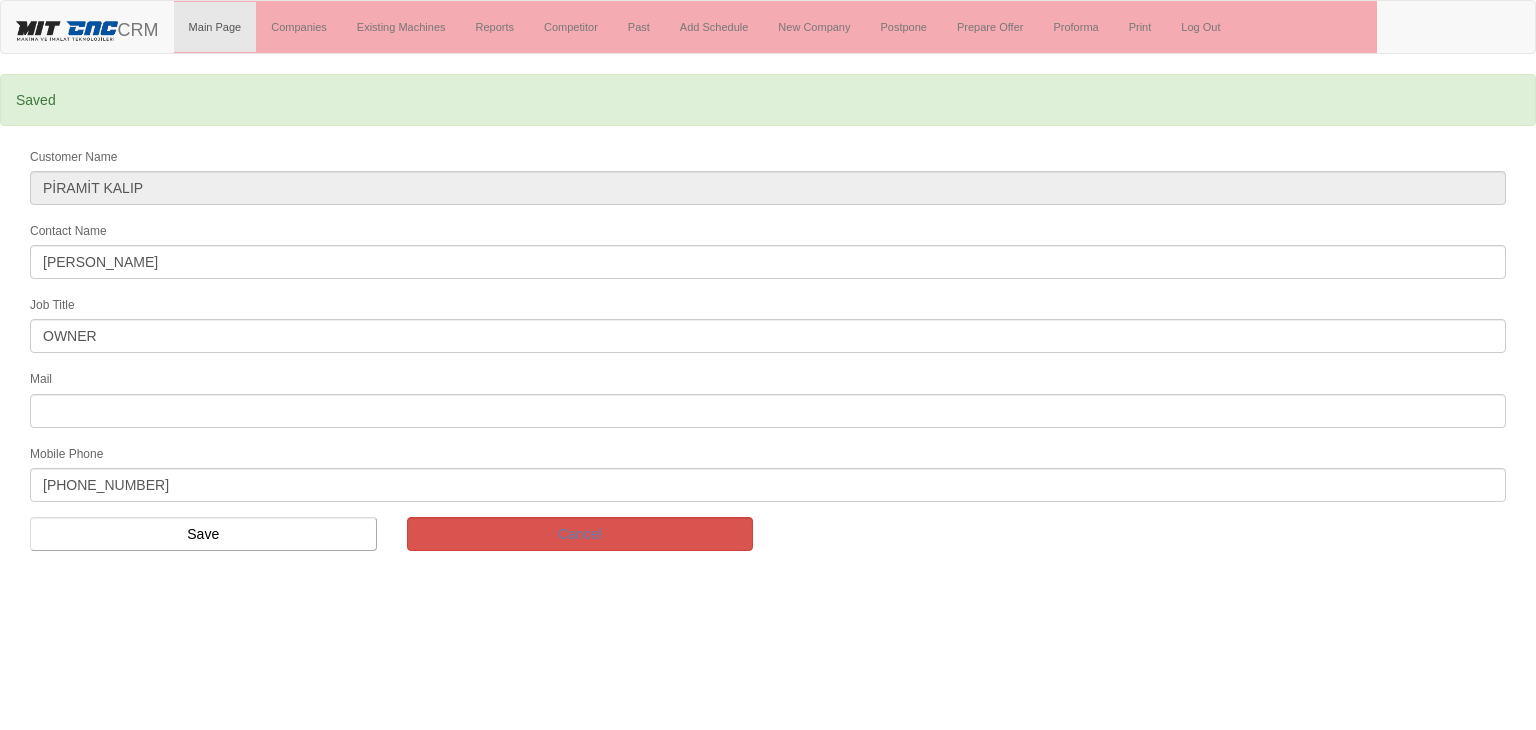 scroll, scrollTop: 0, scrollLeft: 0, axis: both 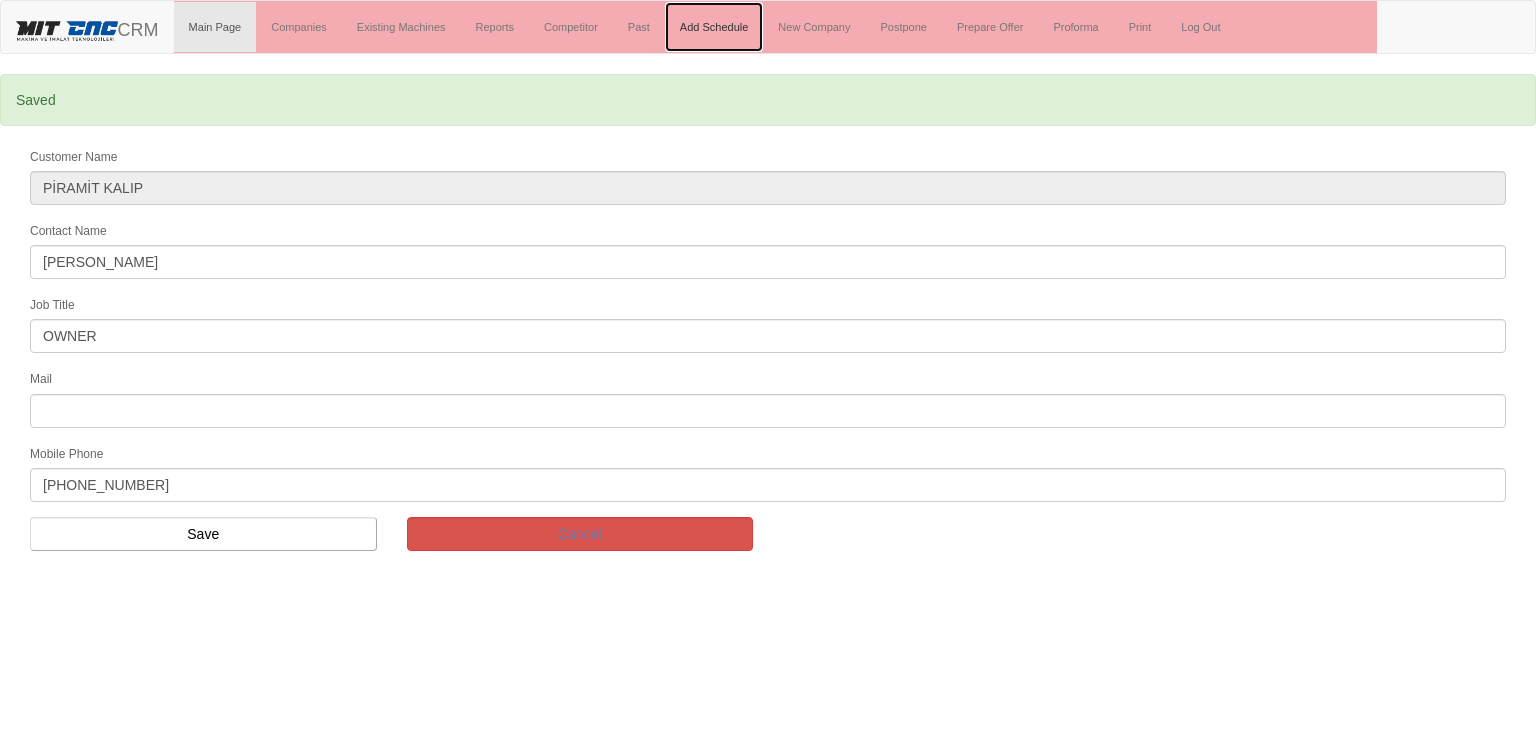 click on "Add Schedule" at bounding box center (714, 27) 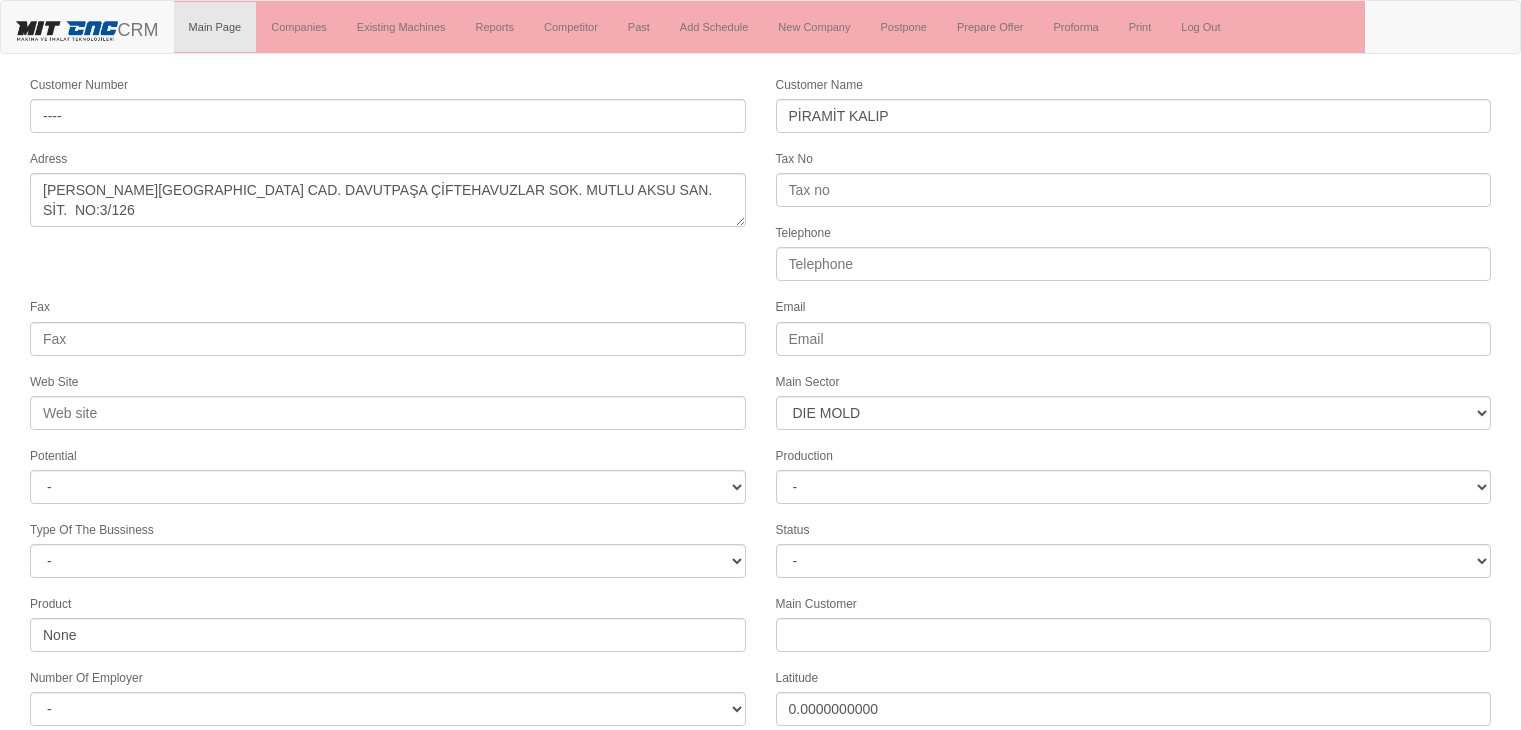select on "362" 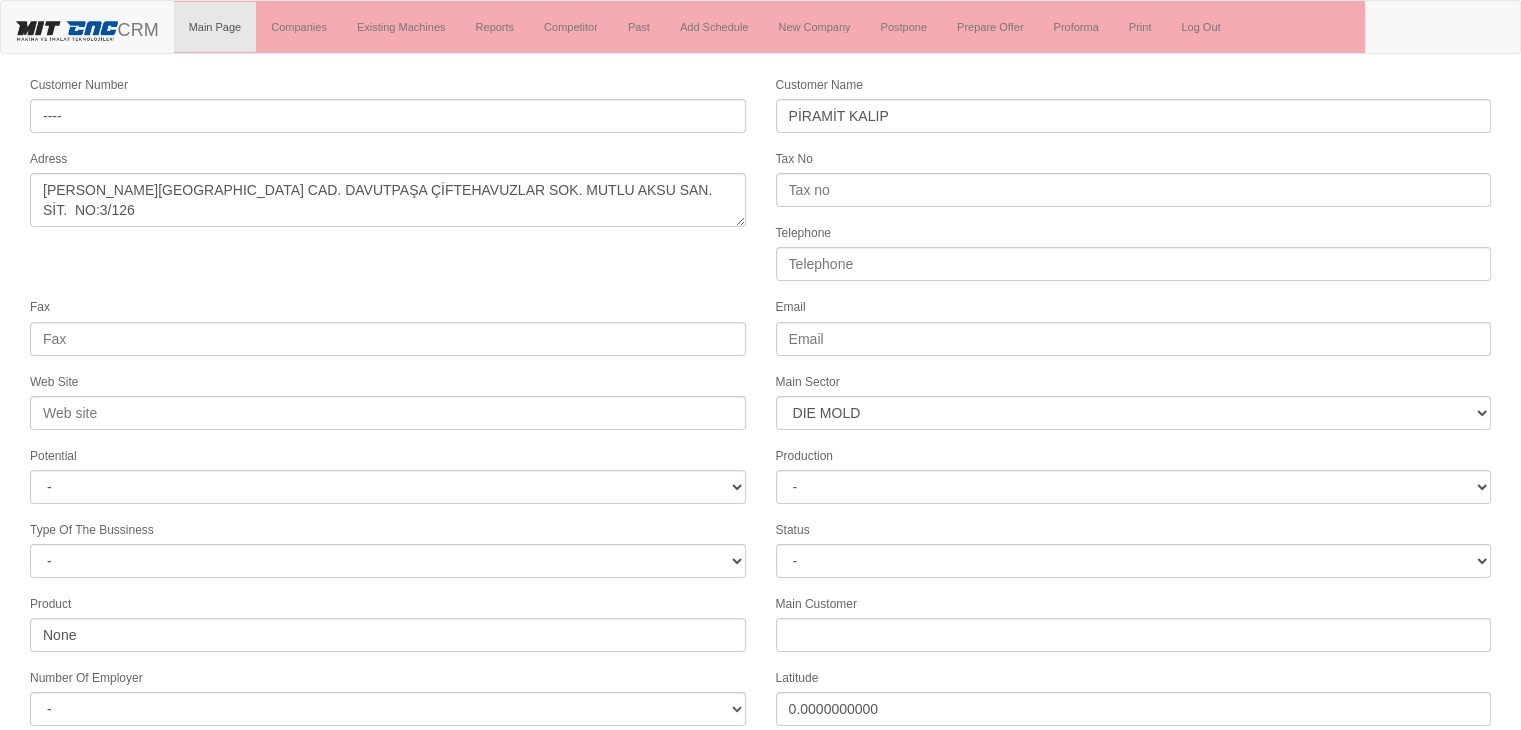 scroll, scrollTop: 170, scrollLeft: 0, axis: vertical 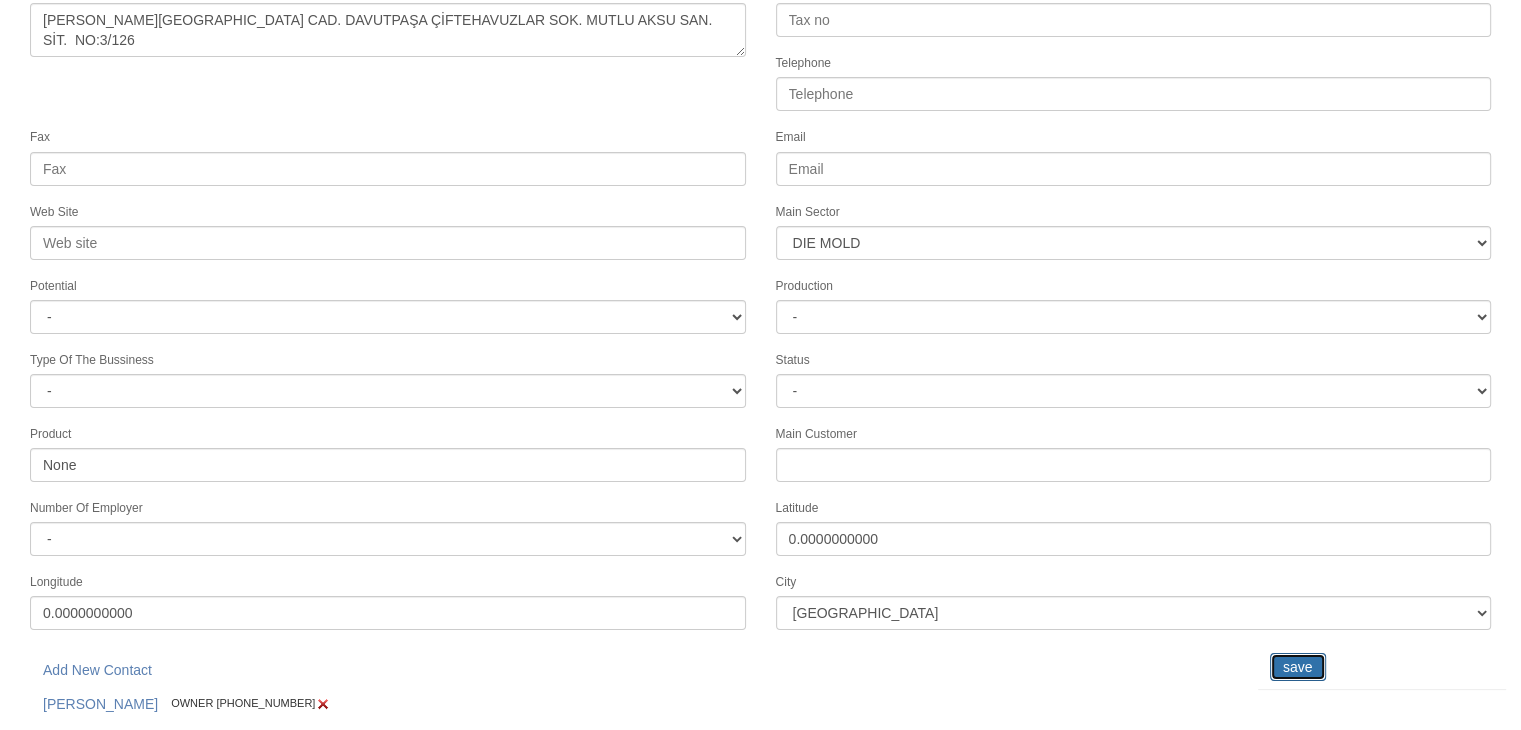 click on "save" at bounding box center [1298, 667] 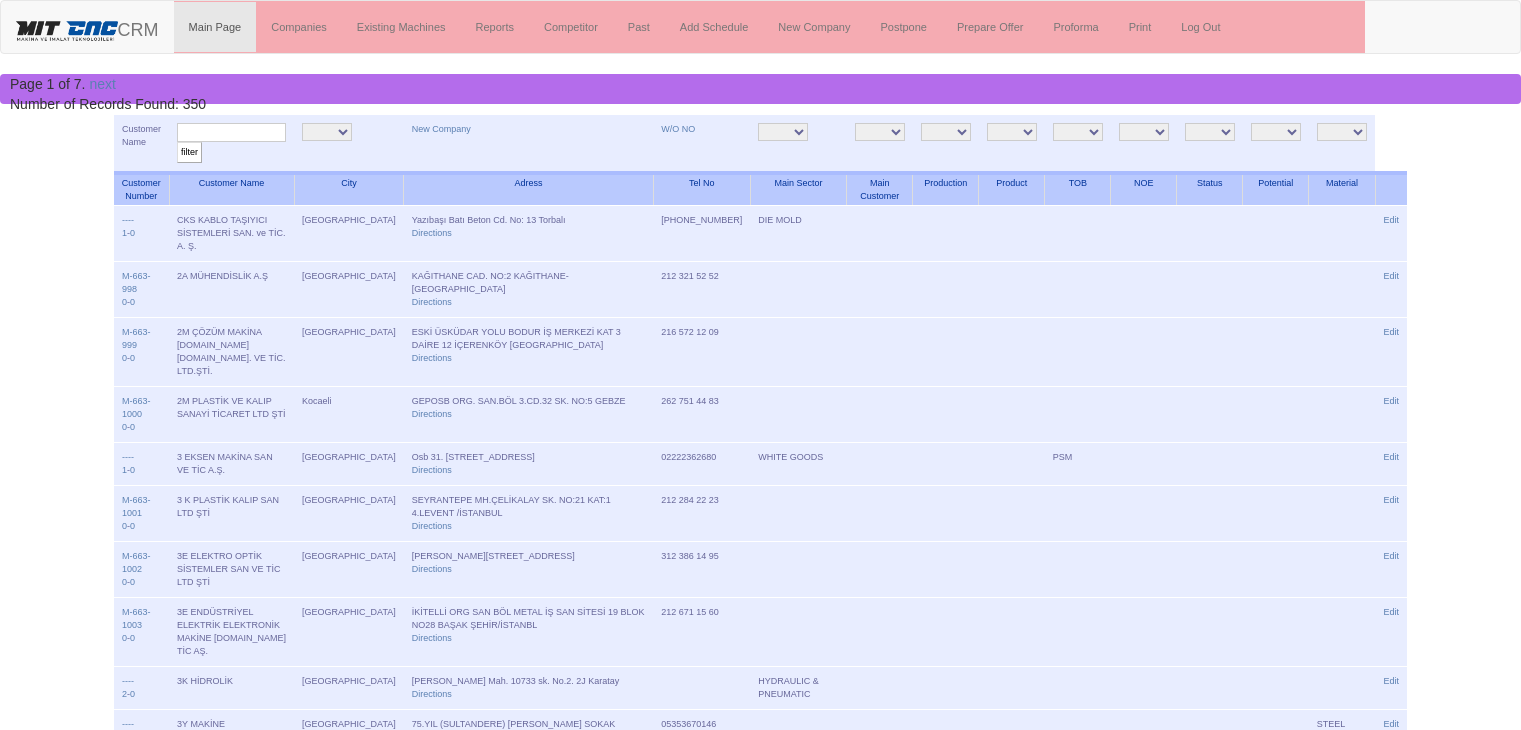 scroll, scrollTop: 0, scrollLeft: 0, axis: both 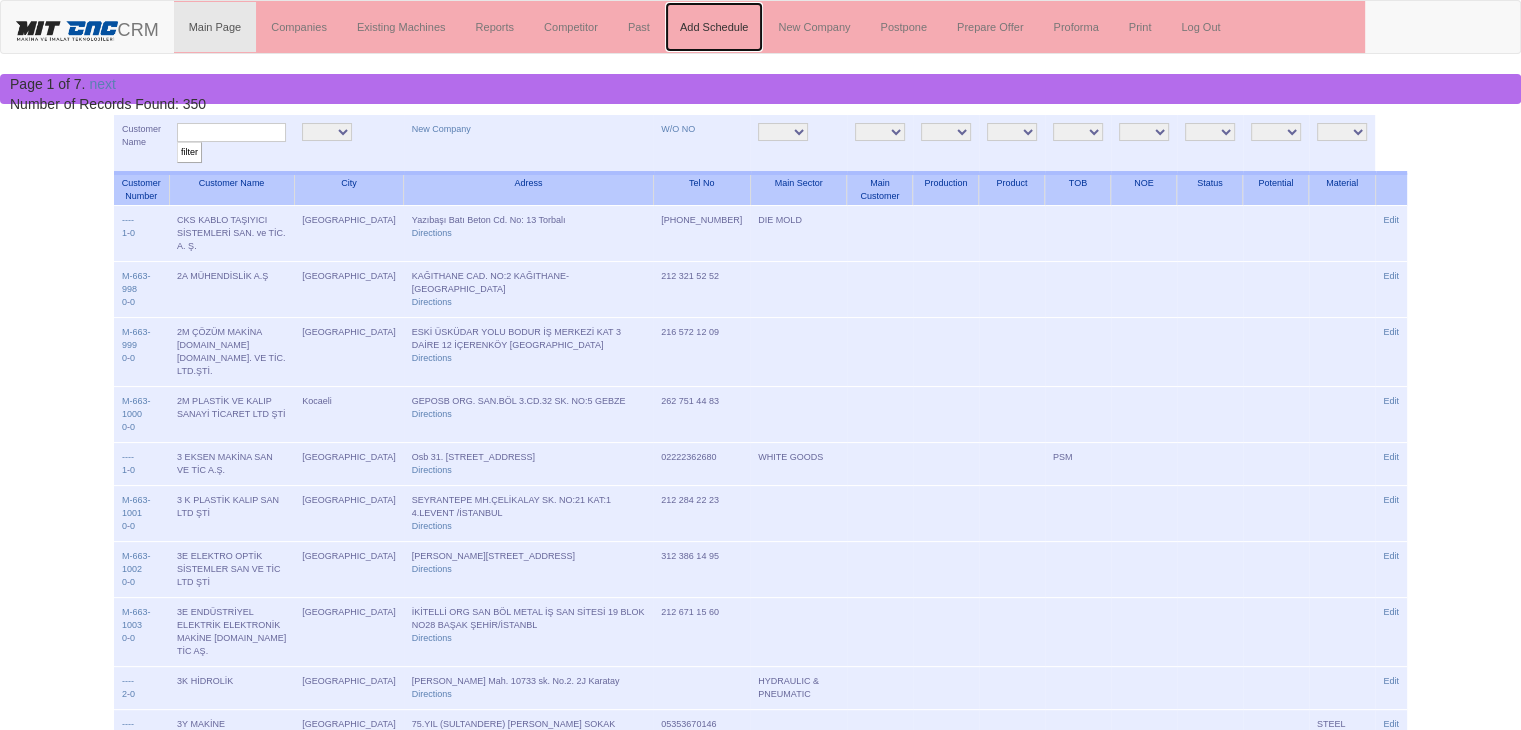 click on "Add Schedule" at bounding box center (714, 27) 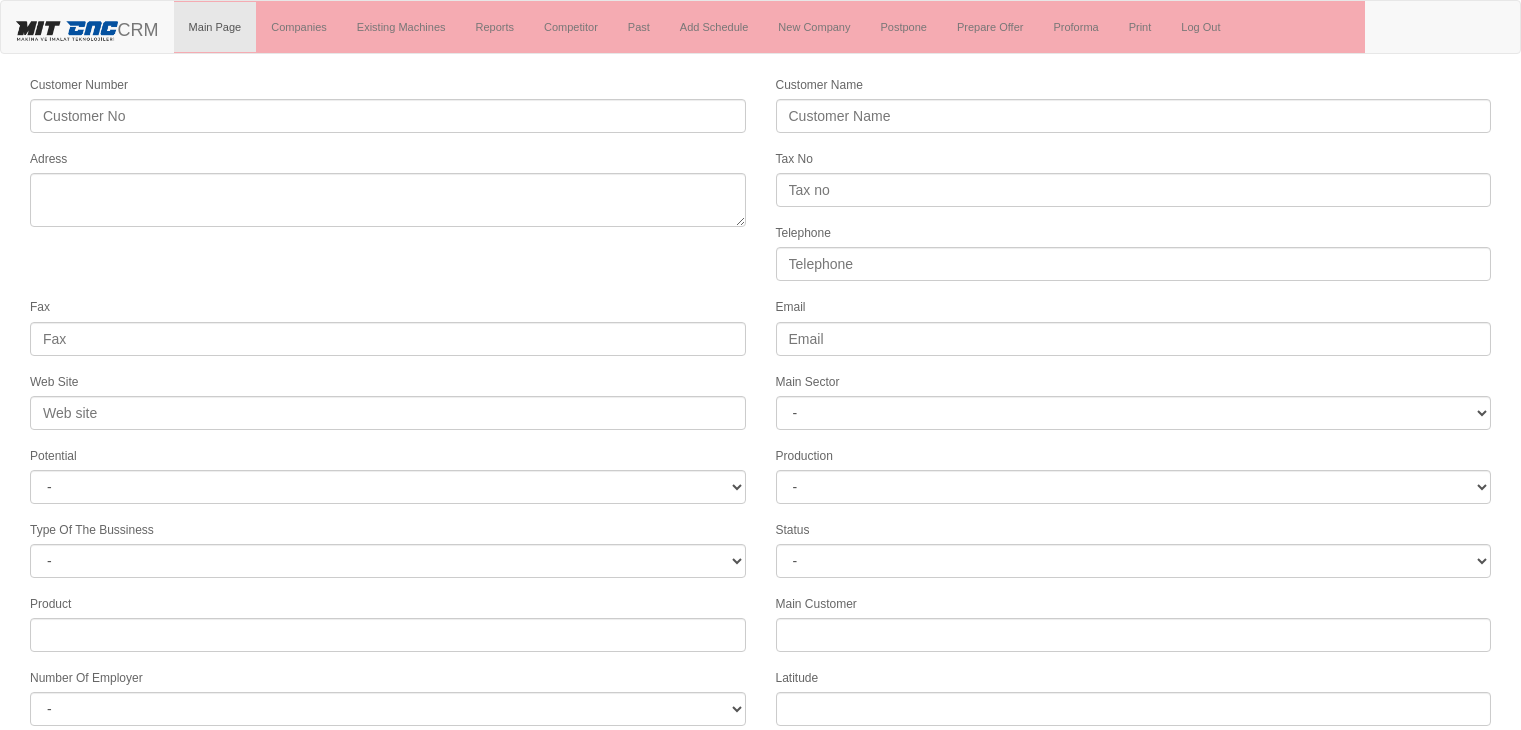 scroll, scrollTop: 0, scrollLeft: 0, axis: both 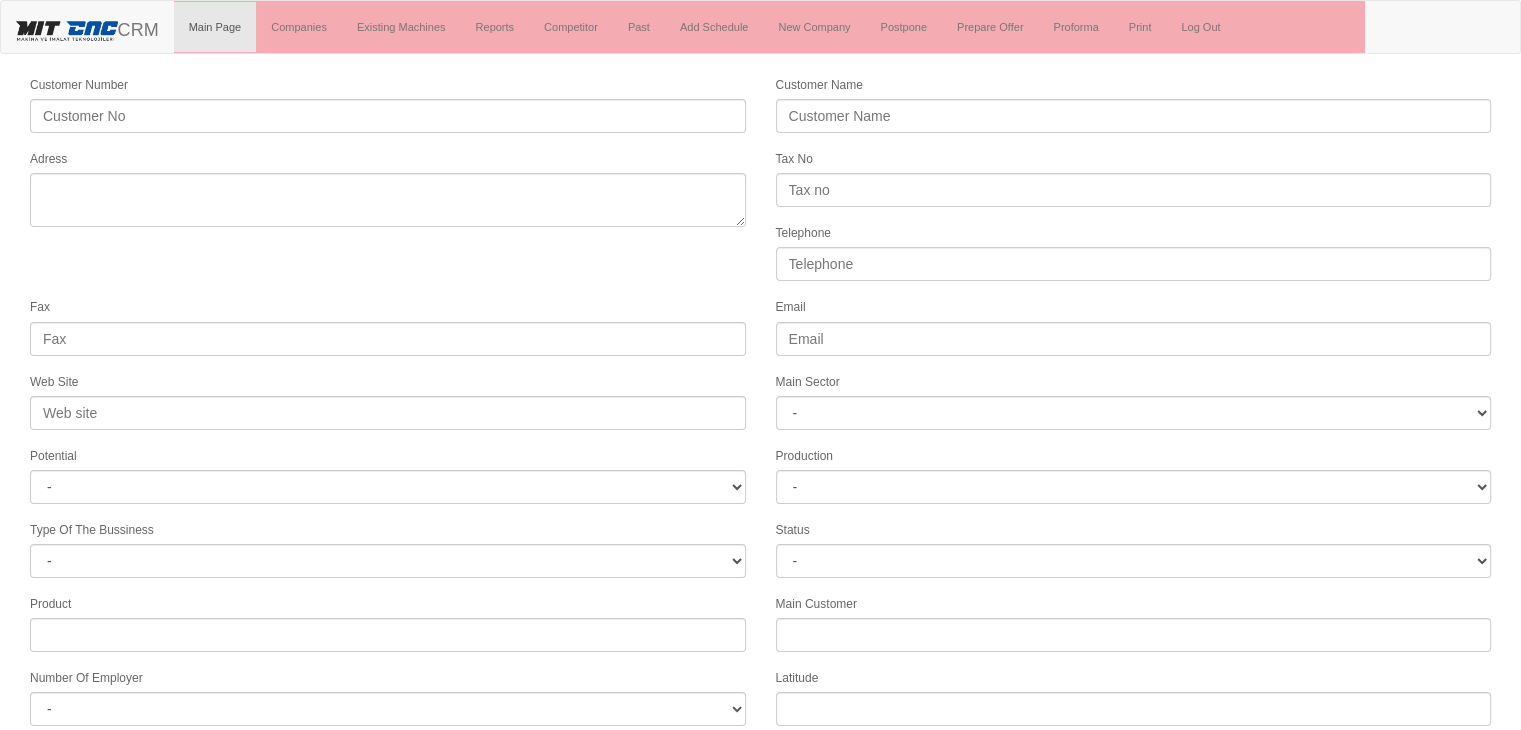 click on "Customer Name" at bounding box center [1134, 103] 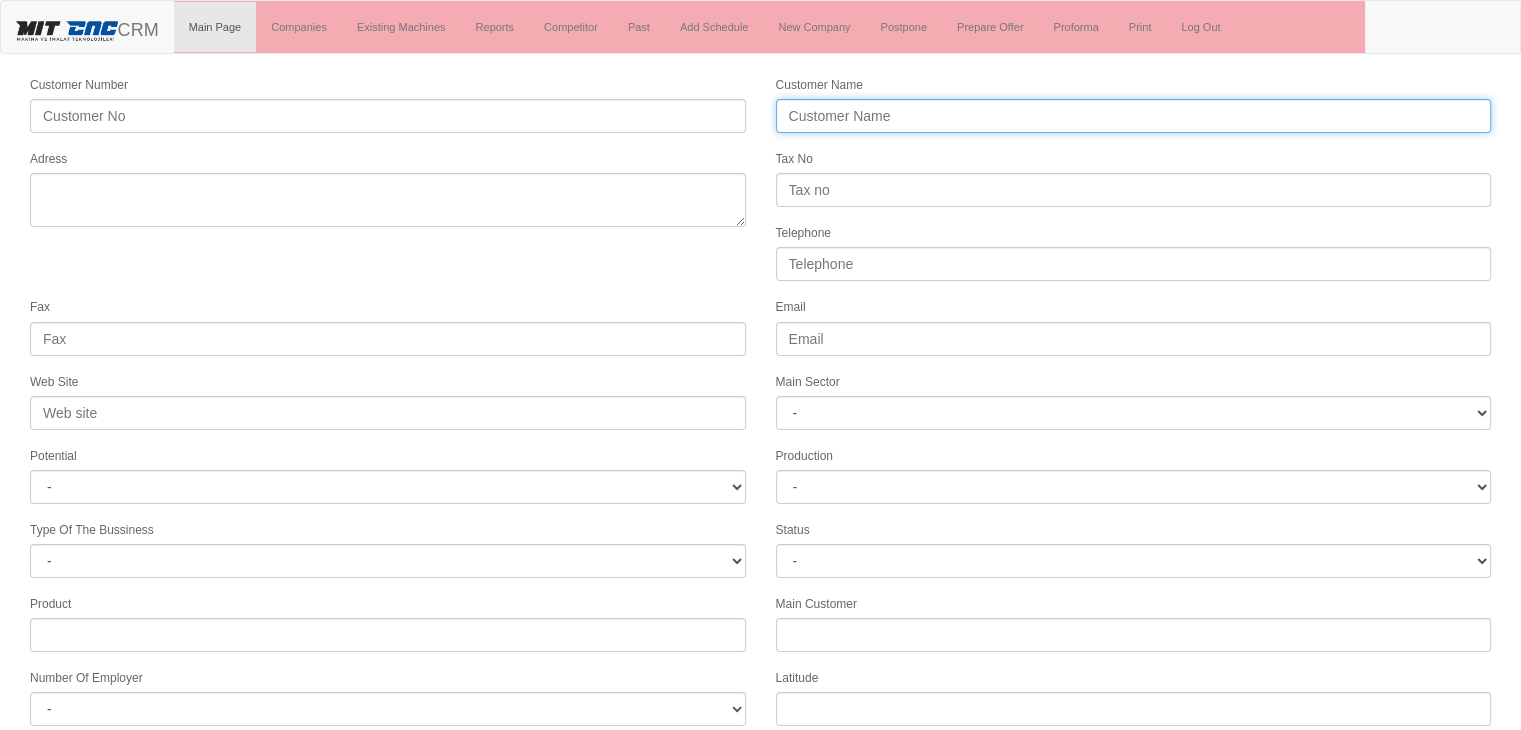 click on "Customer Name" at bounding box center [1134, 116] 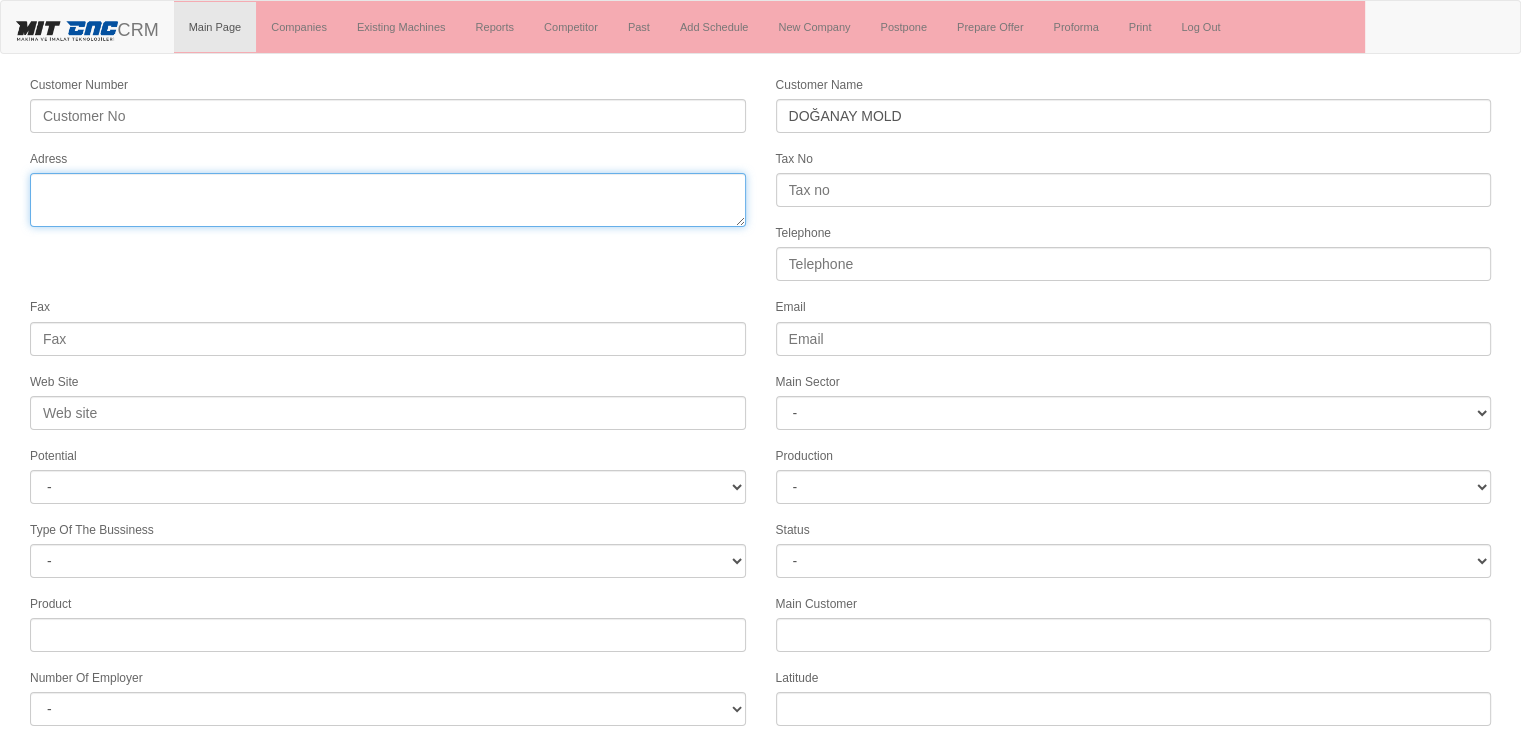 click on "Adress" at bounding box center (388, 200) 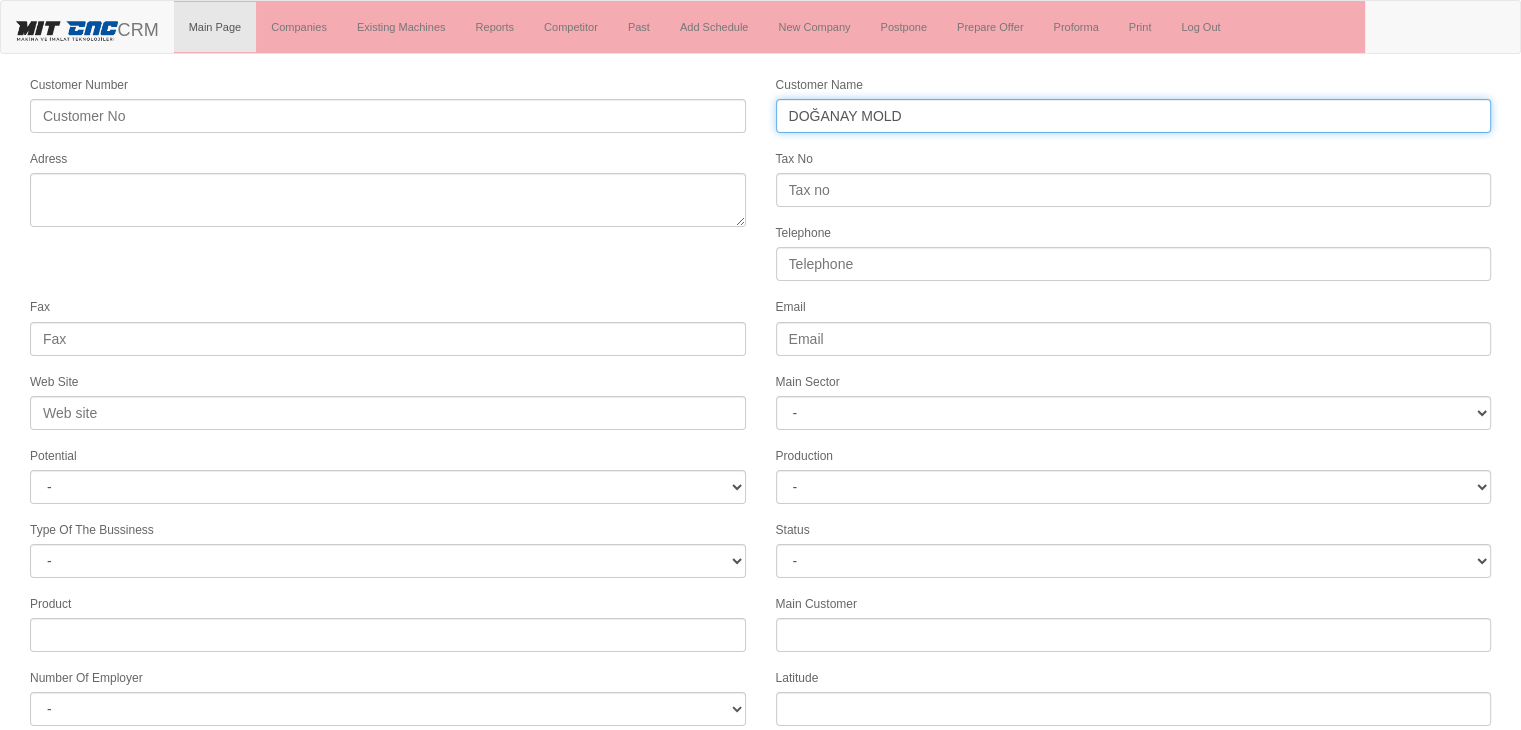 click on "DOĞANAY MOLD" at bounding box center [1134, 116] 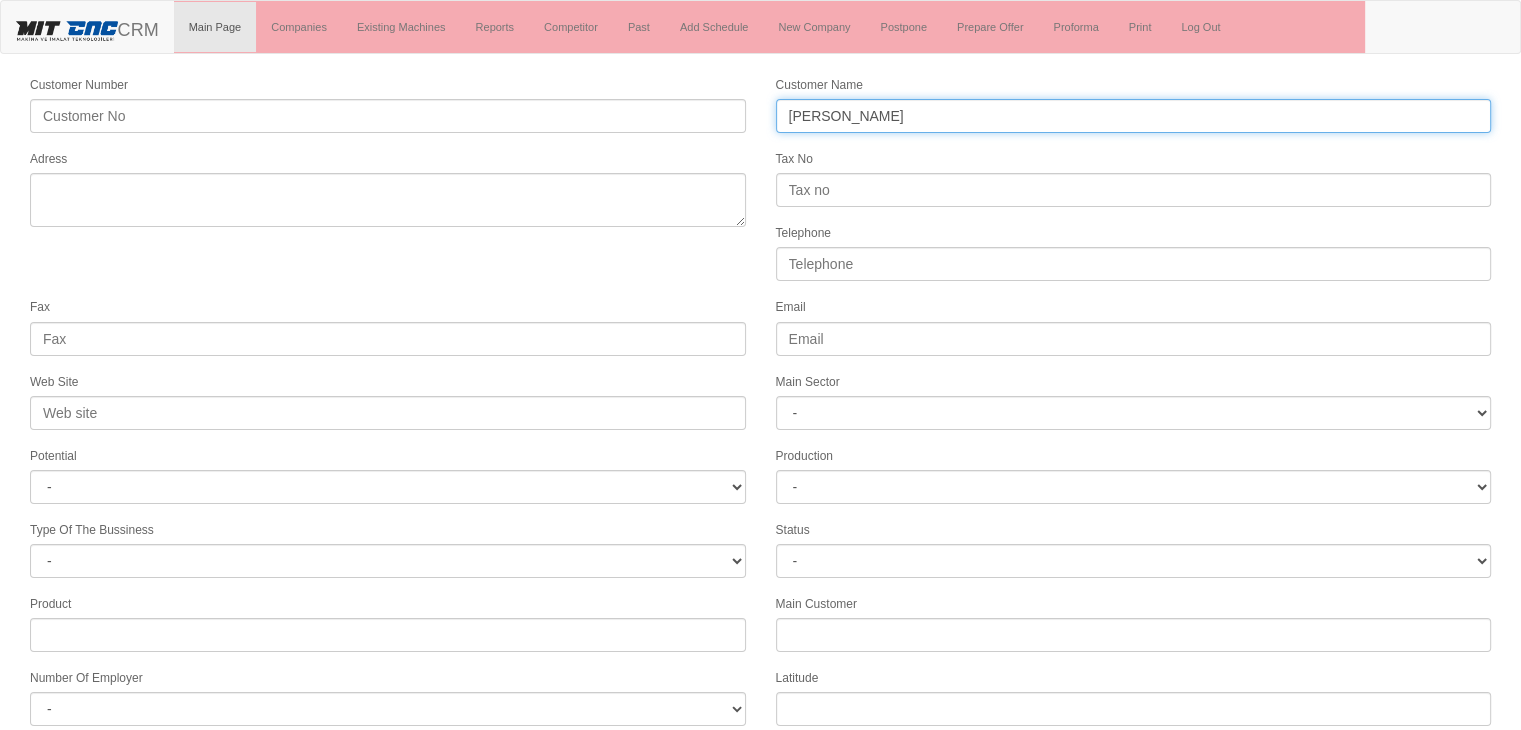 type on "[PERSON_NAME]" 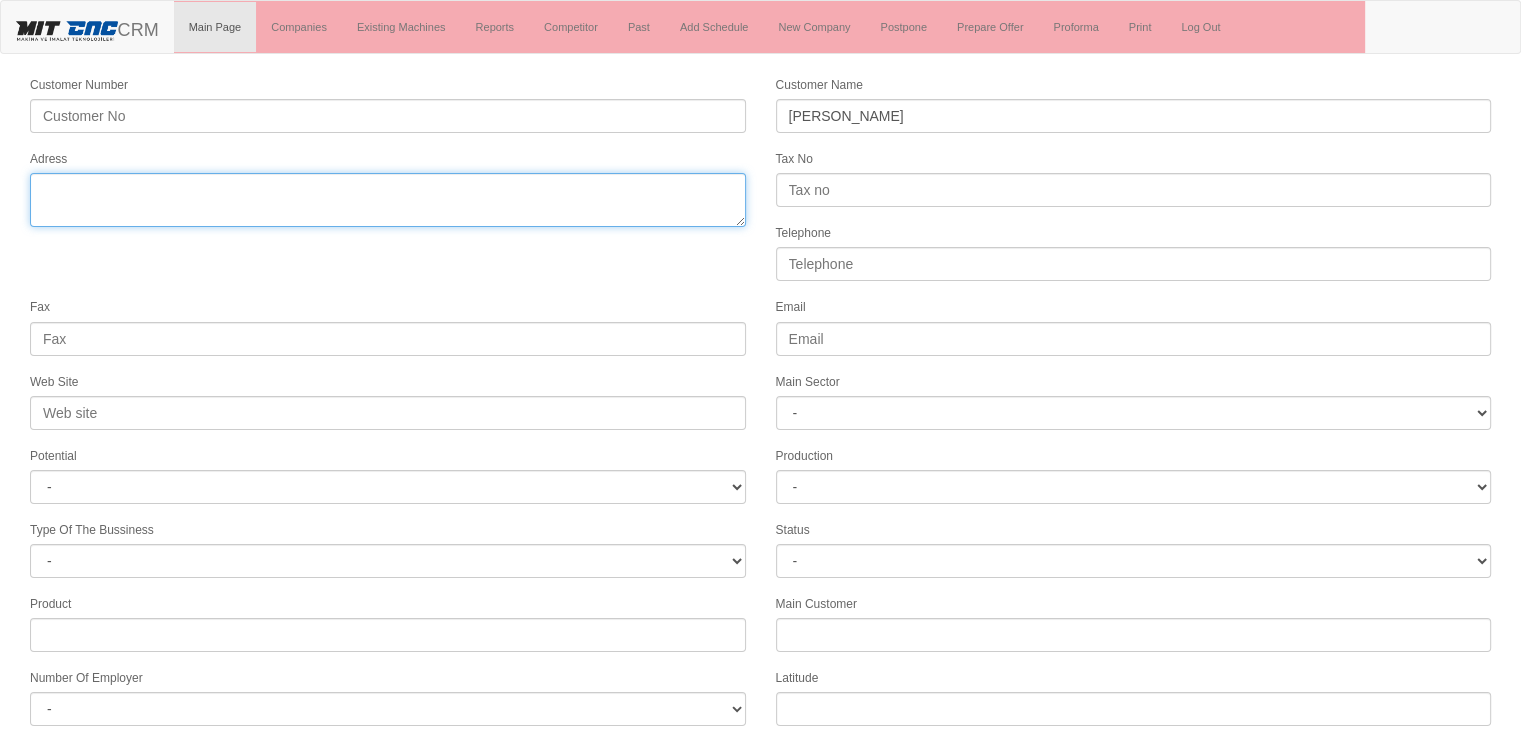click on "Adress" at bounding box center (388, 200) 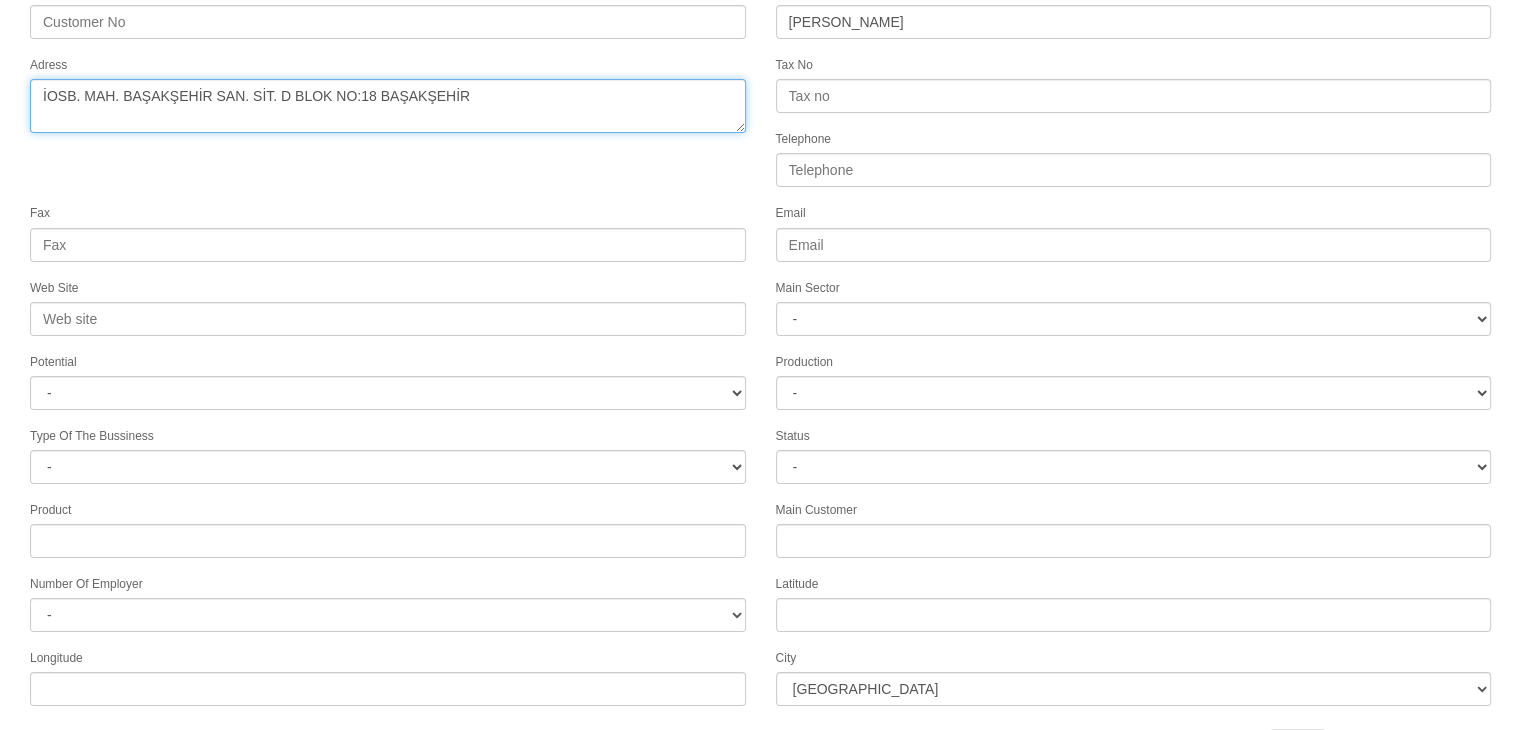 scroll, scrollTop: 121, scrollLeft: 0, axis: vertical 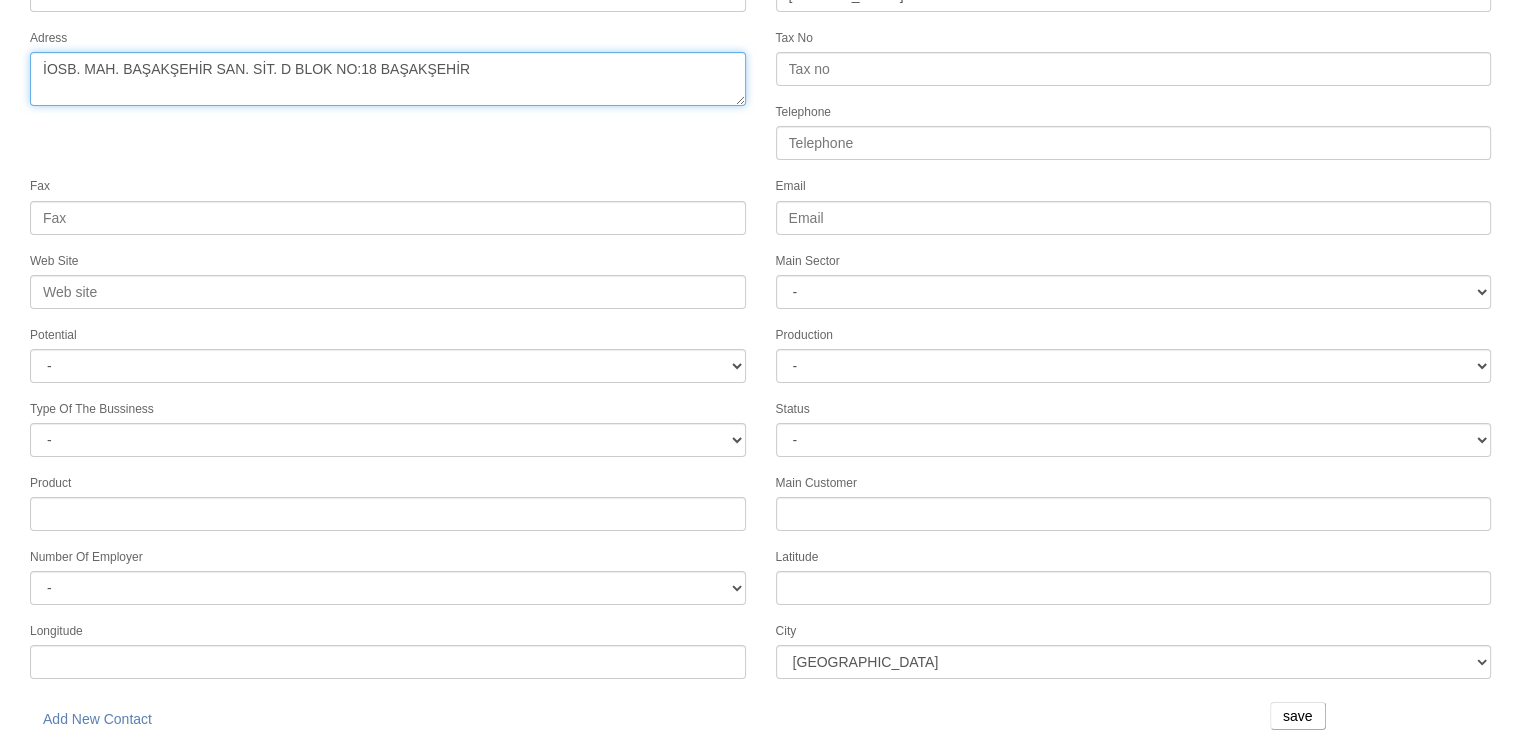 type on "İOSB. MAH. BAŞAKŞEHİR SAN. SİT. D BLOK NO:18 BAŞAKŞEHİR" 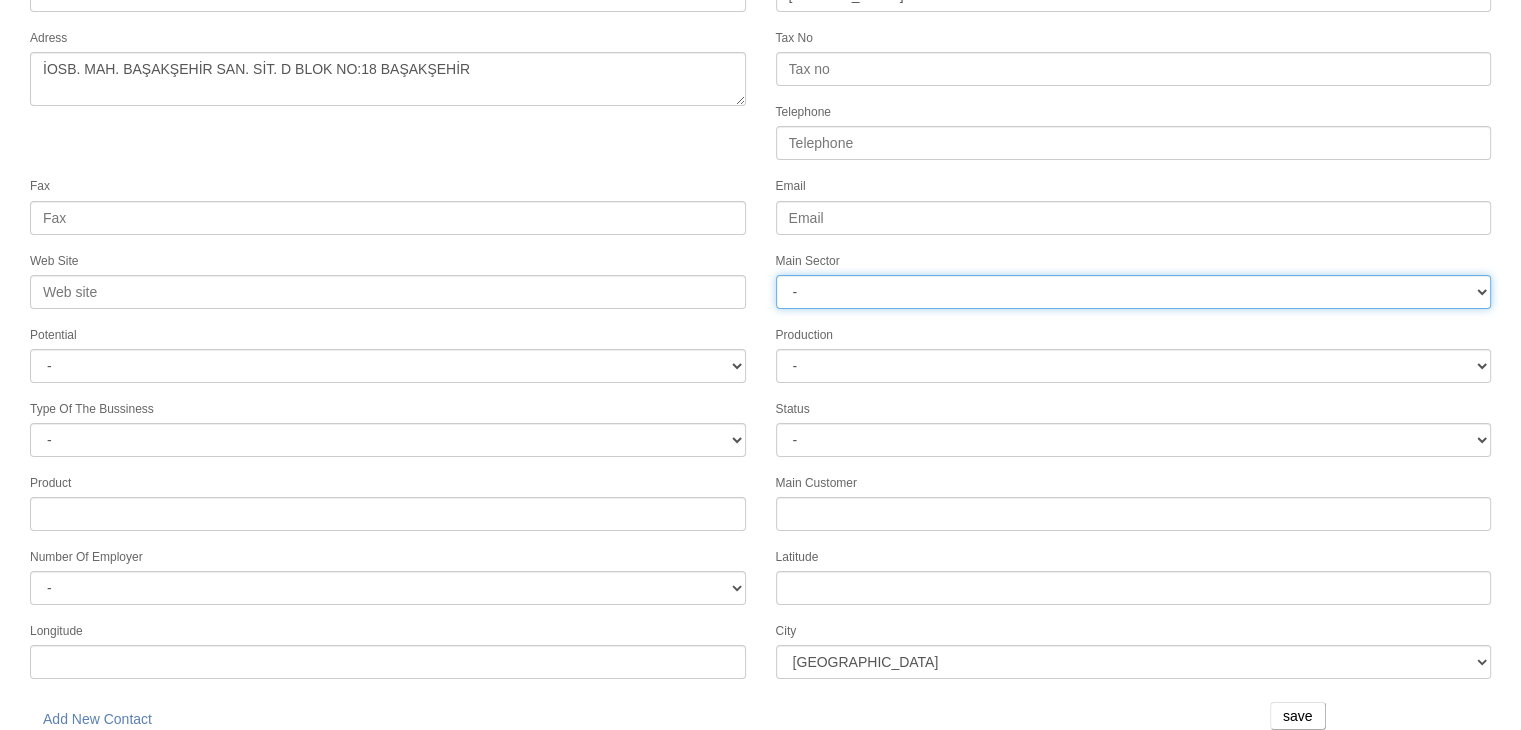 click on "-
DIE MOLD
MACHINERY
DEFENCE
ELECTRICAL COMPONENTS
MEDICAL
TOOL MANUFACTURING
JEWELERY
AGRICULTURE
AUTOMOTIVE
WHITE GOODS
HYDRAULIC & PNEUMATIC
CASTING
STAMPING DIE
AEROSPACE
CONSTRUCTION MAC.
GEN. PART. MAN.
EDUCATION
LASER POTENTIALS
FURNUTURE" at bounding box center (1134, 292) 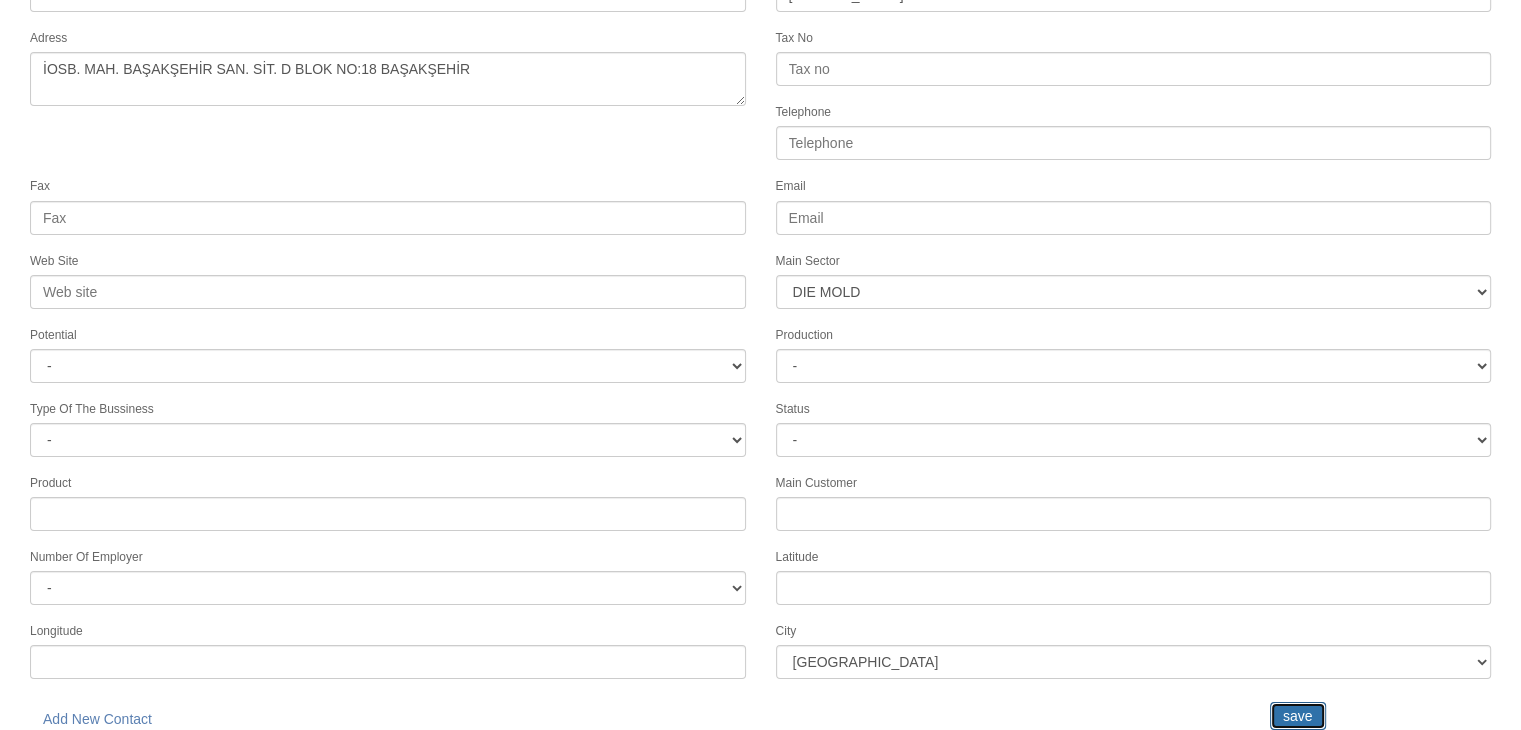 click on "save" at bounding box center [1298, 716] 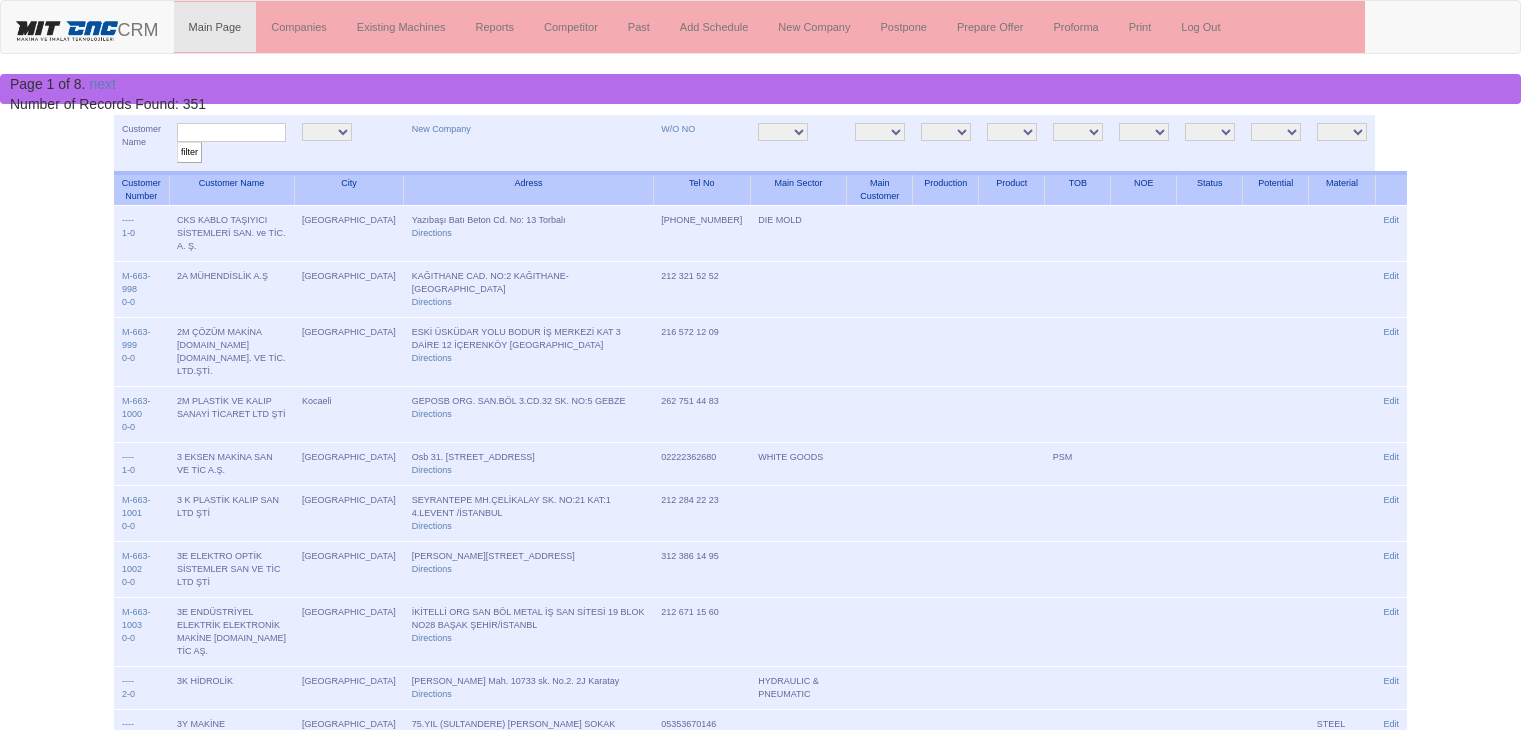scroll, scrollTop: 0, scrollLeft: 0, axis: both 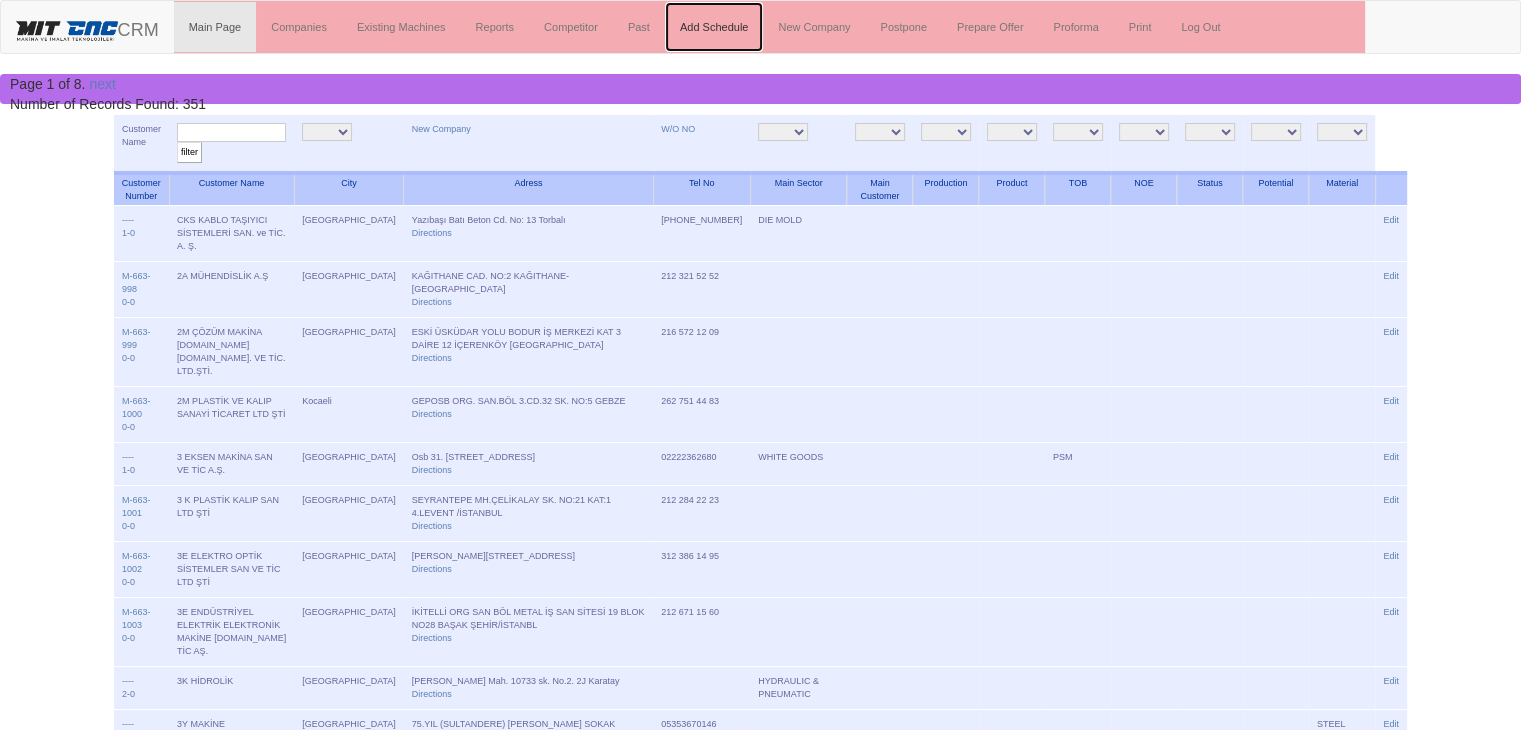 click on "Add Schedule" at bounding box center (714, 27) 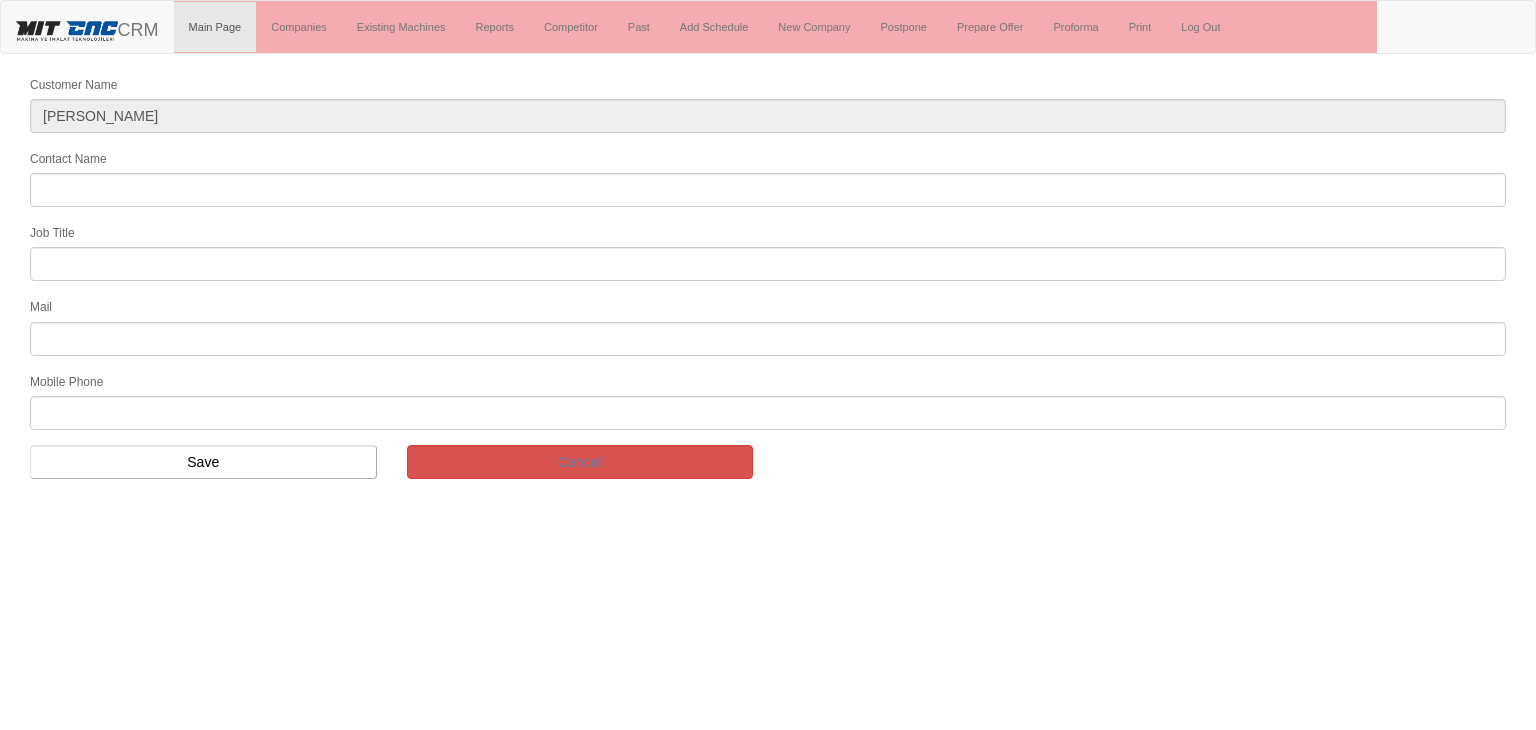 scroll, scrollTop: 0, scrollLeft: 0, axis: both 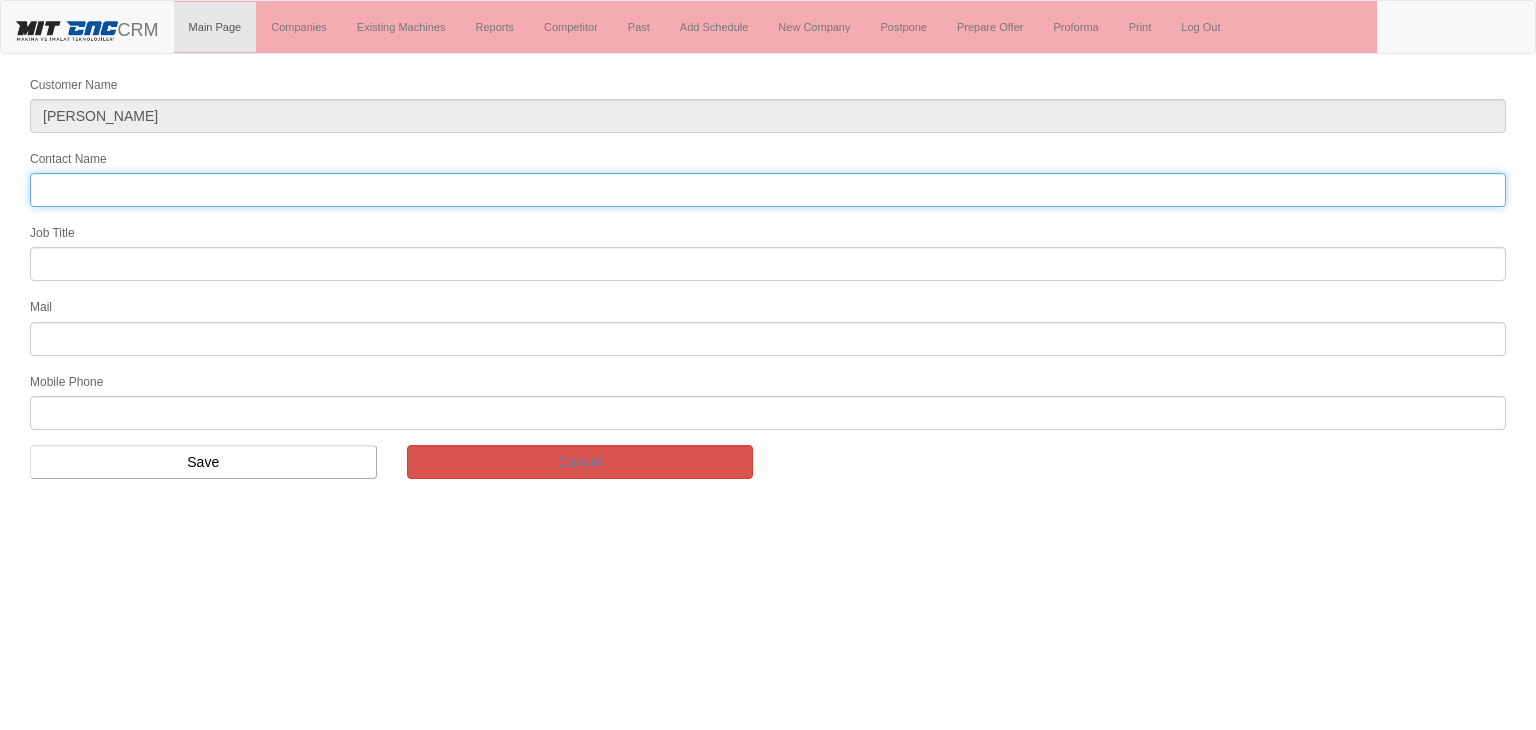 click on "Contact Name" at bounding box center [768, 190] 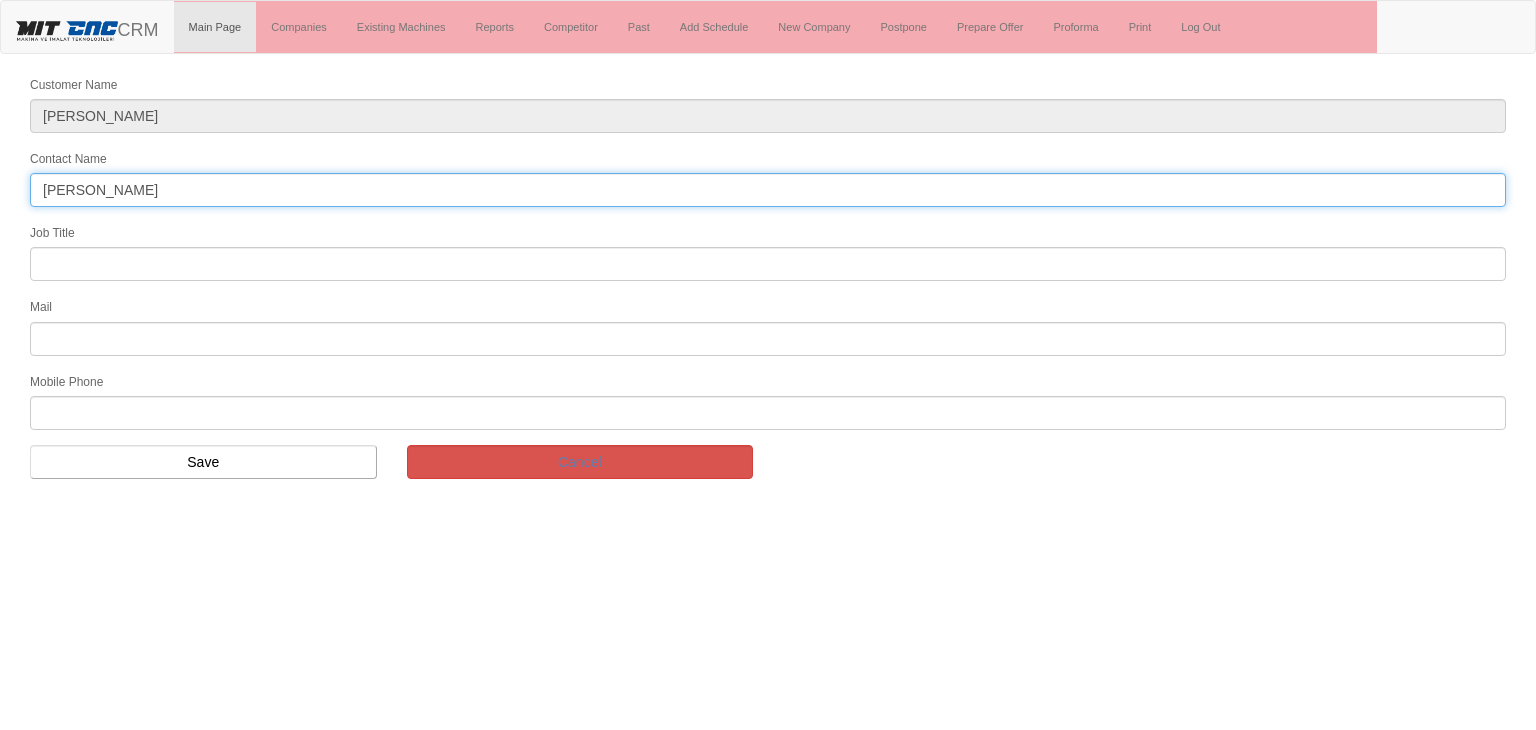 type on "[PERSON_NAME]" 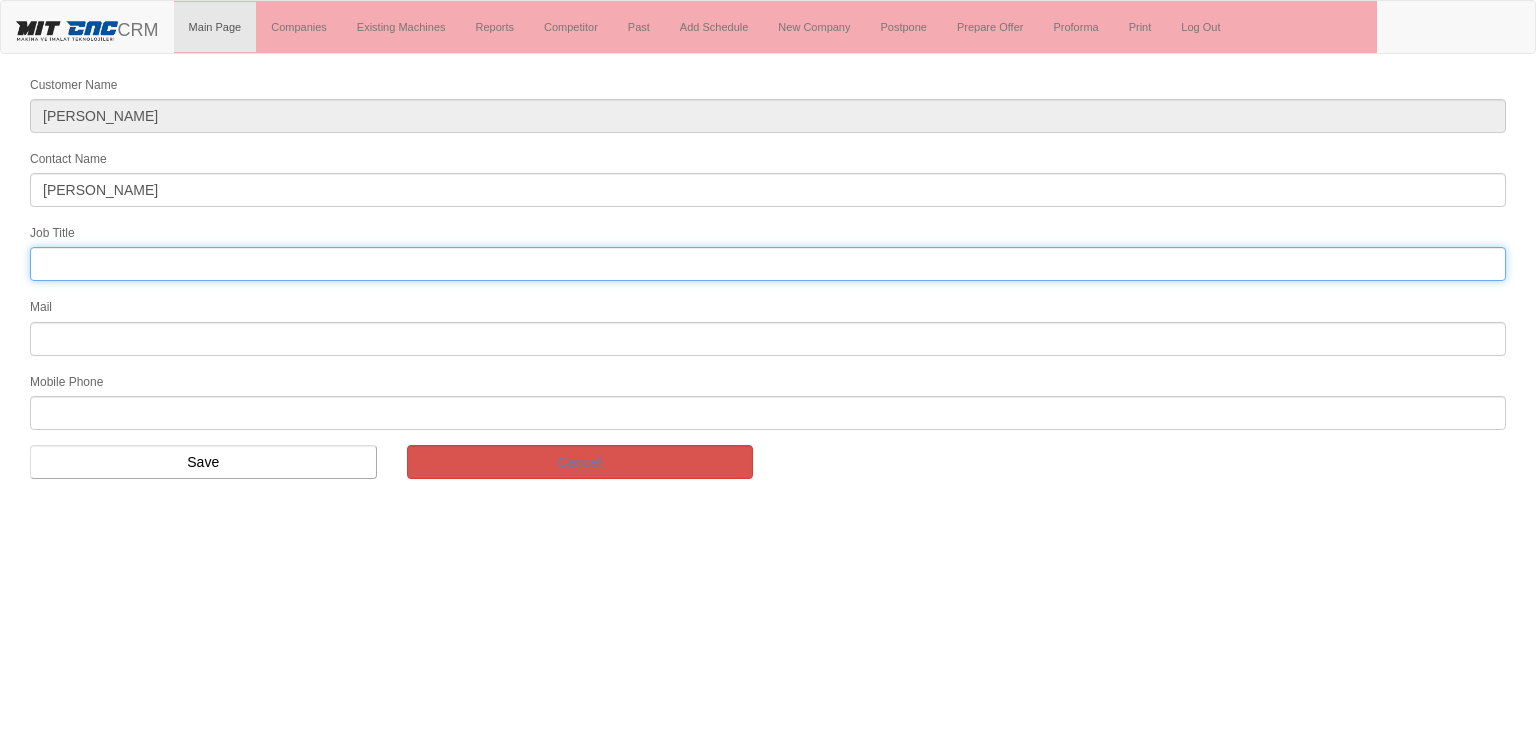 click at bounding box center (768, 264) 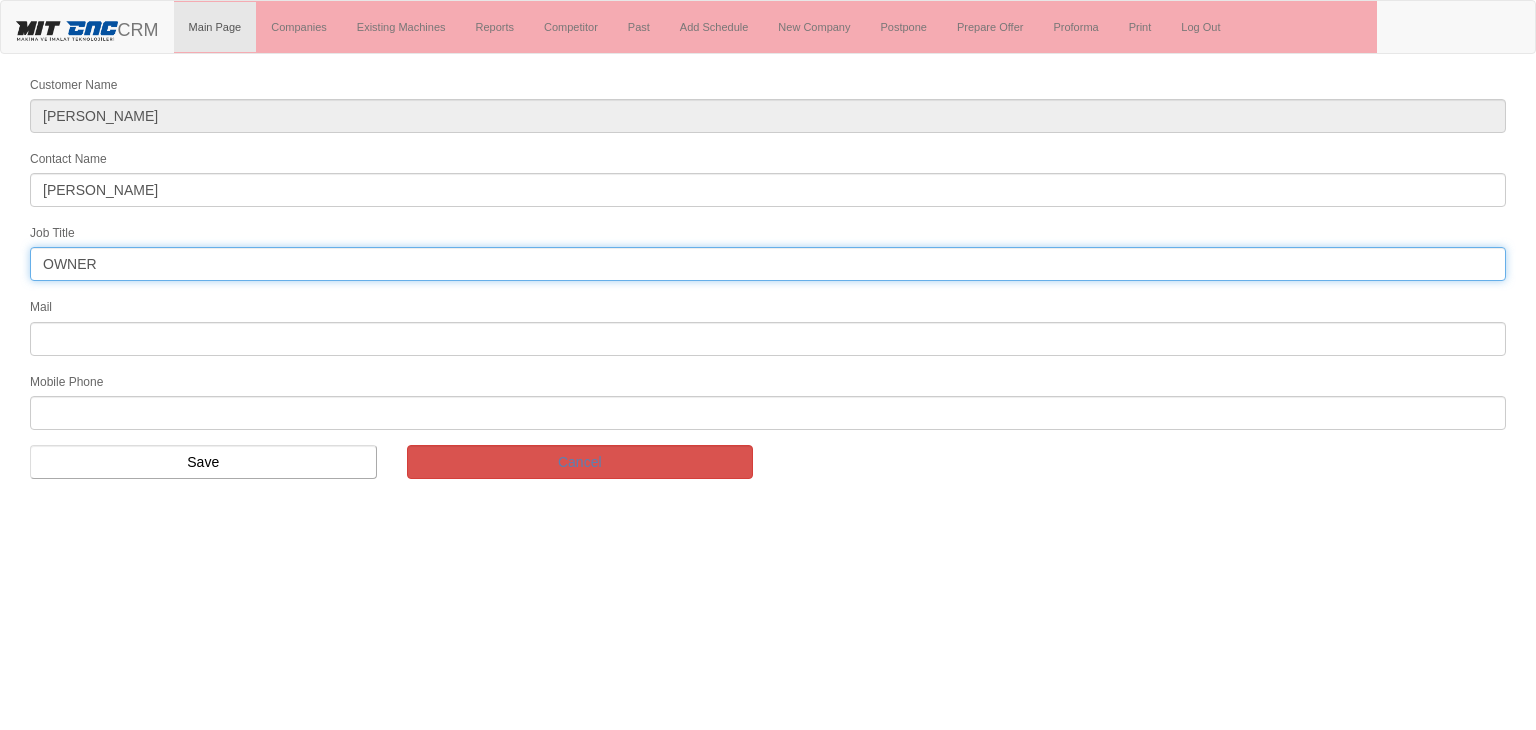 type on "OWNER" 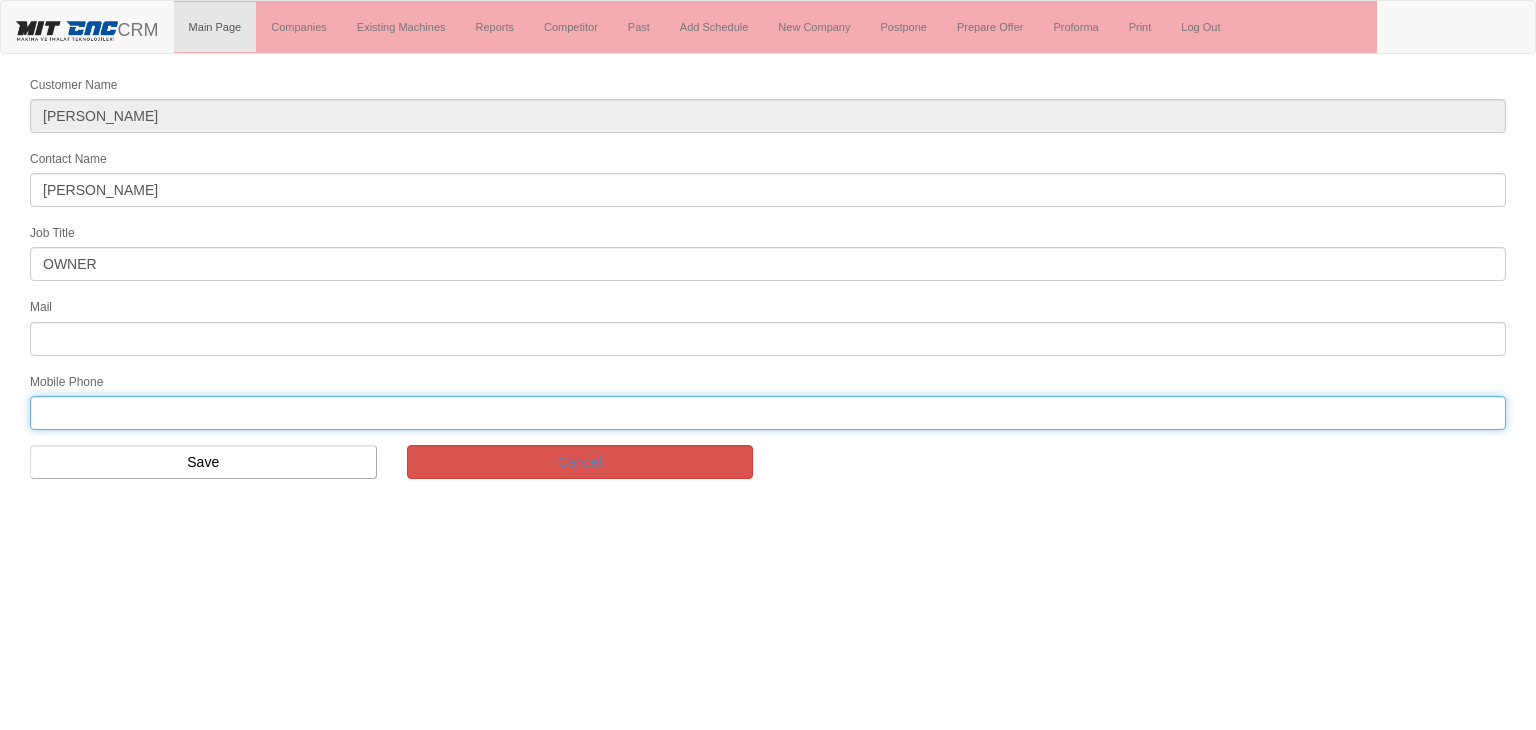 click at bounding box center (768, 413) 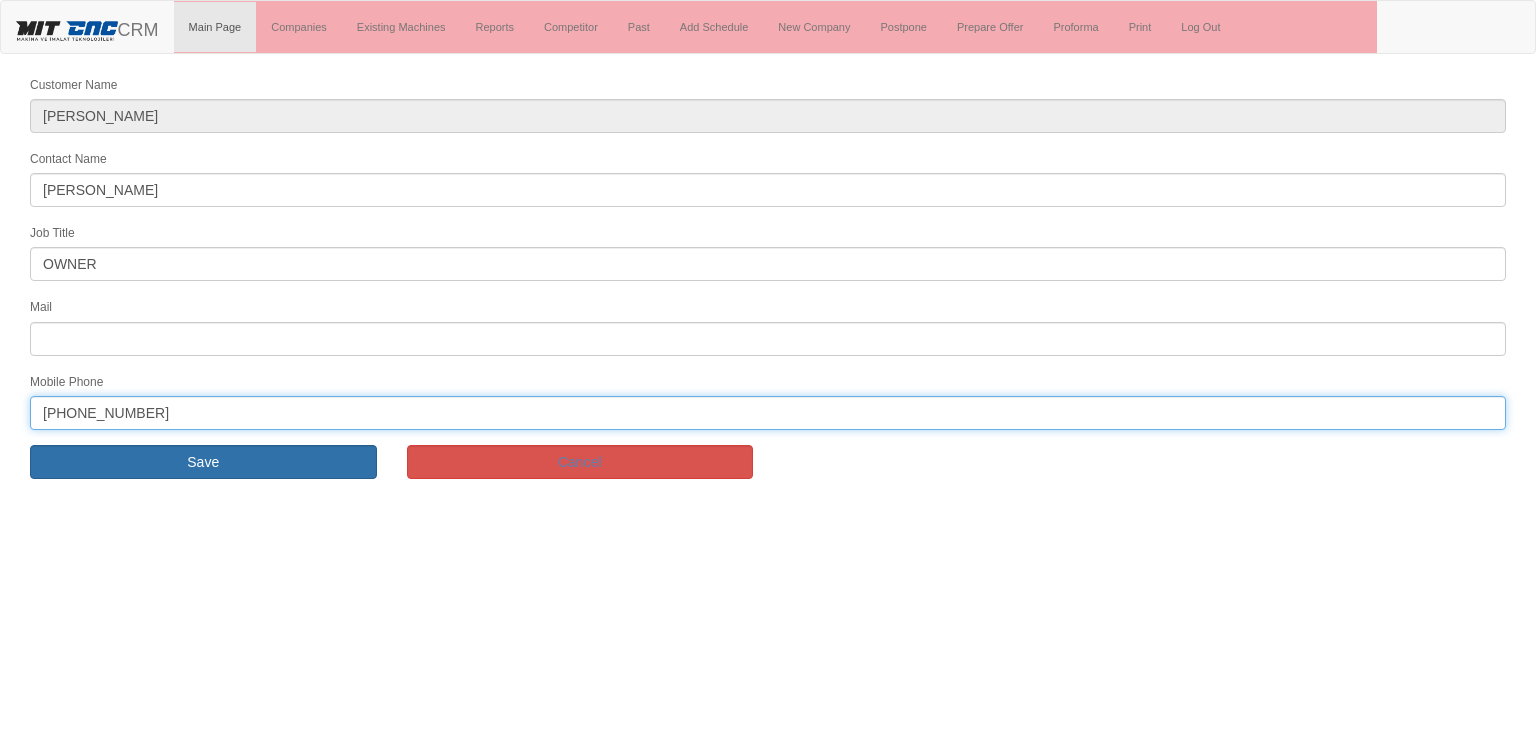 type on "[PHONE_NUMBER]" 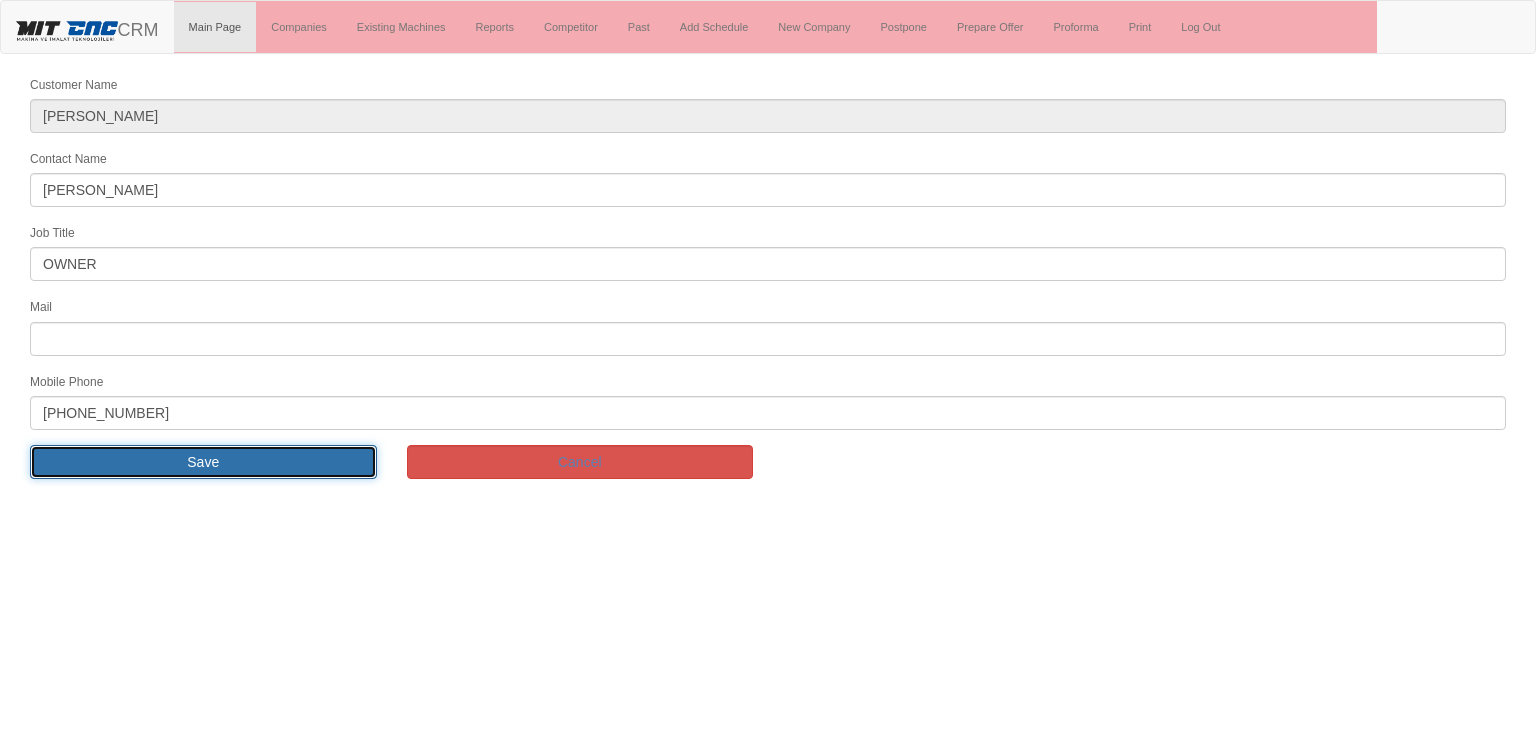 click on "Save" at bounding box center [203, 462] 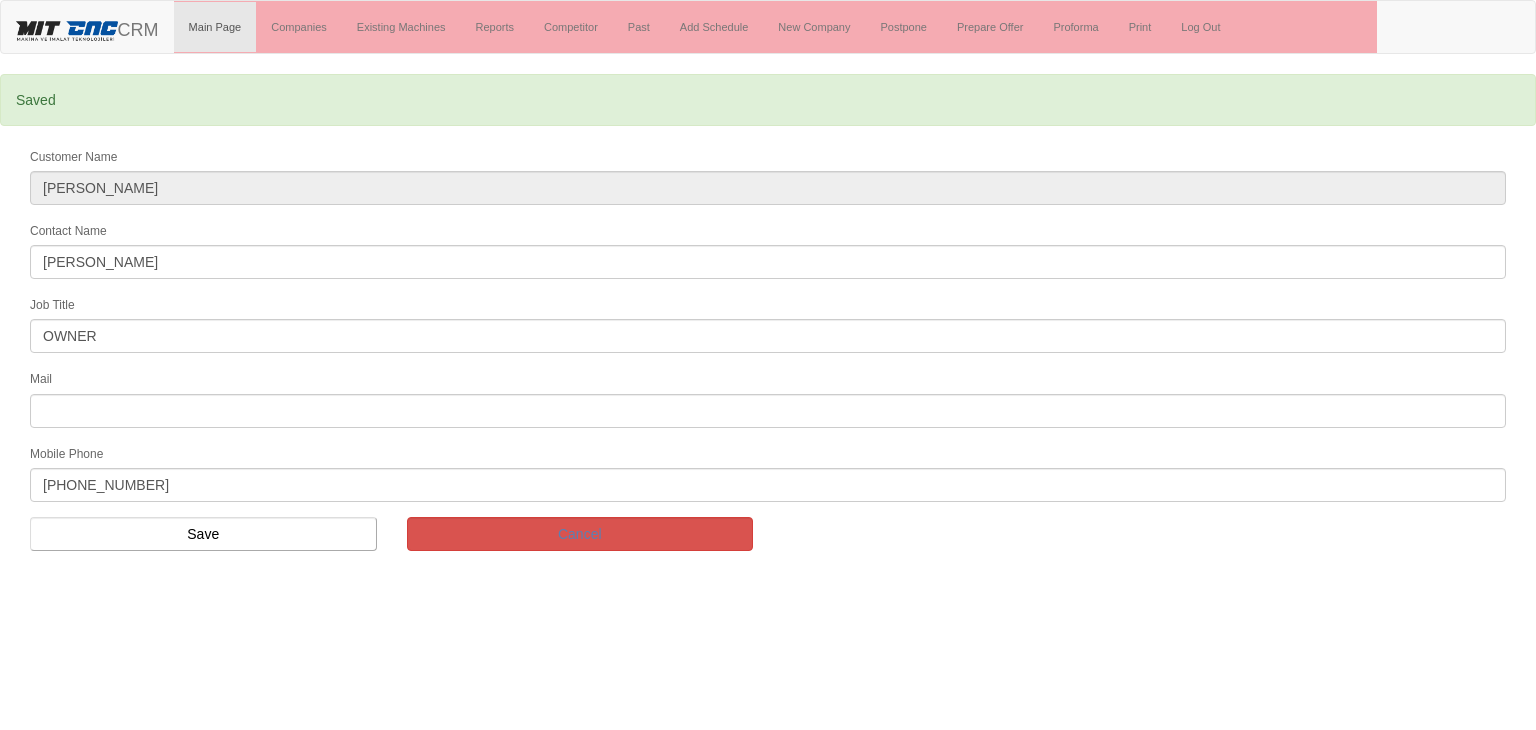 scroll, scrollTop: 0, scrollLeft: 0, axis: both 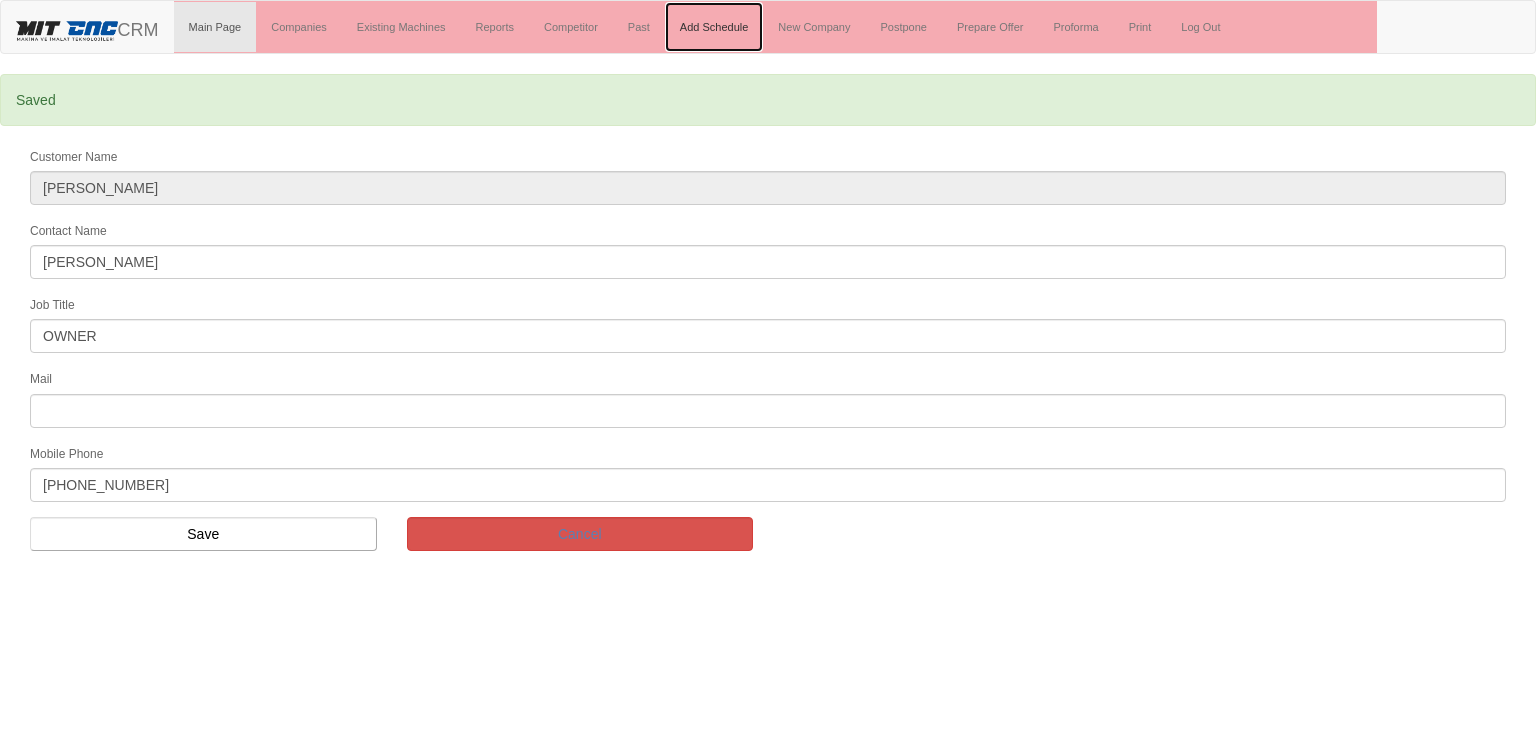click on "Add Schedule" at bounding box center [714, 27] 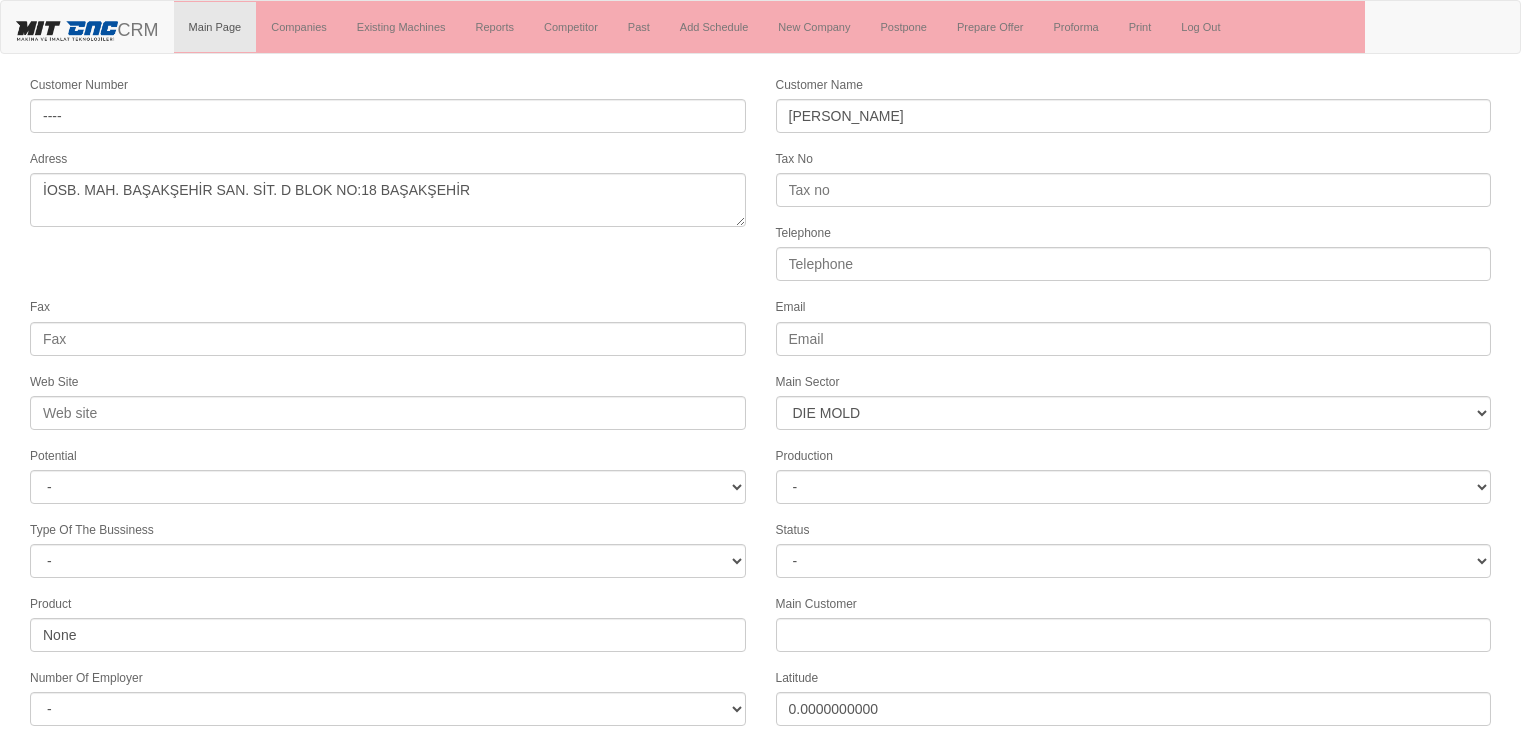 select on "362" 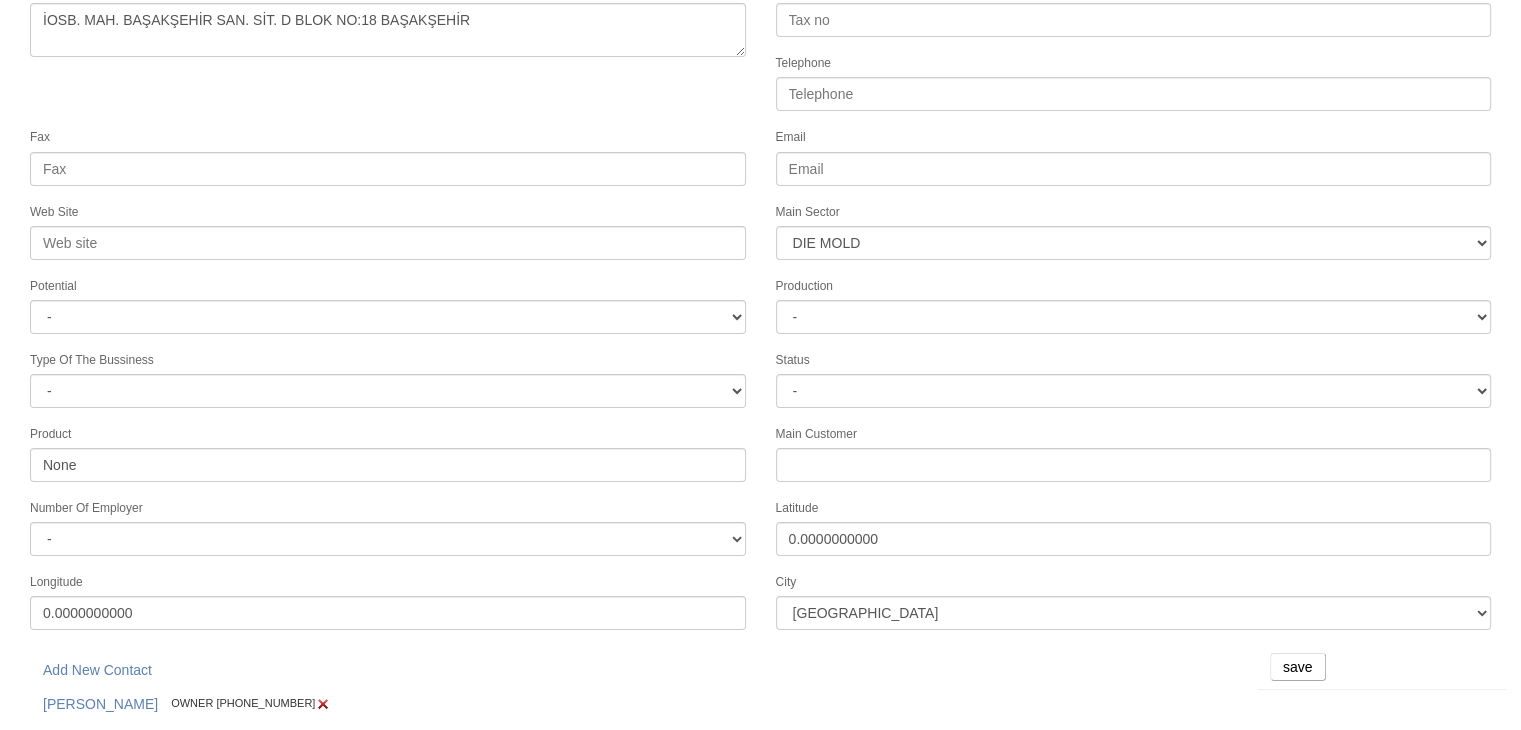scroll, scrollTop: 169, scrollLeft: 0, axis: vertical 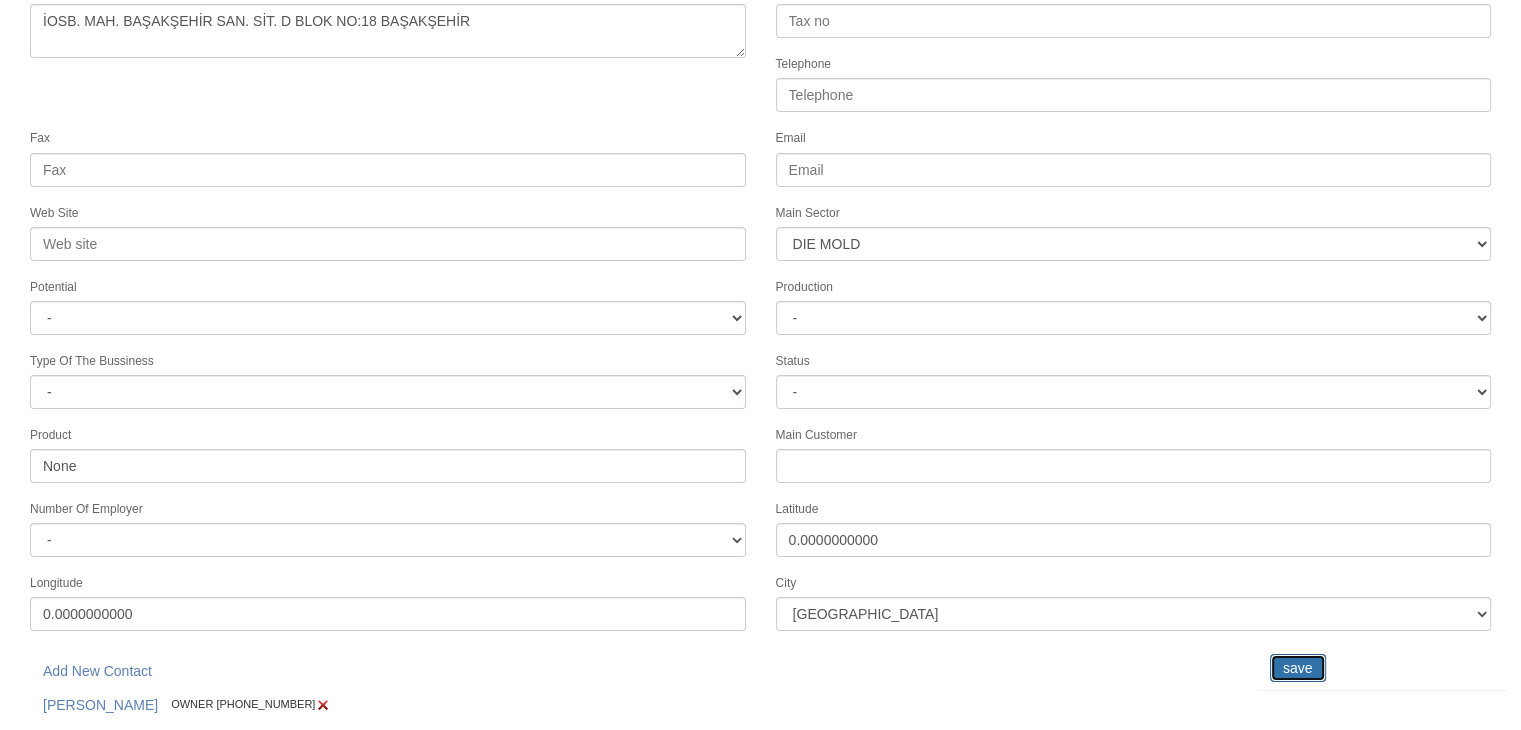 click on "save" at bounding box center [1298, 668] 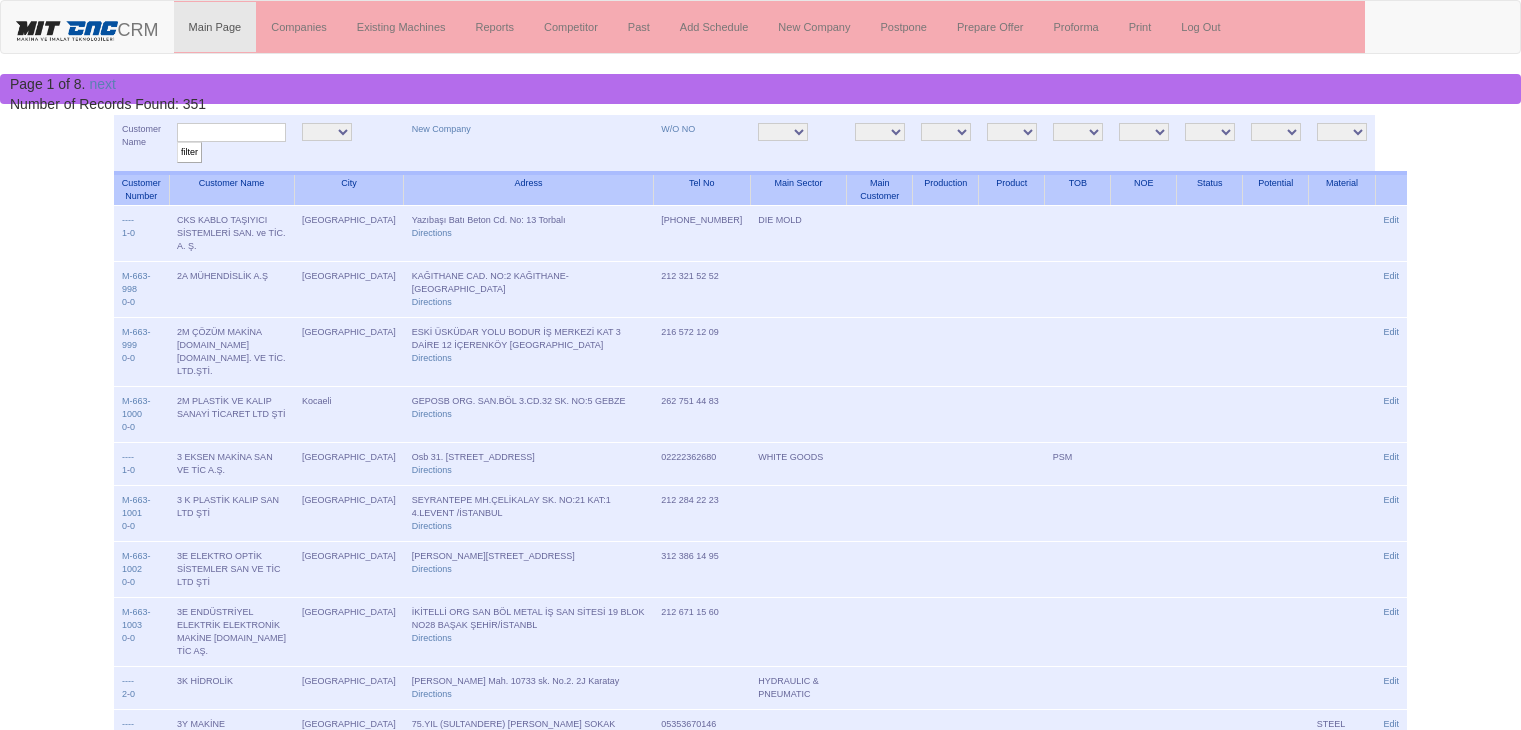 scroll, scrollTop: 0, scrollLeft: 0, axis: both 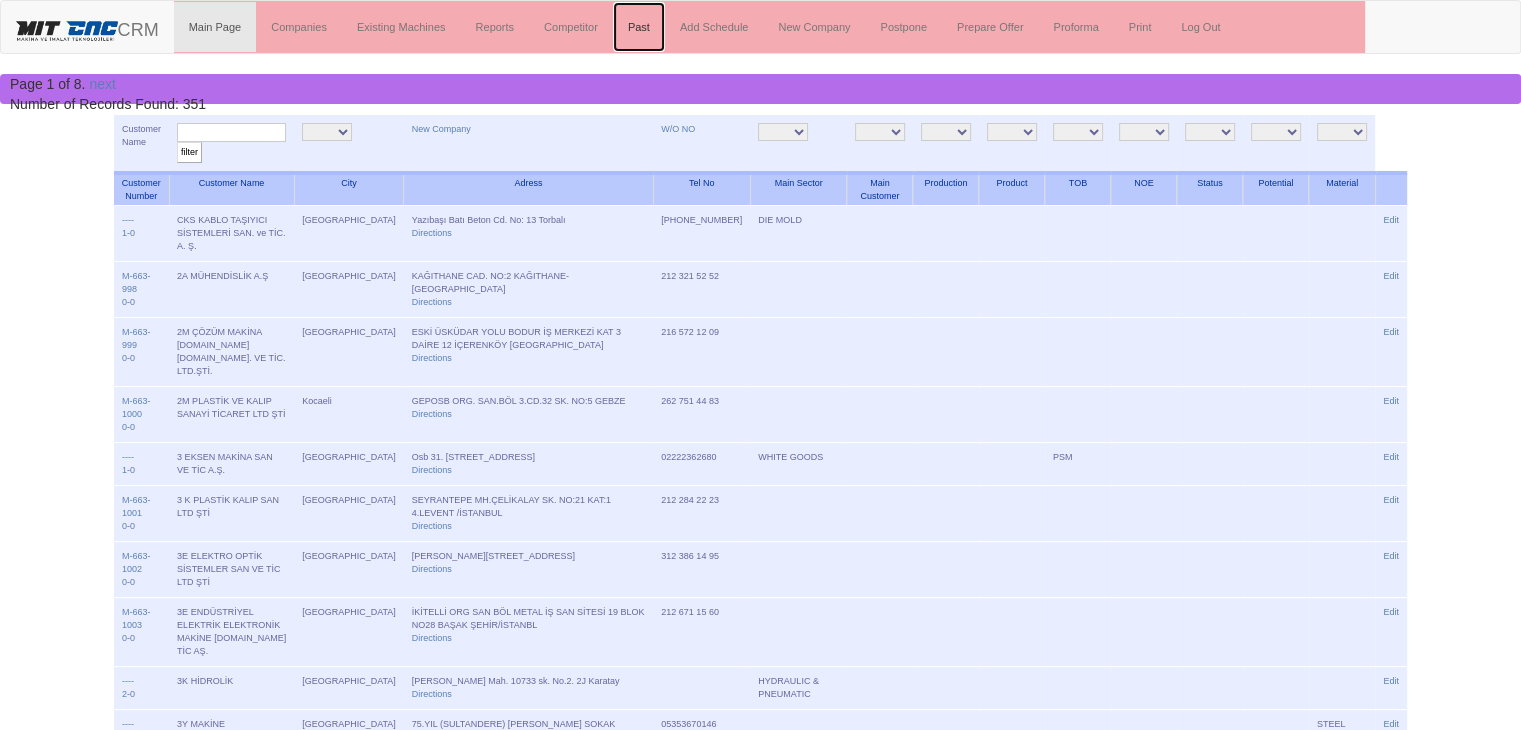 click on "Past" at bounding box center [639, 27] 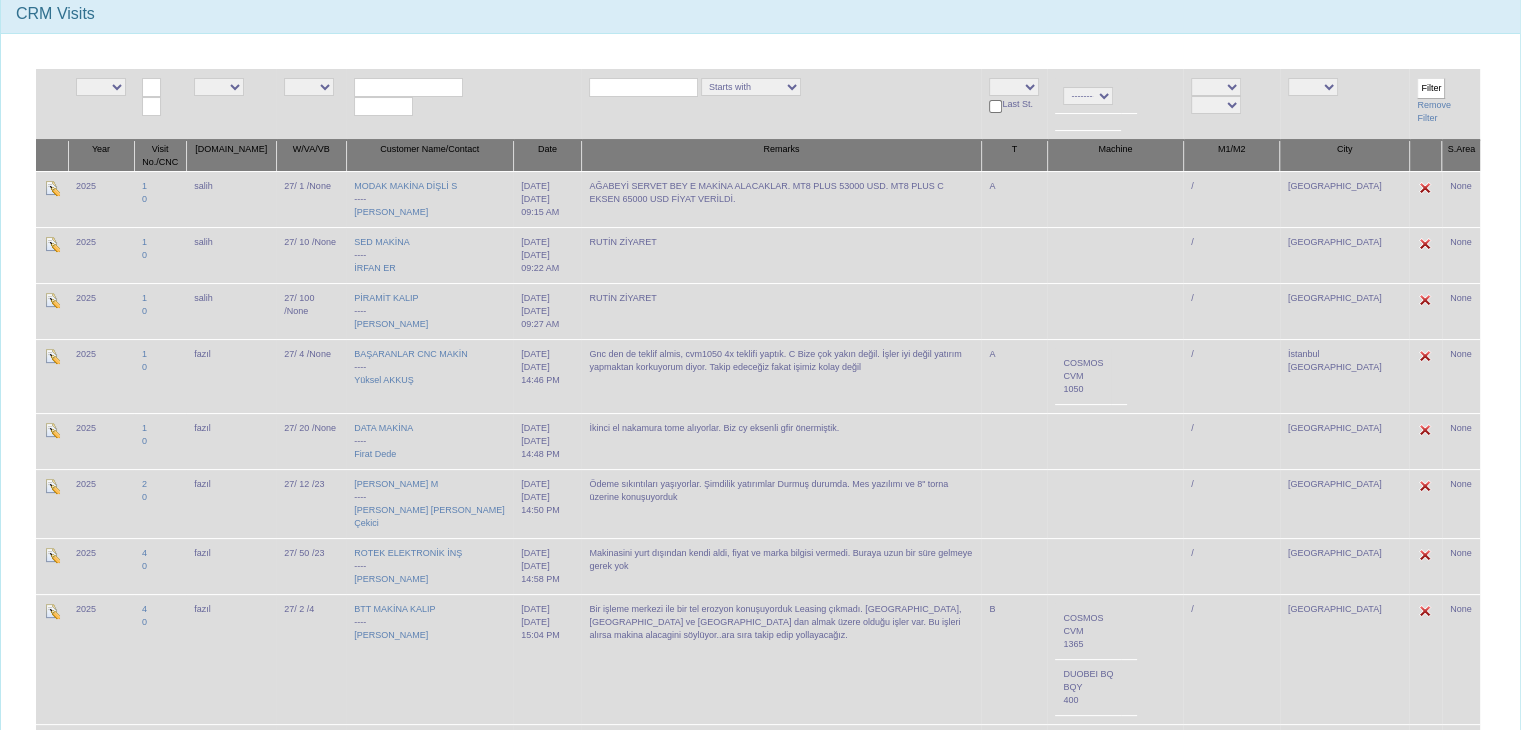 scroll, scrollTop: 0, scrollLeft: 0, axis: both 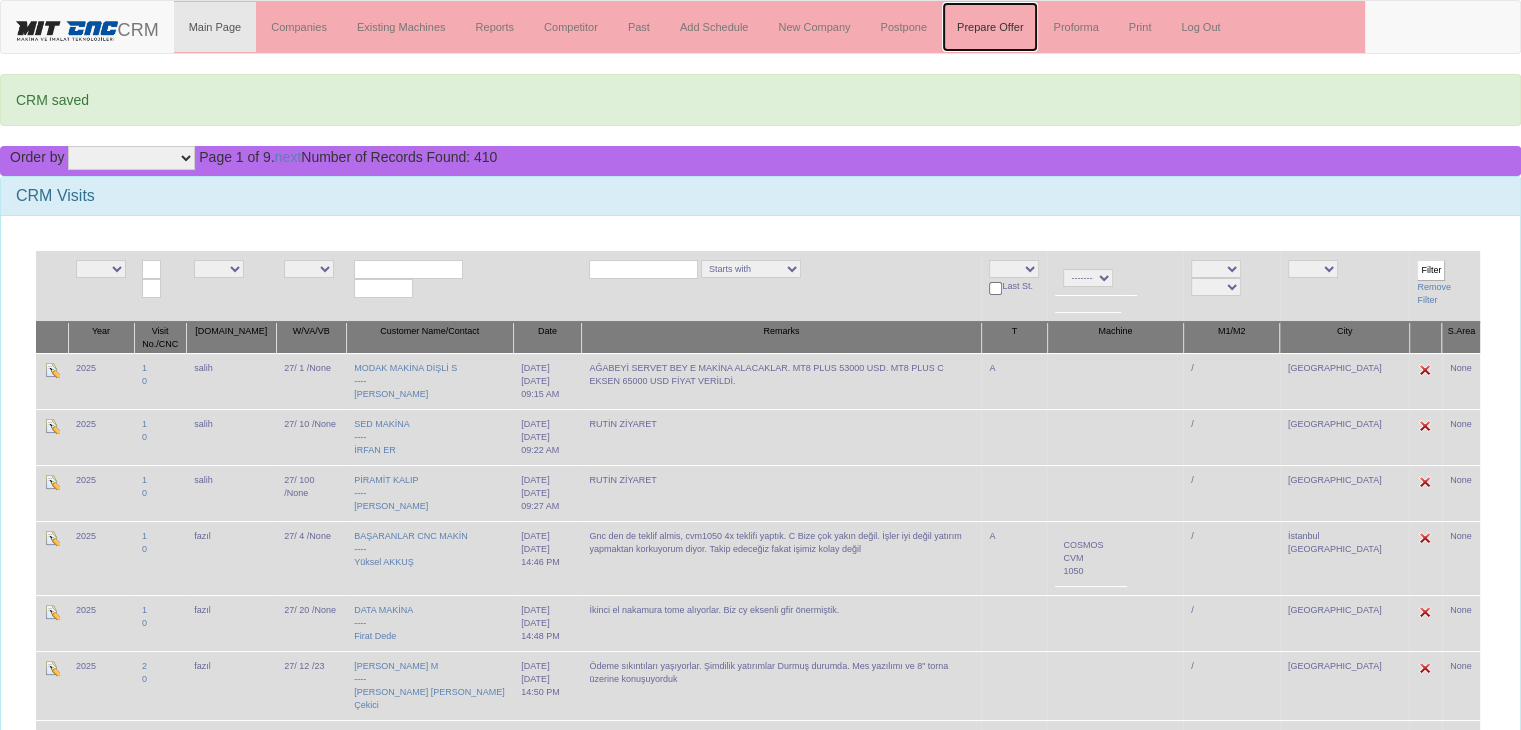 click on "Prepare Offer" at bounding box center (990, 27) 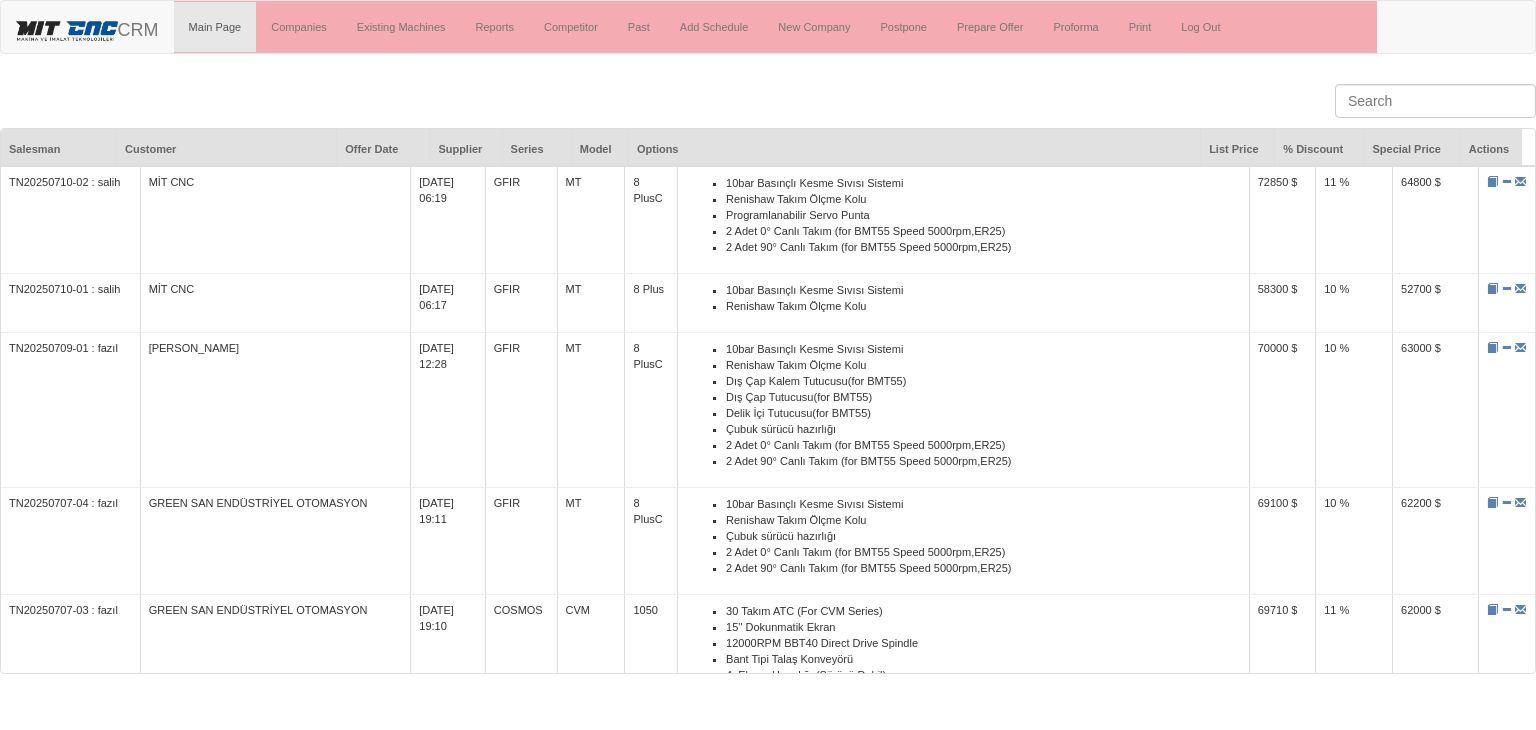 scroll, scrollTop: 0, scrollLeft: 0, axis: both 